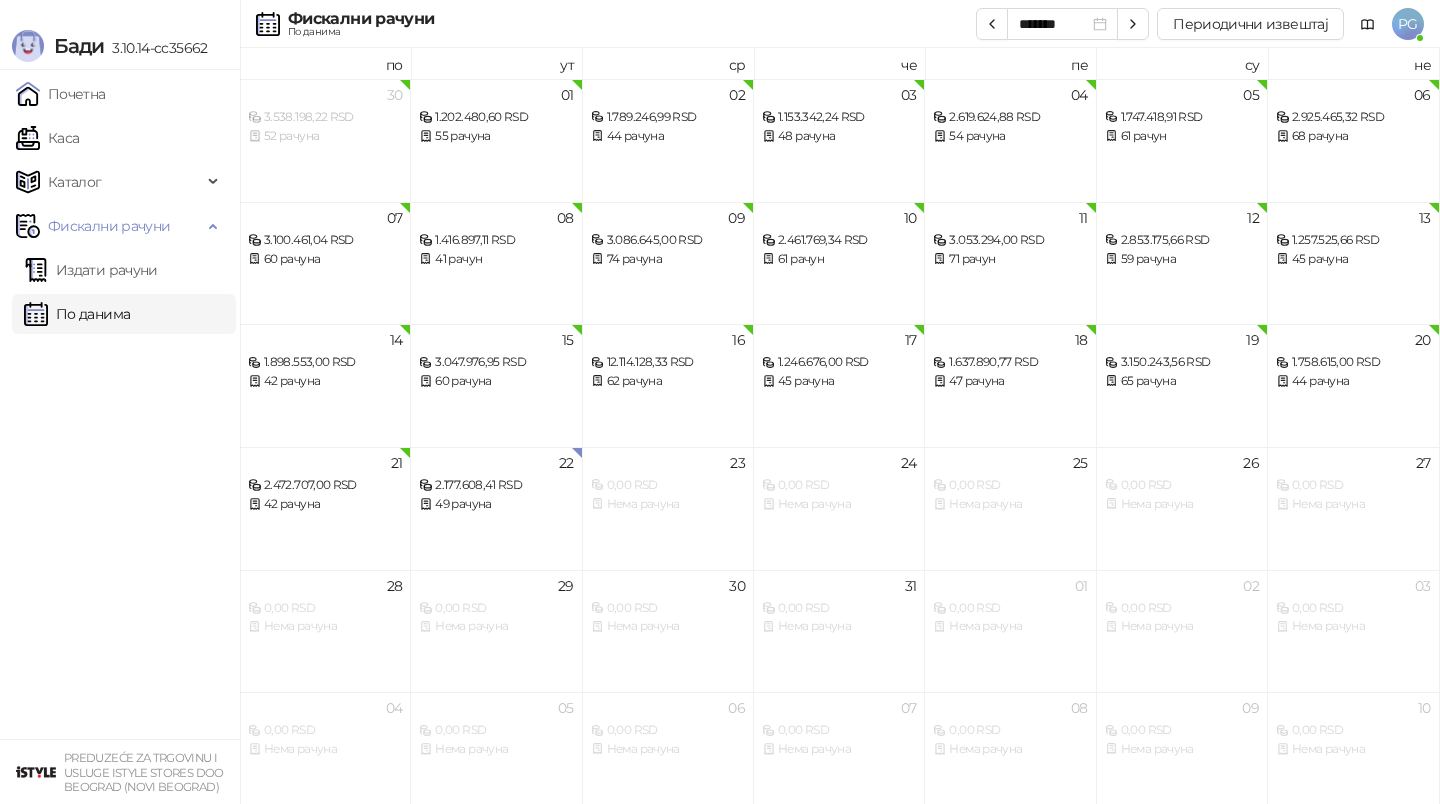 click on "Каталог" at bounding box center (109, 182) 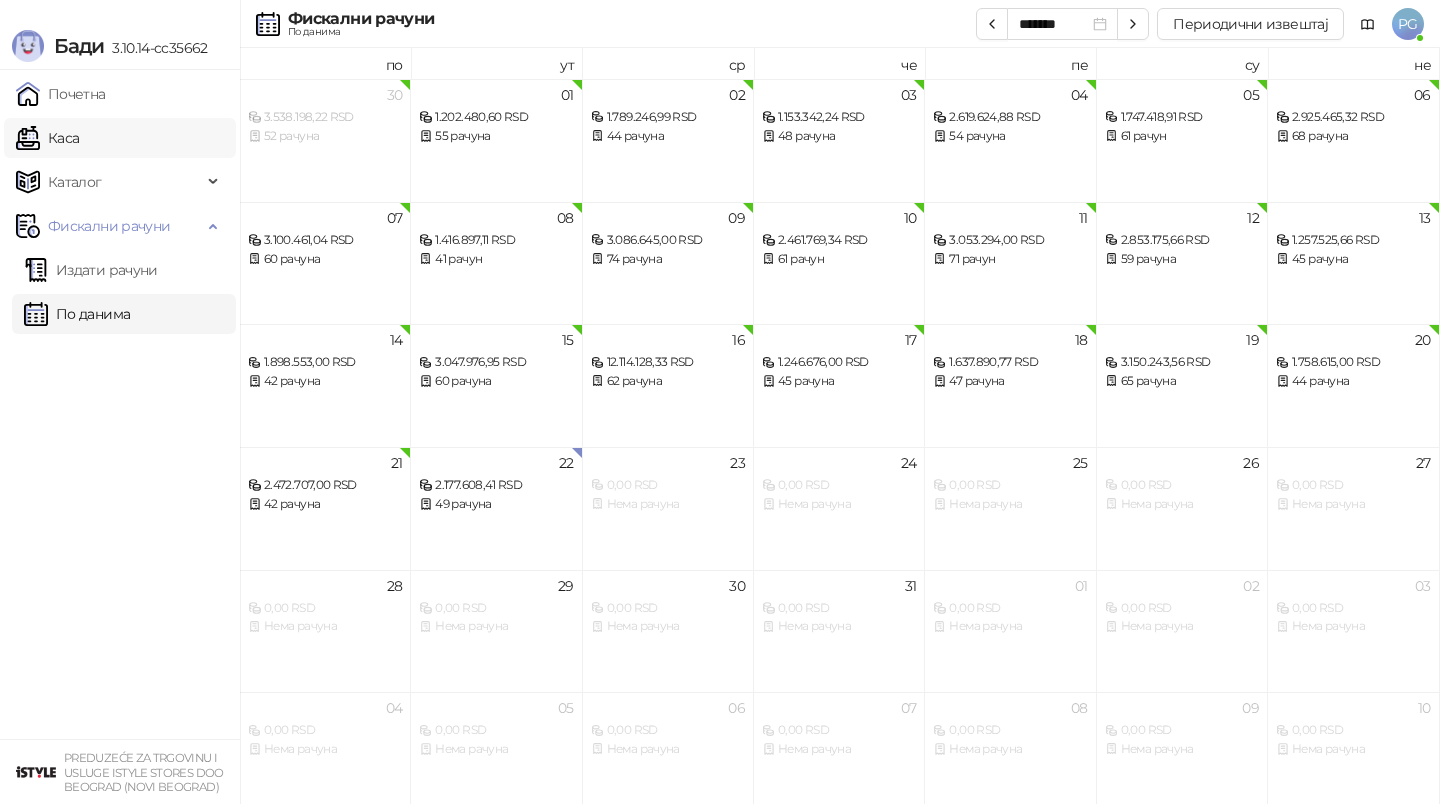 scroll, scrollTop: 0, scrollLeft: 0, axis: both 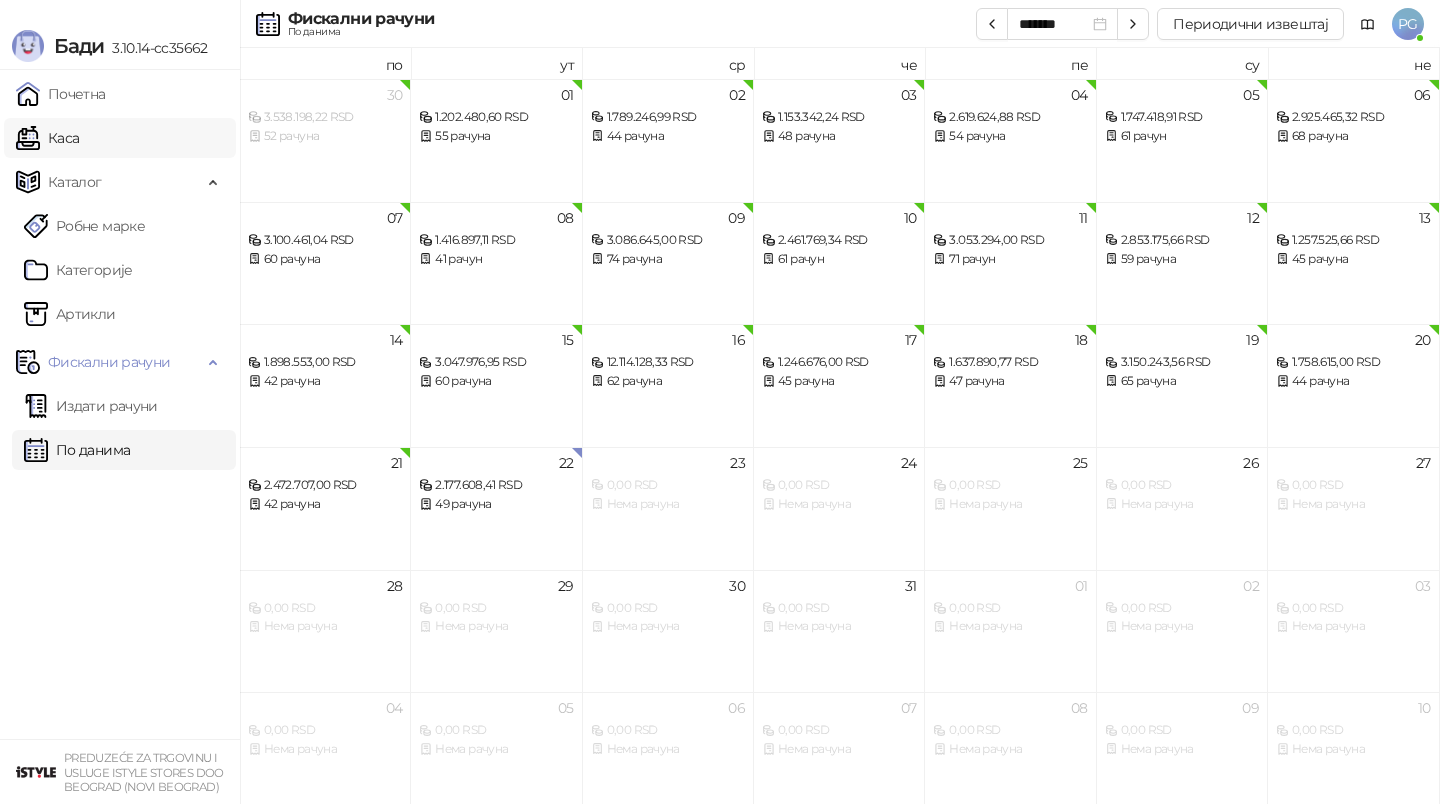 click on "Каса" at bounding box center (47, 138) 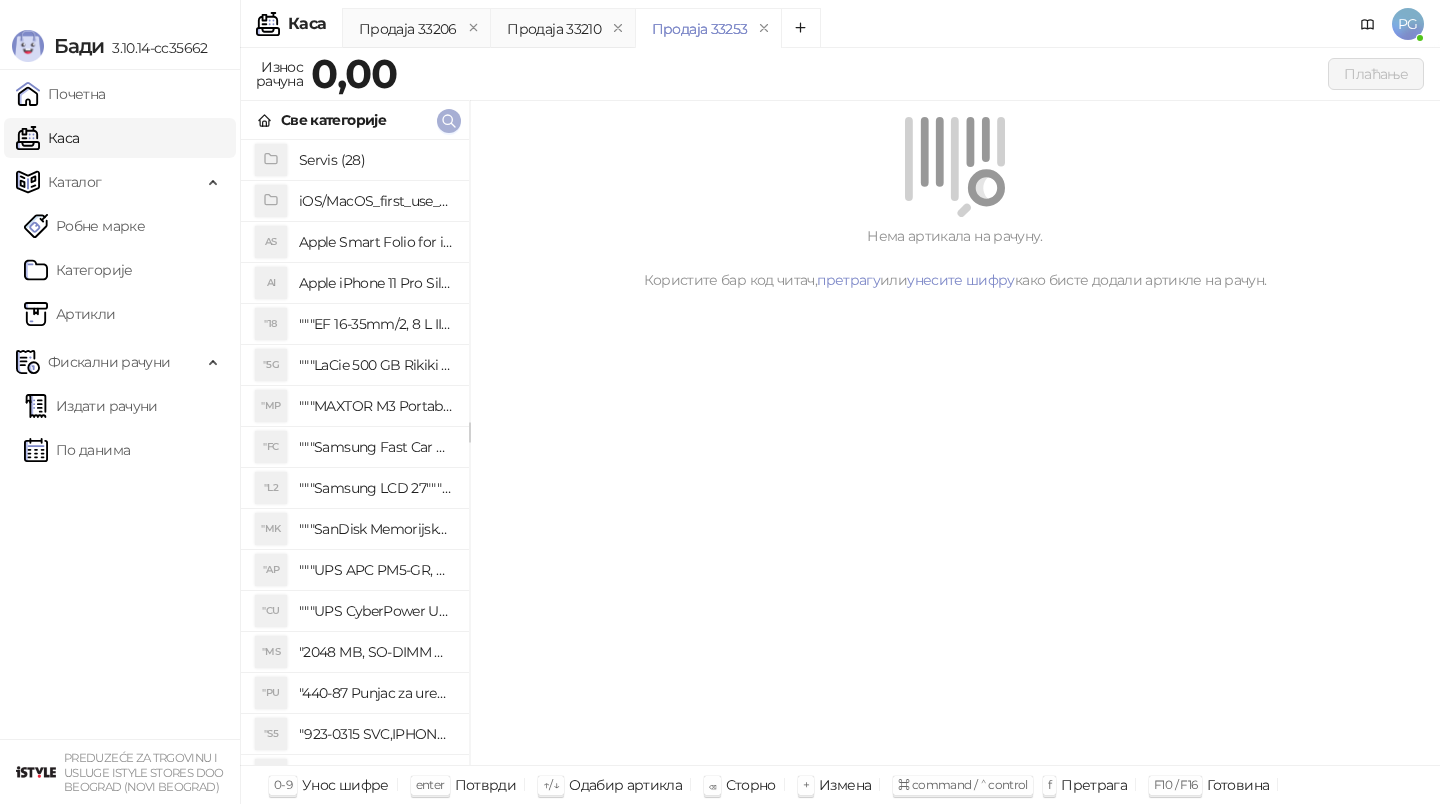 click 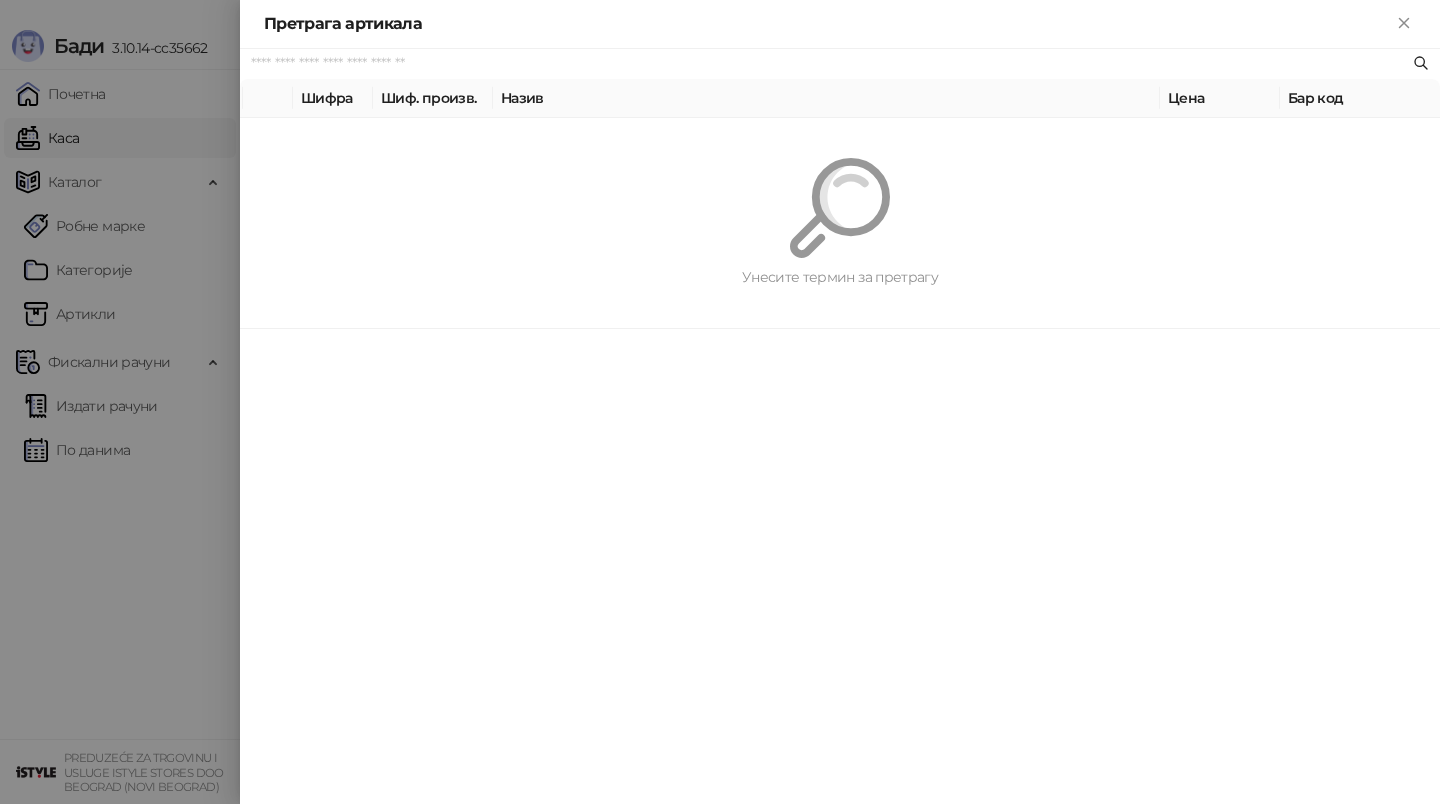 paste on "*********" 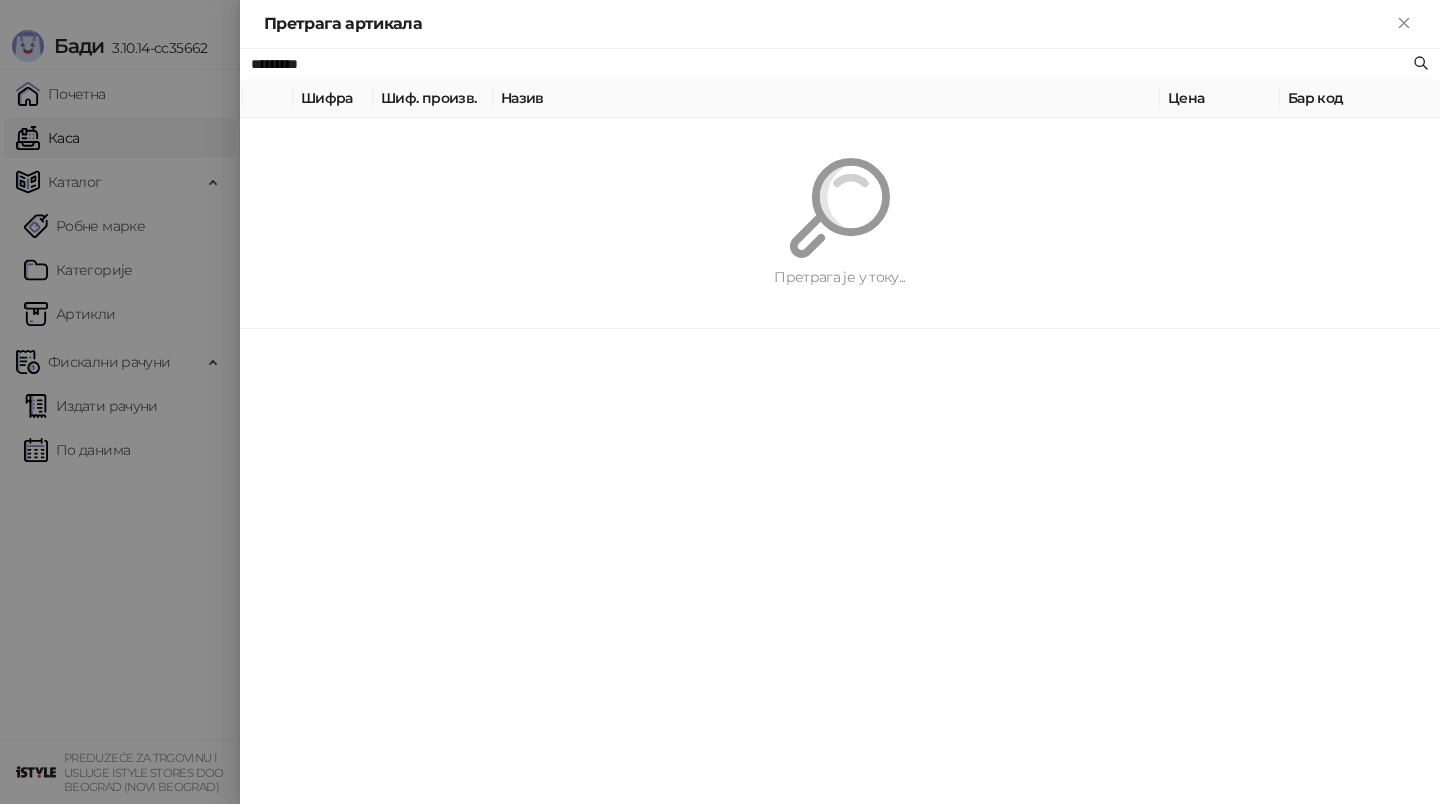 type on "*********" 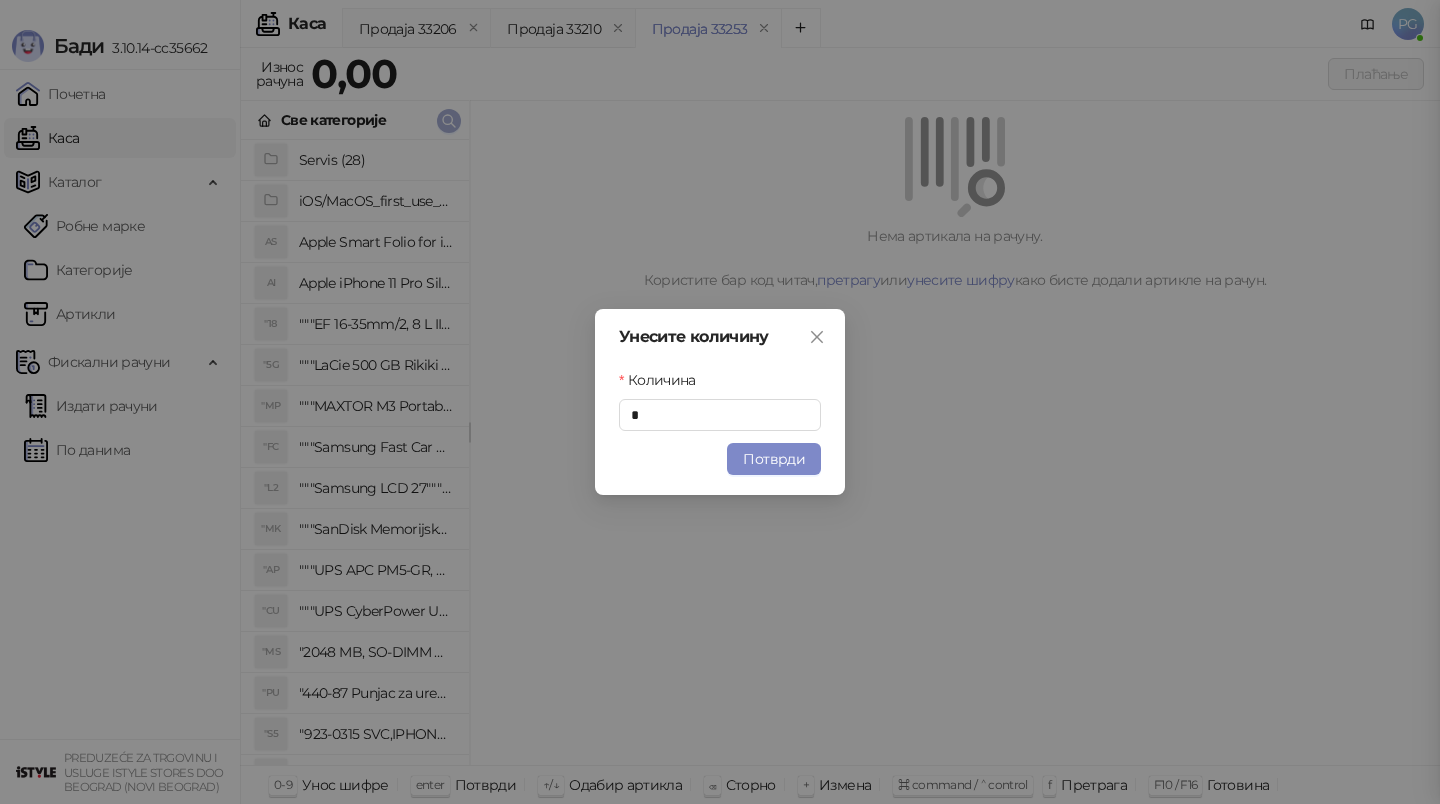 type 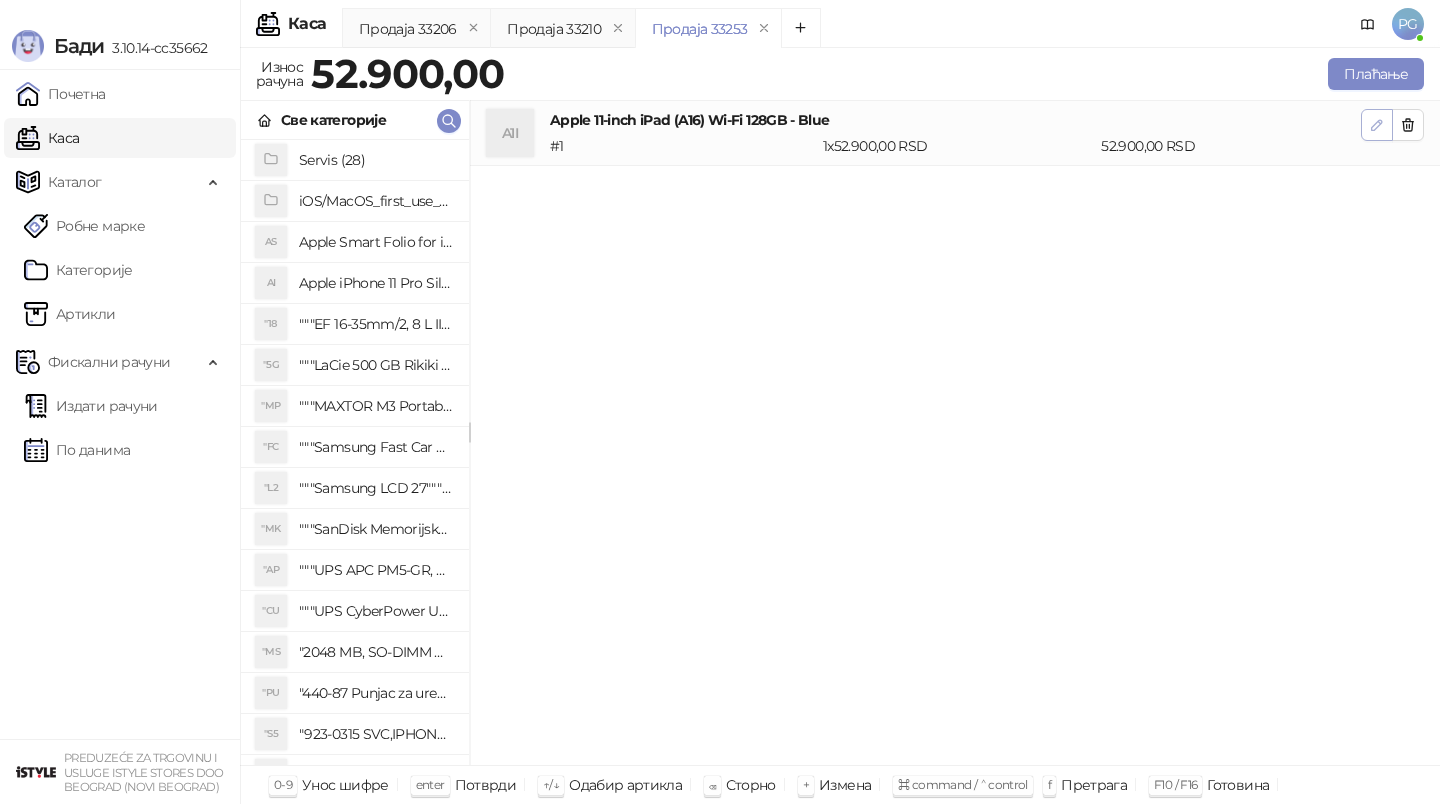 click on "Apple 11-inch iPad (A16) Wi-Fi 128GB - Blue" at bounding box center [955, 120] 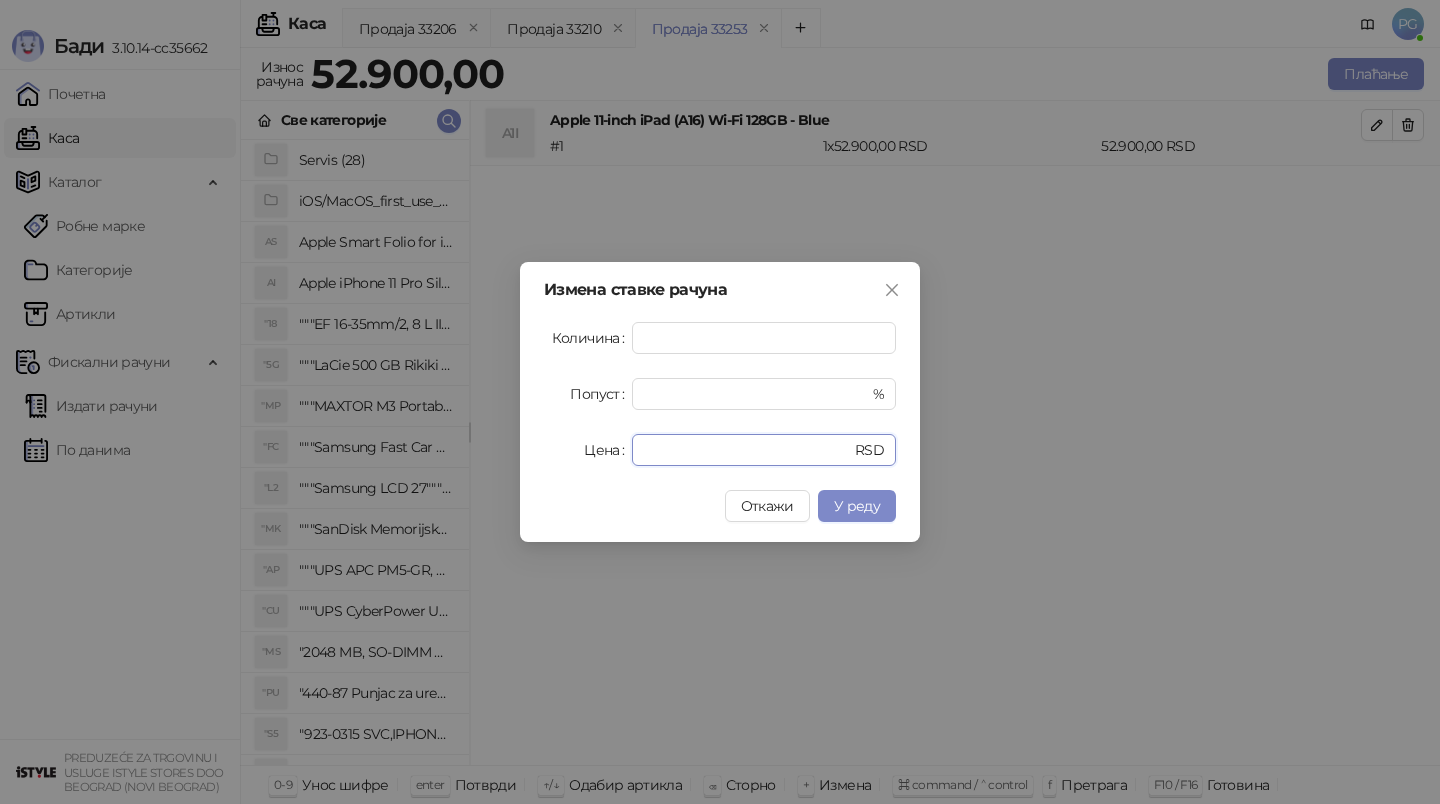drag, startPoint x: 722, startPoint y: 448, endPoint x: 567, endPoint y: 441, distance: 155.15799 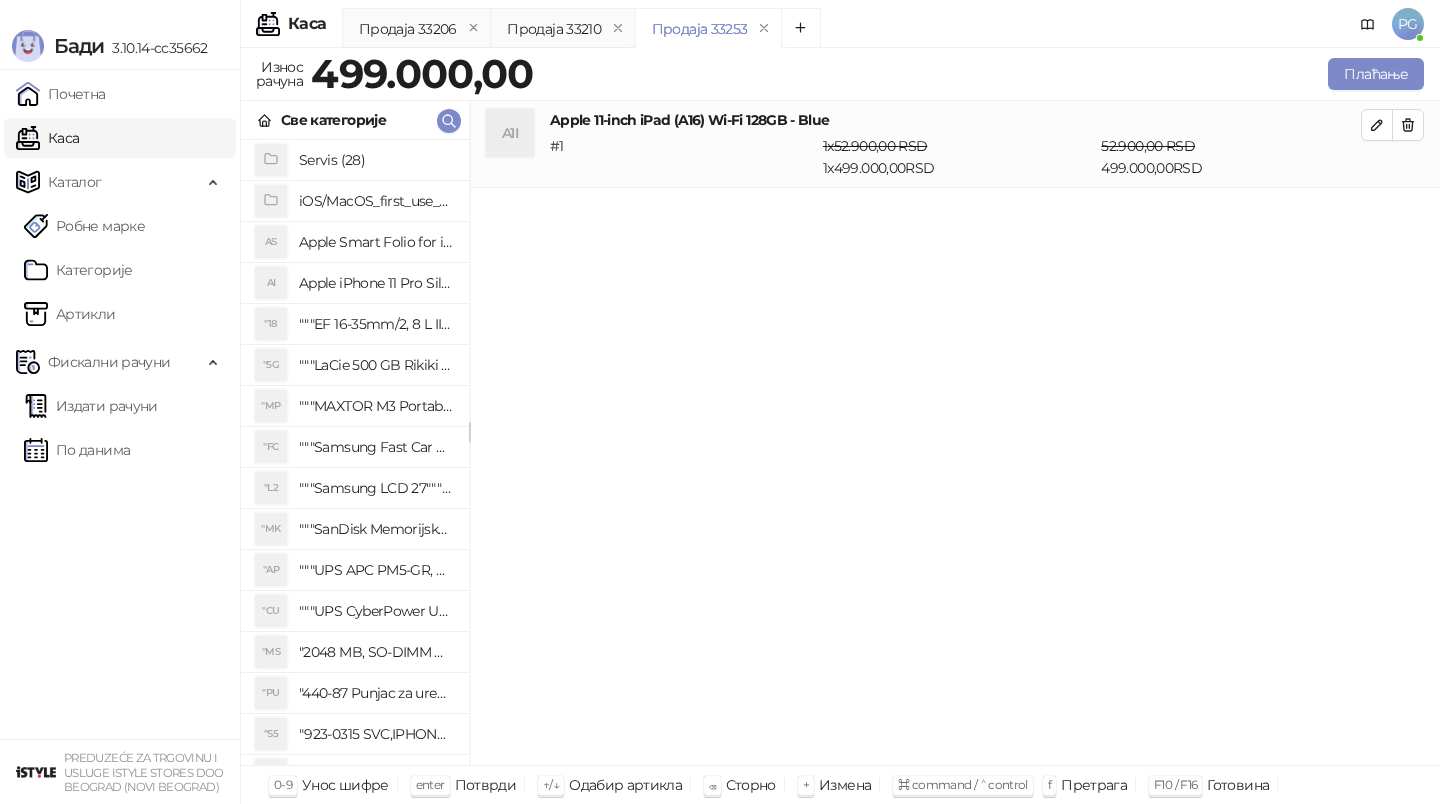drag, startPoint x: 567, startPoint y: 441, endPoint x: 608, endPoint y: 419, distance: 46.52956 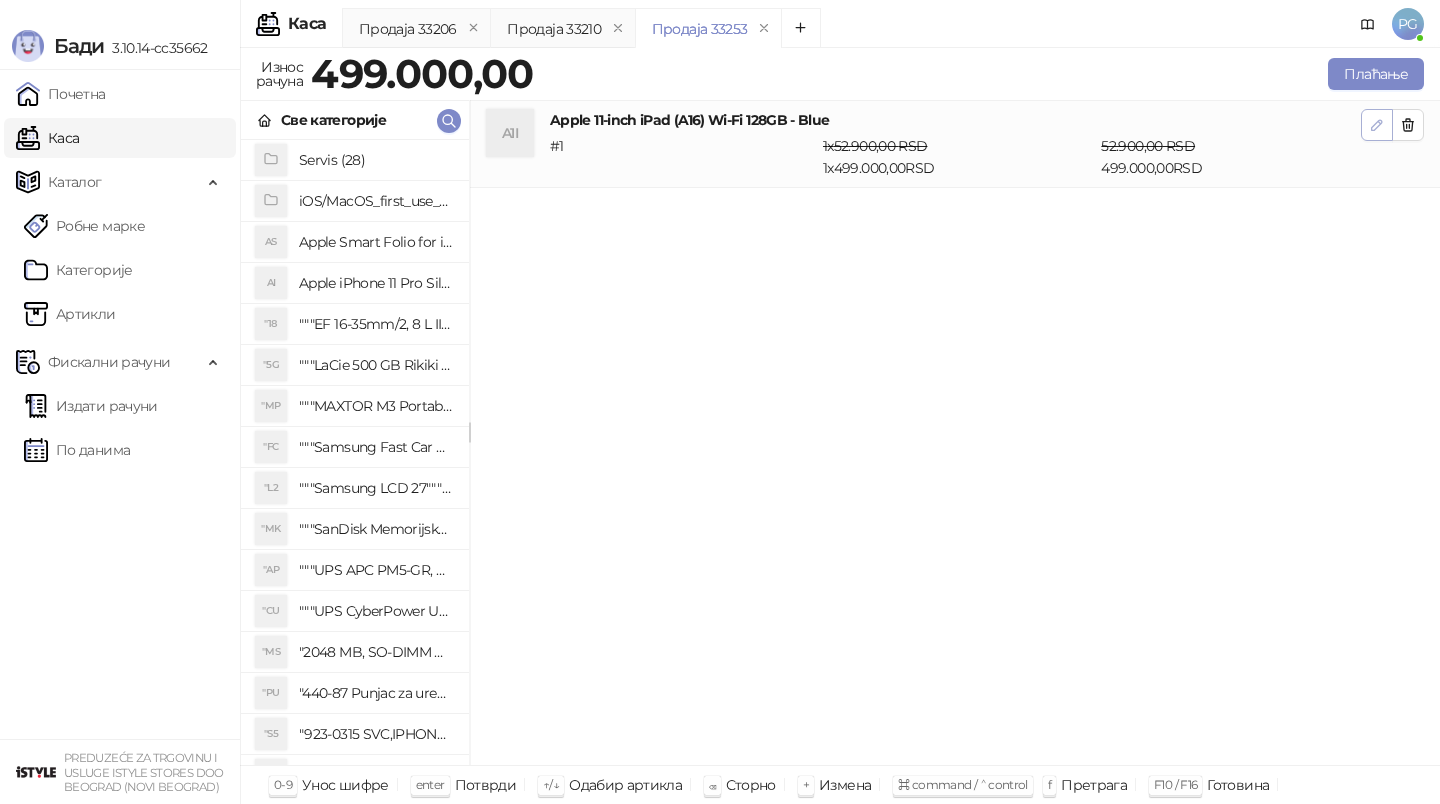 click at bounding box center (1377, 125) 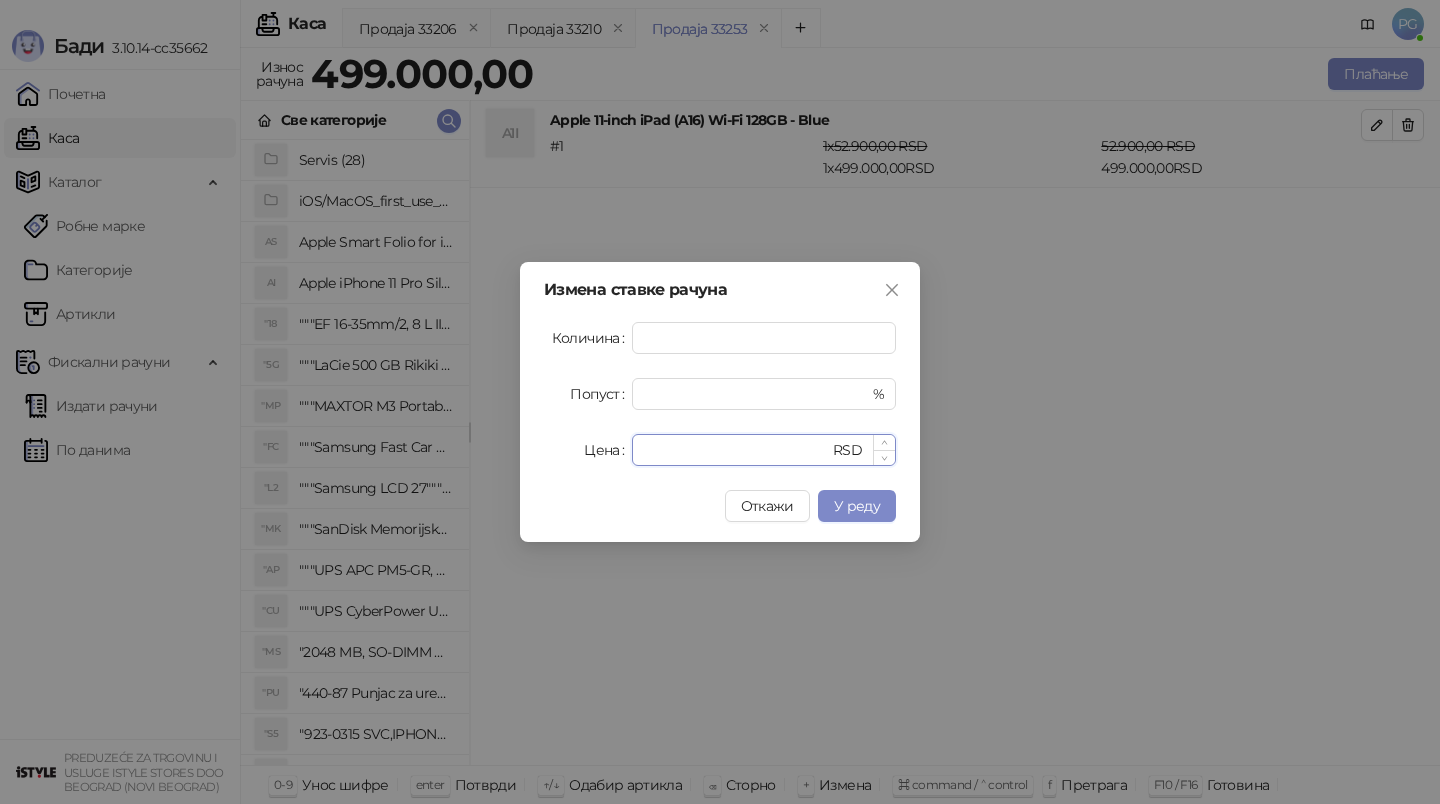click on "******" at bounding box center (736, 450) 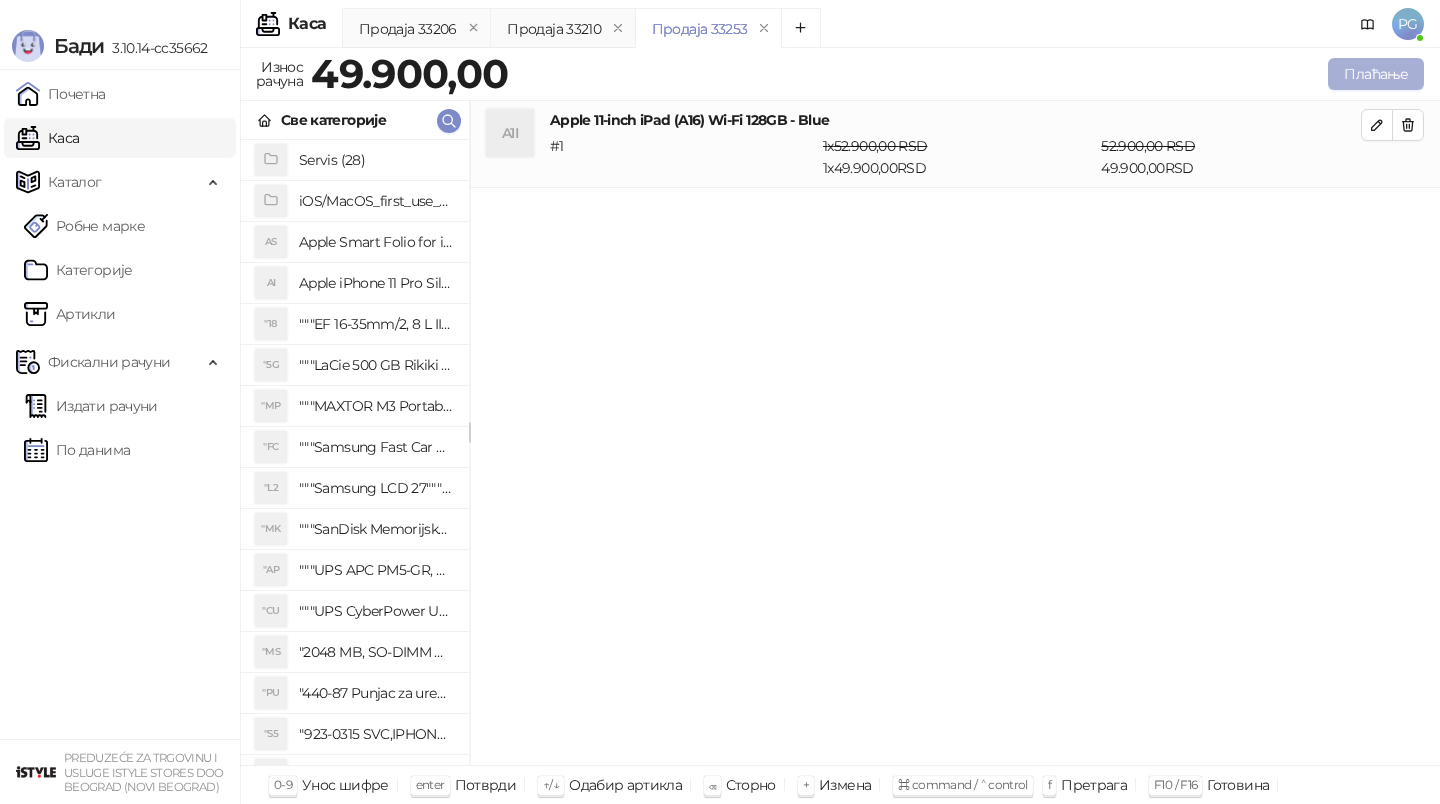 click on "Плаћање" at bounding box center [1376, 74] 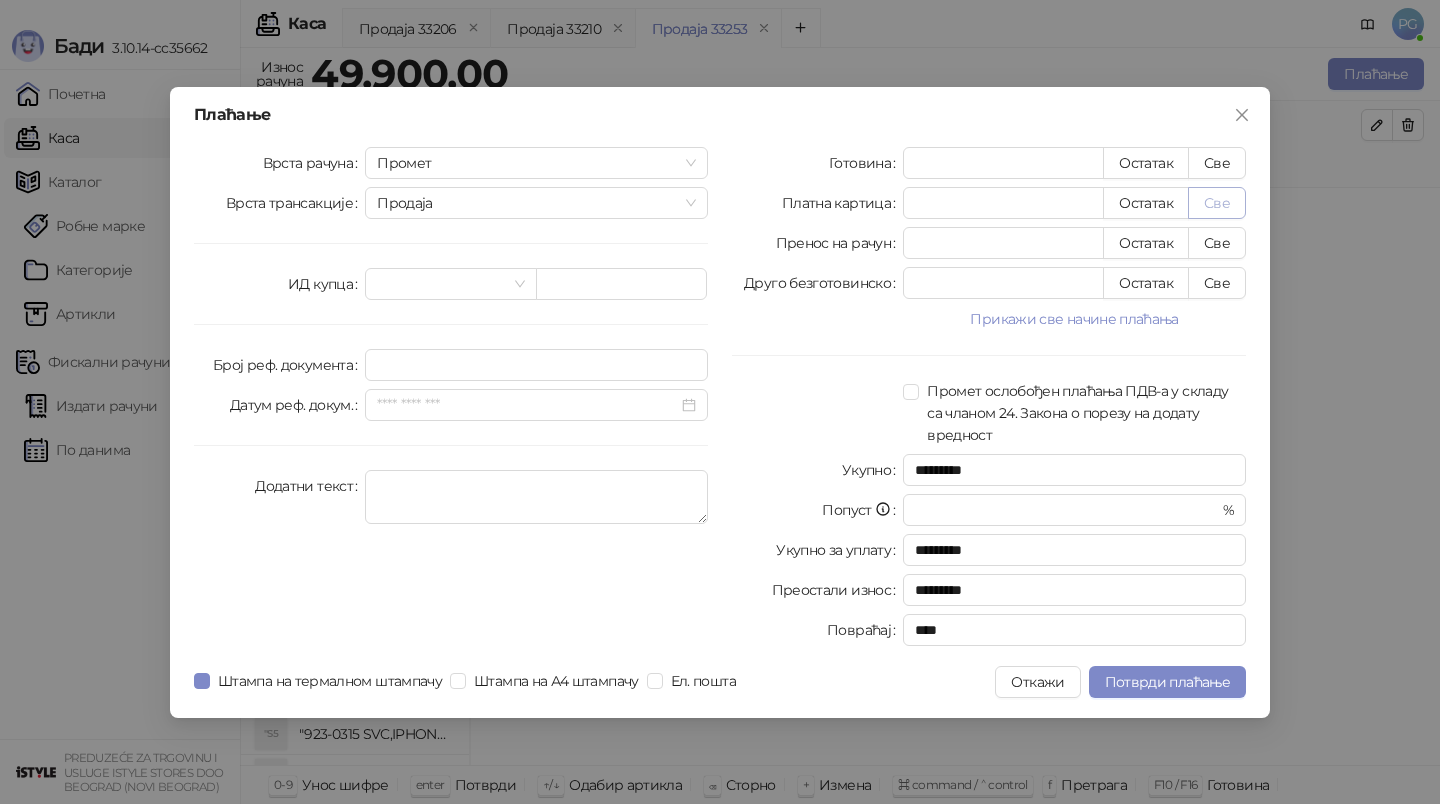 click on "Све" at bounding box center [1217, 203] 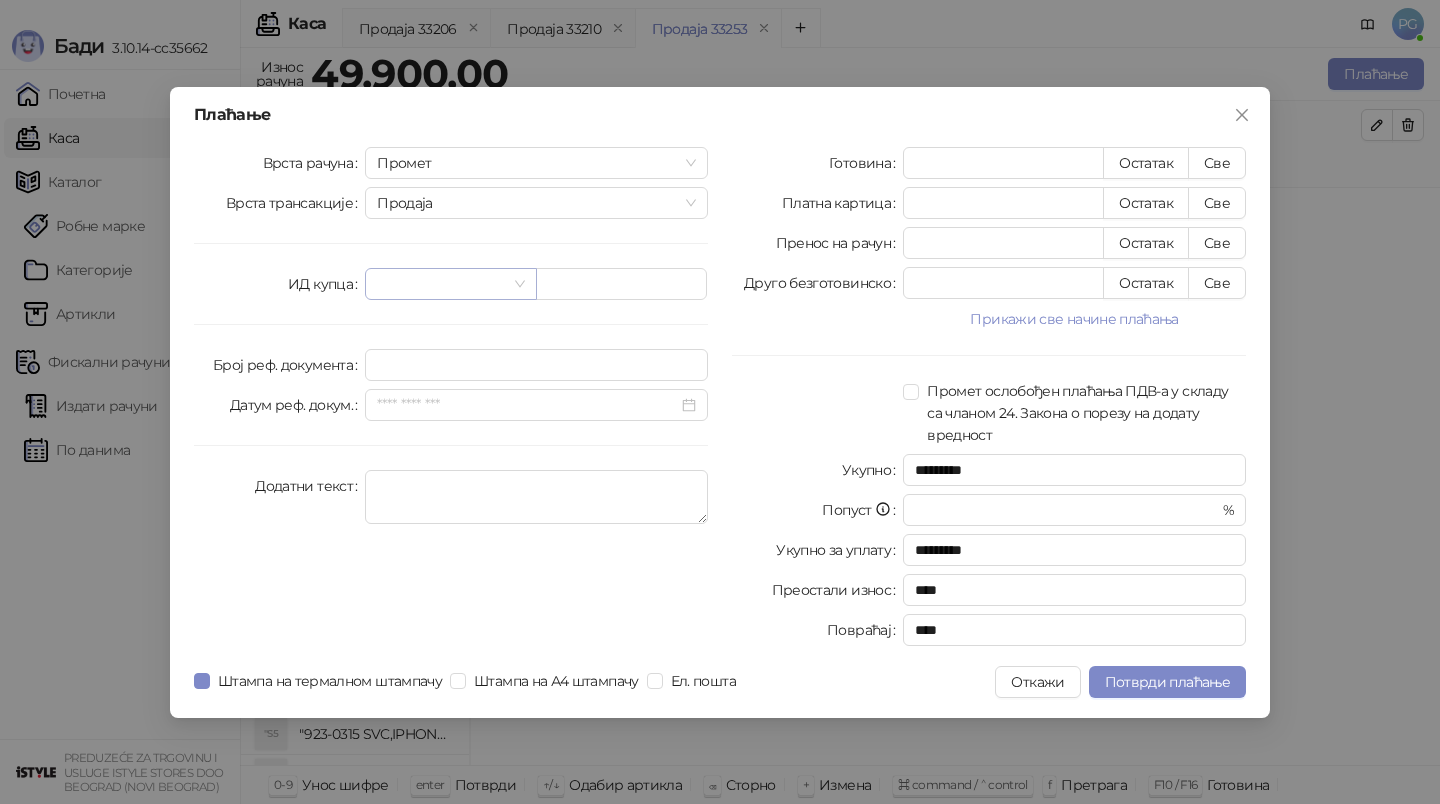 click at bounding box center (441, 284) 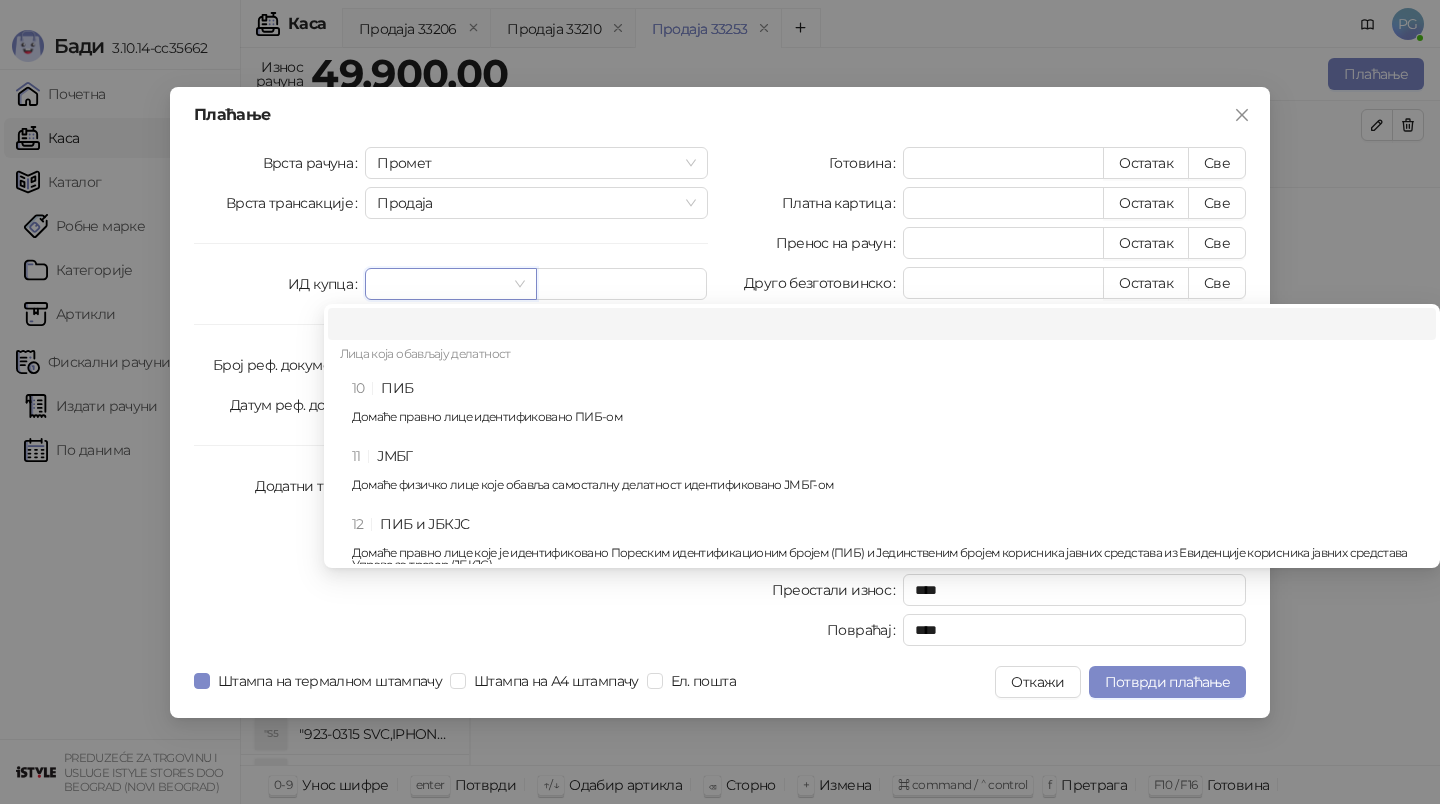 click on "Лица која обављају делатност" at bounding box center (882, 356) 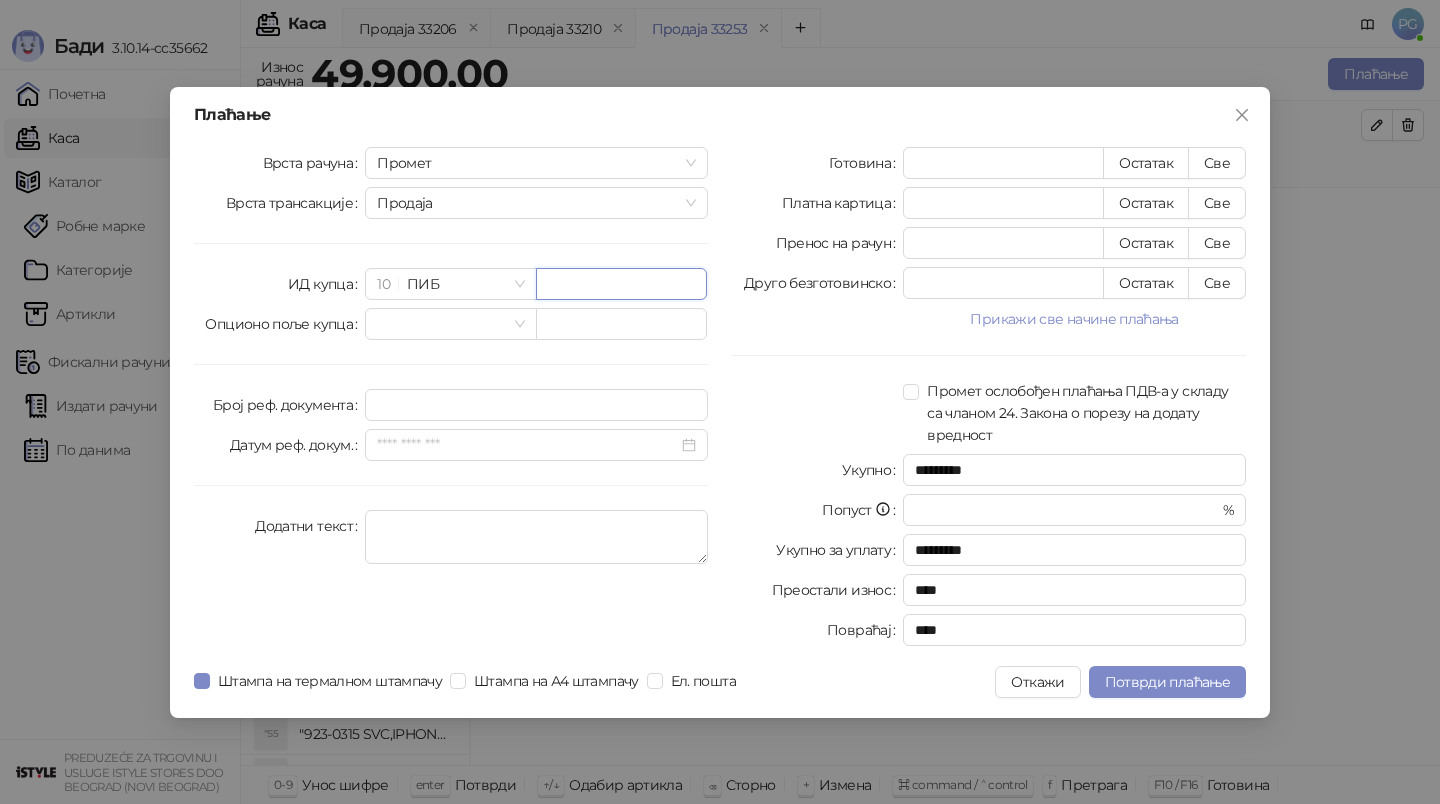 click at bounding box center (621, 284) 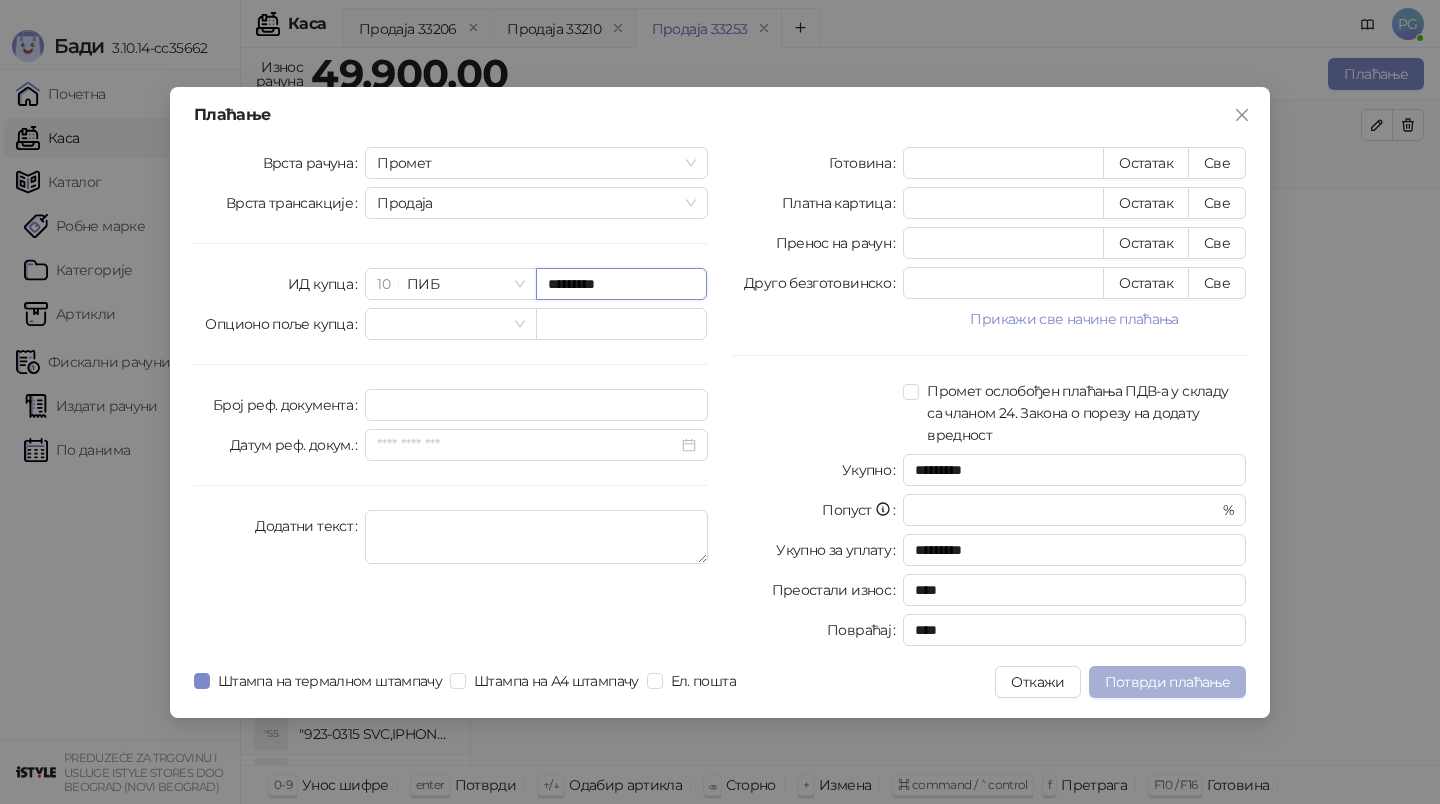 type on "*********" 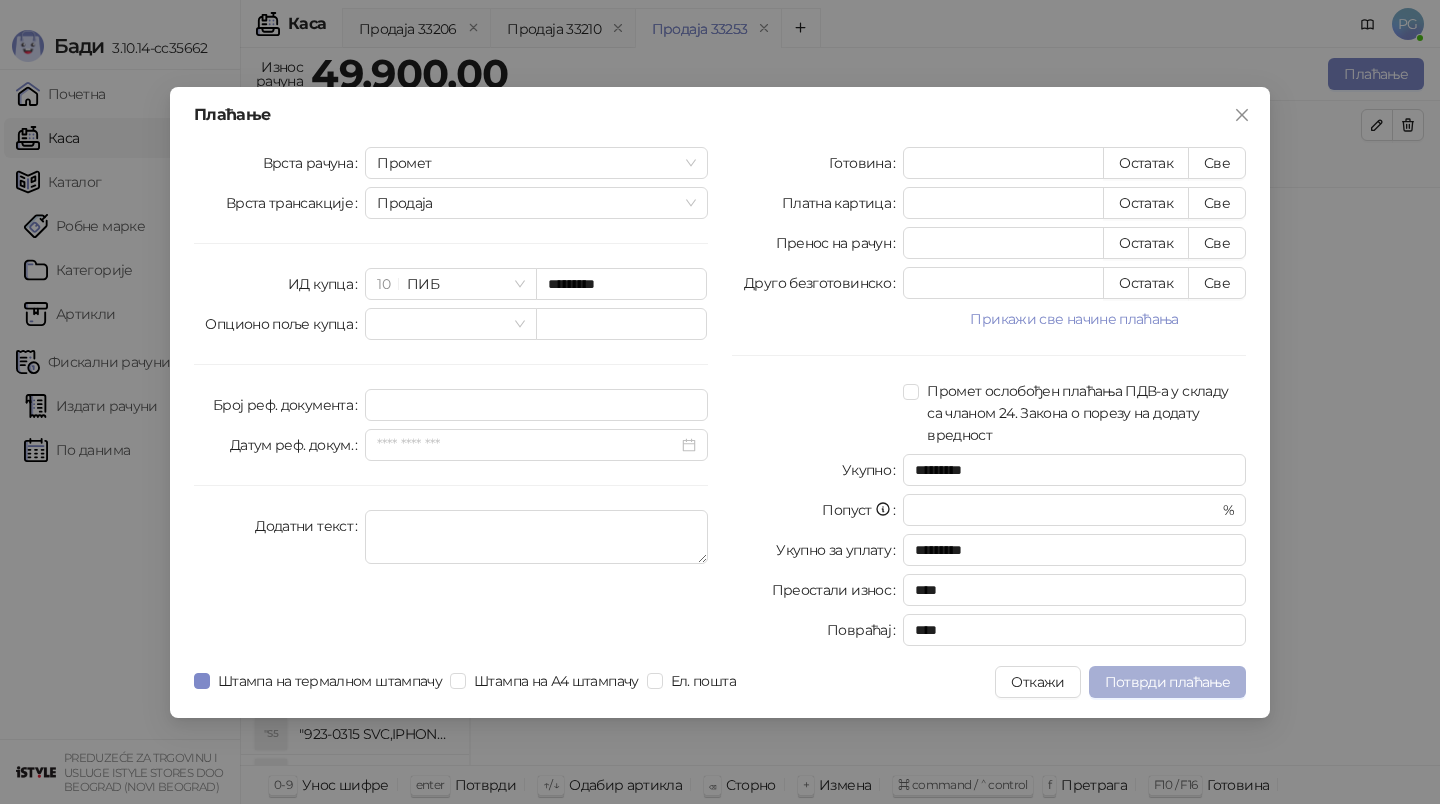 click on "Потврди плаћање" at bounding box center (1167, 682) 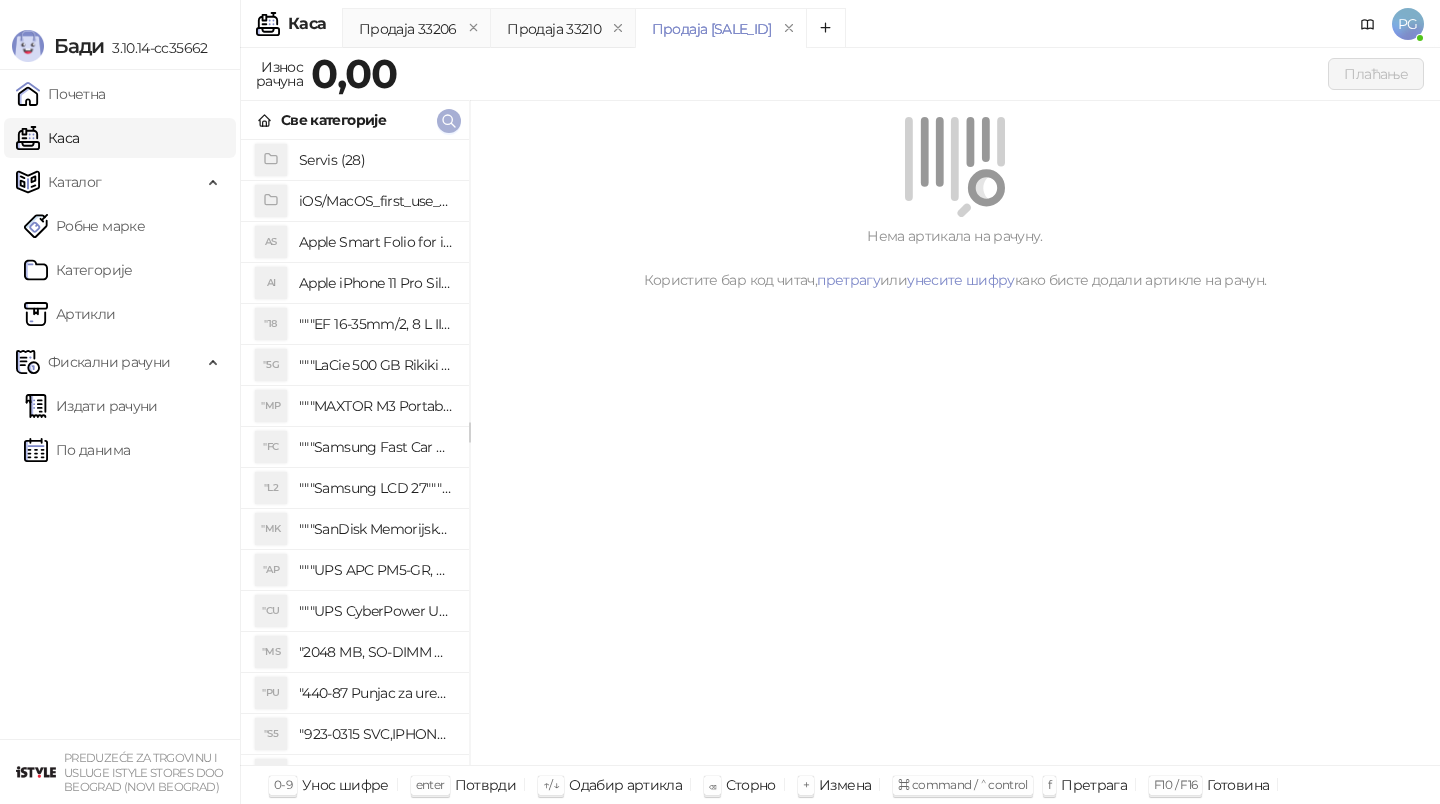 click 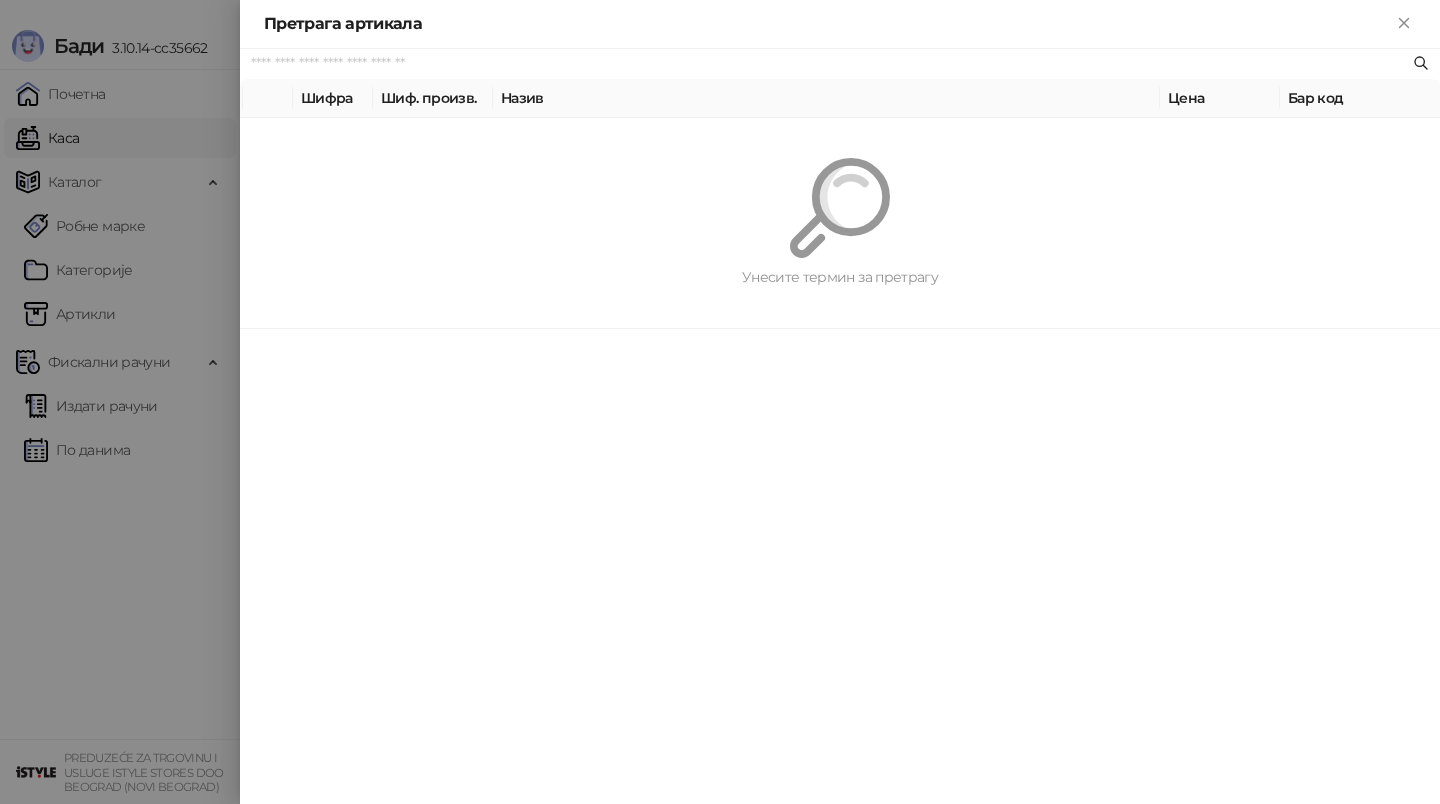 paste on "*********" 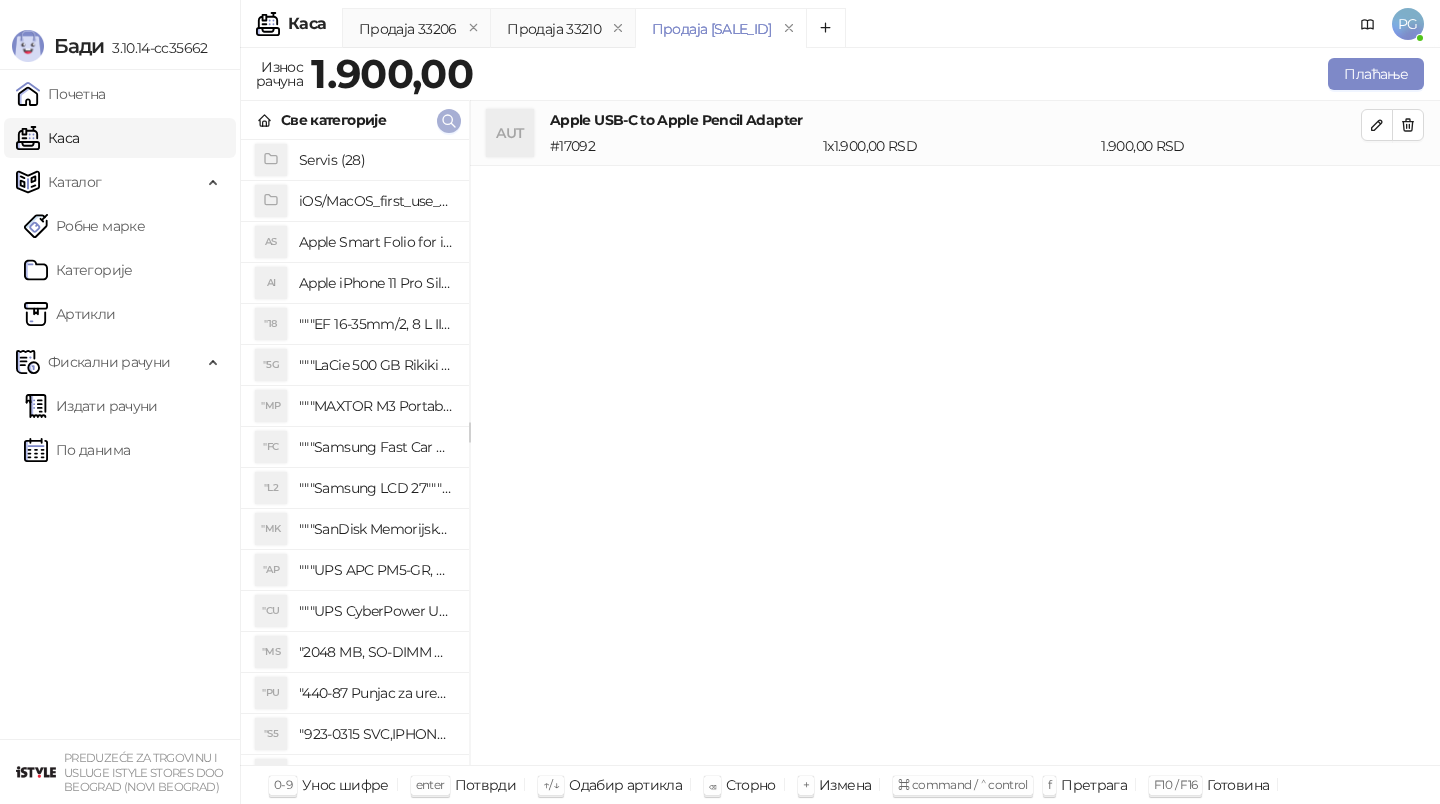 click 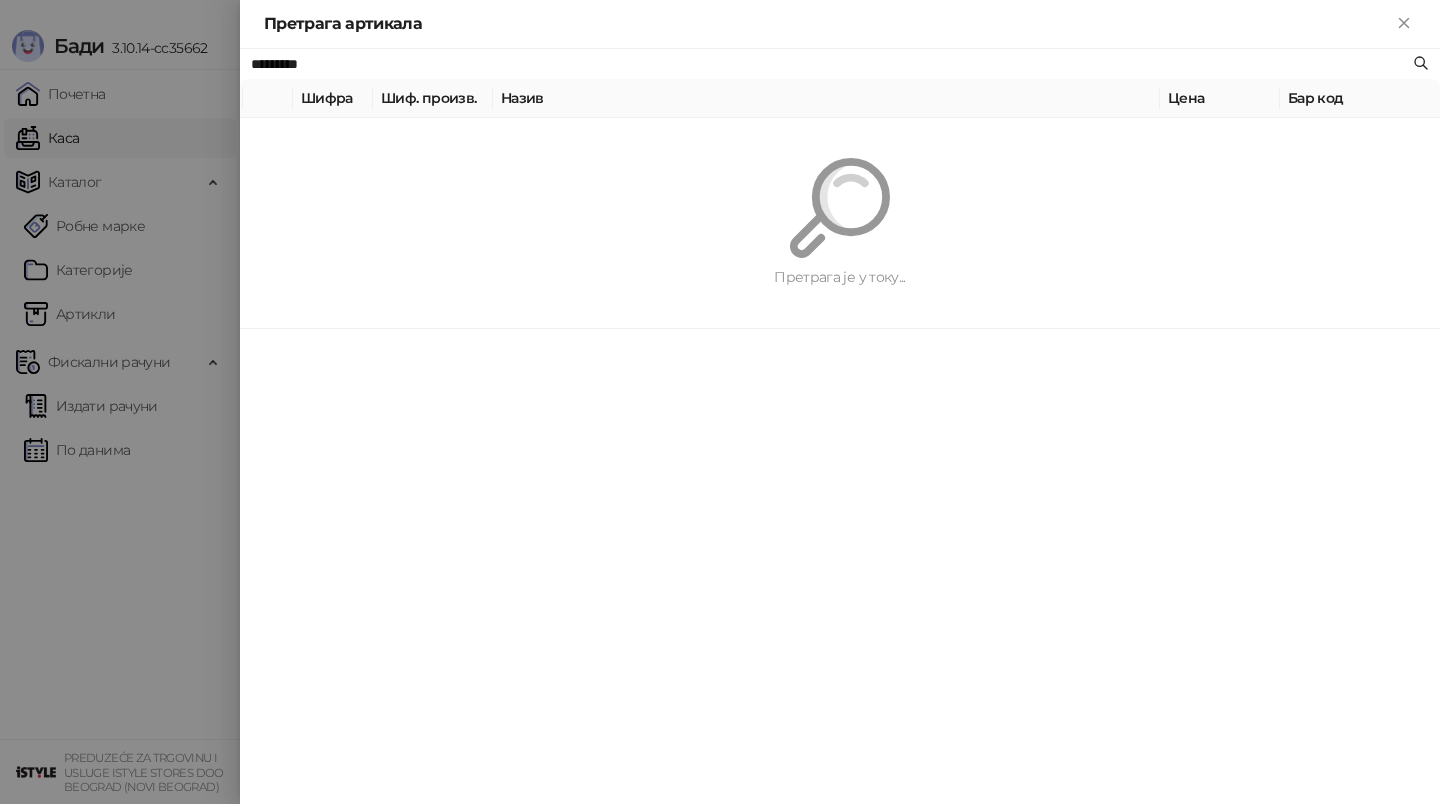 paste on "*********" 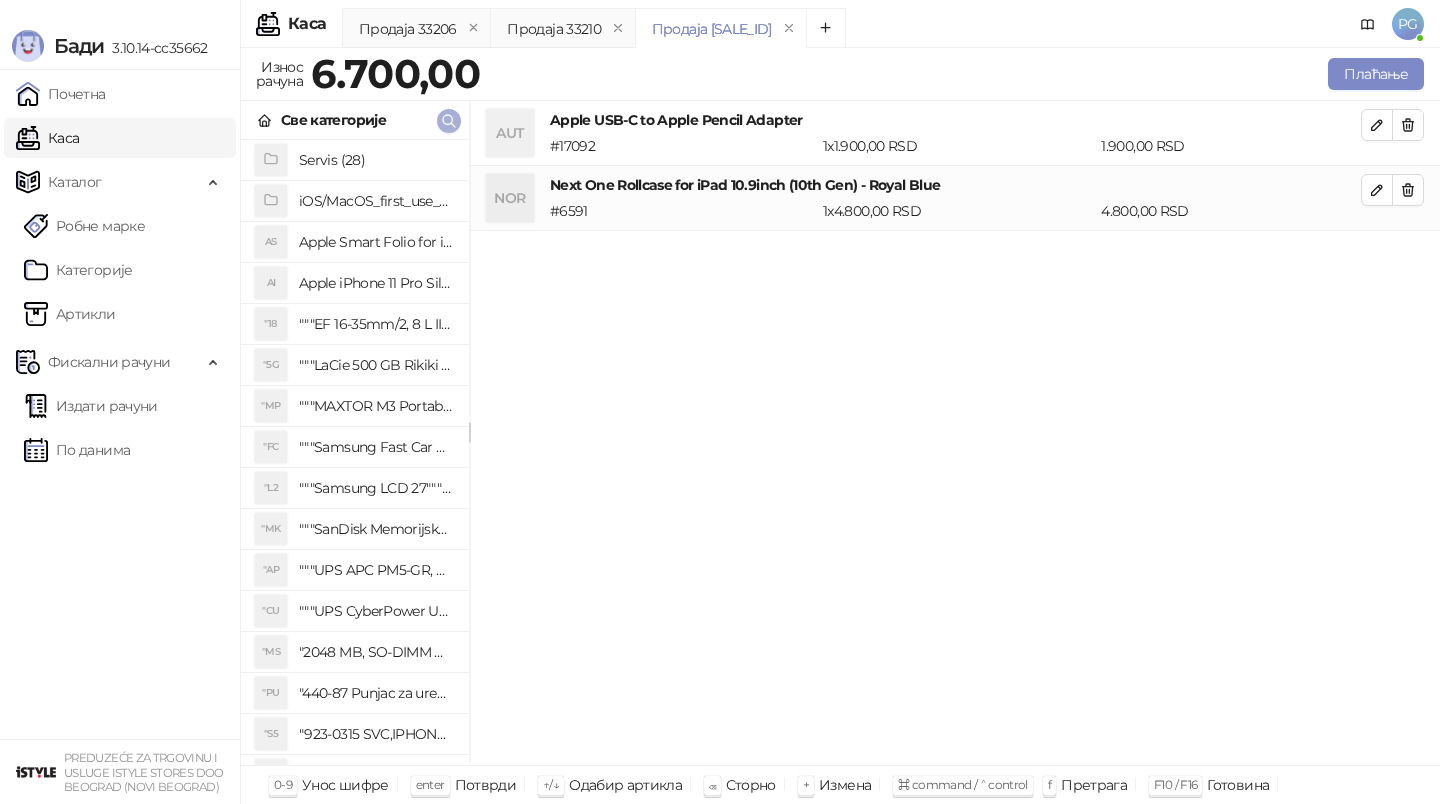 click 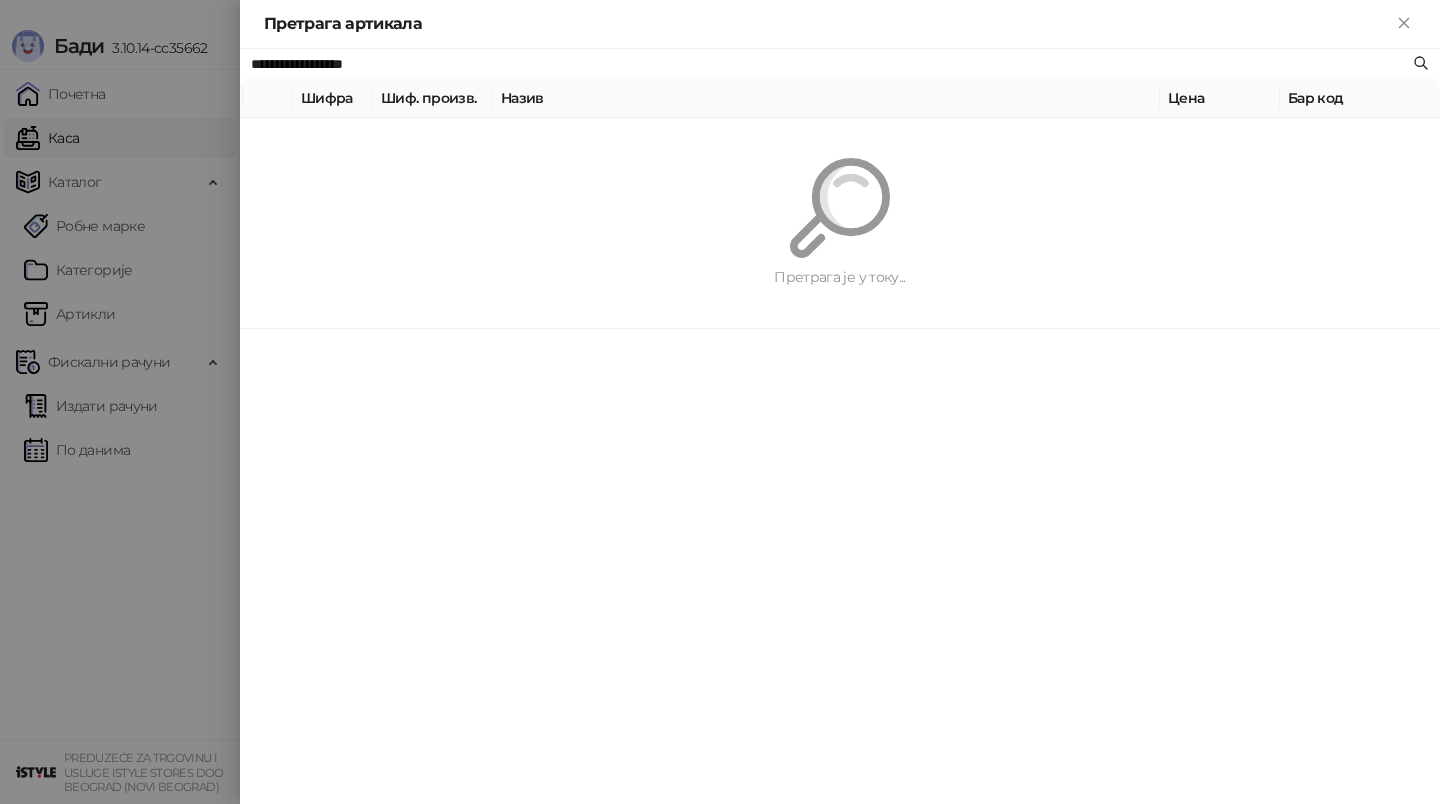paste on "*****" 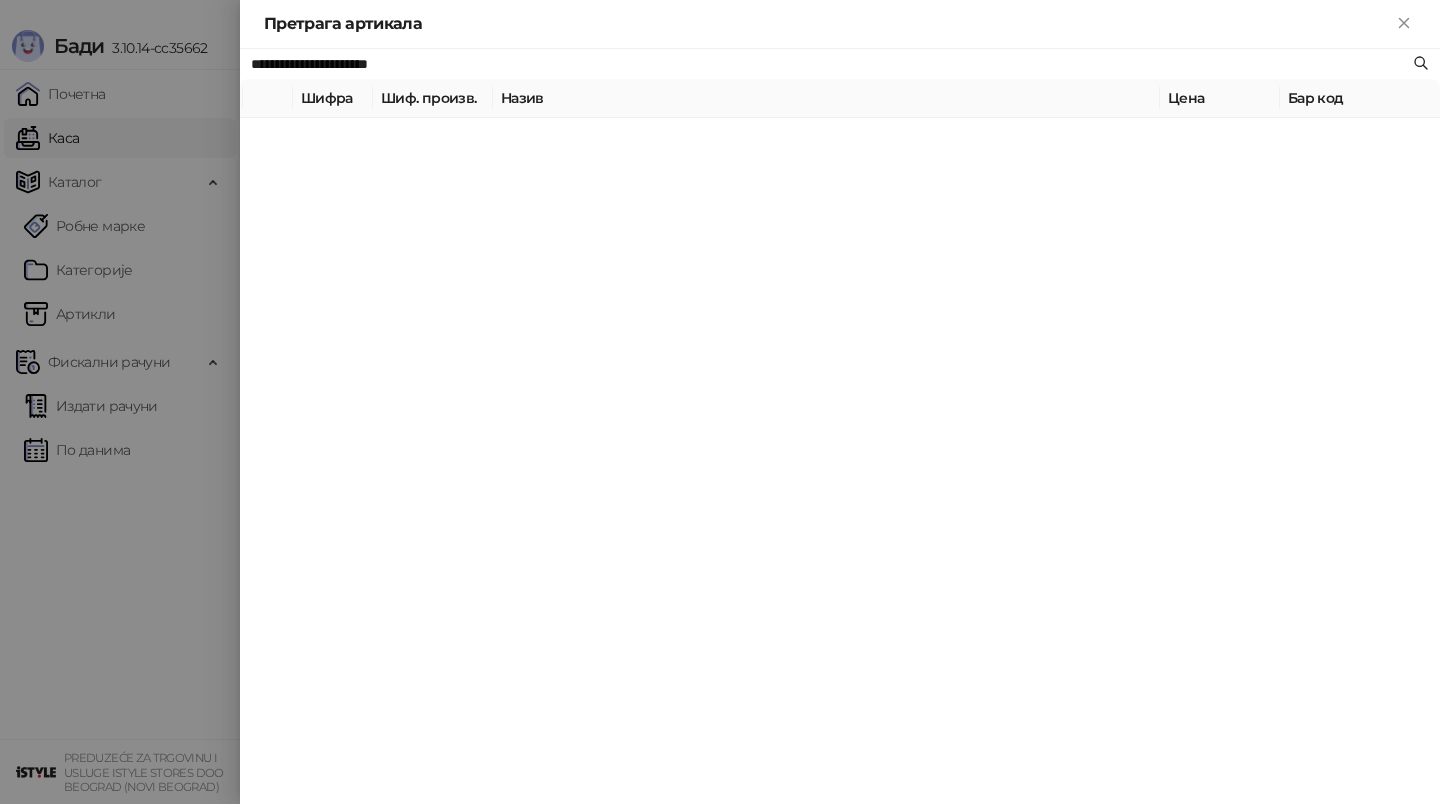 type on "**********" 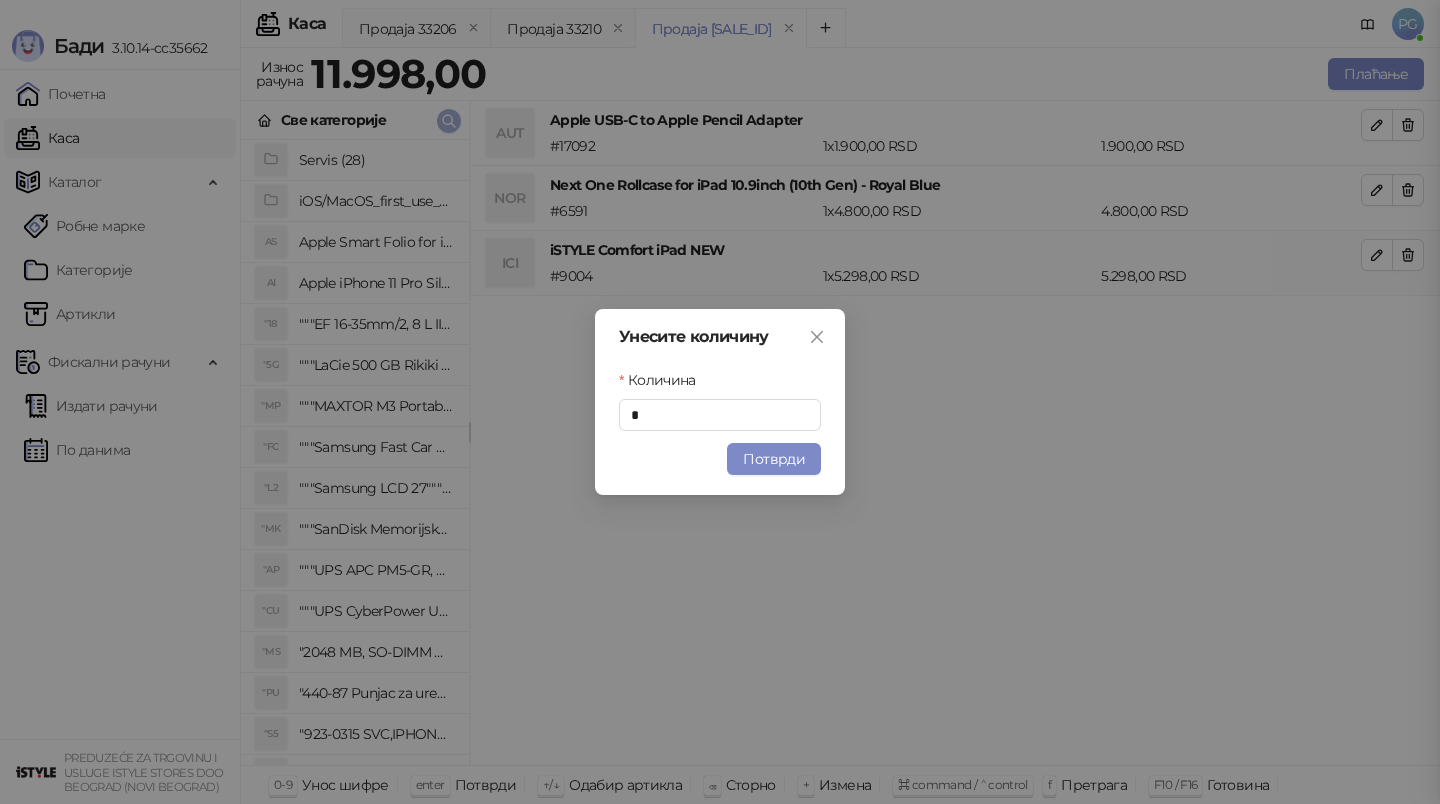 type 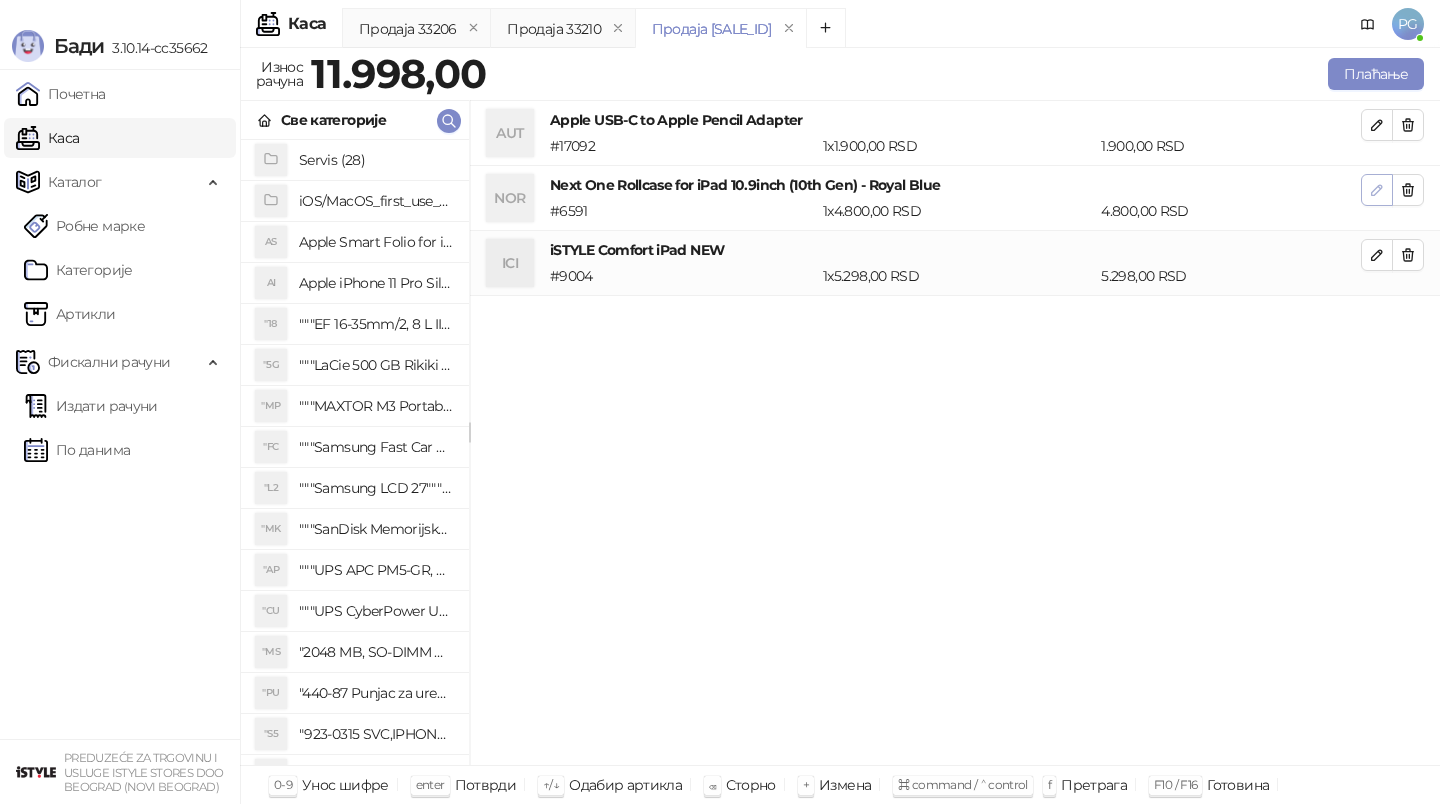 click at bounding box center [1377, 189] 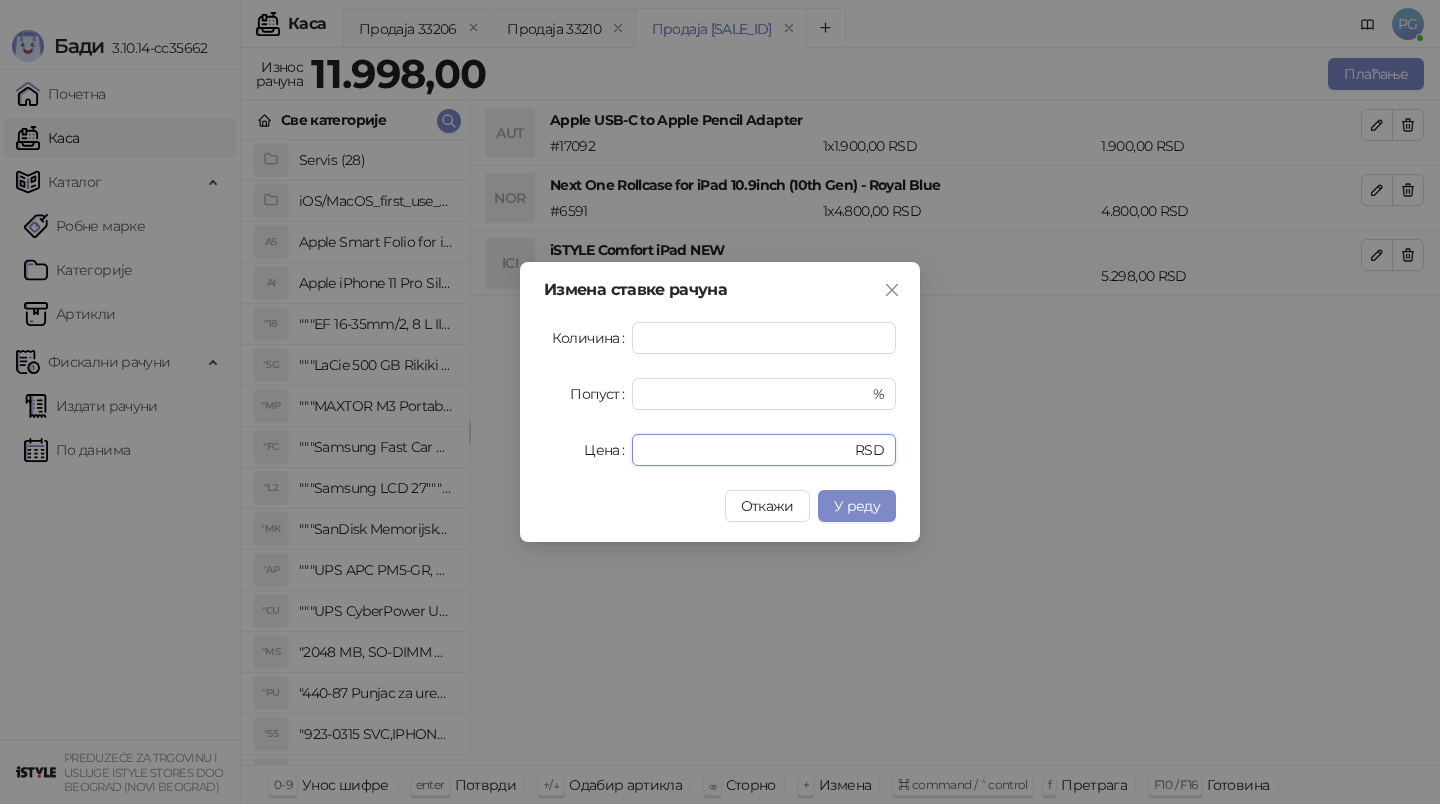 drag, startPoint x: 693, startPoint y: 453, endPoint x: 563, endPoint y: 453, distance: 130 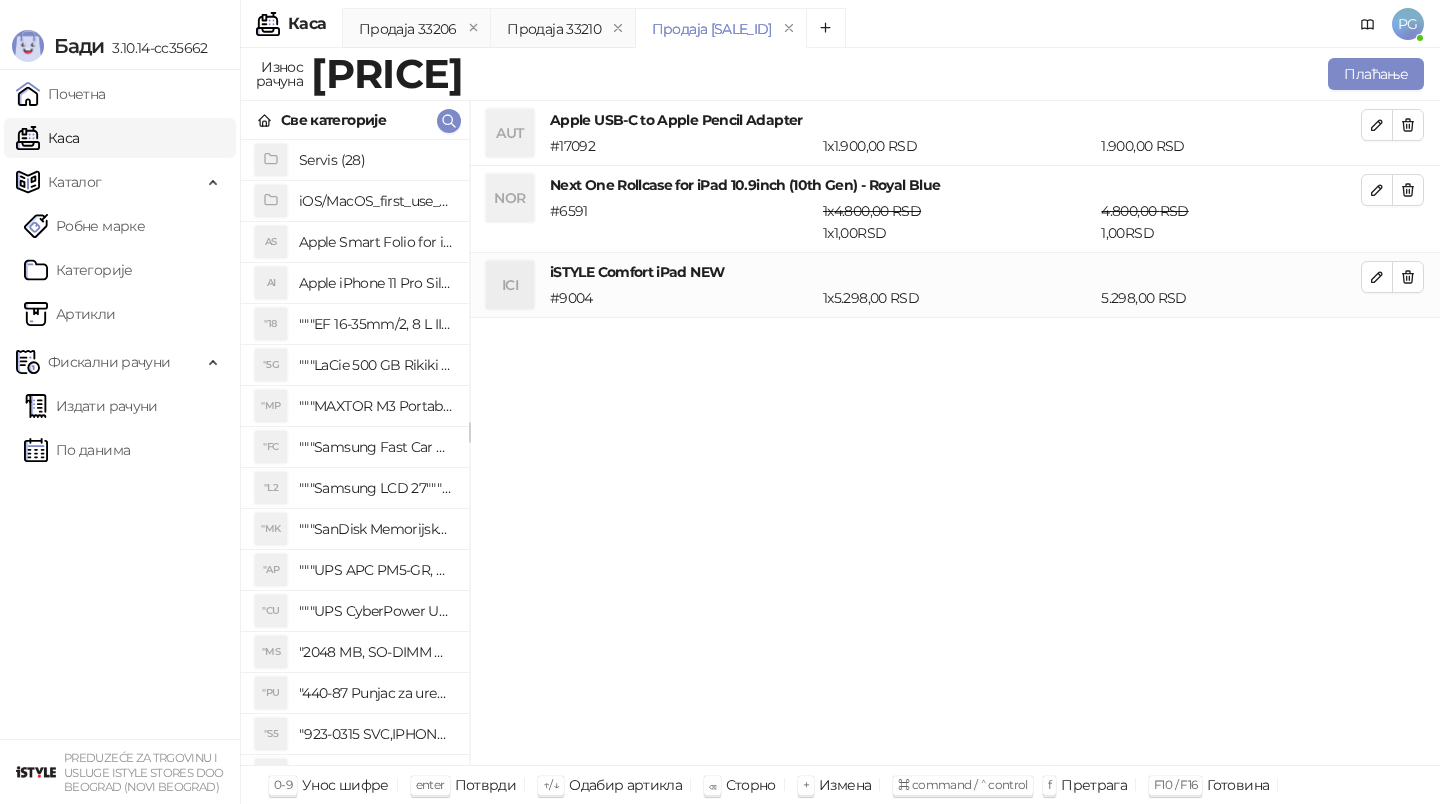click on "Плаћање" at bounding box center [948, 74] 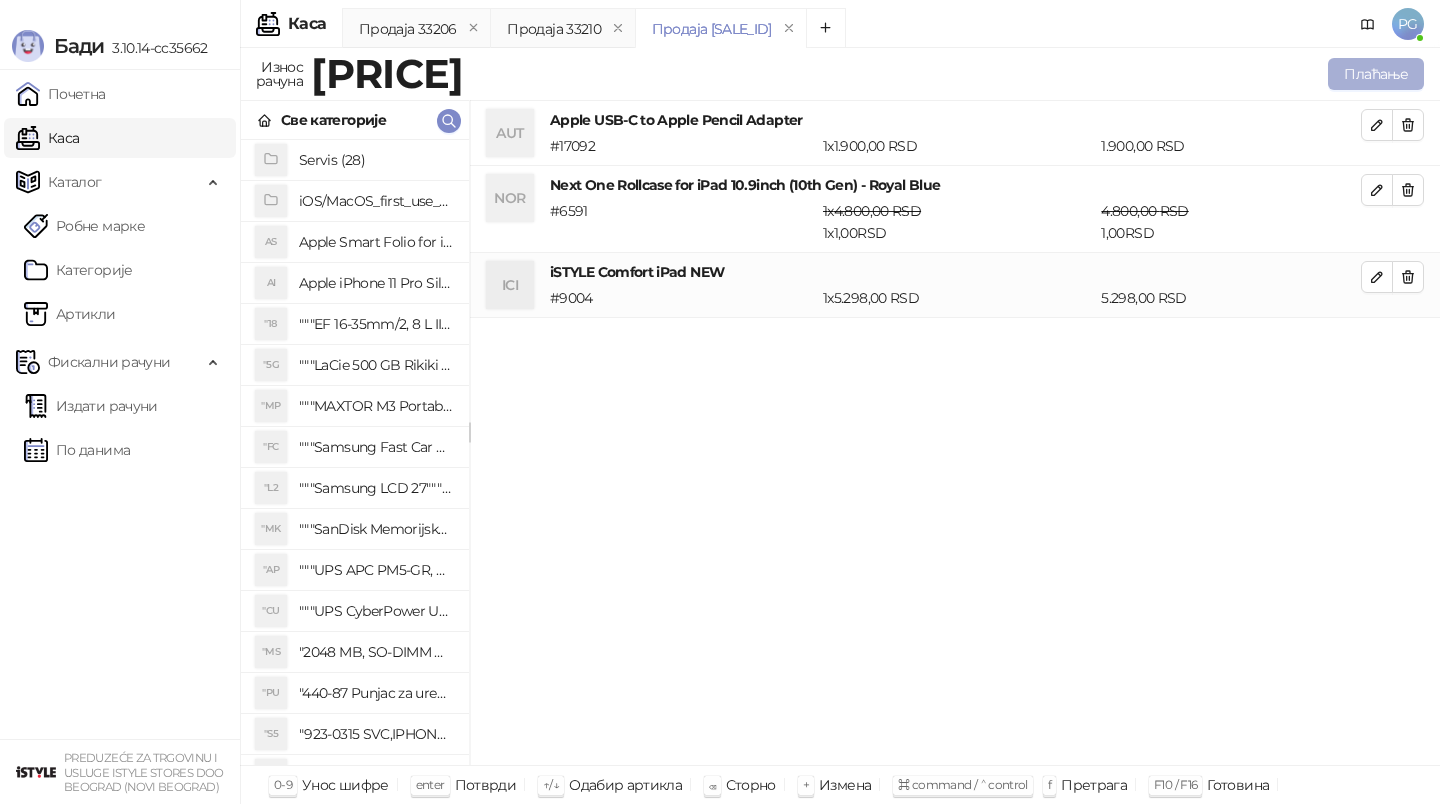 click on "Плаћање" at bounding box center (1376, 74) 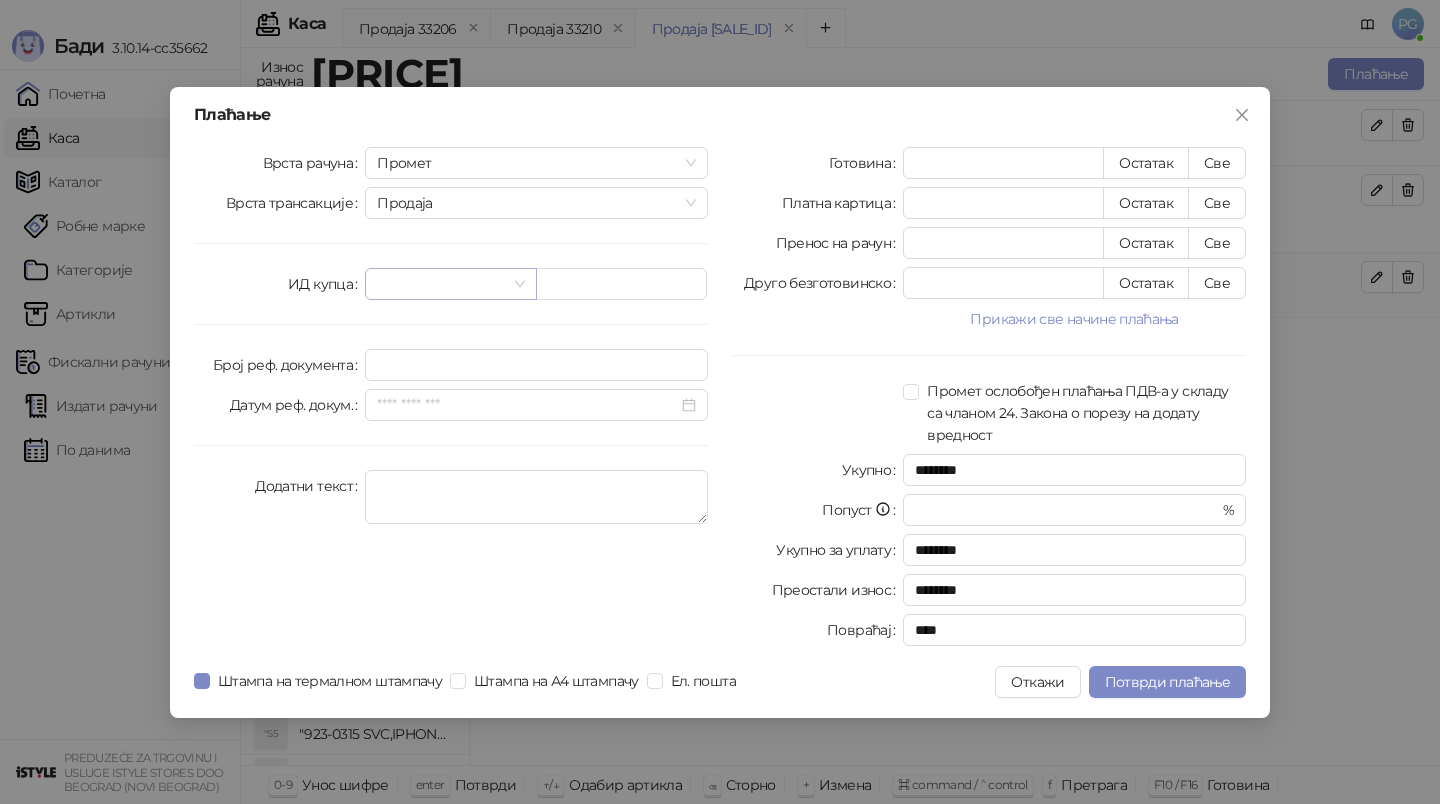 click at bounding box center [441, 284] 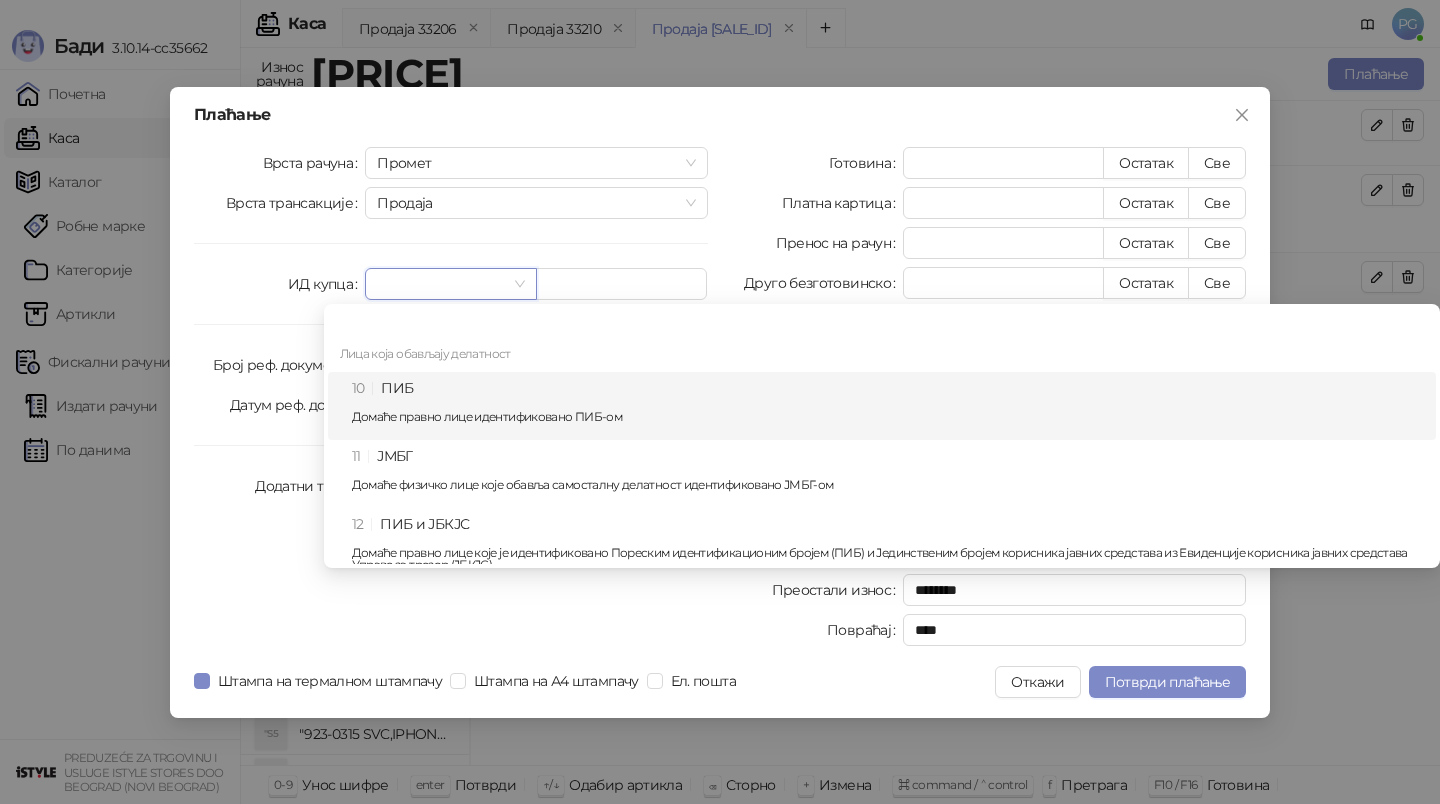 click on "10 ПИБ Домаће правно лице идентификовано ПИБ-ом" at bounding box center [888, 406] 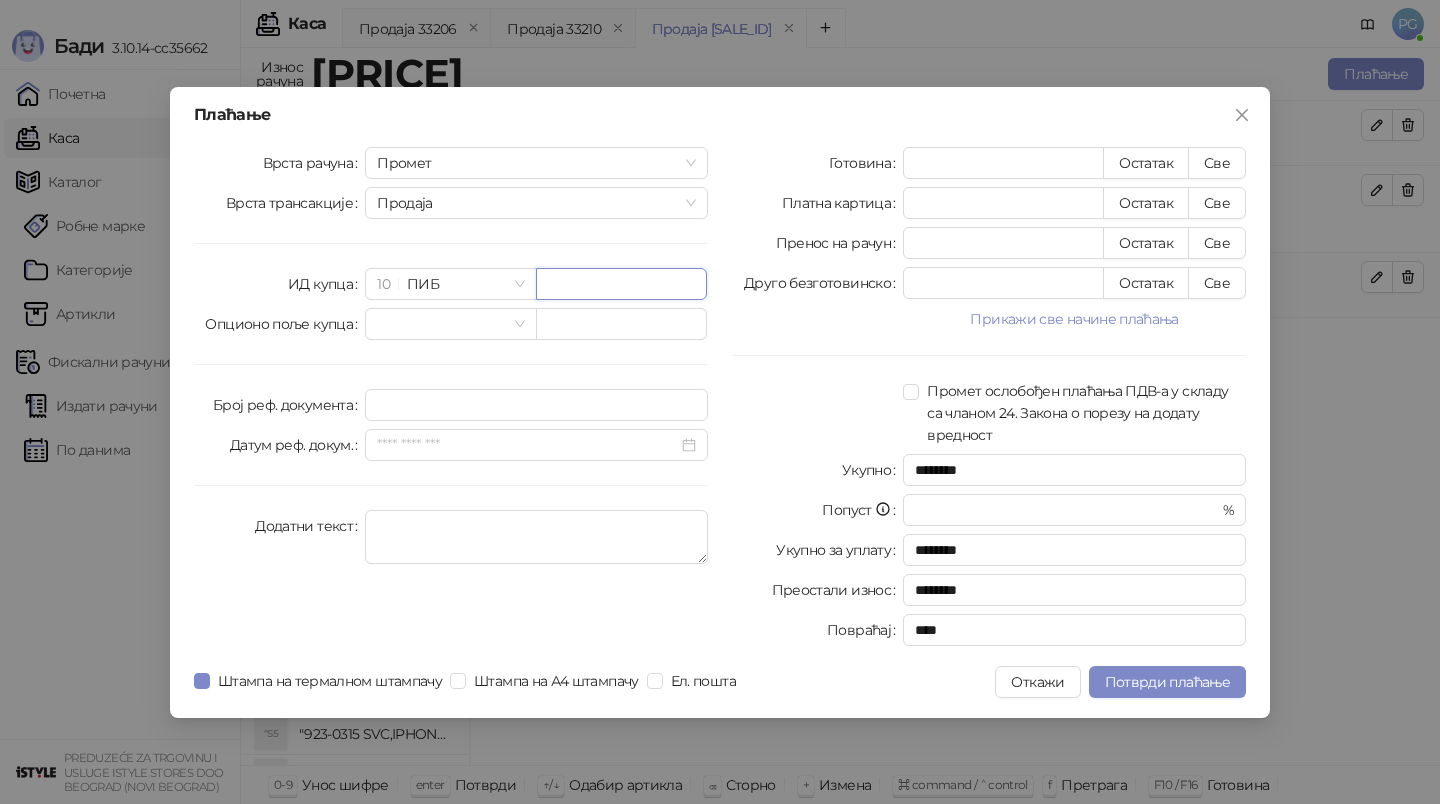 paste on "*********" 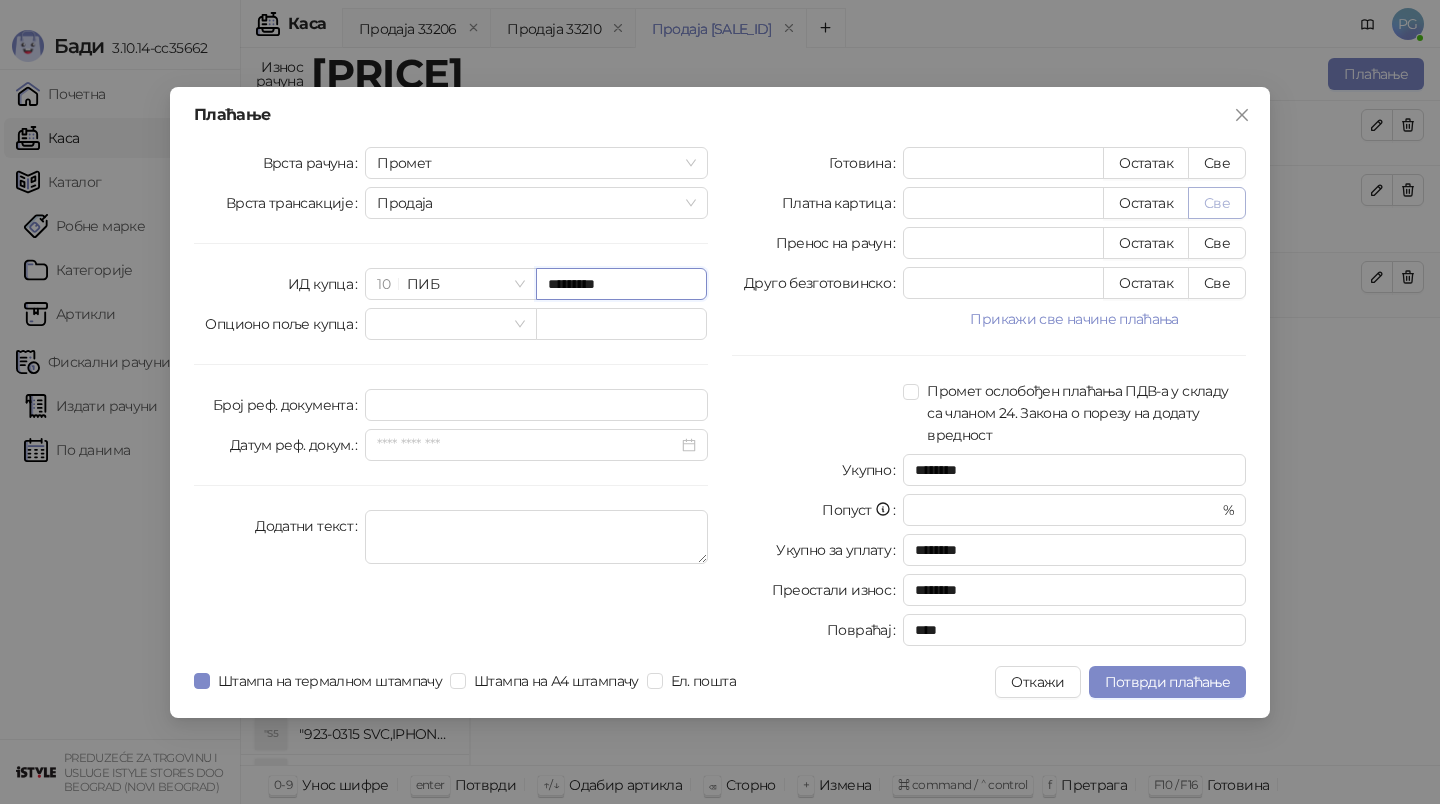 type on "*********" 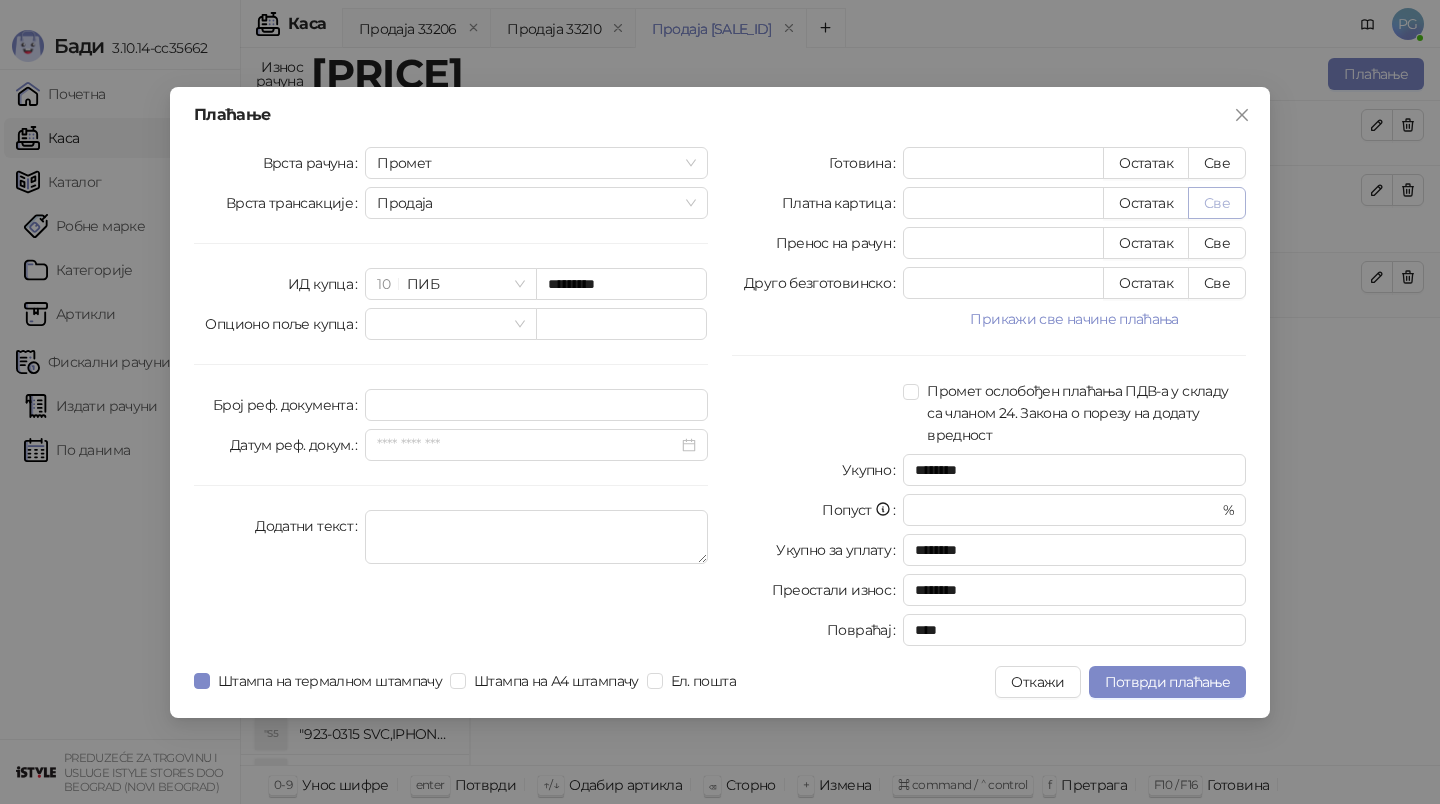 click on "Све" at bounding box center (1217, 203) 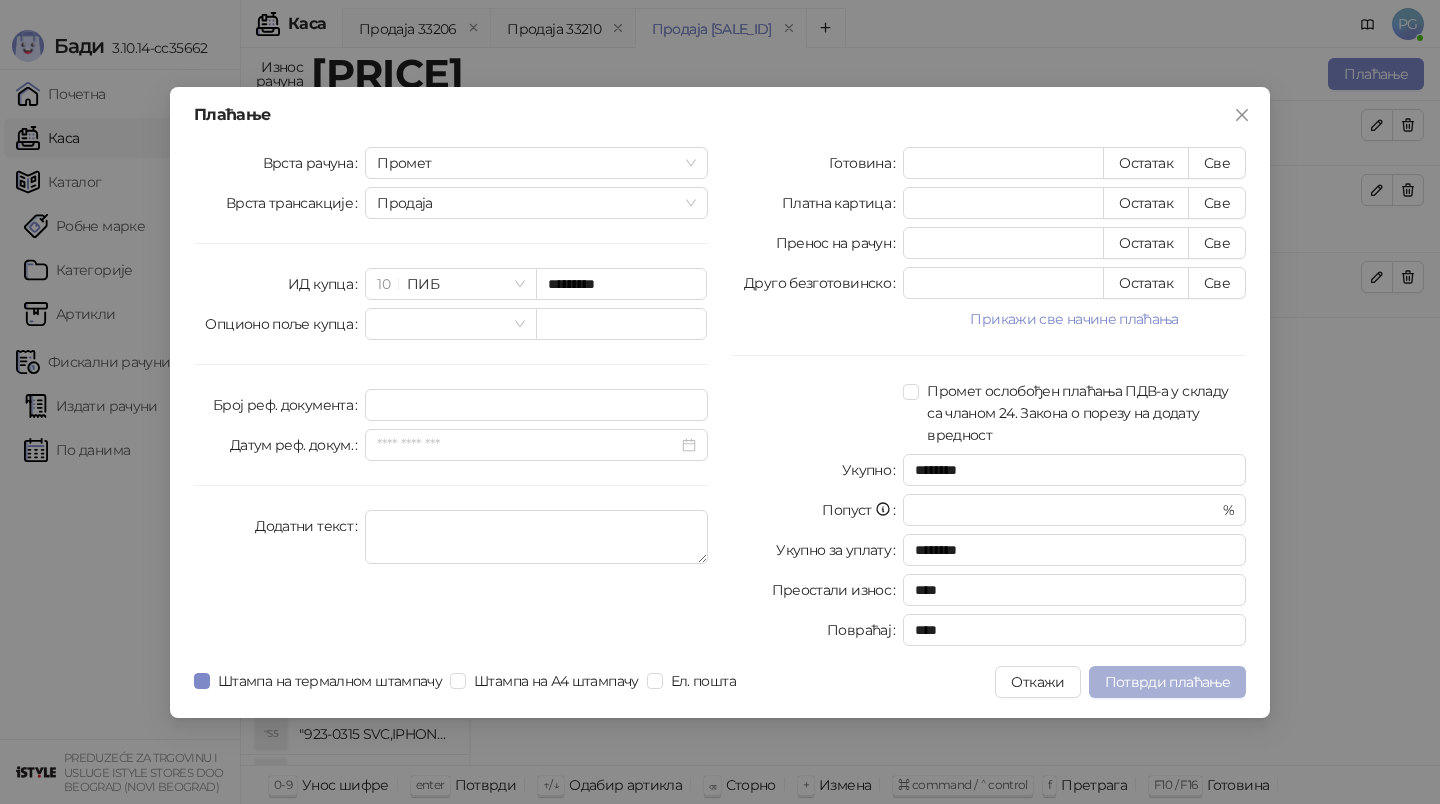 click on "Потврди плаћање" at bounding box center [1167, 682] 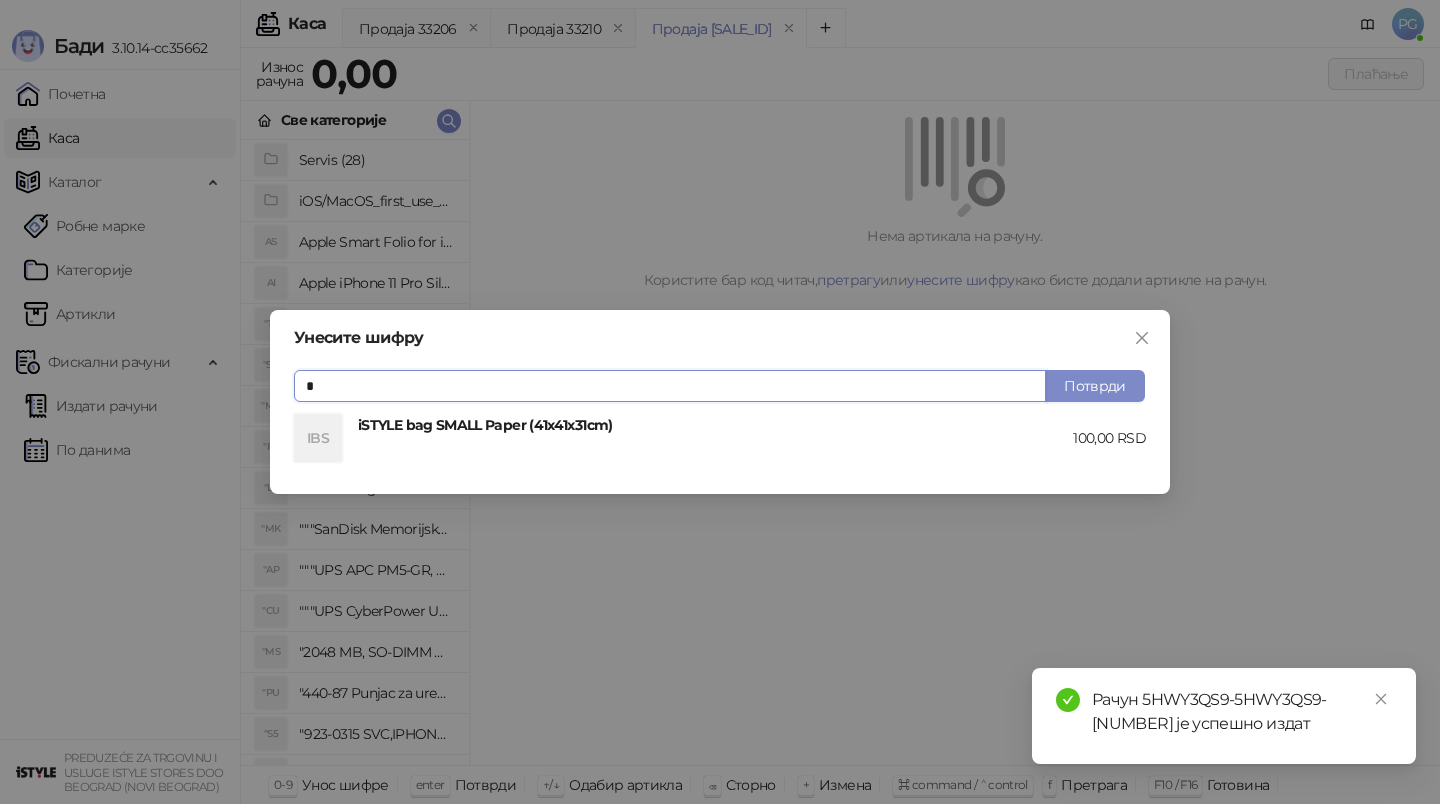 click 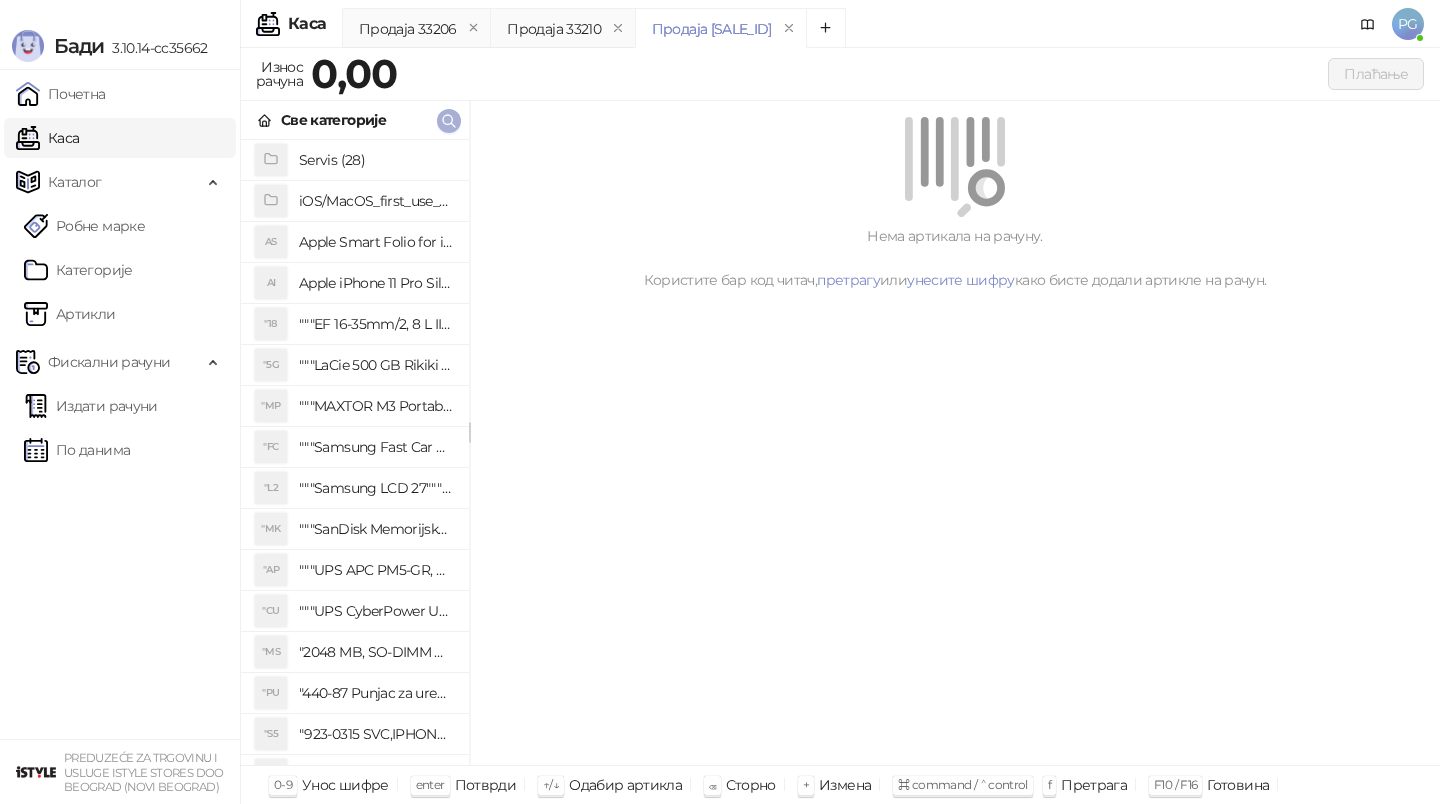 click 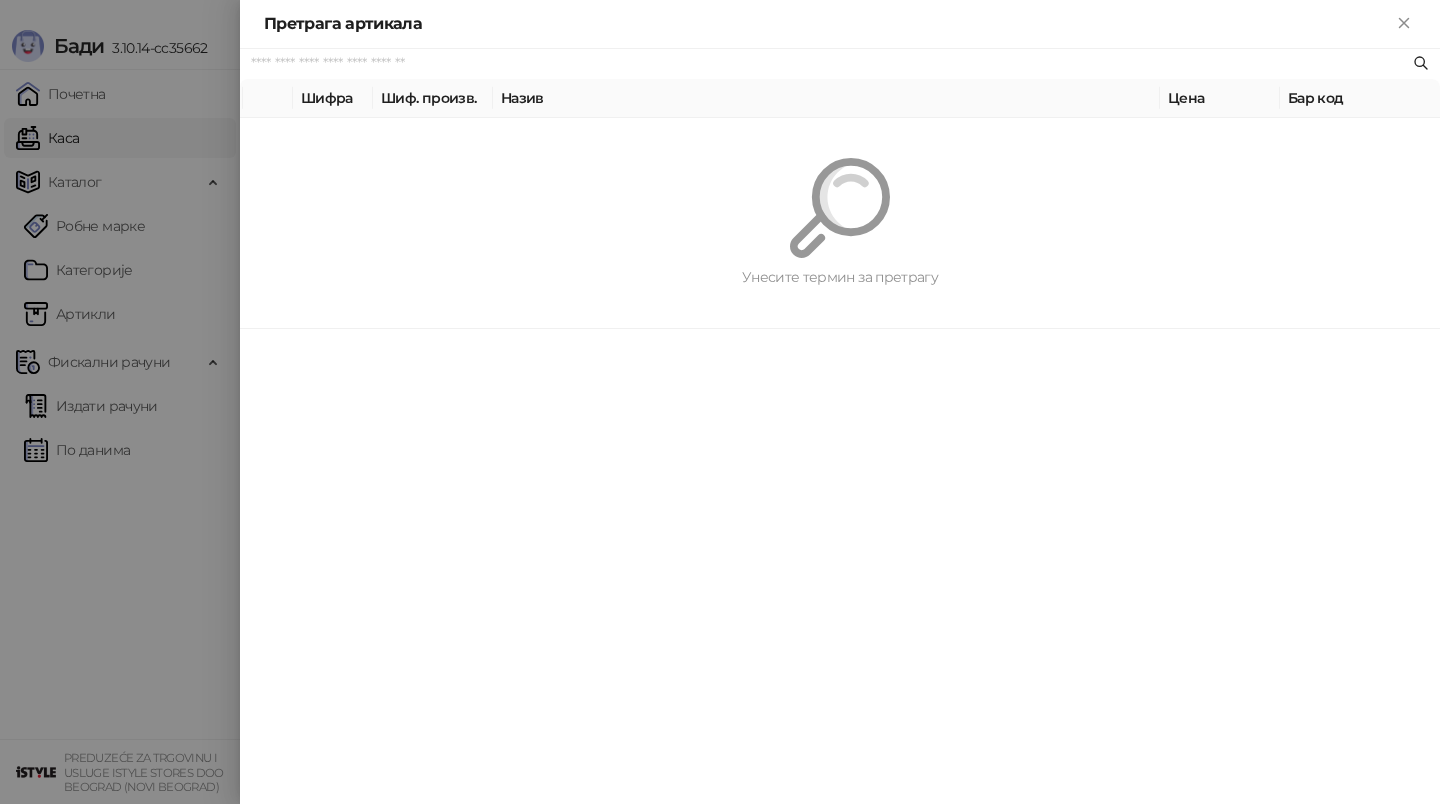 paste on "**********" 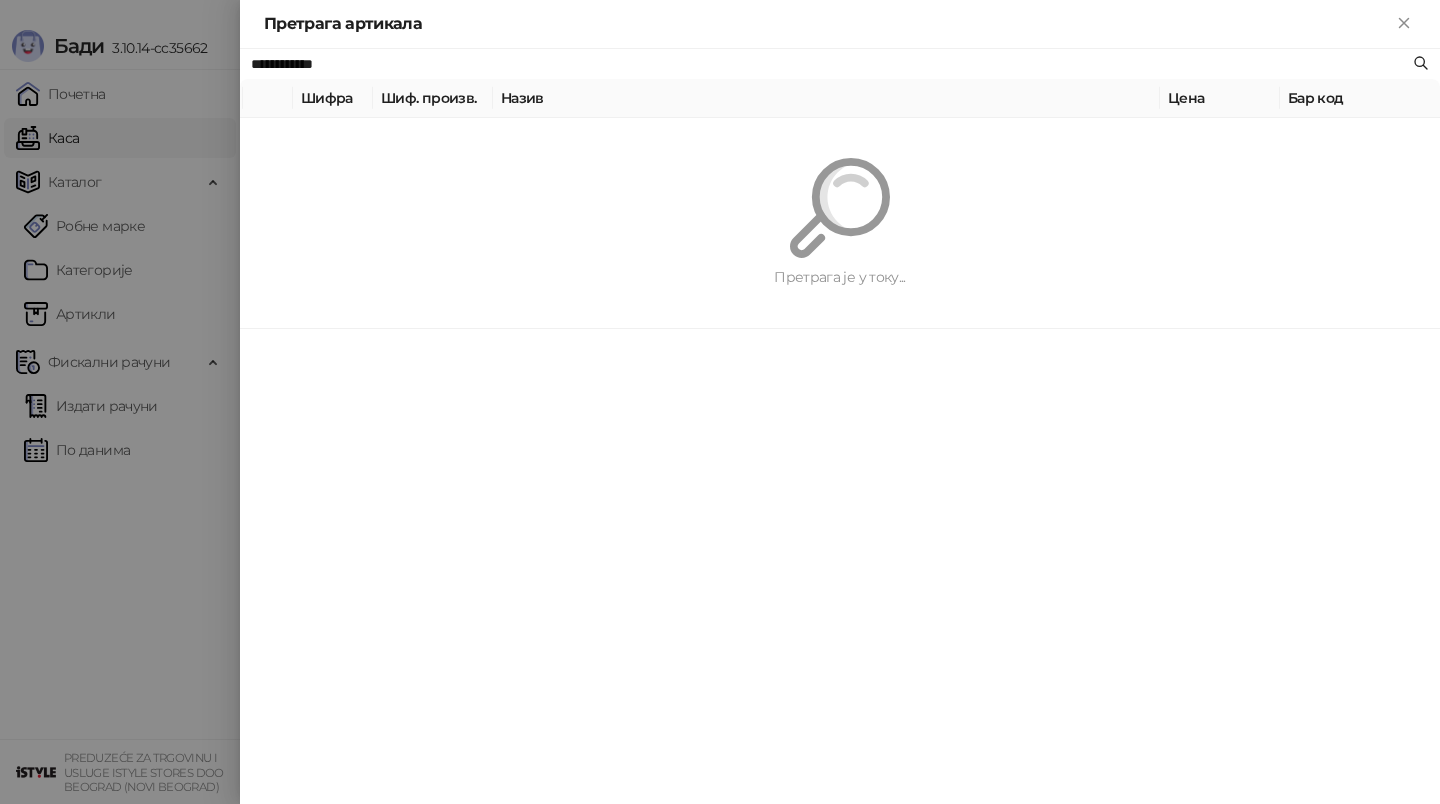 type on "**********" 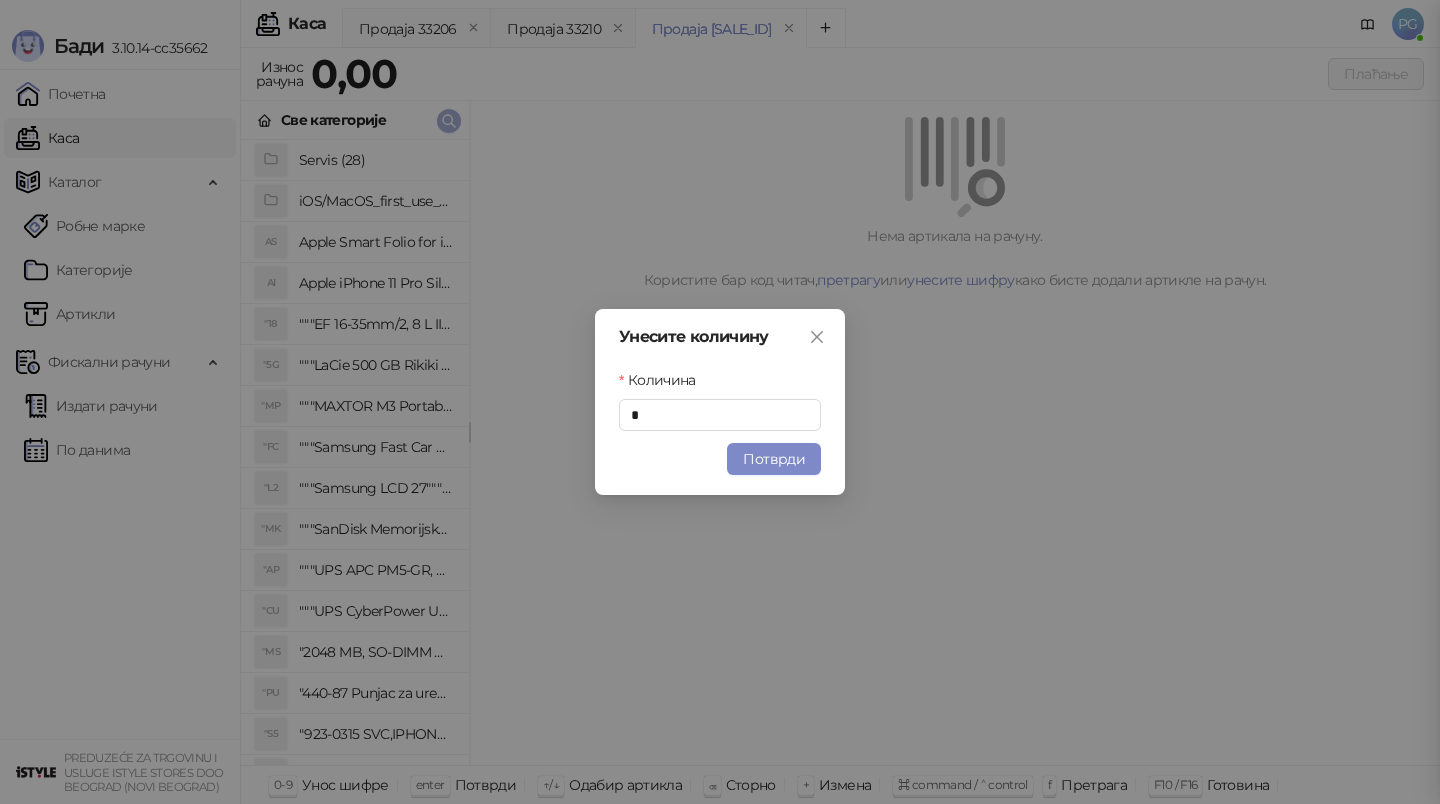 type 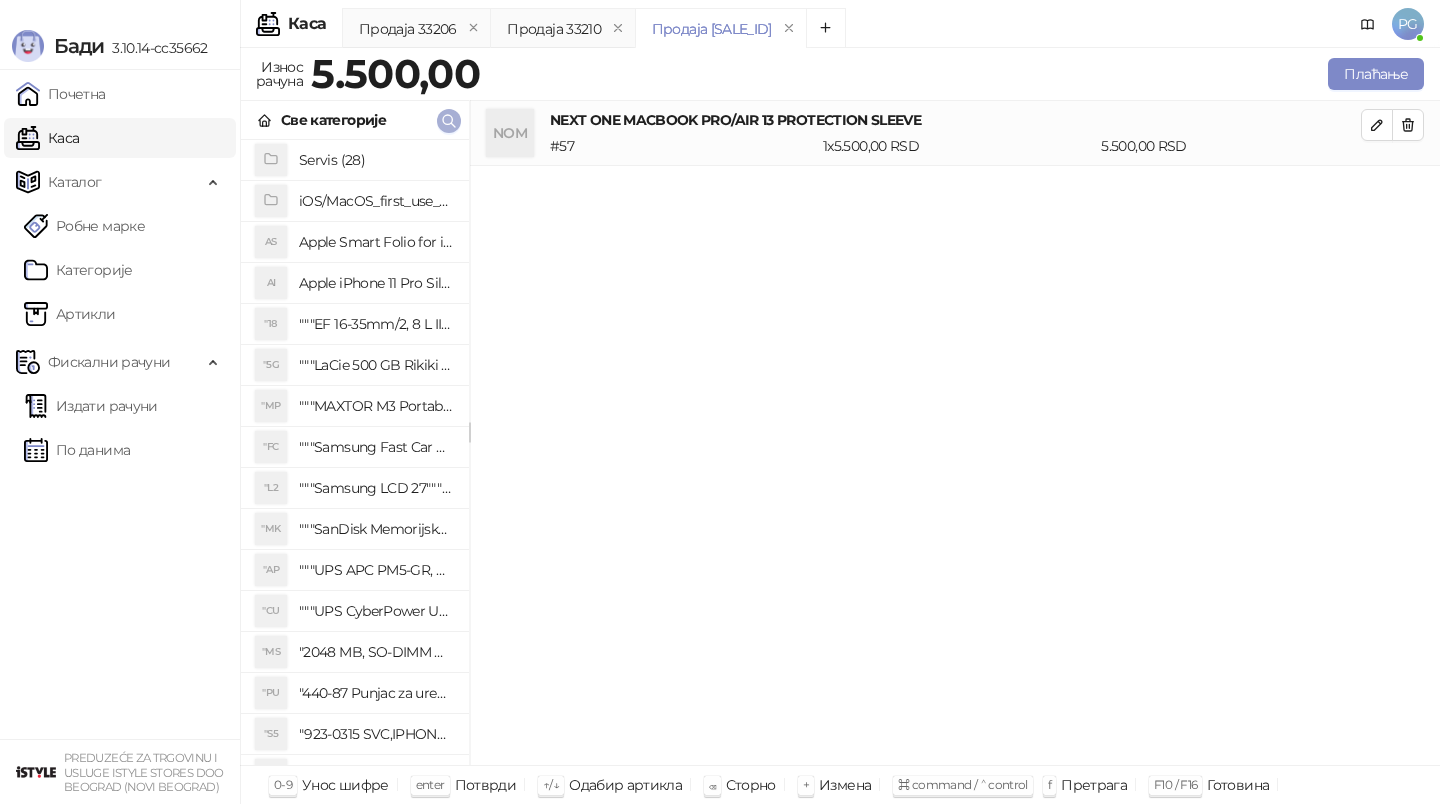 click at bounding box center [449, 121] 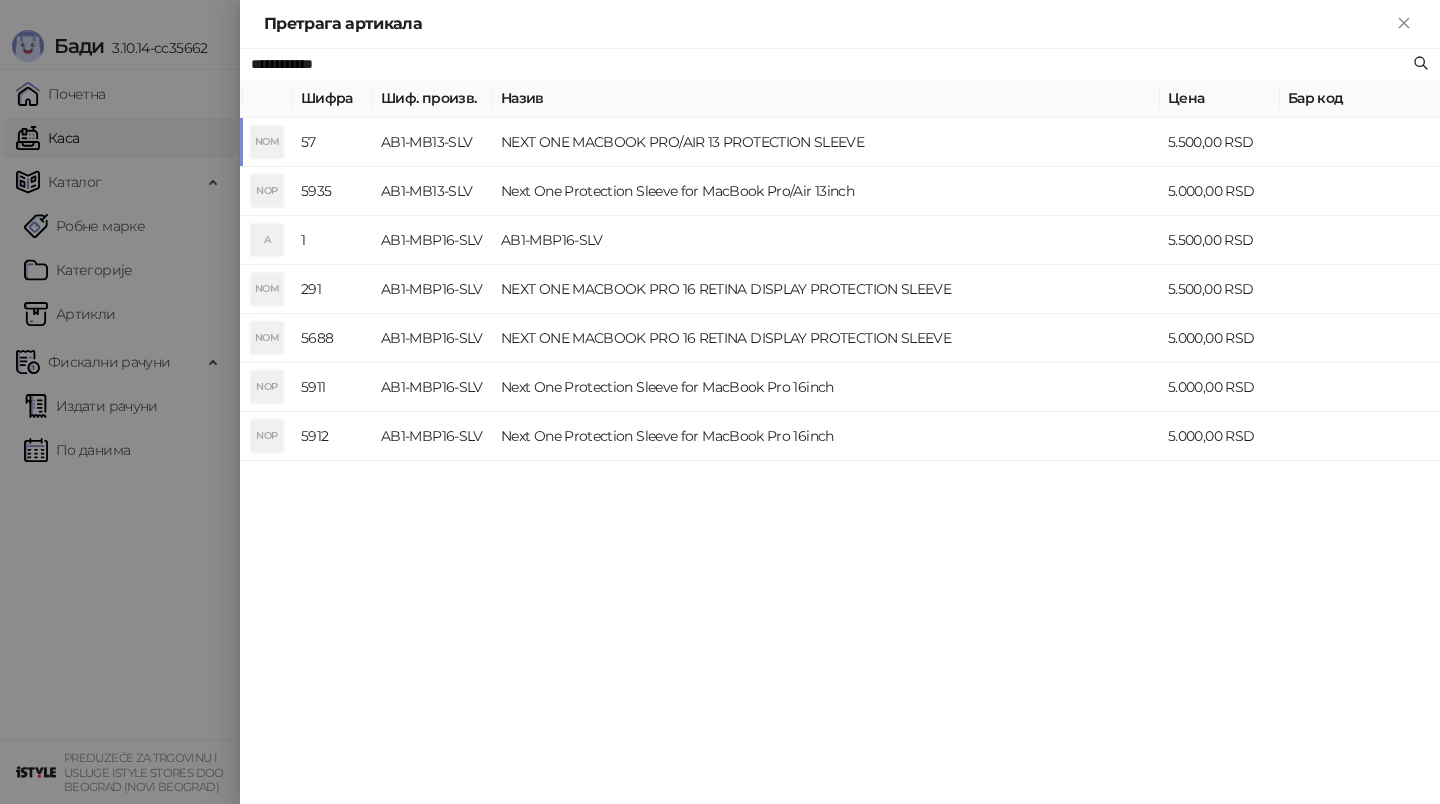 click on "Претрага артикала" at bounding box center (840, 24) 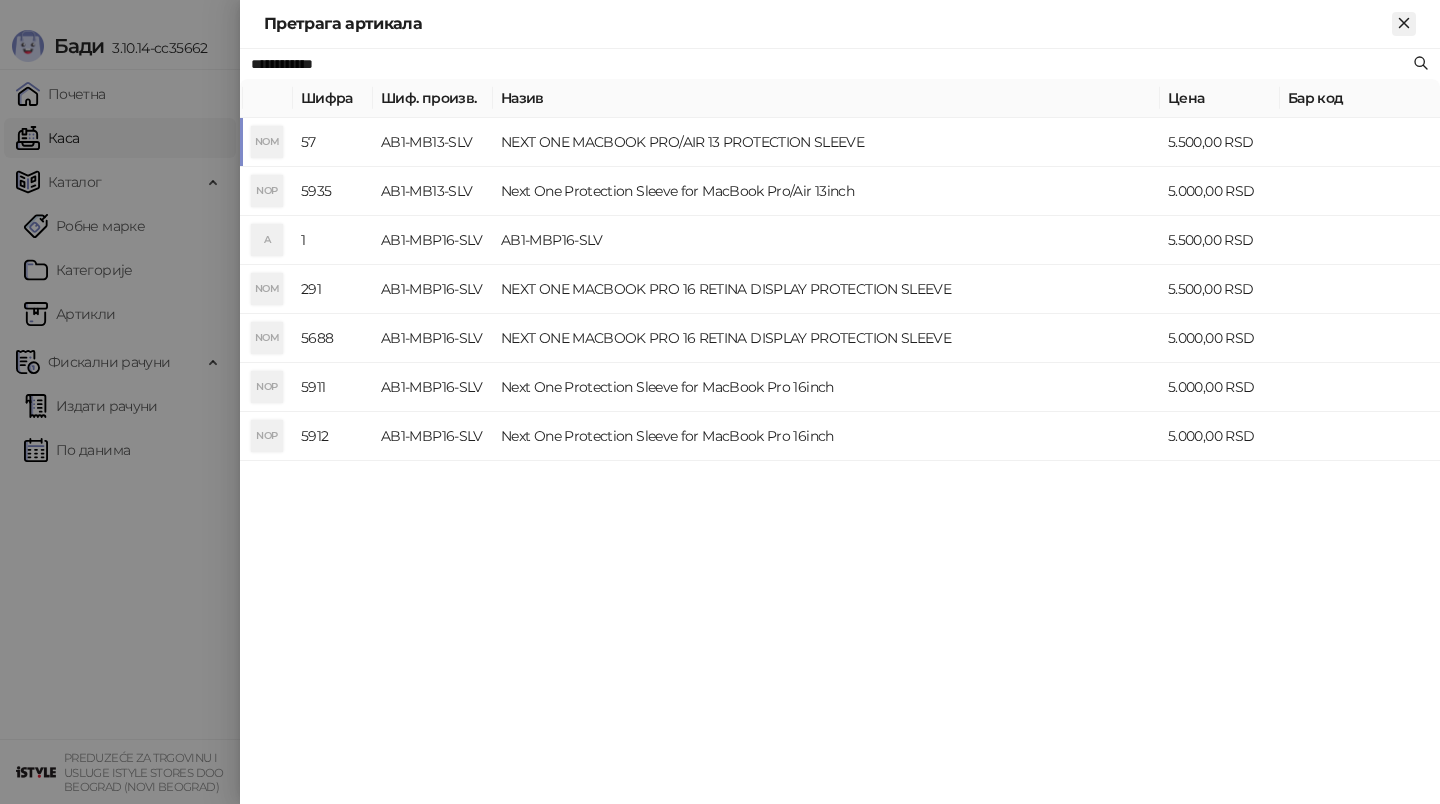 click 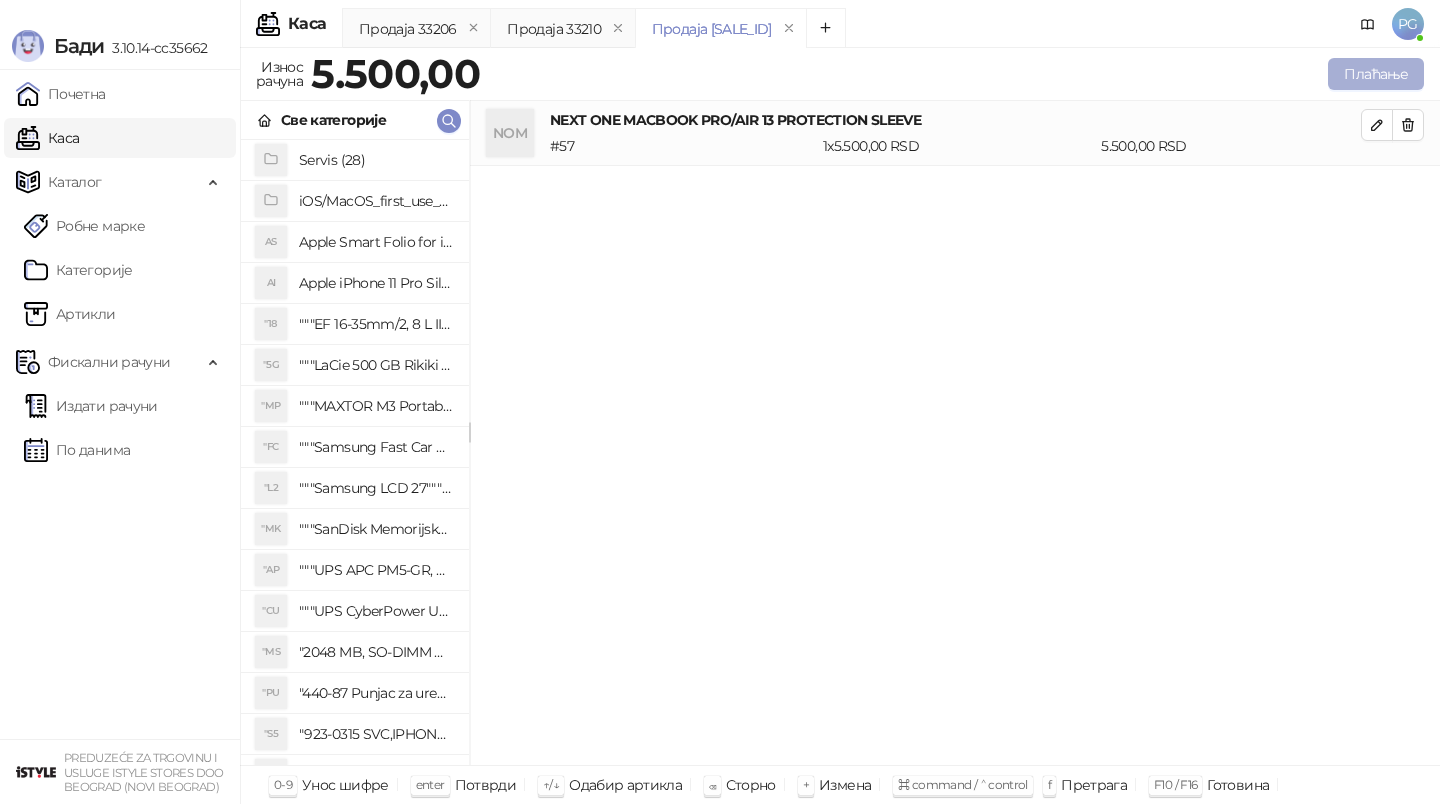 click on "Плаћање" at bounding box center (1376, 74) 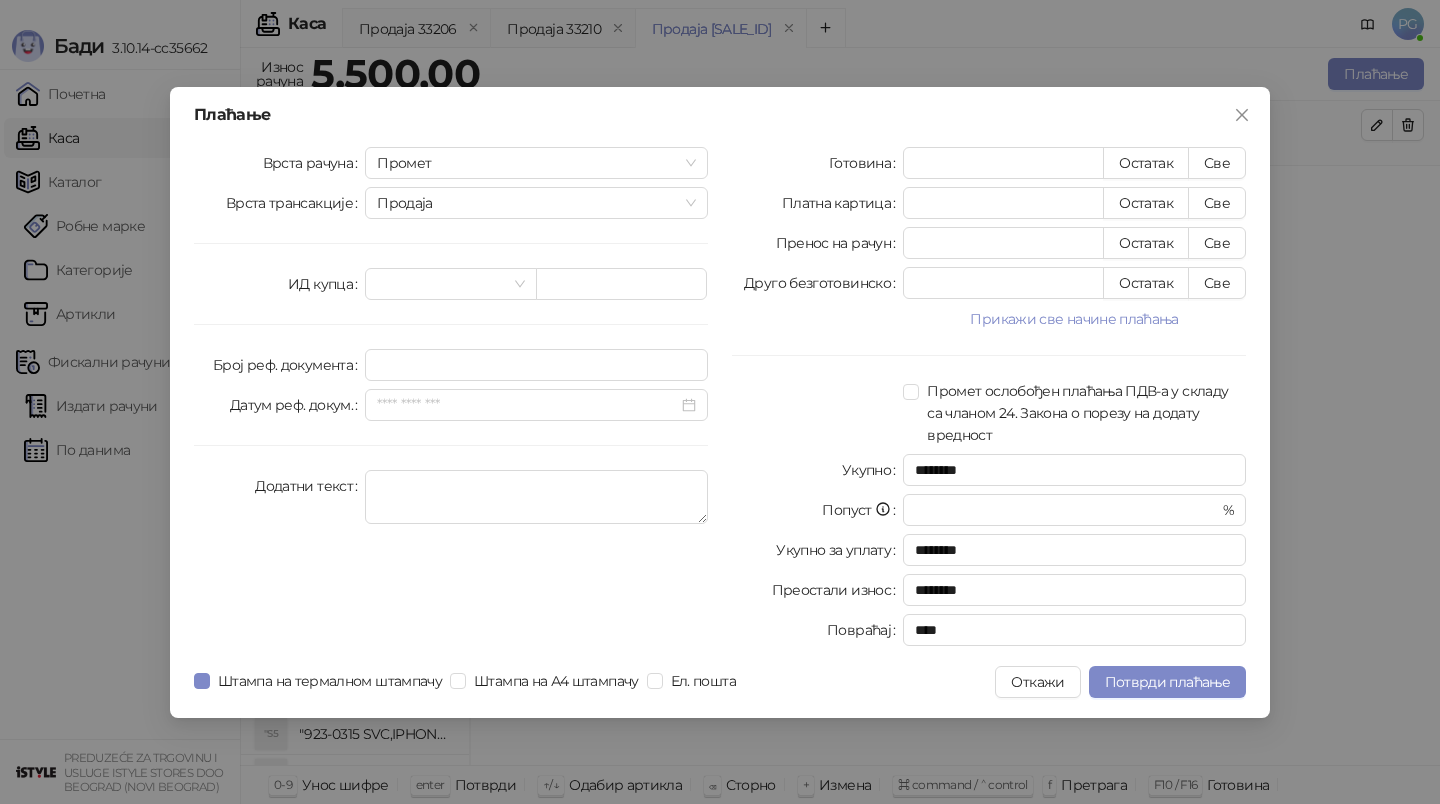 click on "Готовина * Остатак Све Платна картица * Остатак Све Пренос на рачун * Остатак Све Друго безготовинско * Остатак Све Прикажи све начине плаћања Чек * Остатак Све Ваучер * Остатак Све Инстант плаћање * Остатак Све   Промет ослобођен плаћања ПДВ-а у складу са чланом 24. Закона о порезу на додату вредност Укупно ******** Попуст   * % Укупно за уплату ******** Преостали износ ******** Повраћај ****" at bounding box center (989, 400) 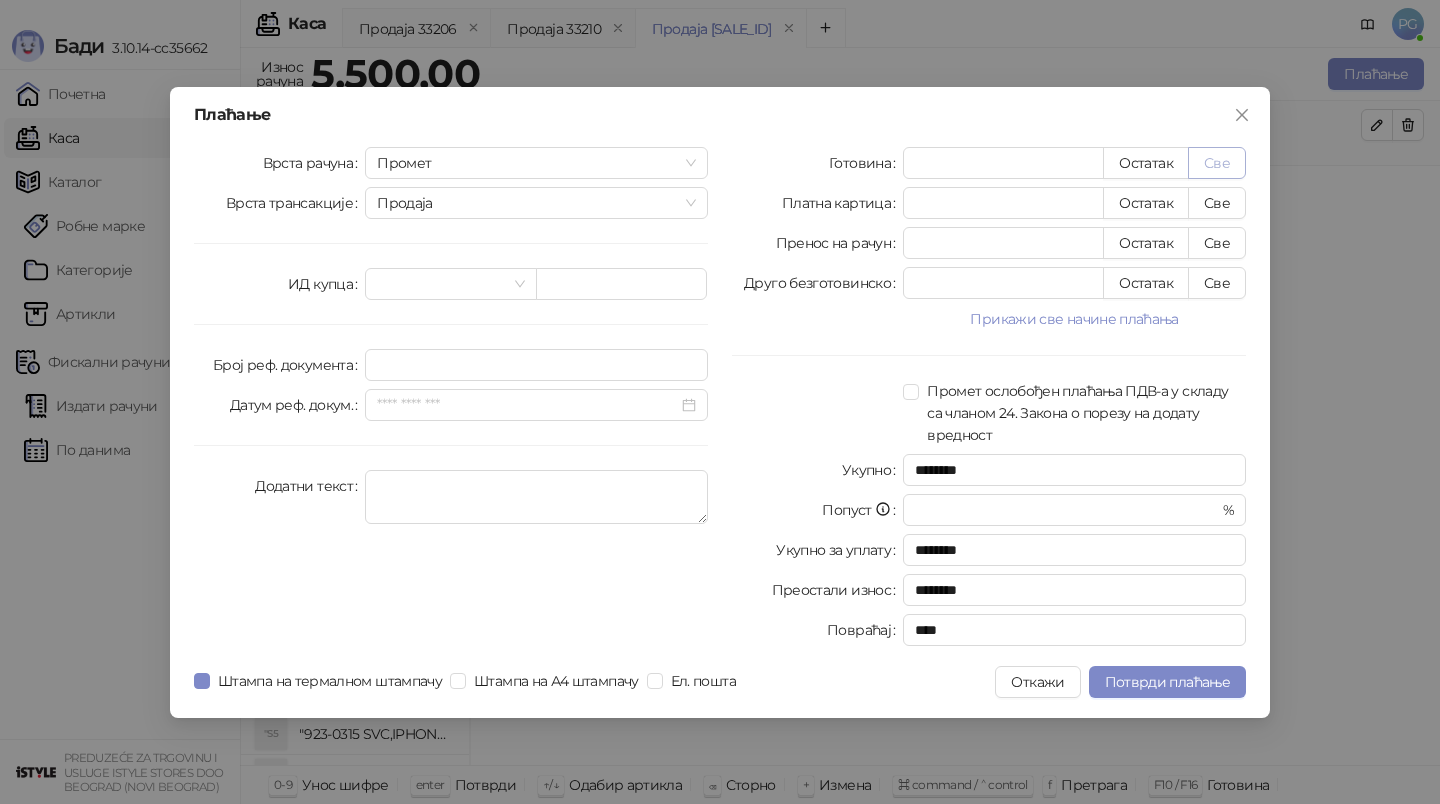 click on "Све" at bounding box center (1217, 163) 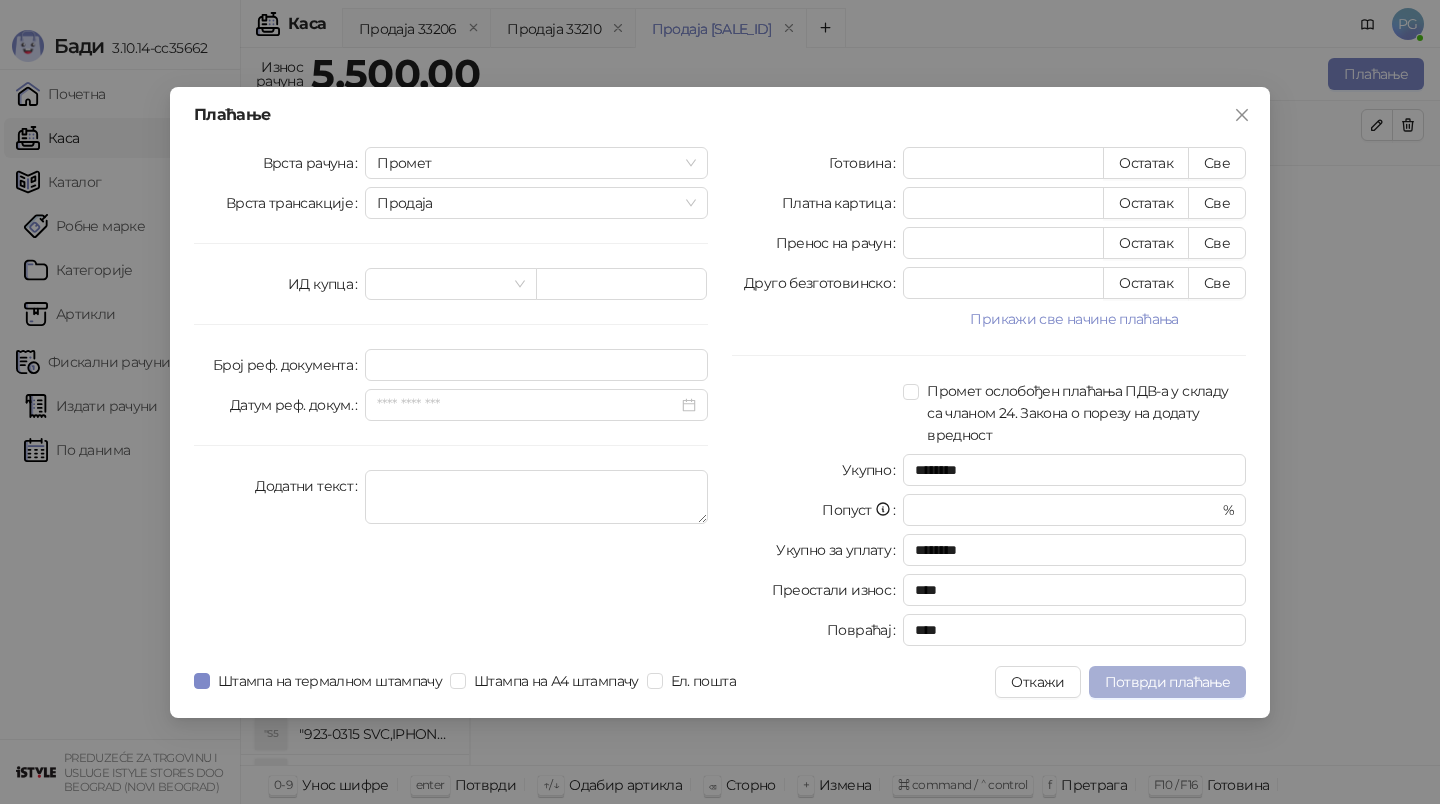 click on "Потврди плаћање" at bounding box center (1167, 682) 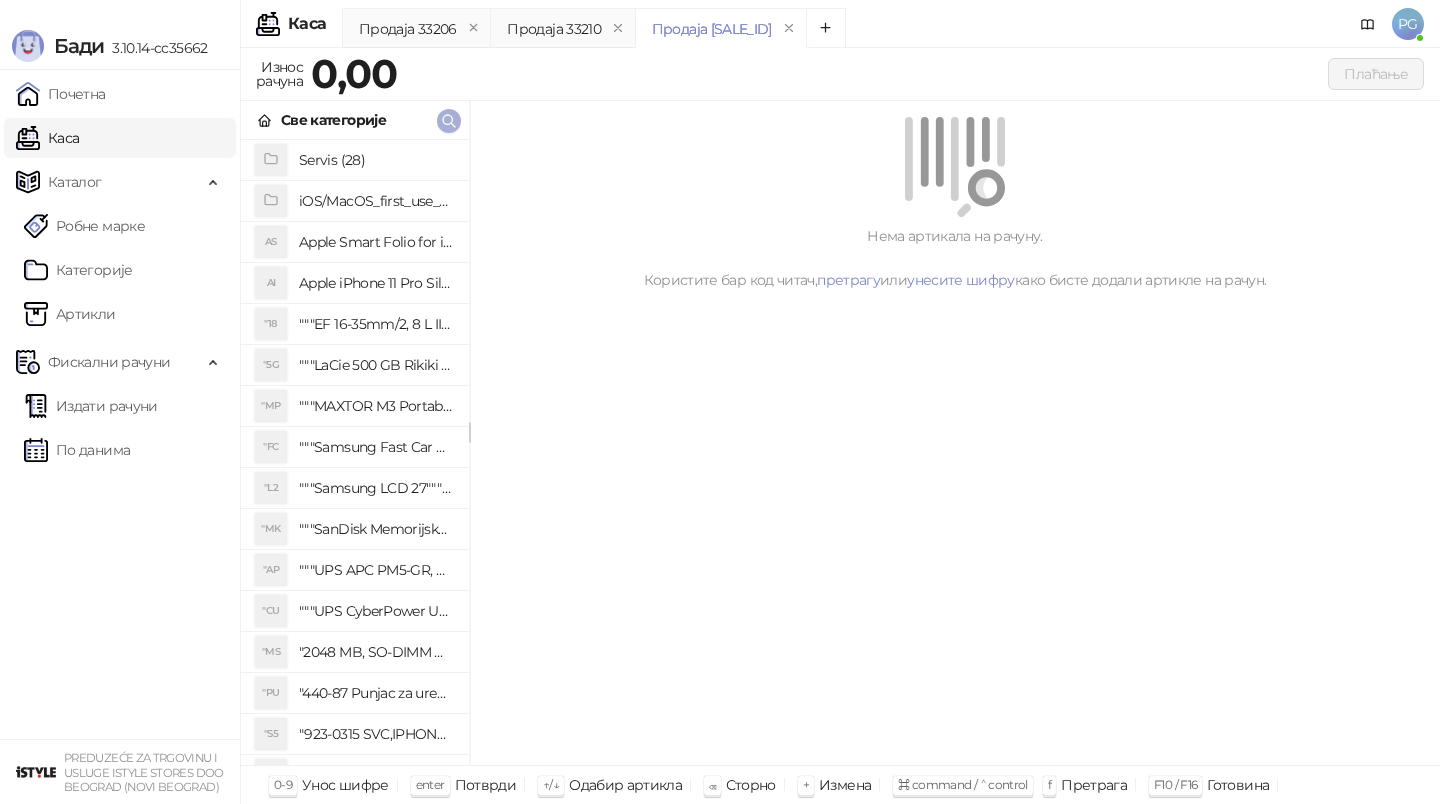 click 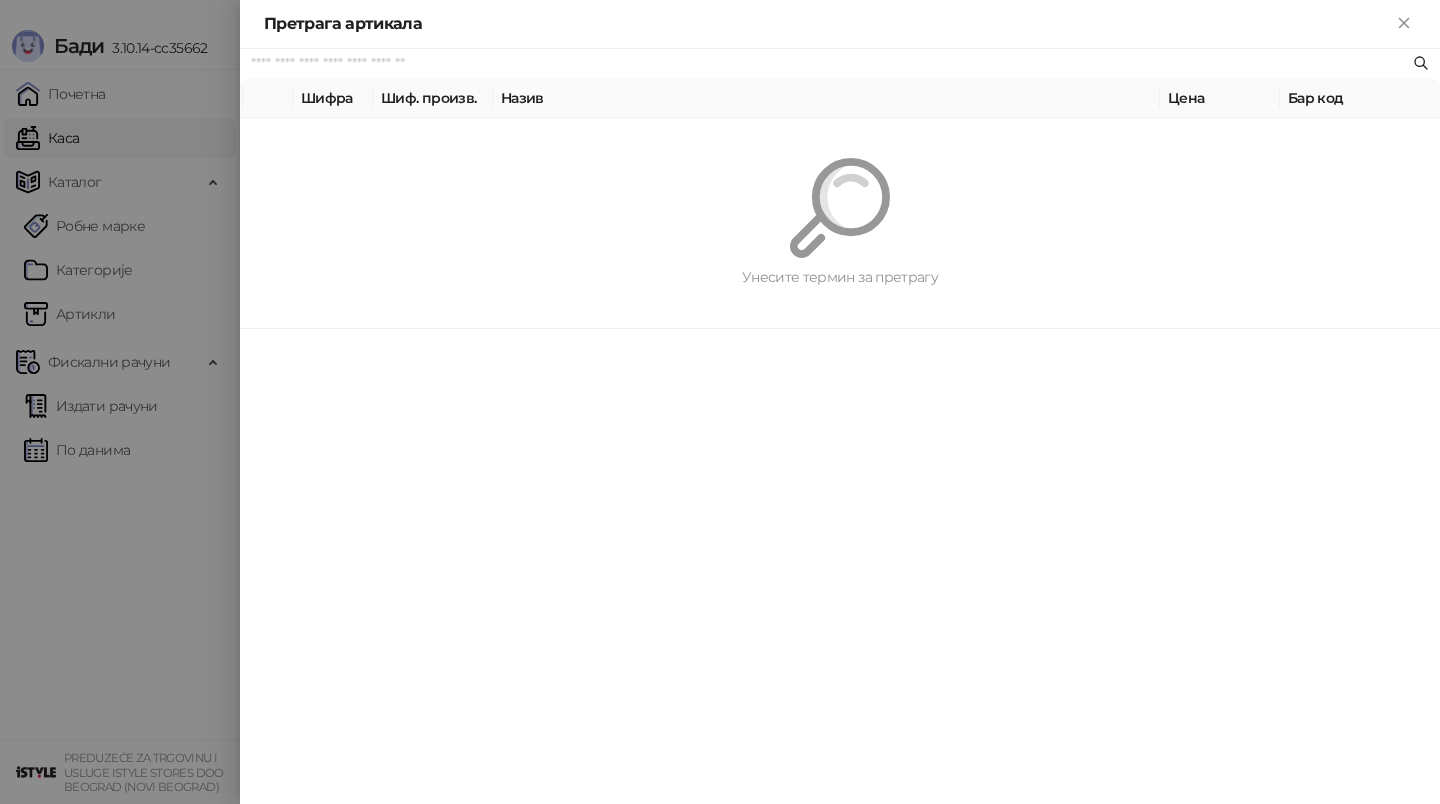 paste on "*********" 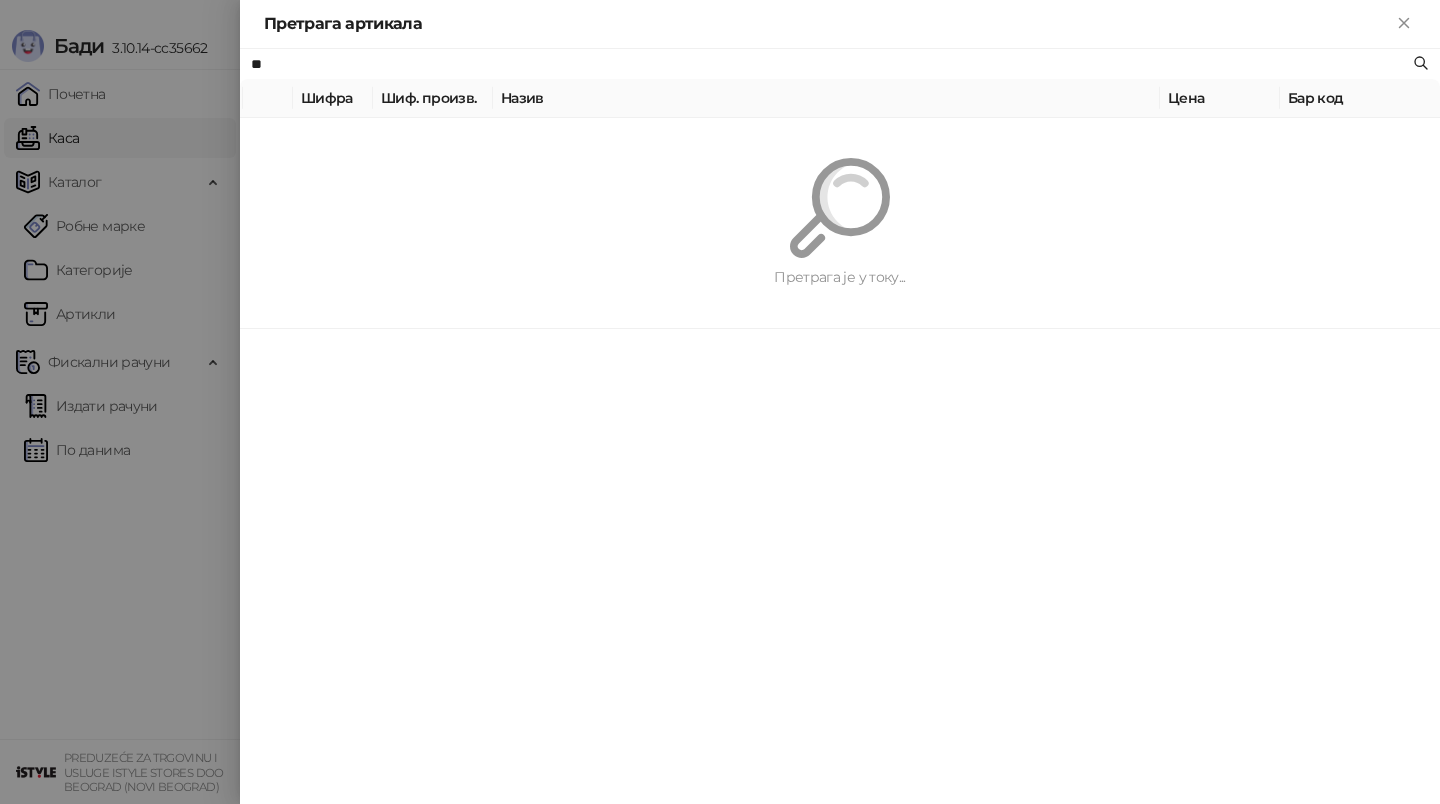 type on "*" 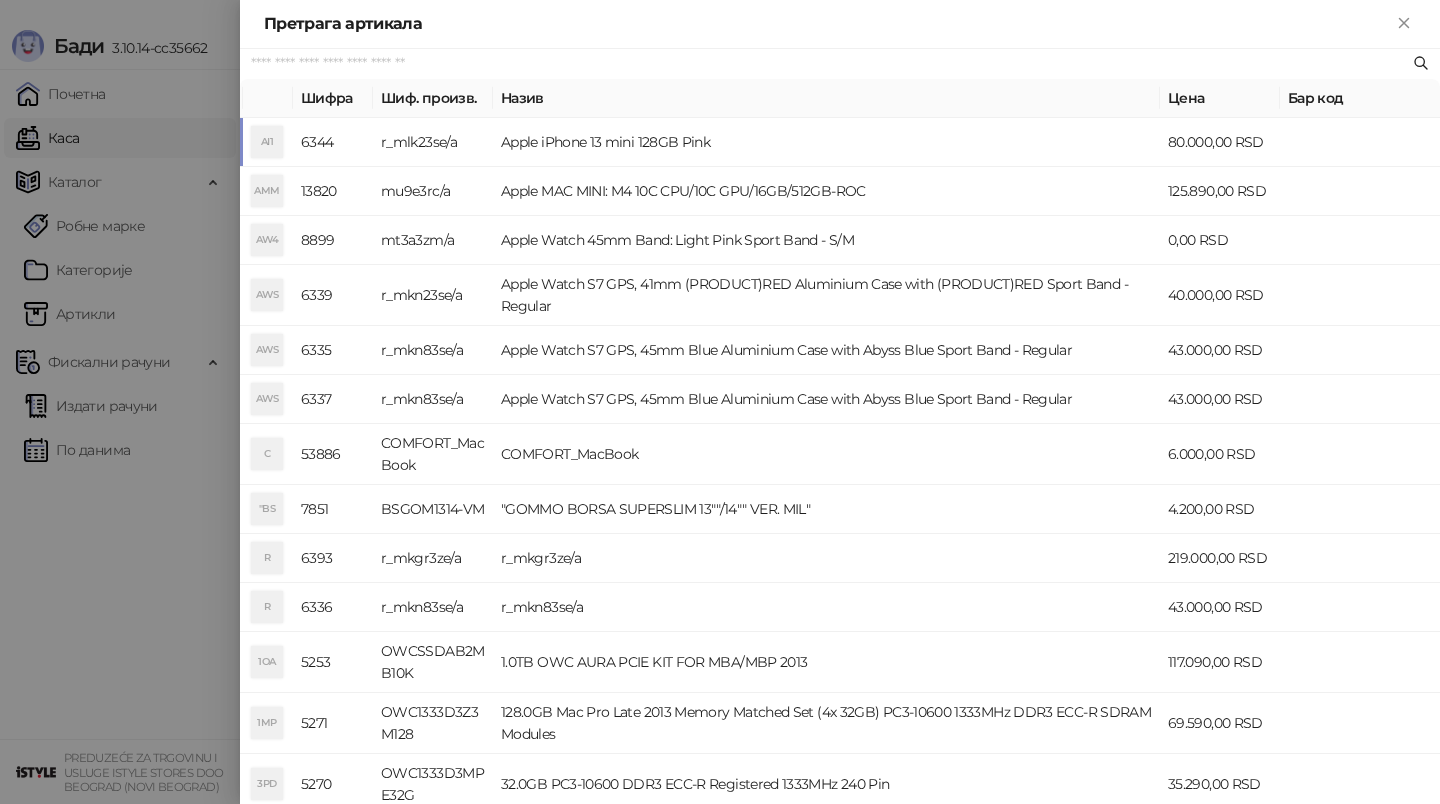 paste on "*********" 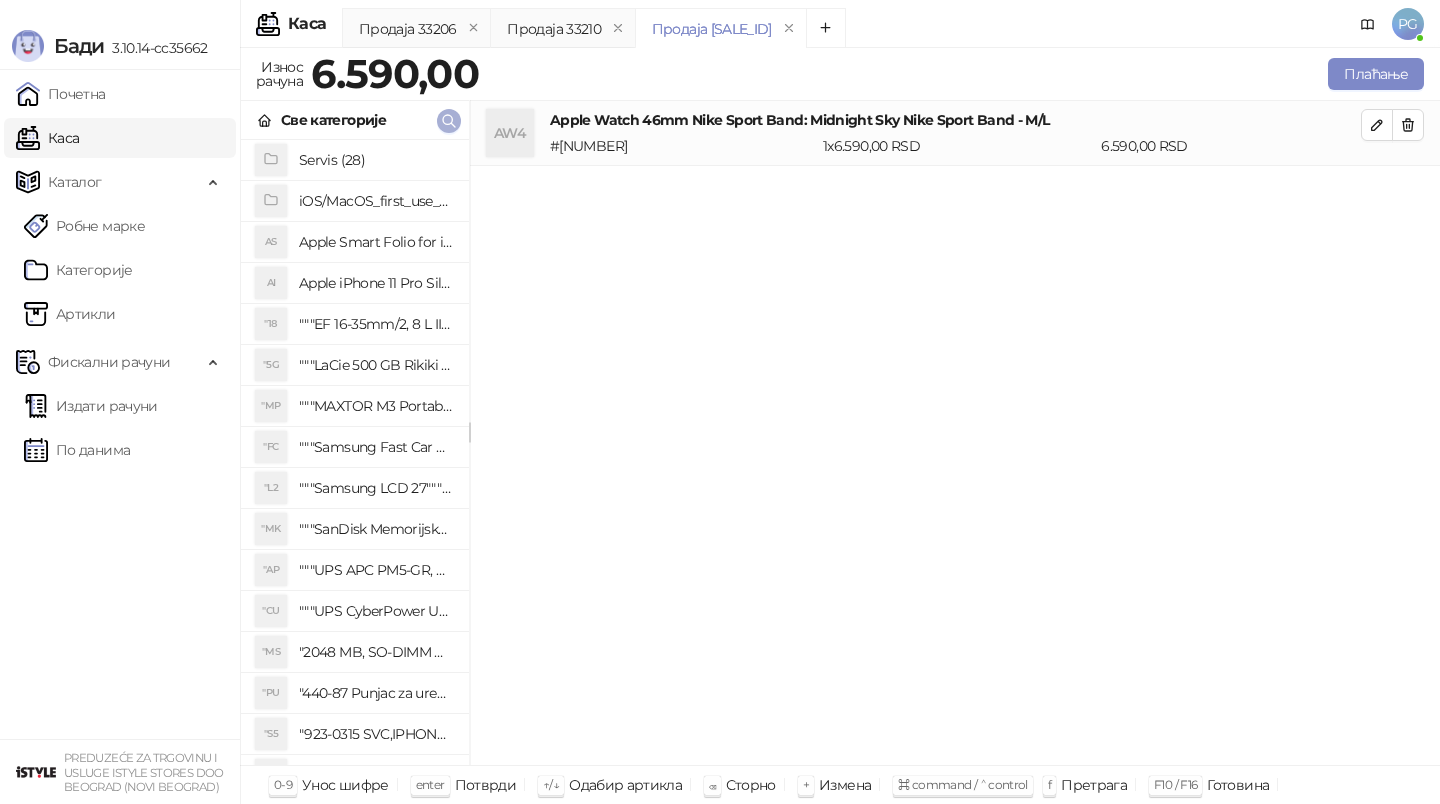 click at bounding box center [449, 121] 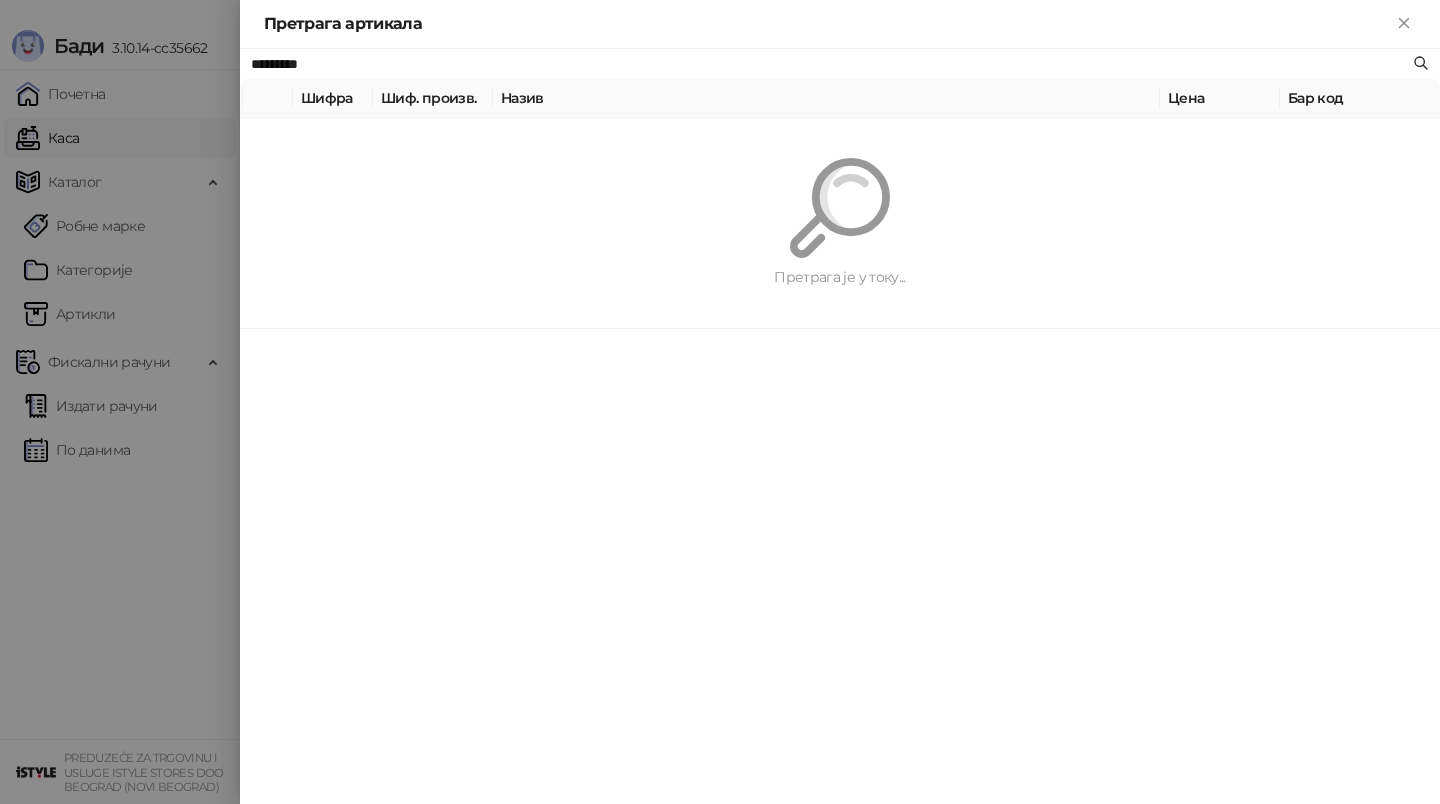 paste 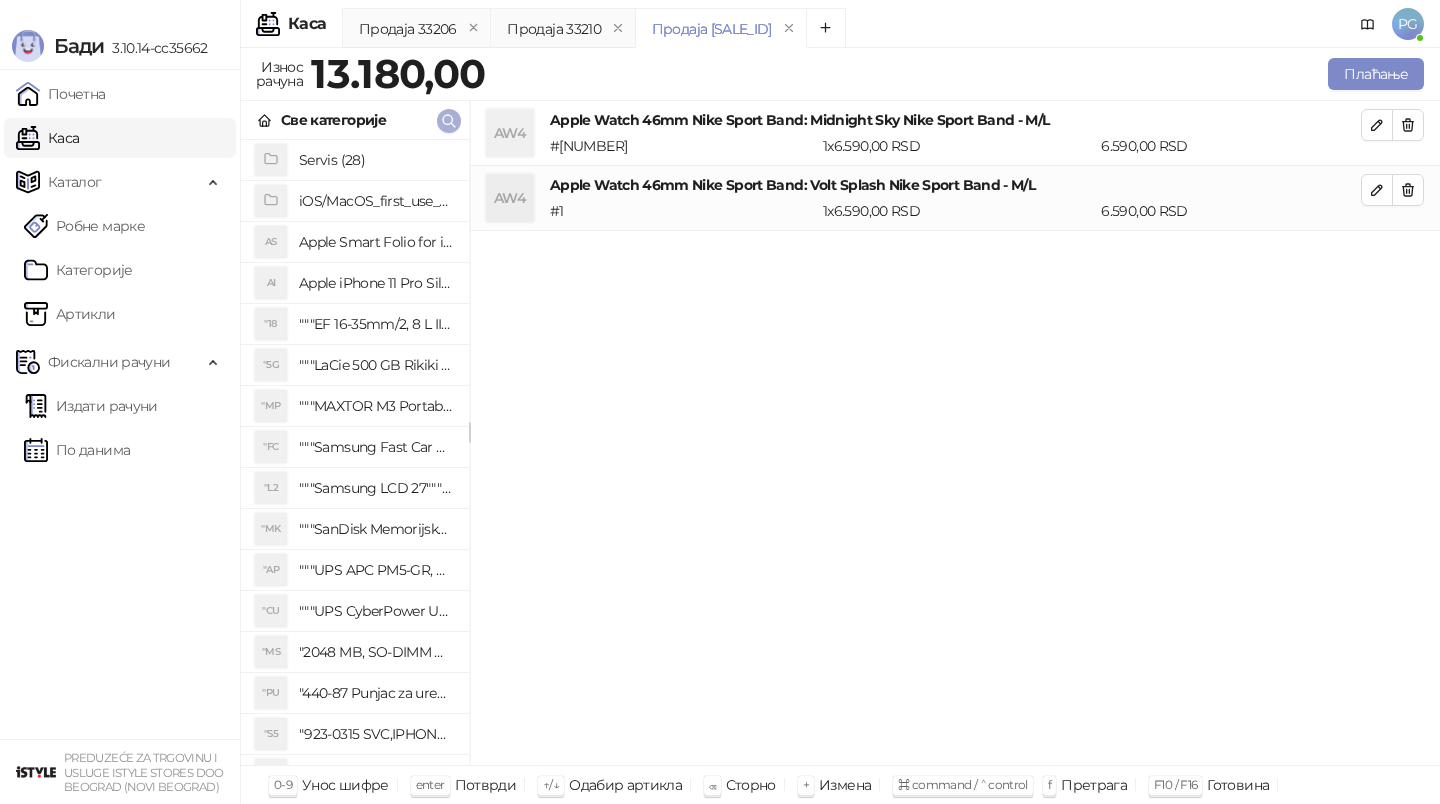 click 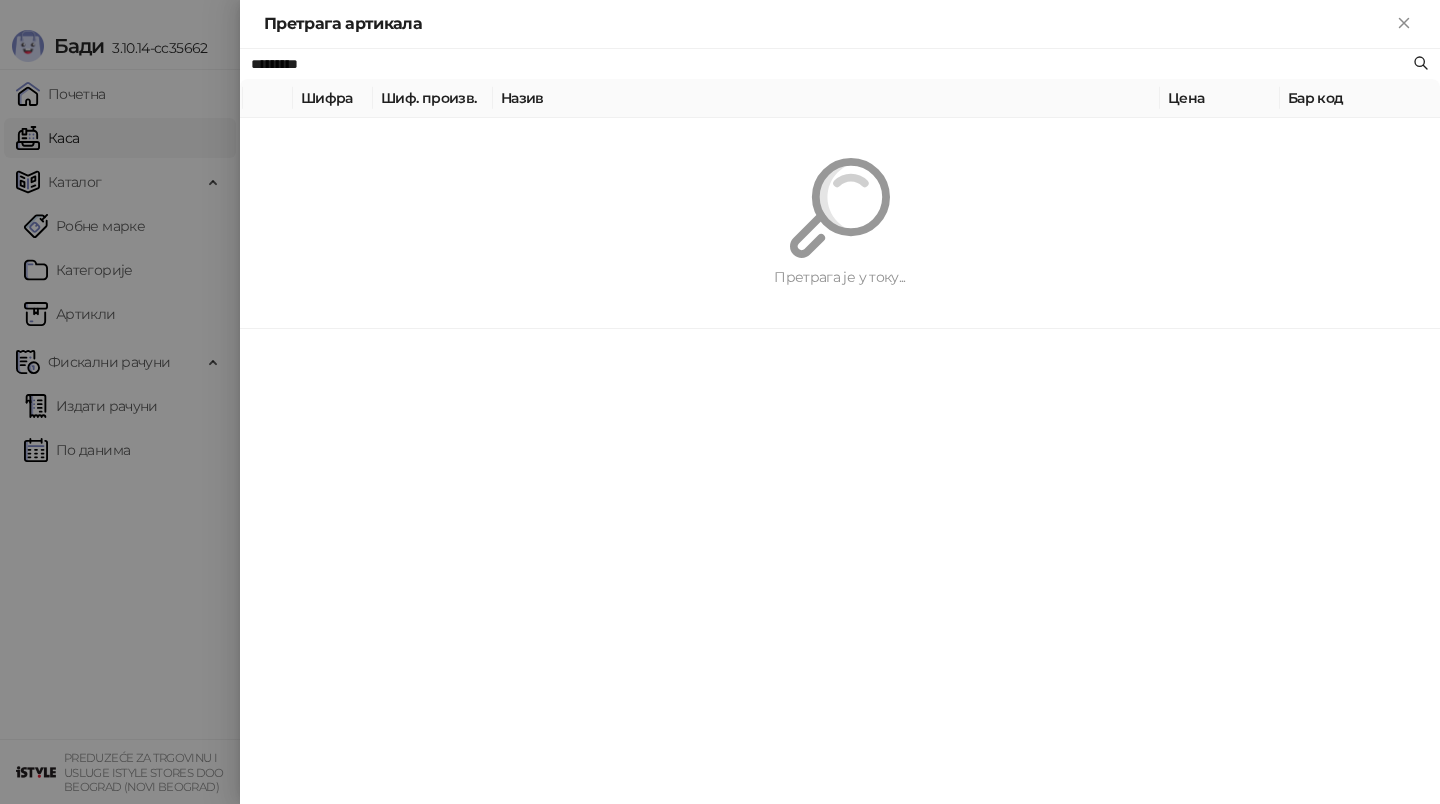 paste 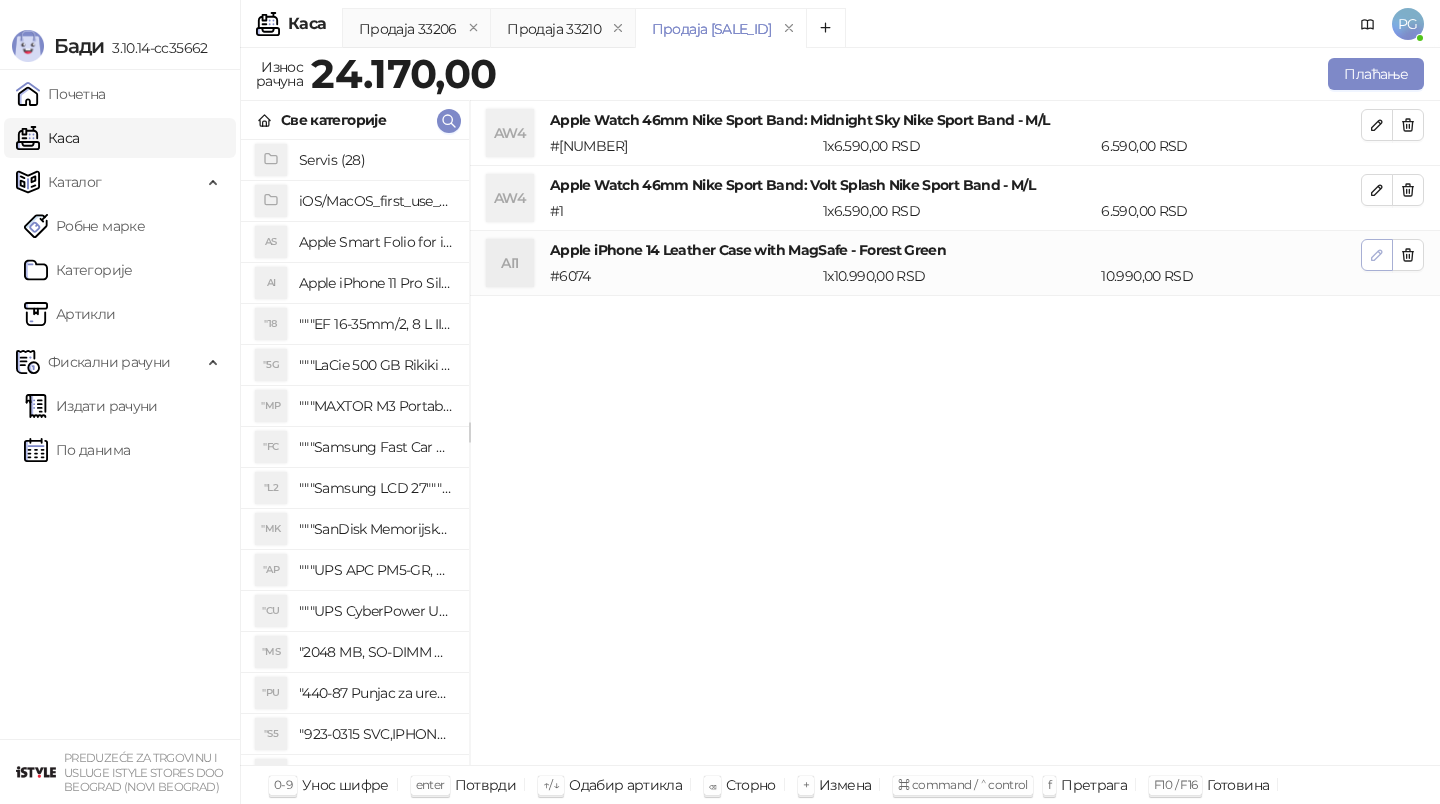 click 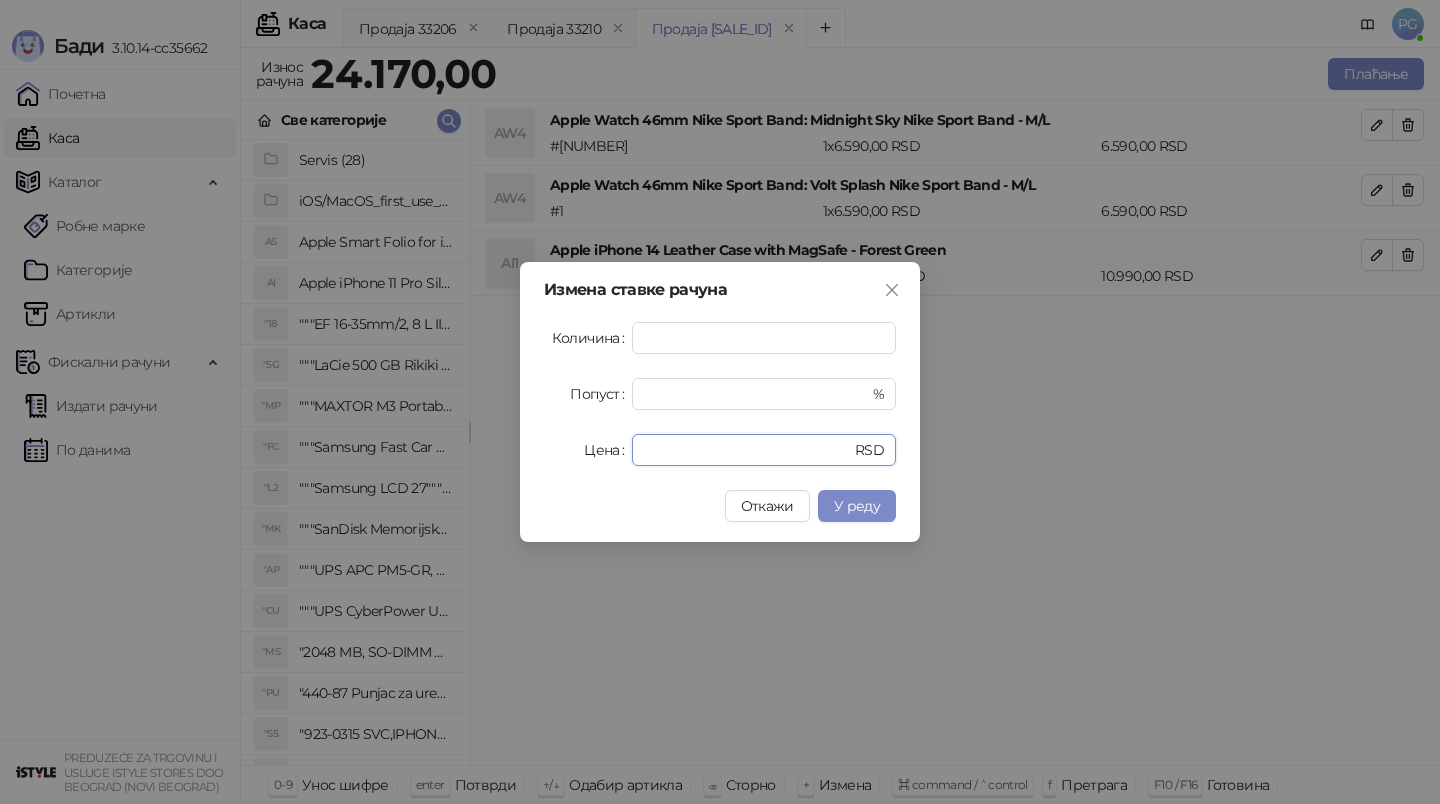drag, startPoint x: 682, startPoint y: 441, endPoint x: 584, endPoint y: 441, distance: 98 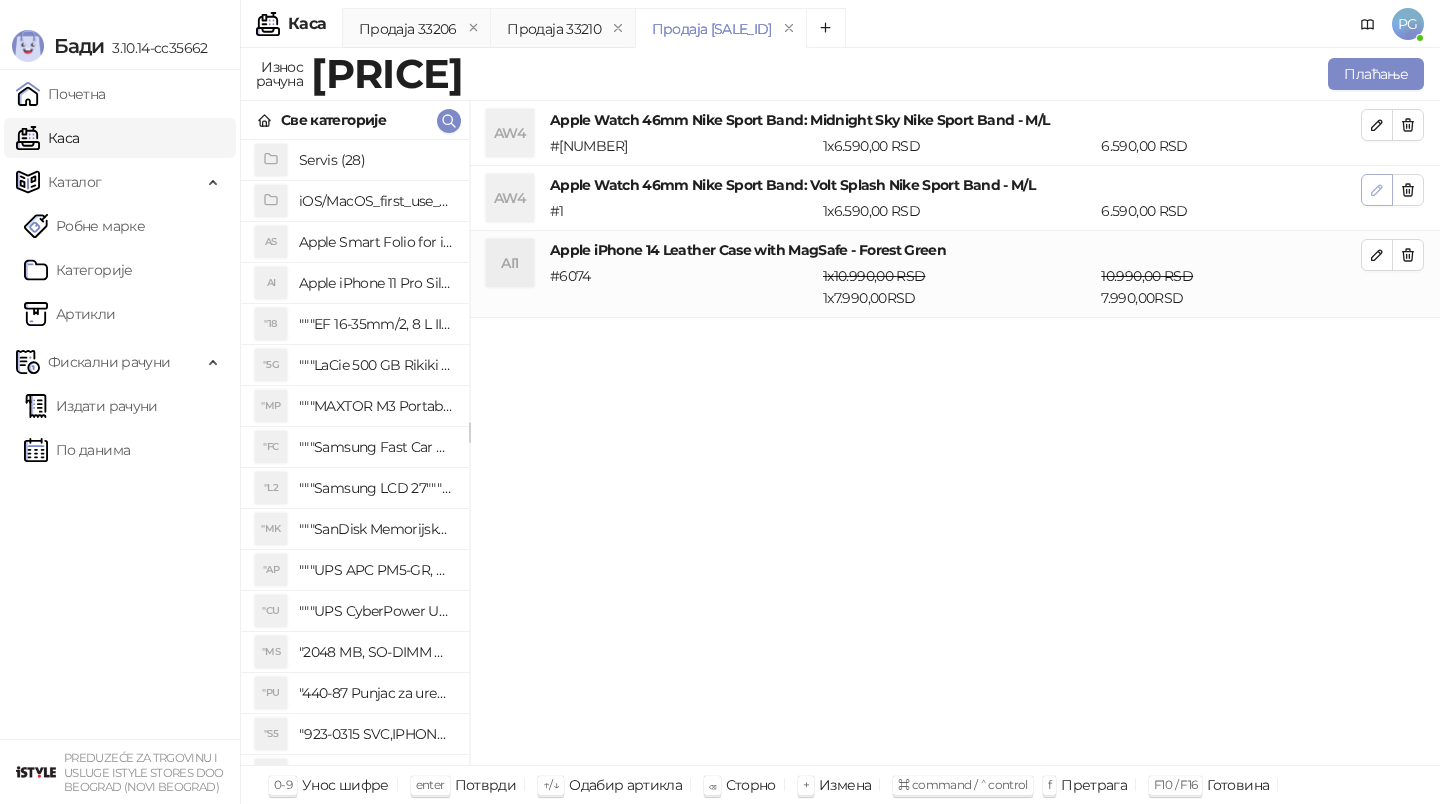 click at bounding box center [1377, 190] 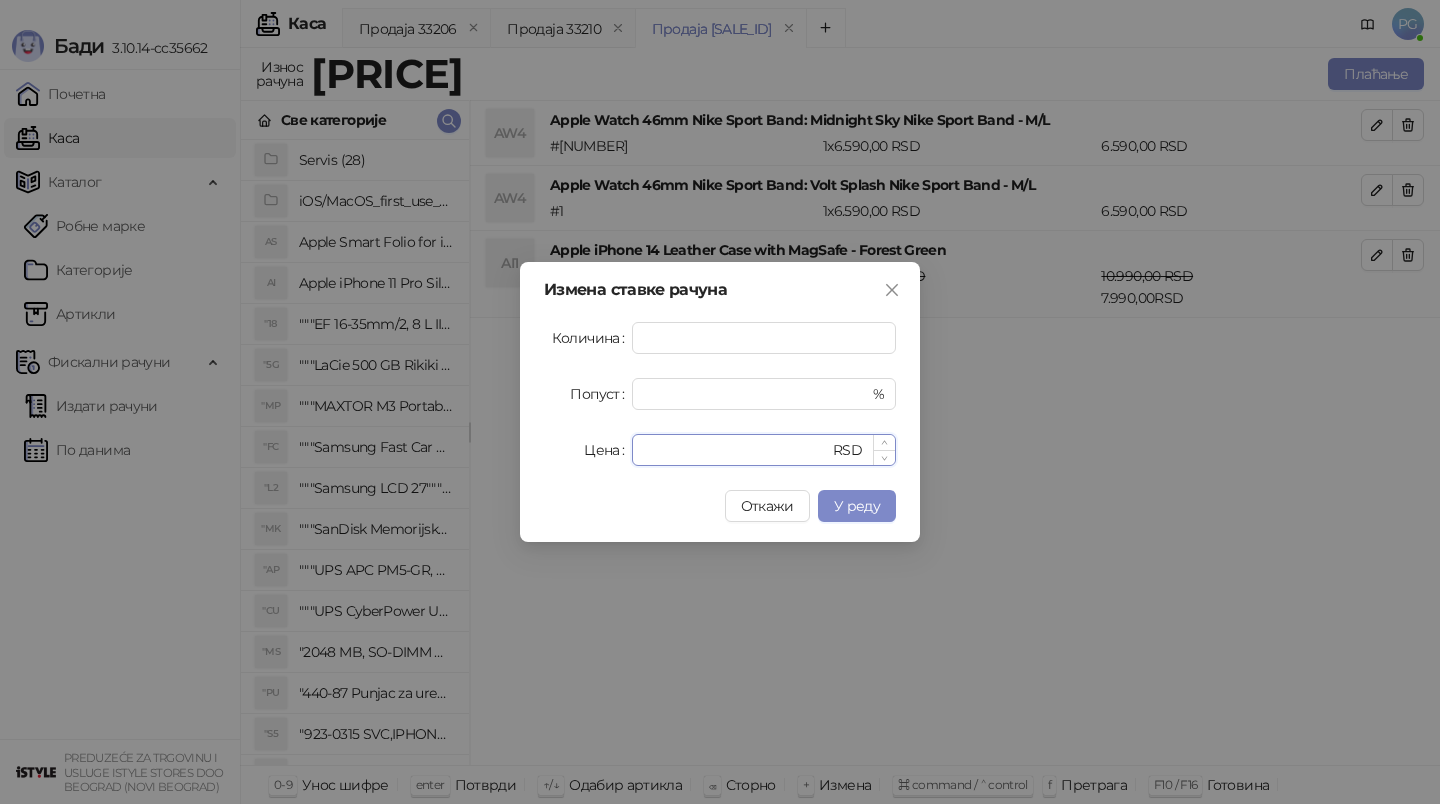 drag, startPoint x: 683, startPoint y: 446, endPoint x: 640, endPoint y: 446, distance: 43 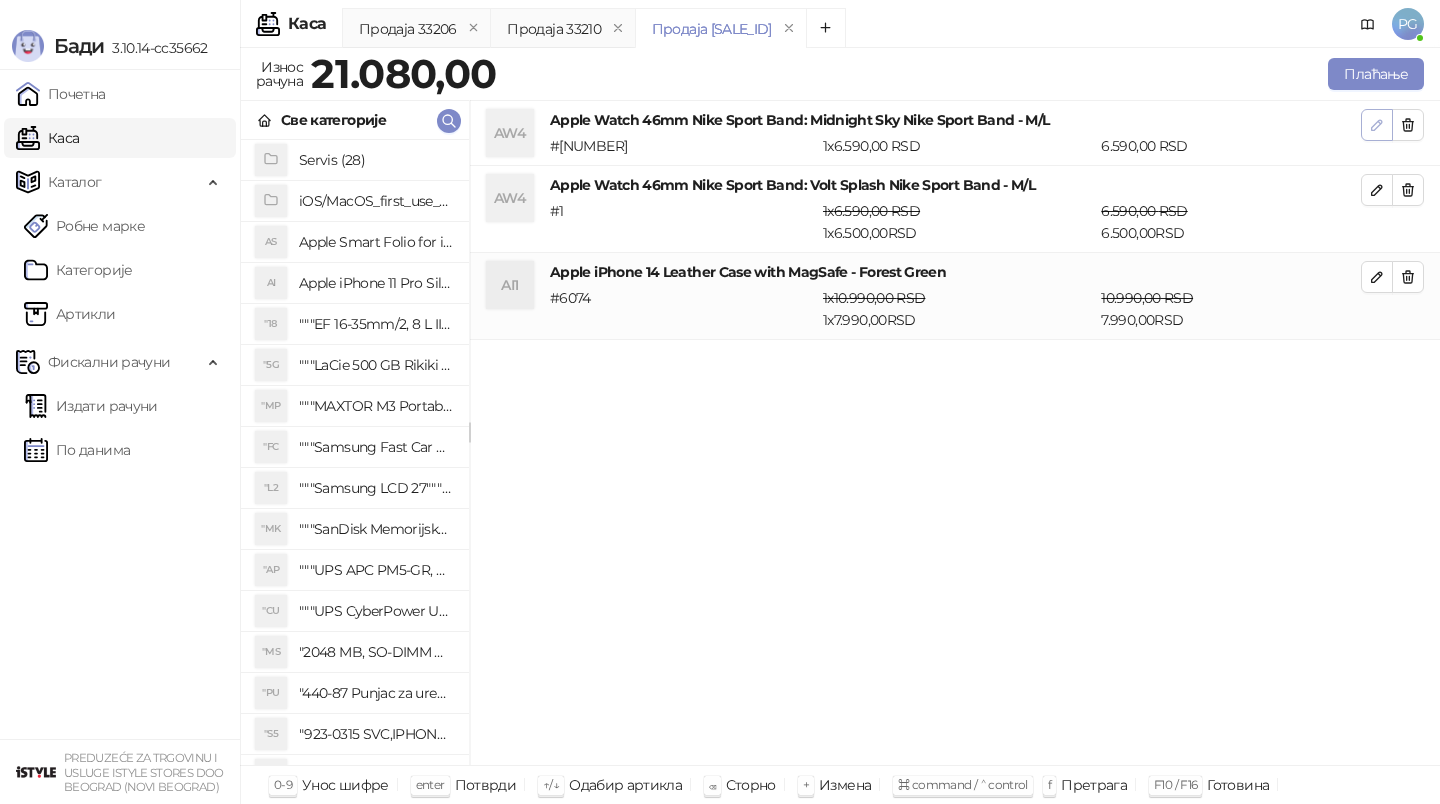 click 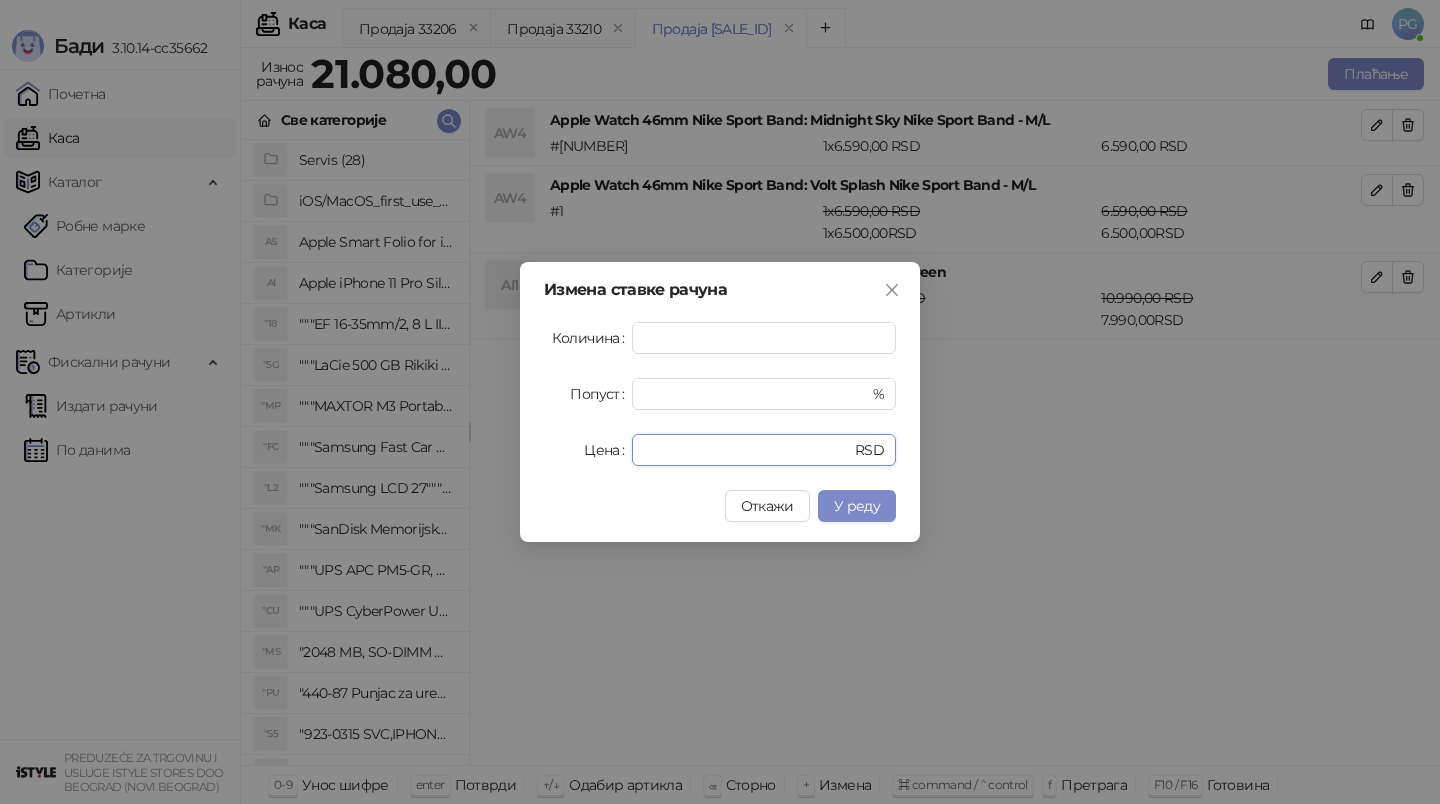 drag, startPoint x: 712, startPoint y: 455, endPoint x: 540, endPoint y: 452, distance: 172.02615 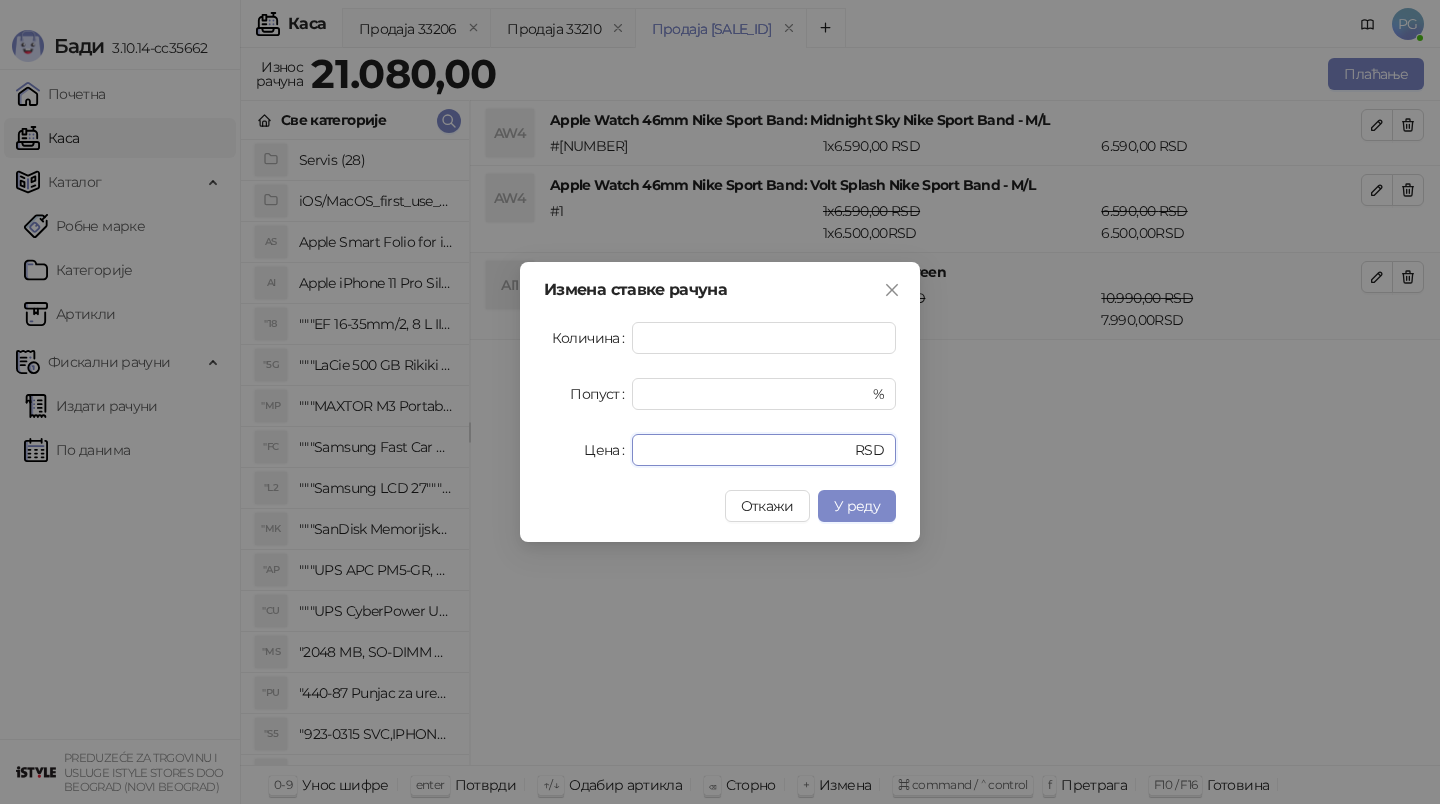type on "****" 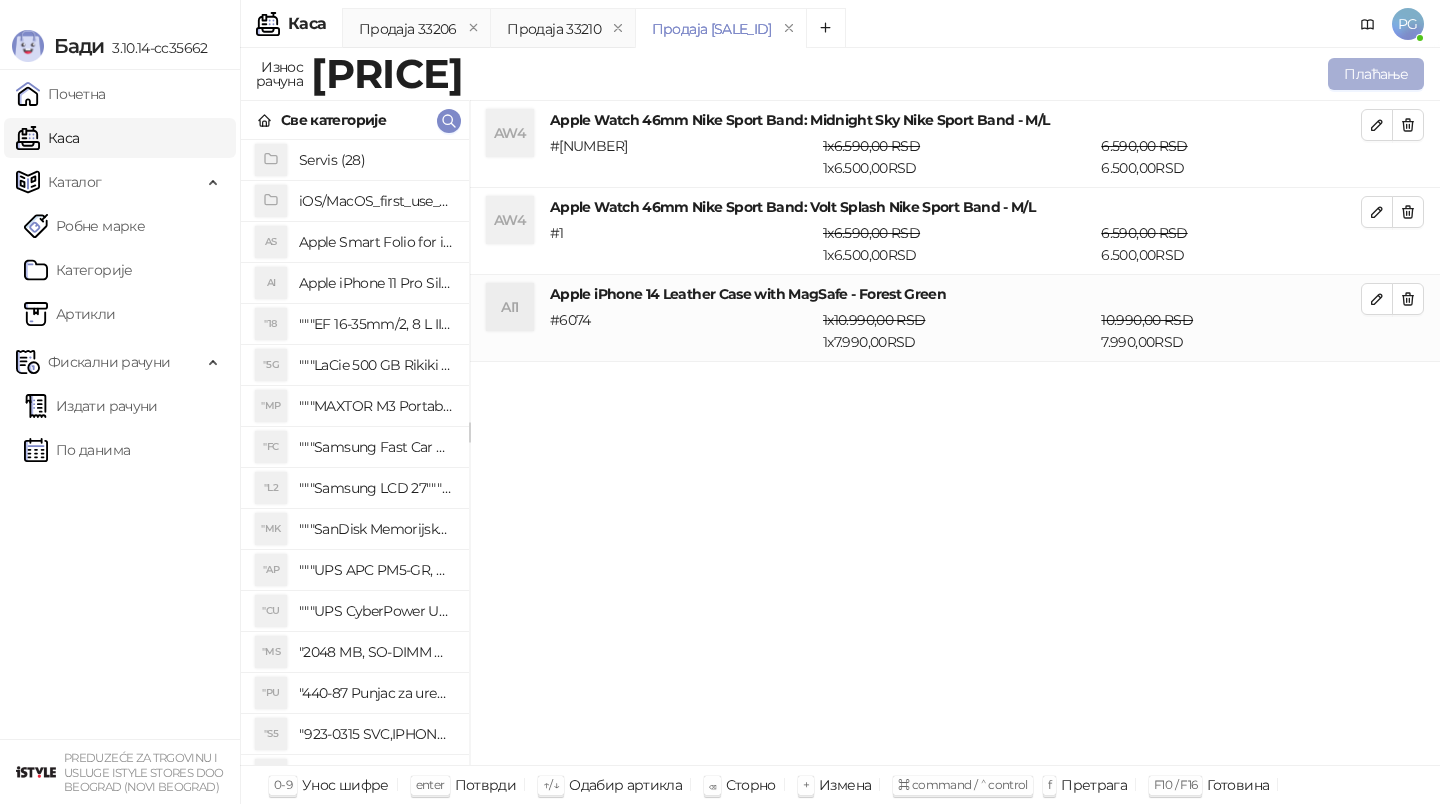click on "Плаћање" at bounding box center (1376, 74) 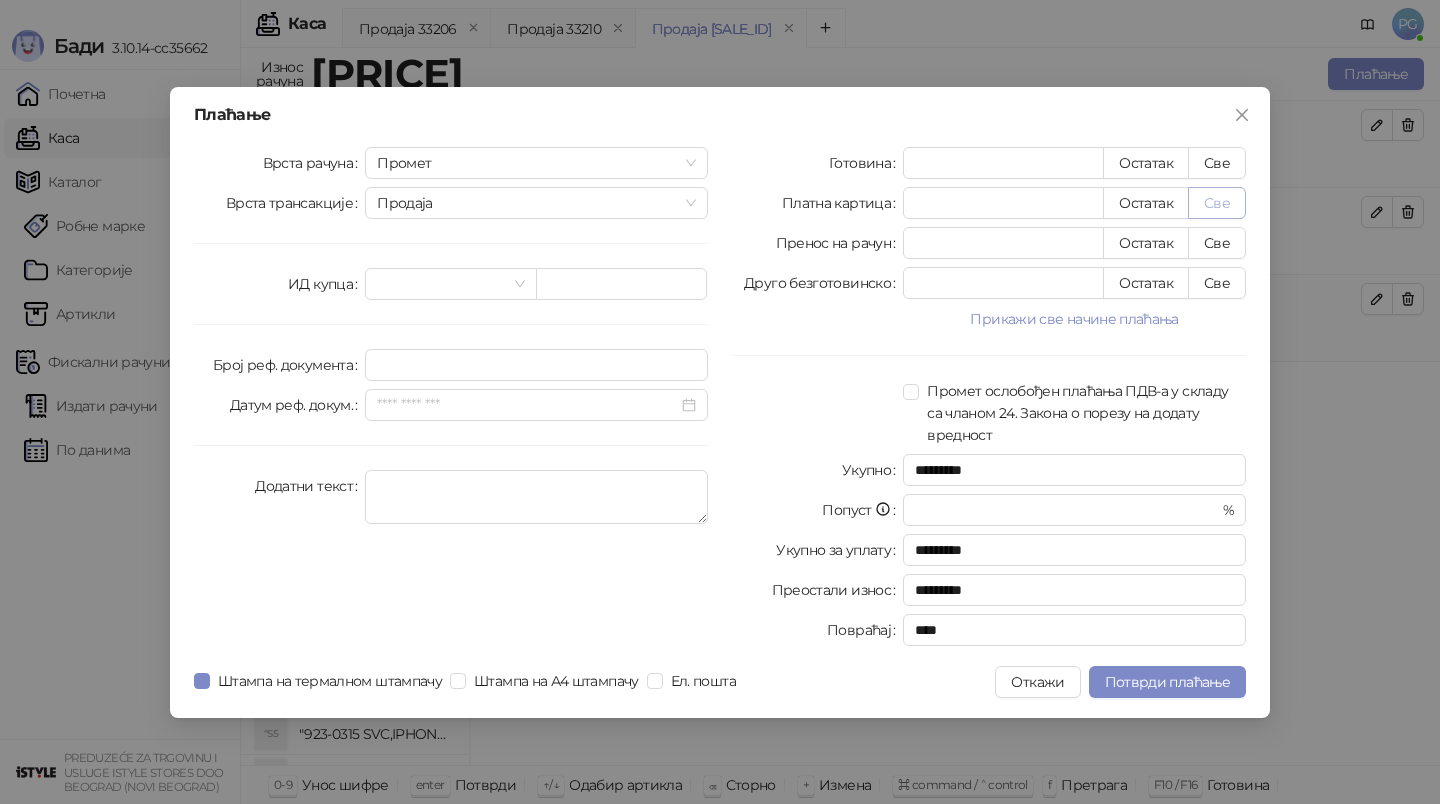click on "Све" at bounding box center (1217, 203) 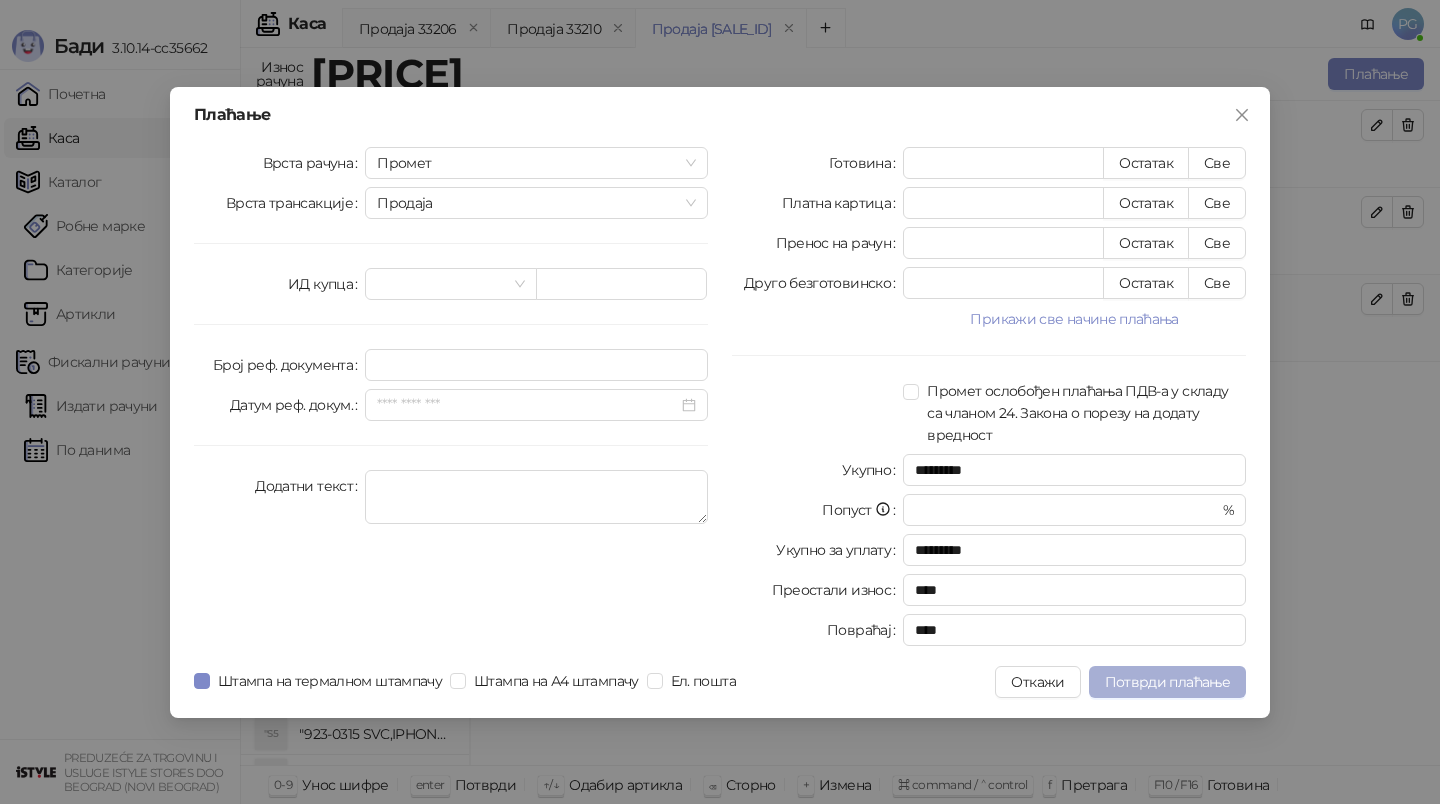 click on "Потврди плаћање" at bounding box center (1167, 682) 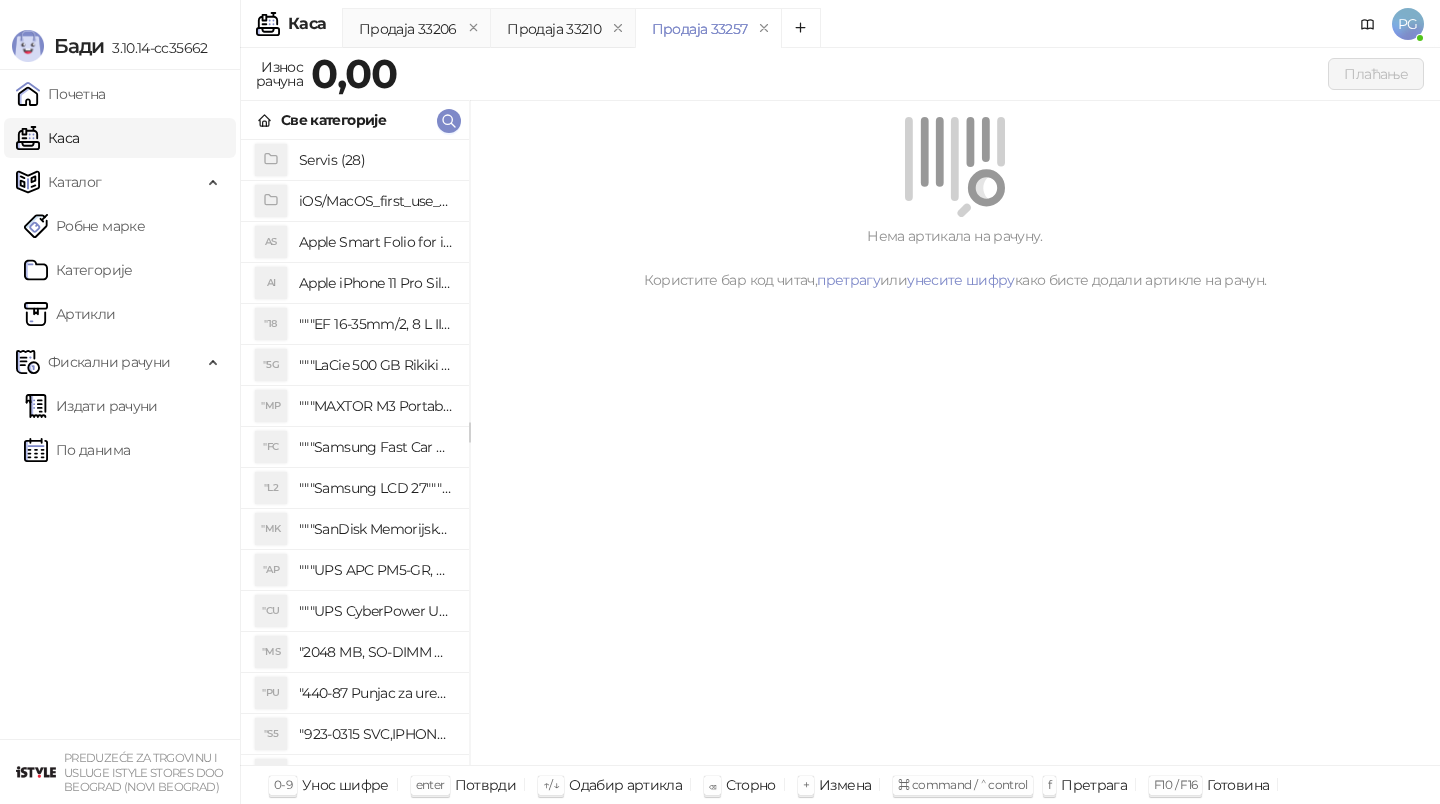 click on "Све категорије" at bounding box center [355, 120] 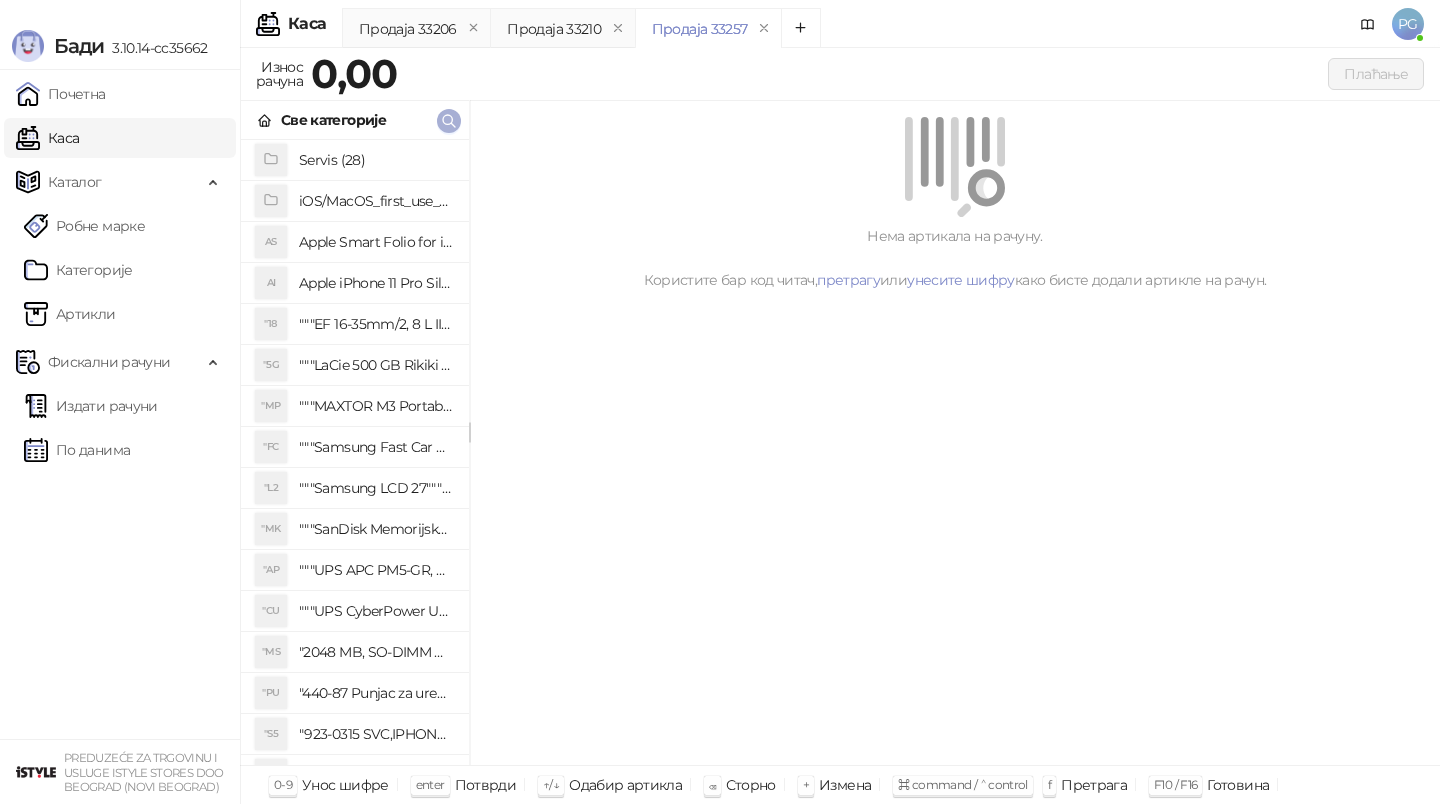 click 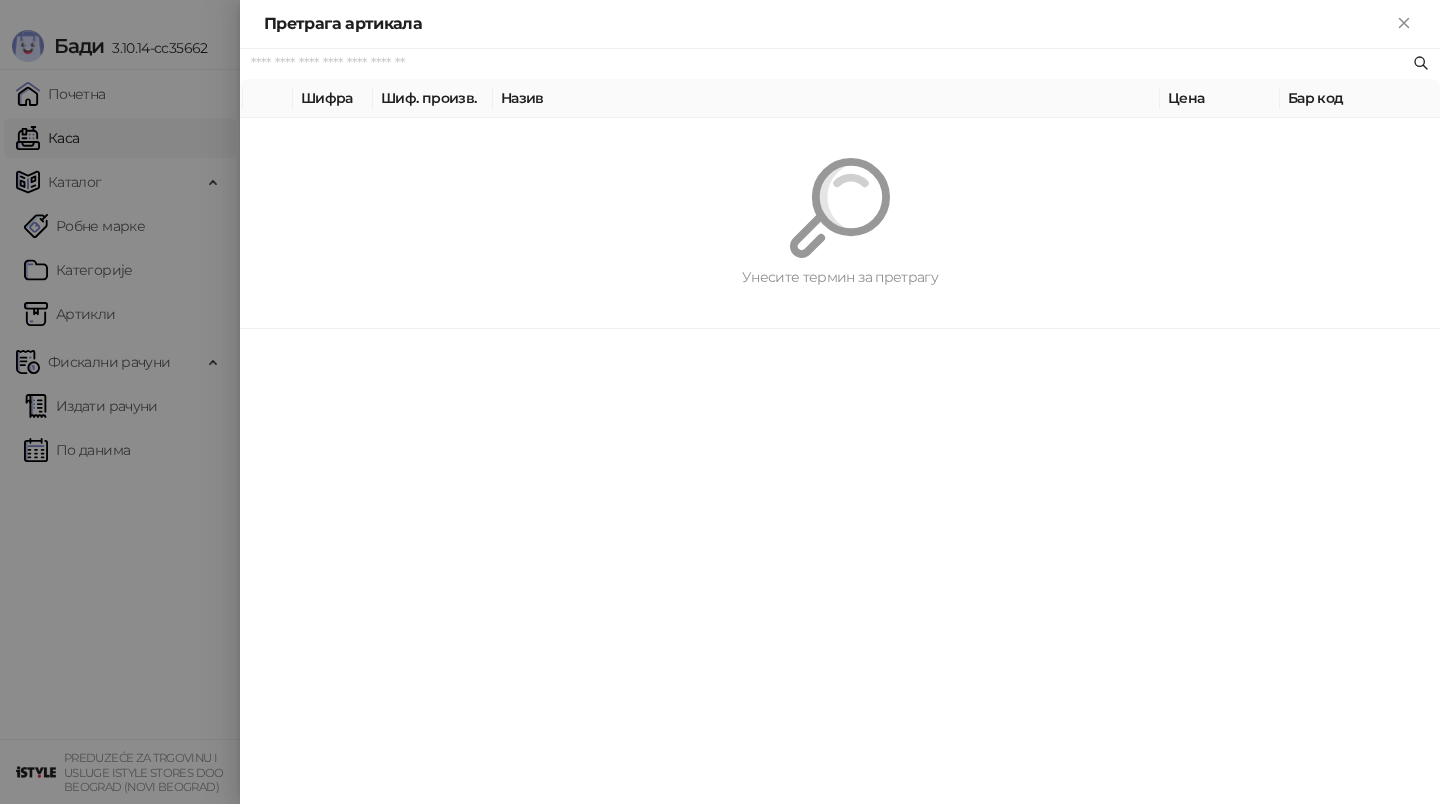 paste on "**********" 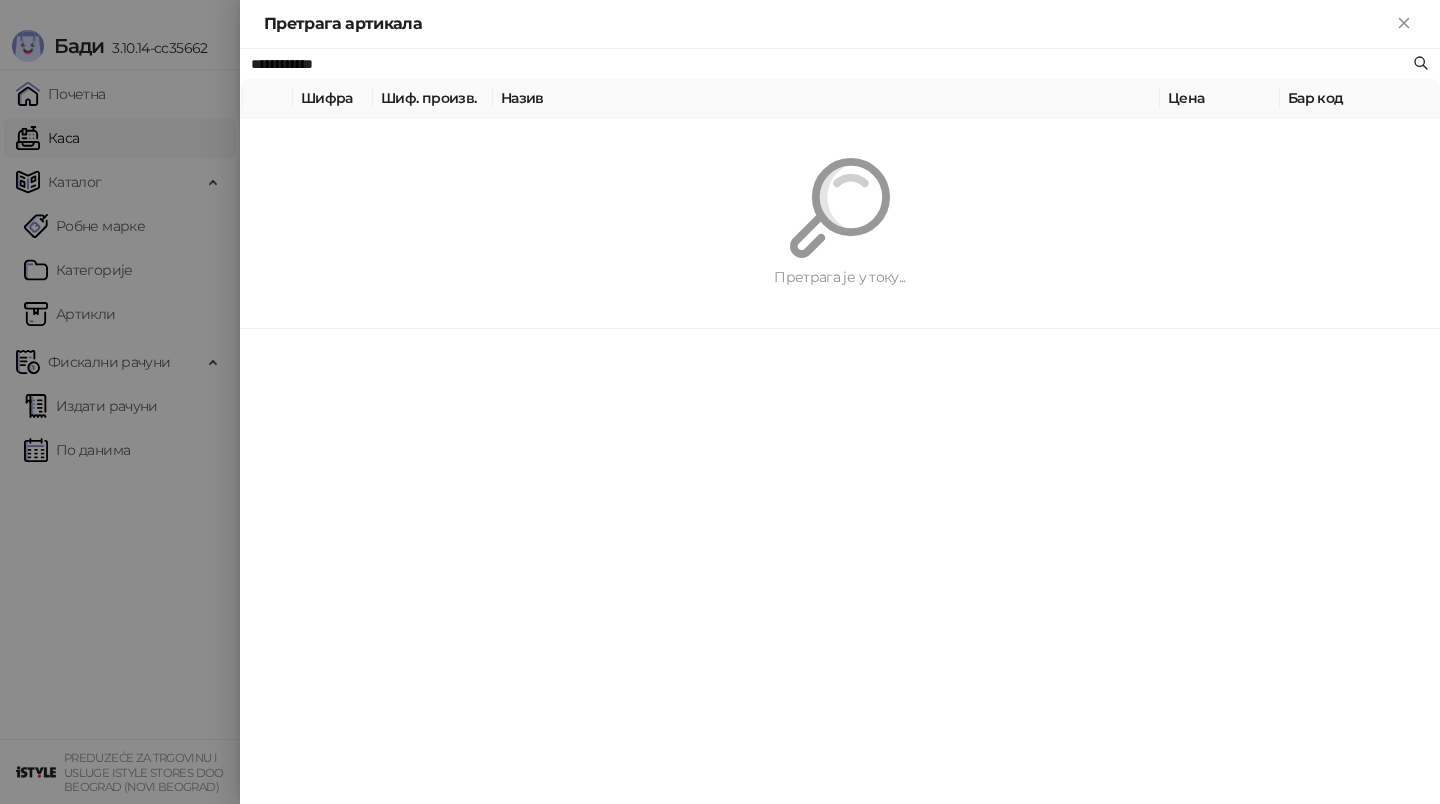 type on "**********" 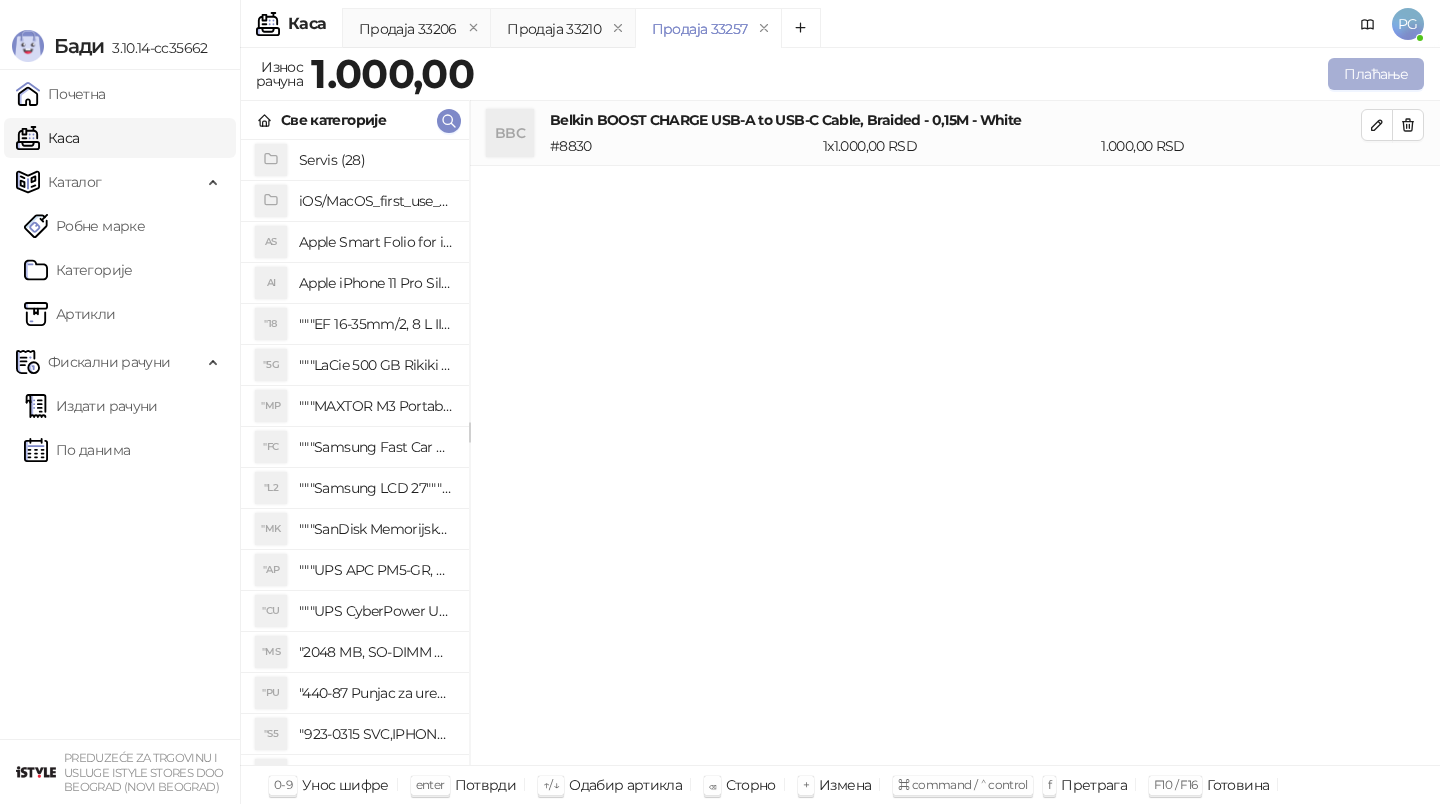 click on "Плаћање" at bounding box center (1376, 74) 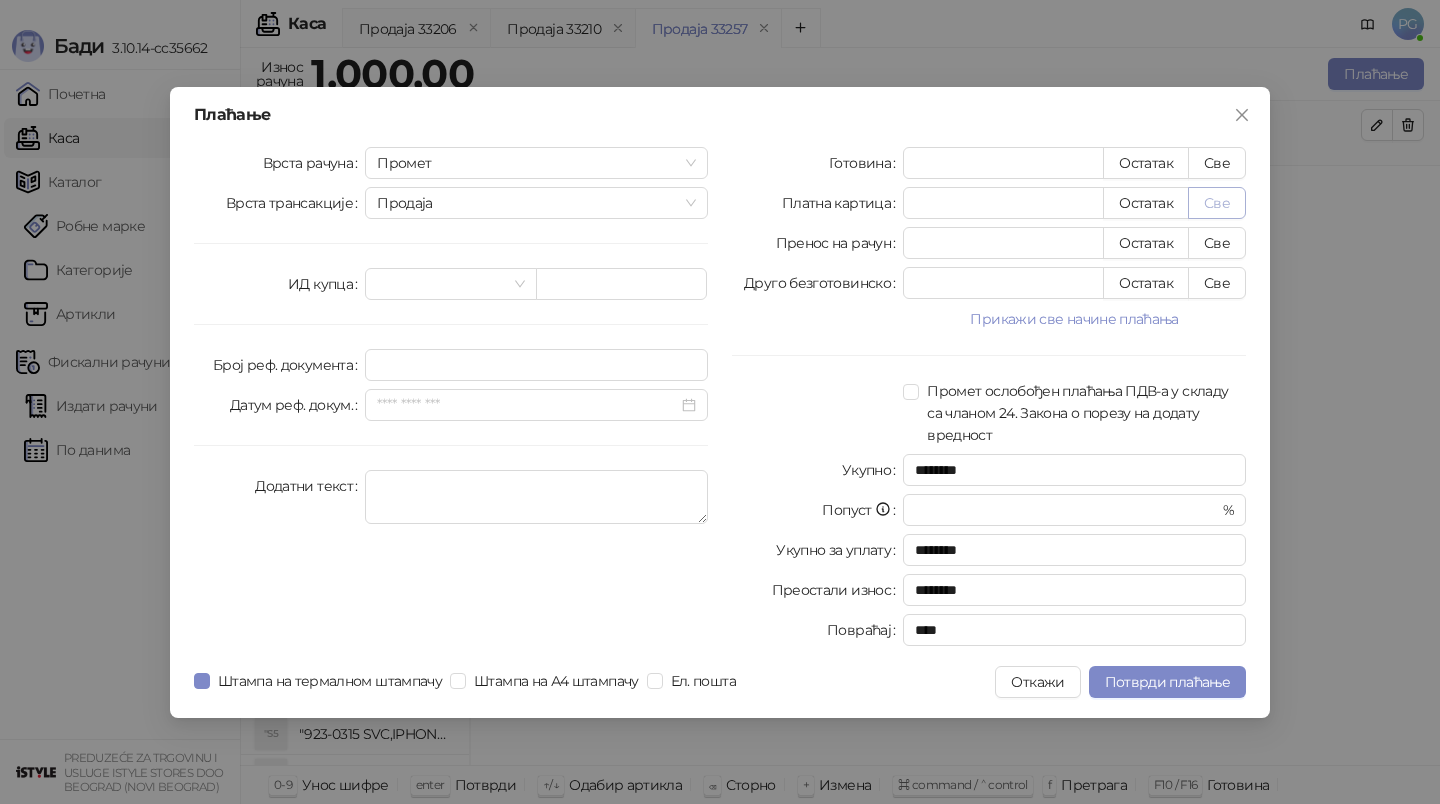 click on "Све" at bounding box center (1217, 203) 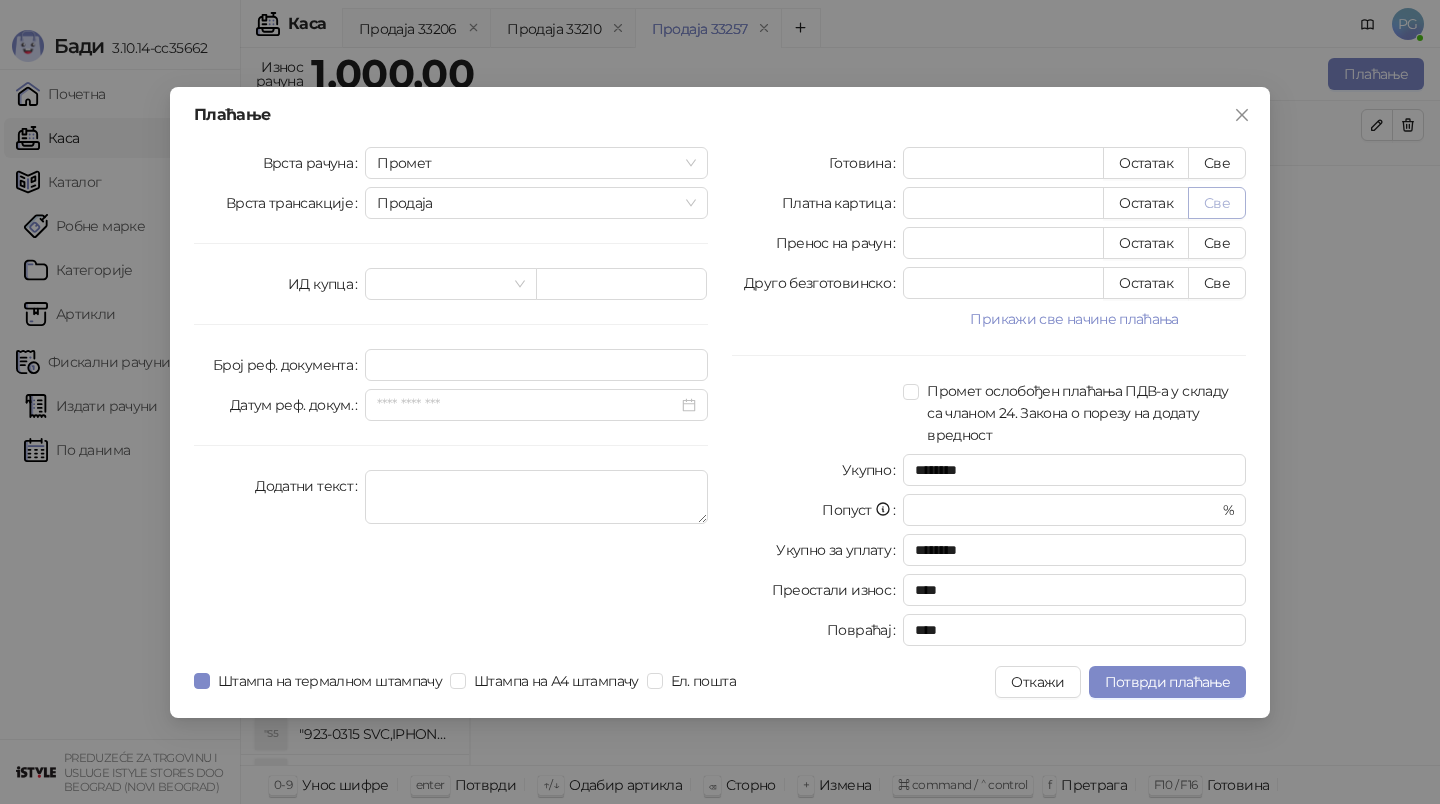 type on "****" 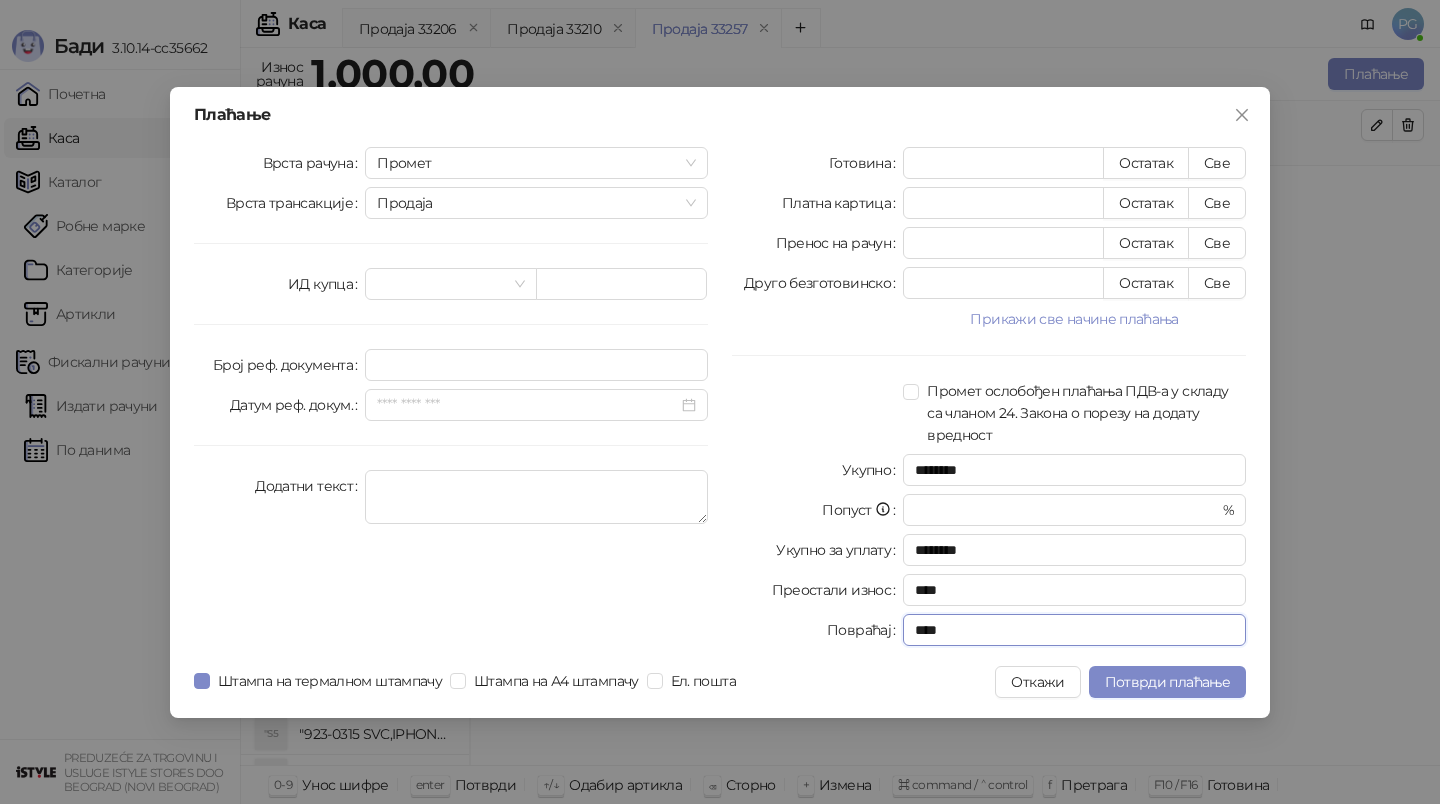 click on "****" at bounding box center (1074, 630) 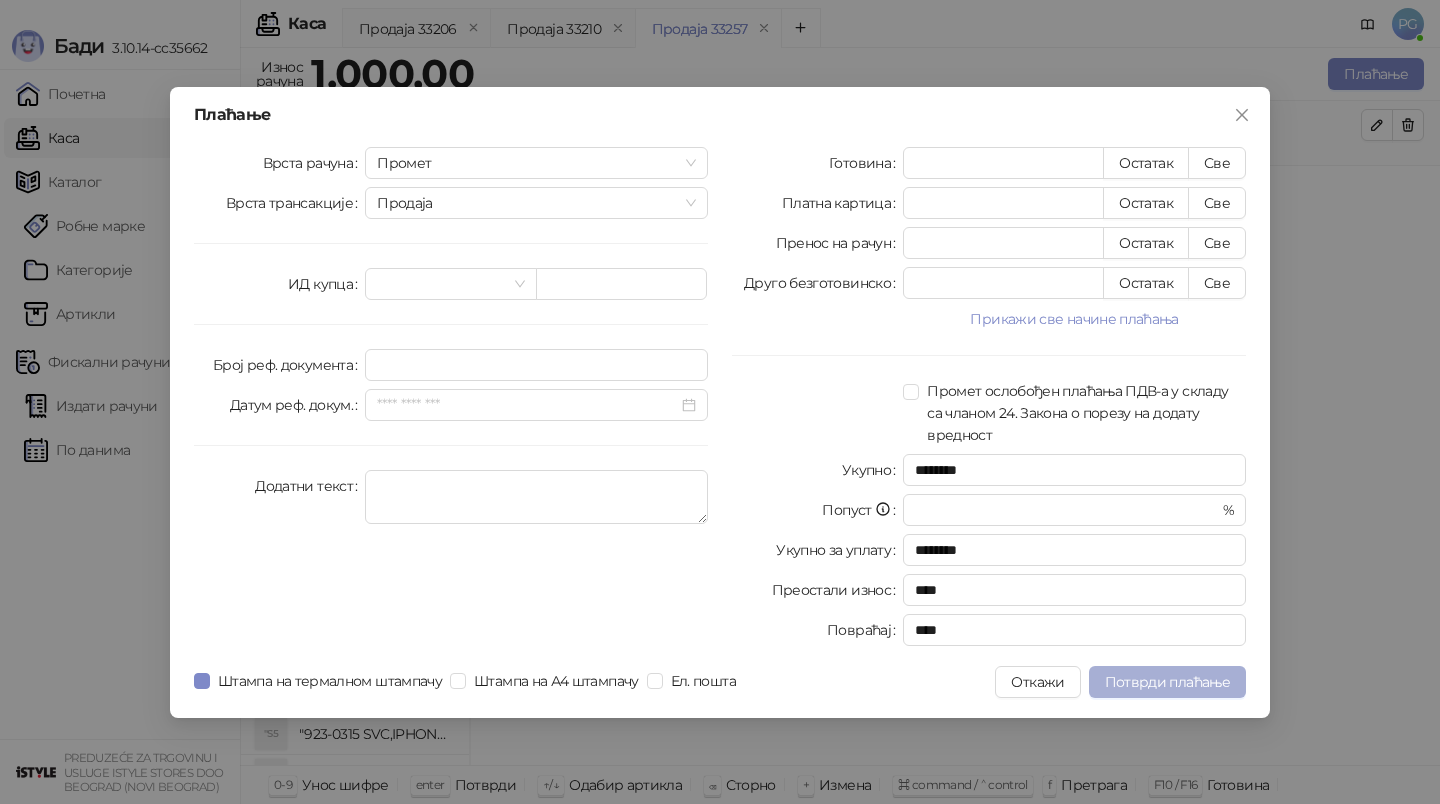 click on "Потврди плаћање" at bounding box center (1167, 682) 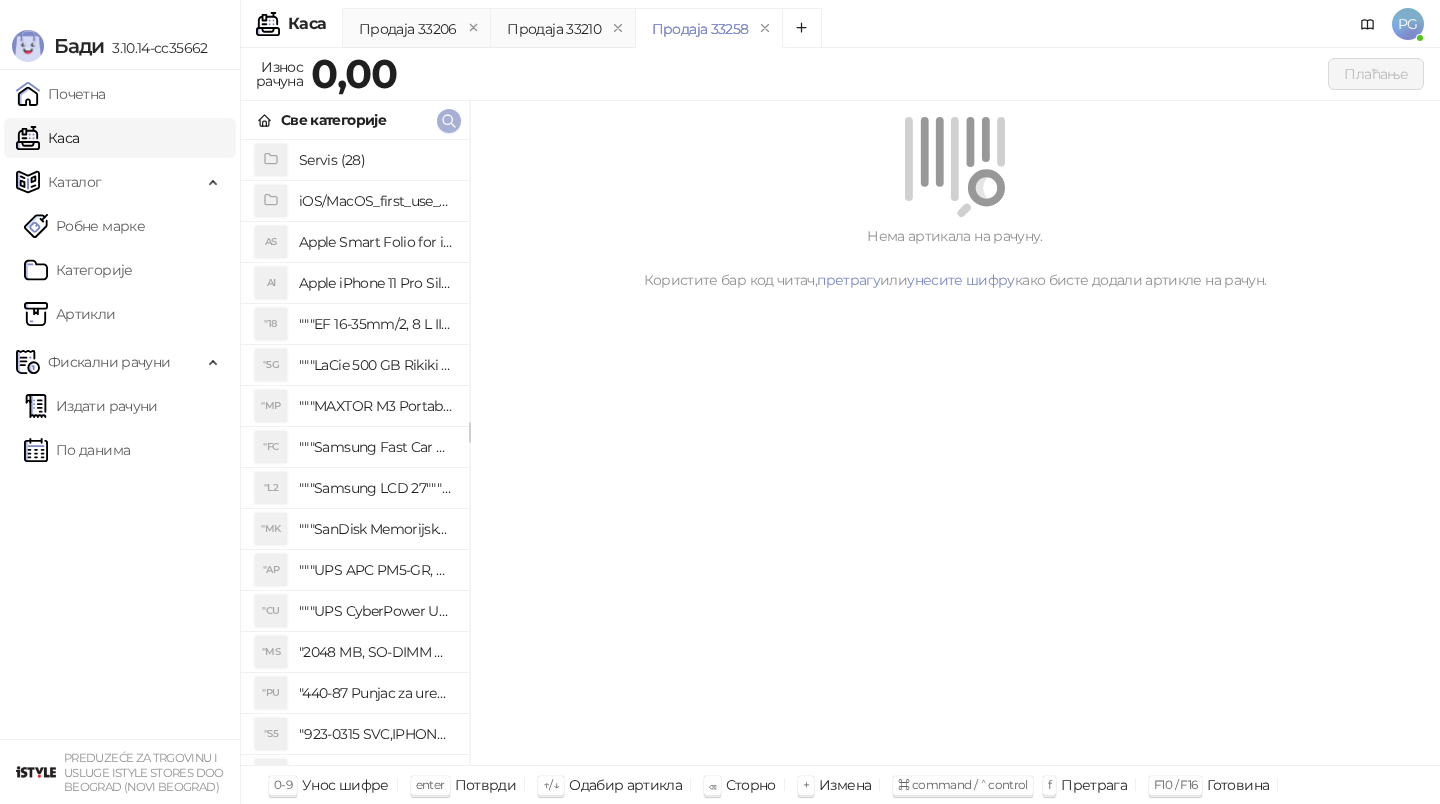 click at bounding box center (449, 121) 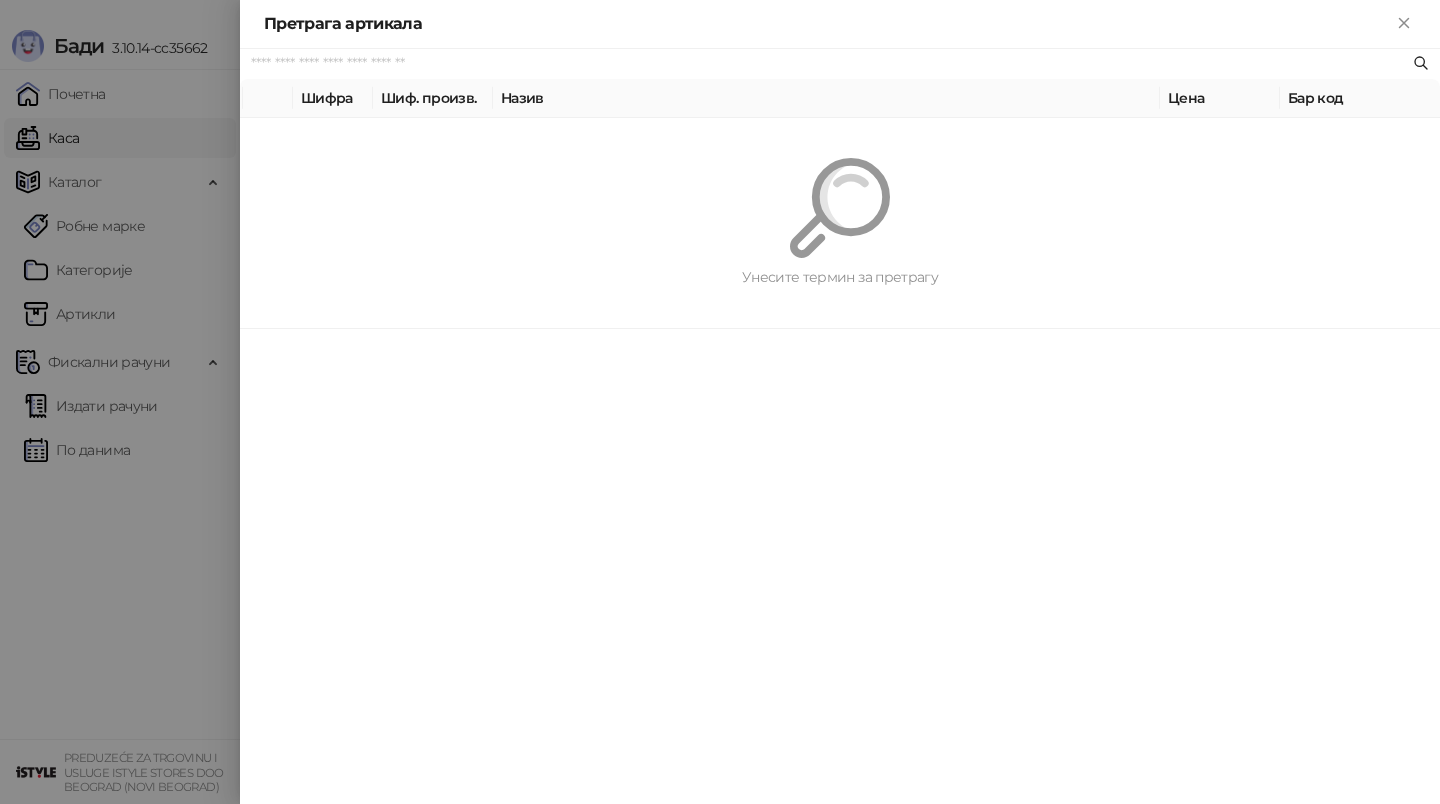 paste on "*********" 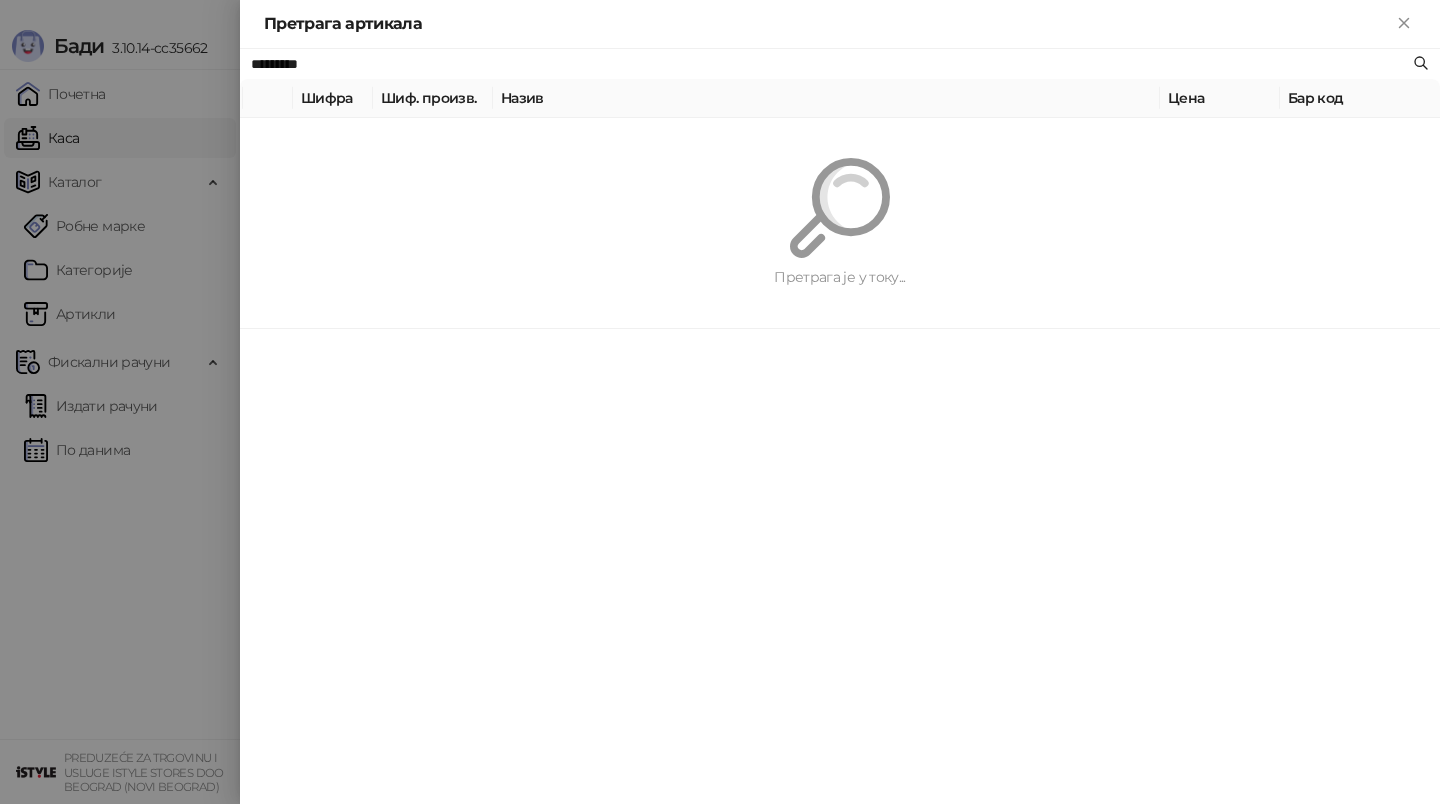 type on "*********" 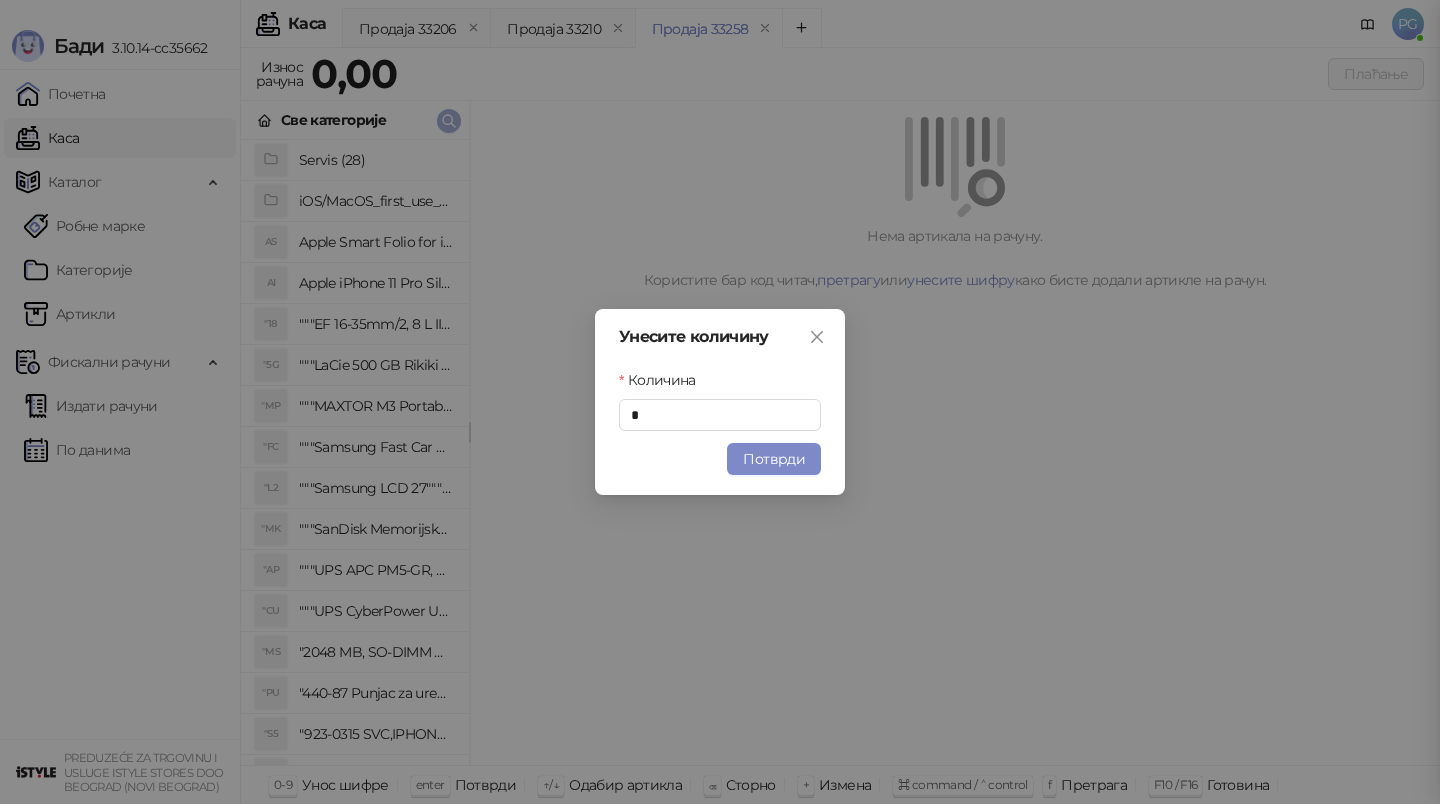 type 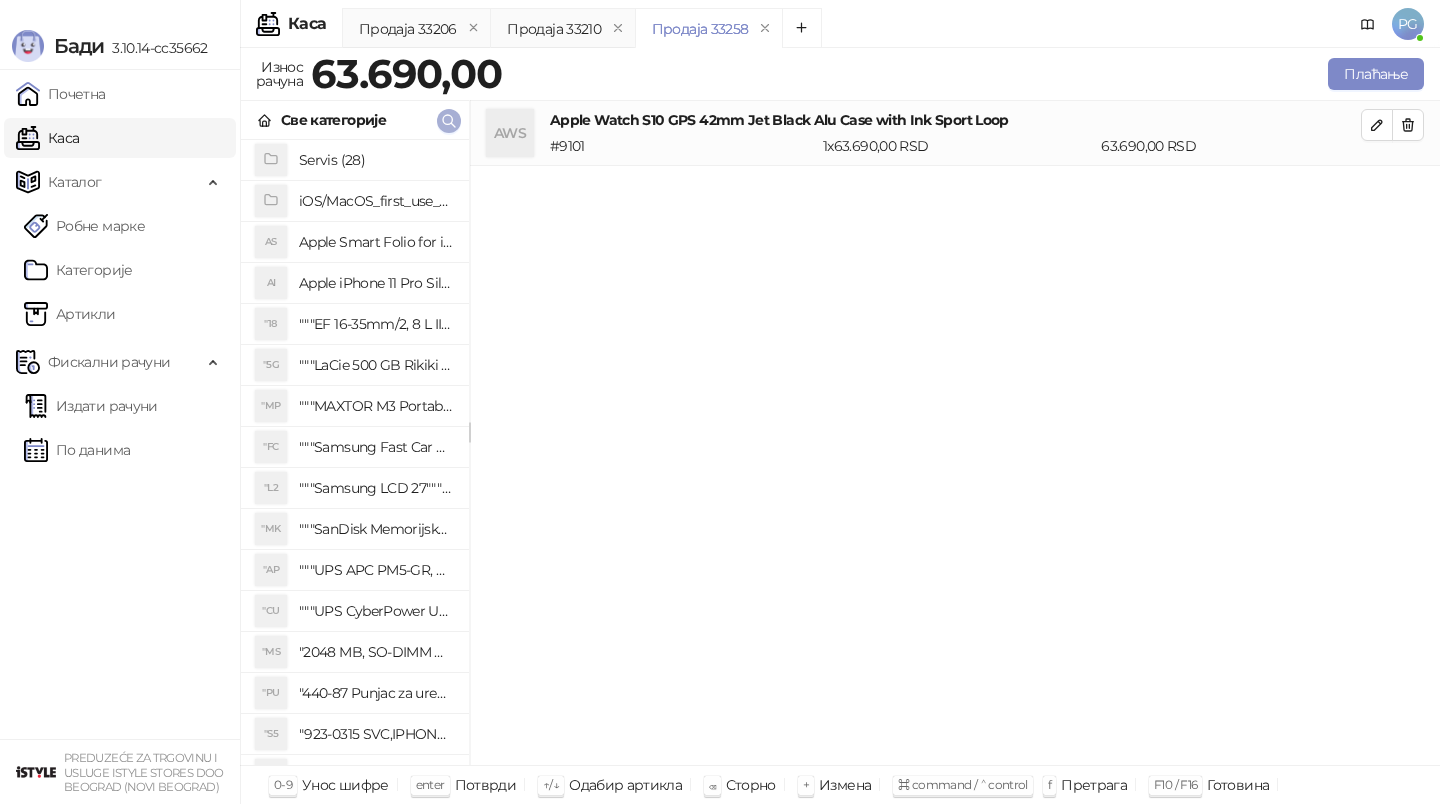 click 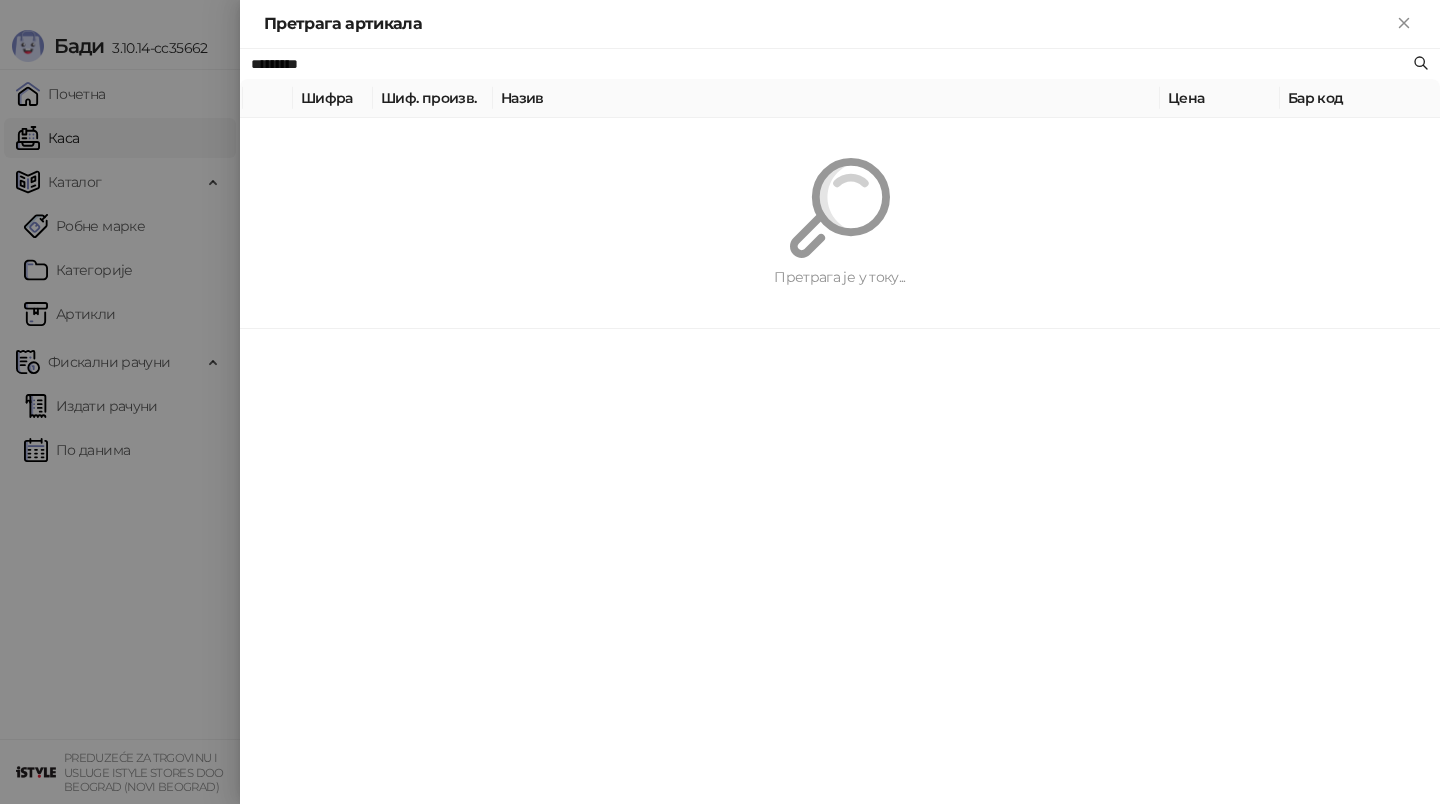 paste 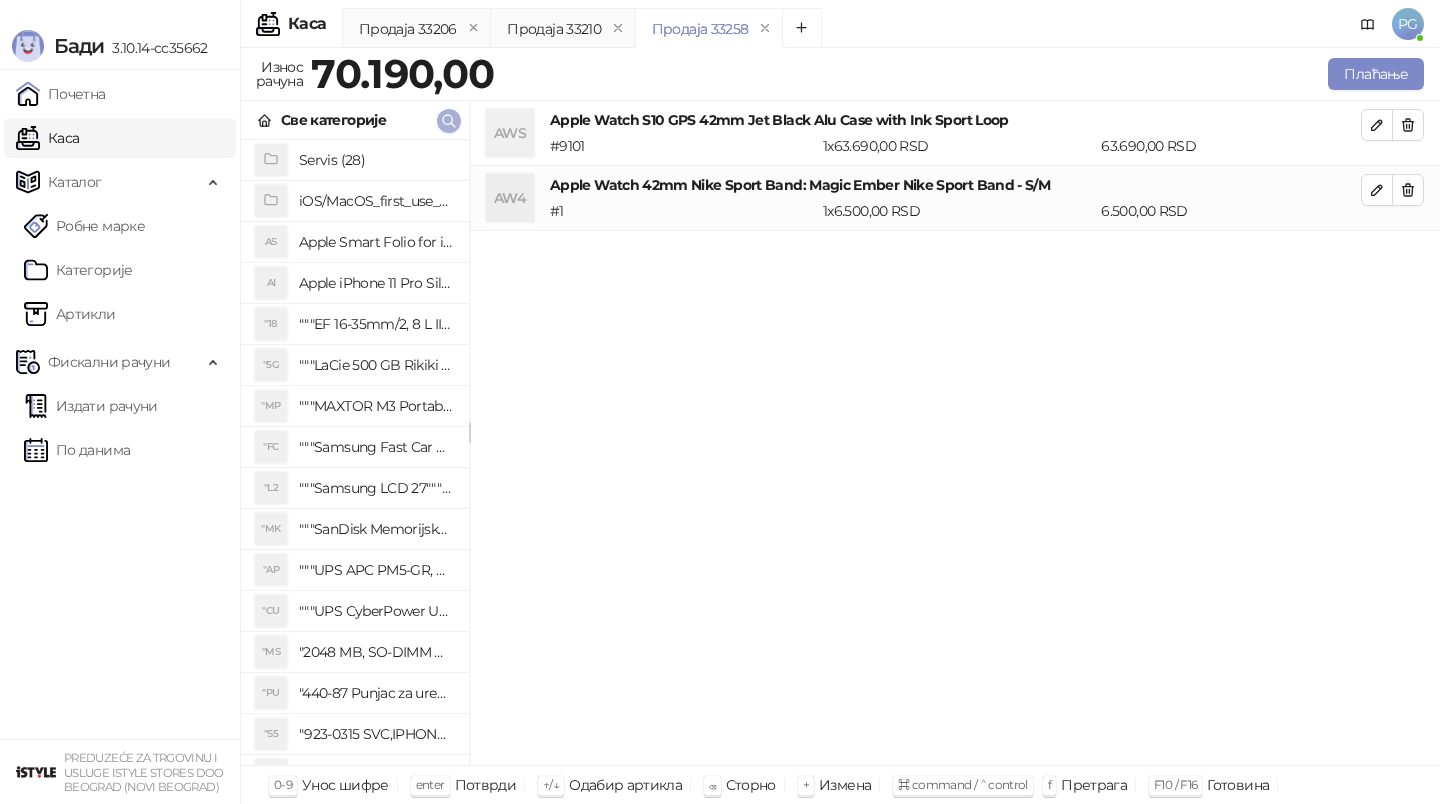 click at bounding box center (449, 120) 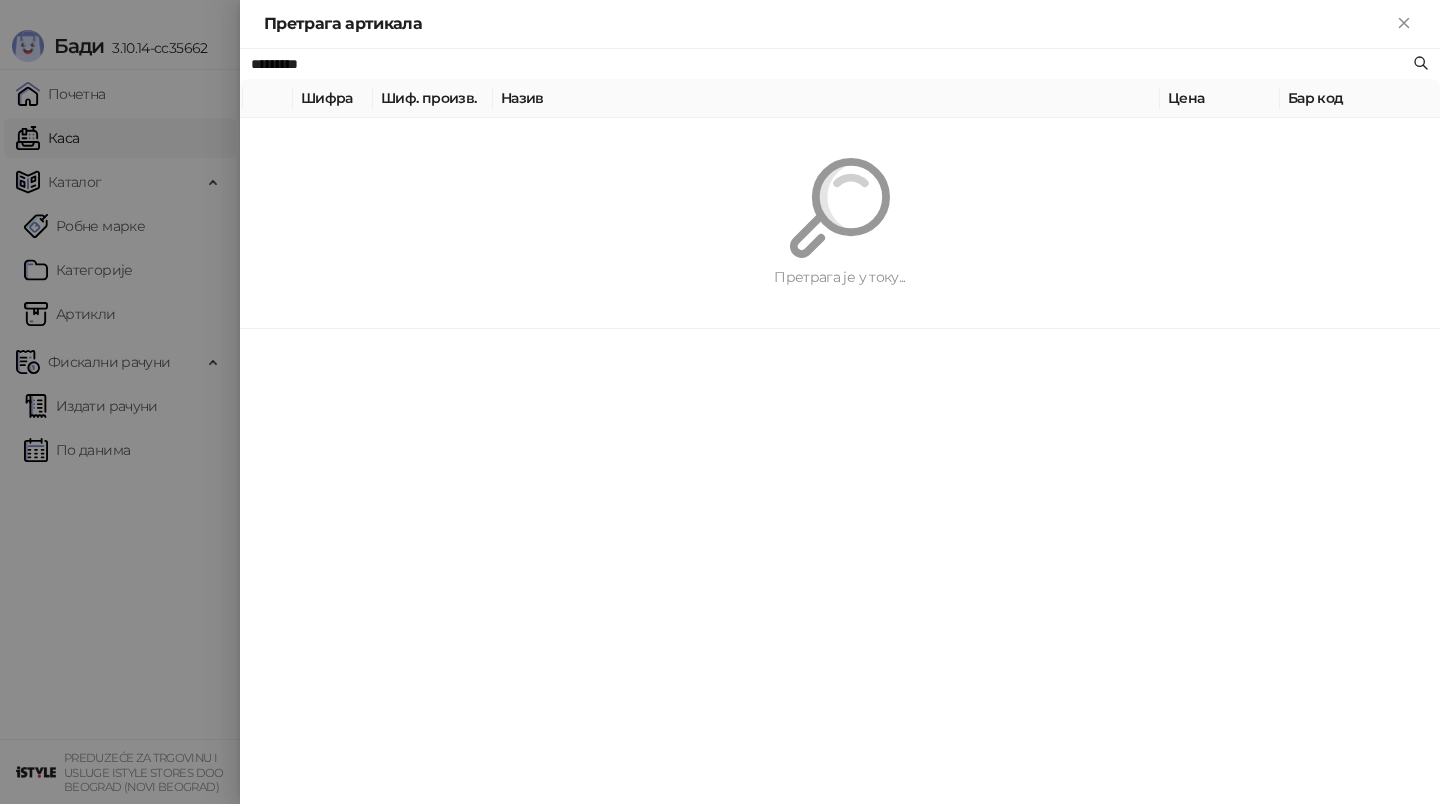 paste 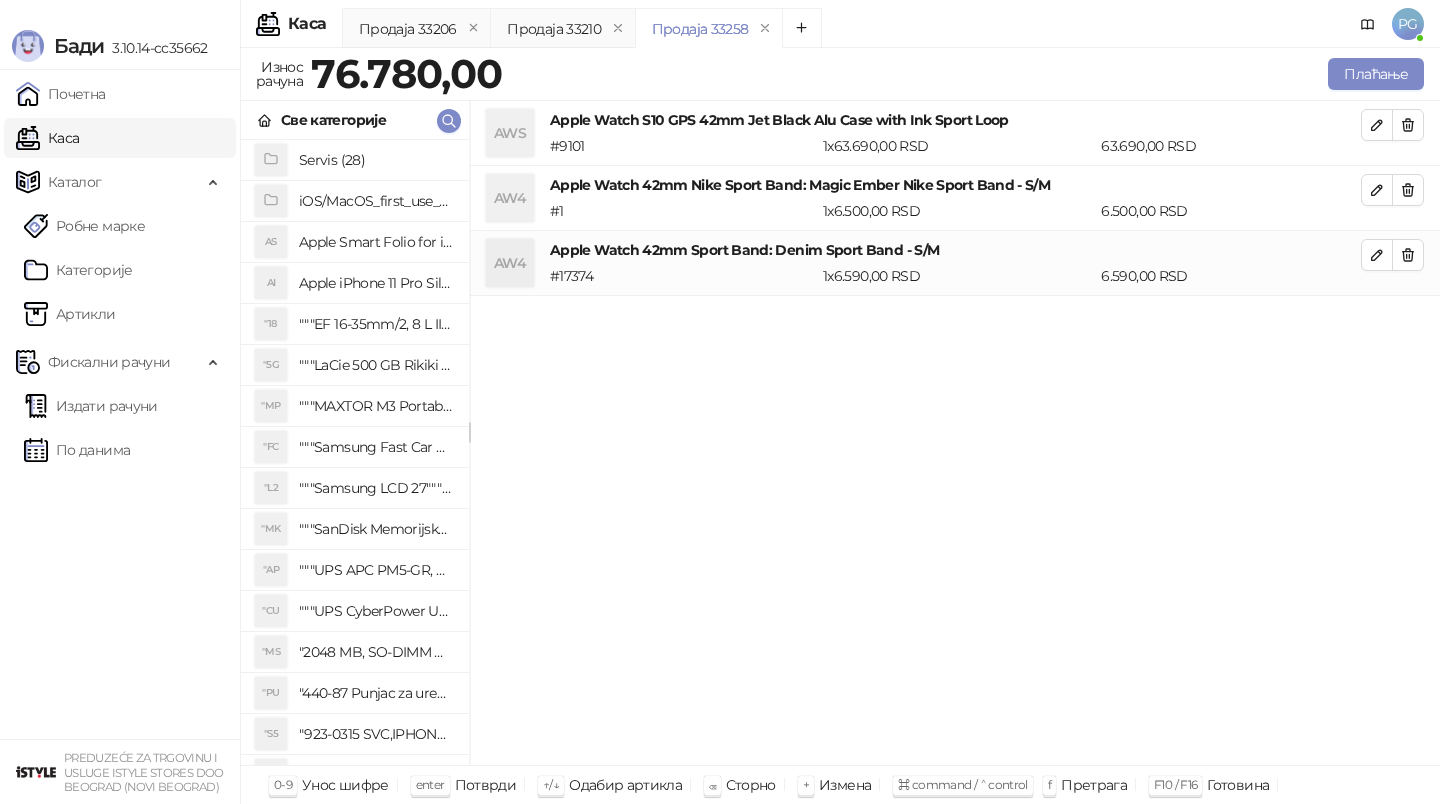 click on "Све категорије" at bounding box center (355, 120) 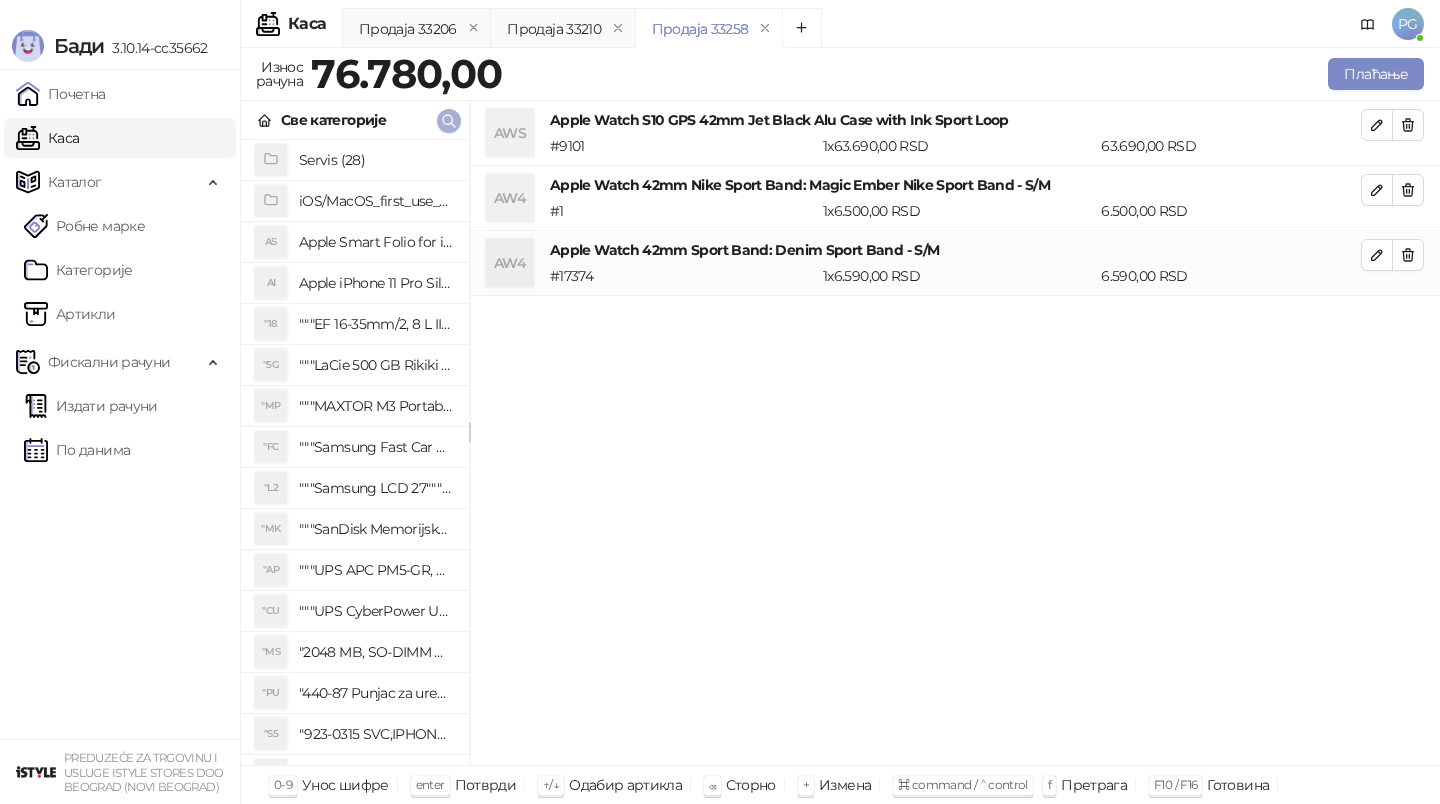 click at bounding box center [449, 120] 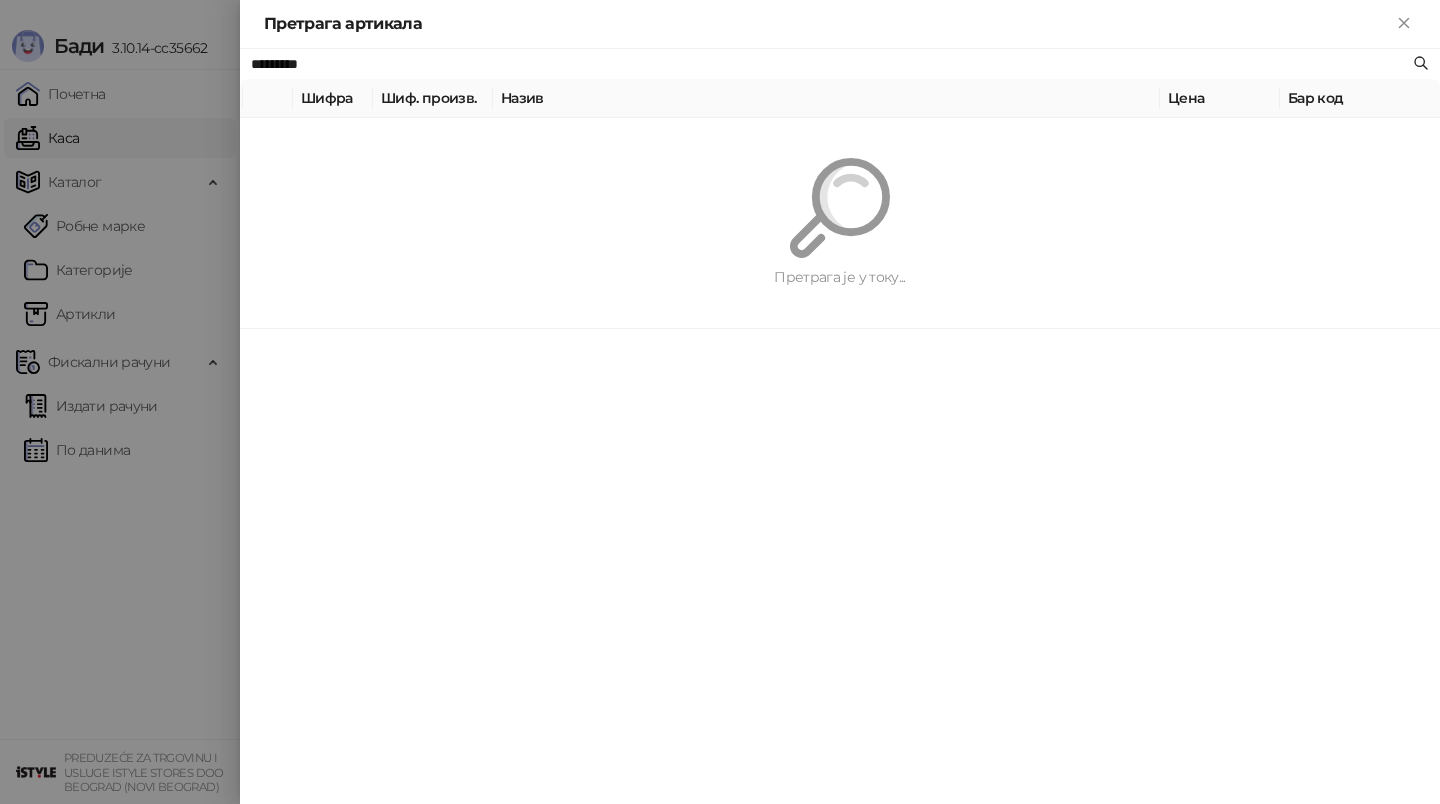 paste 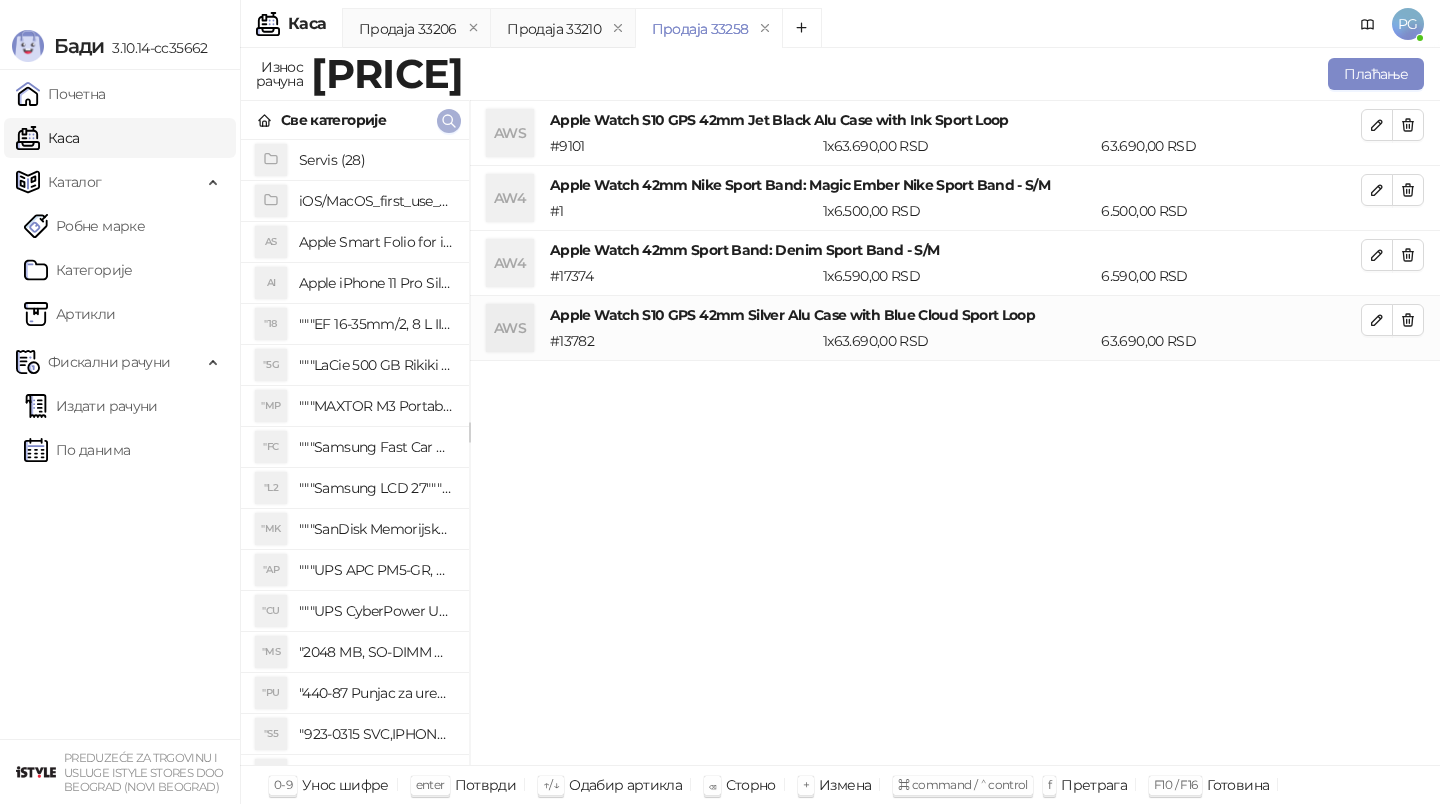 click 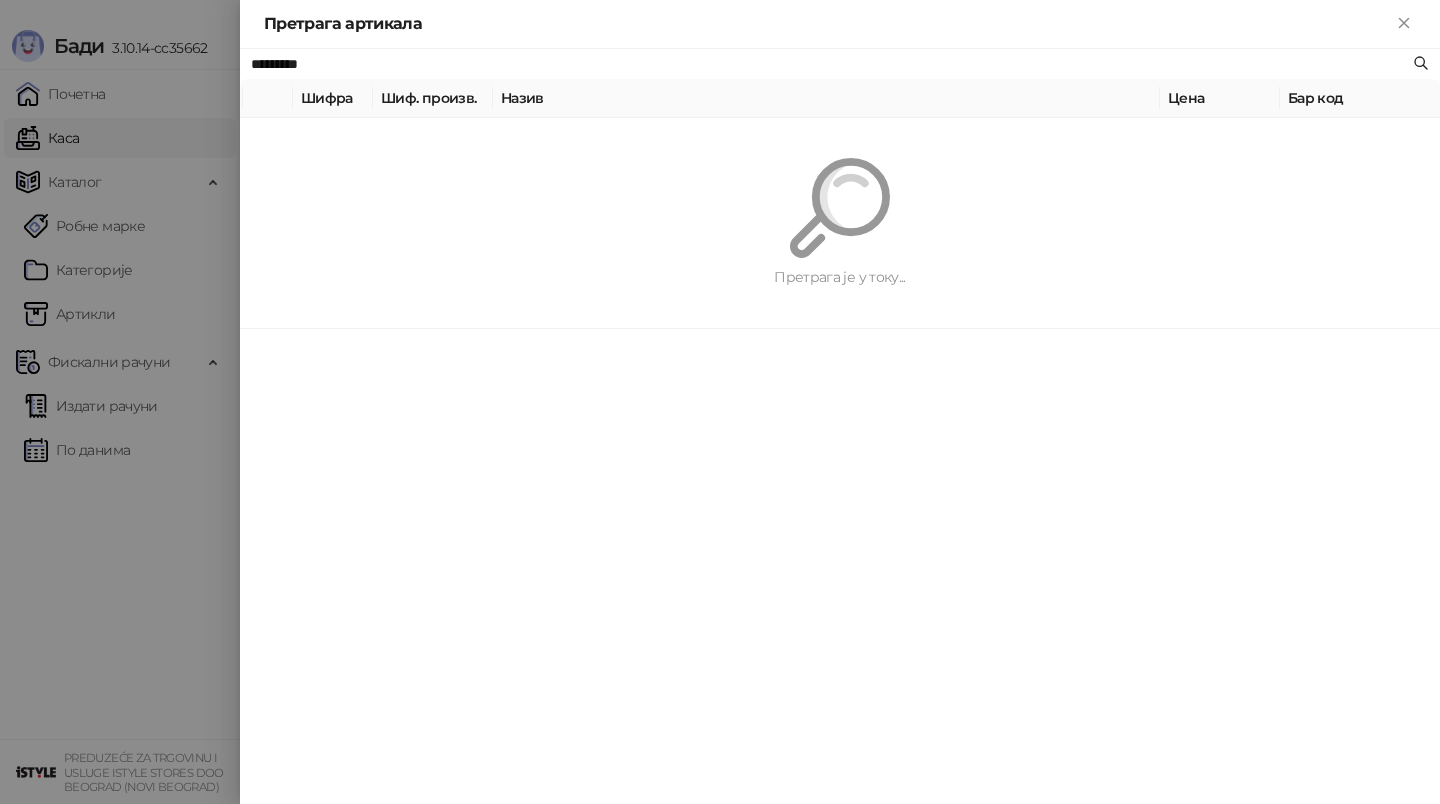 paste 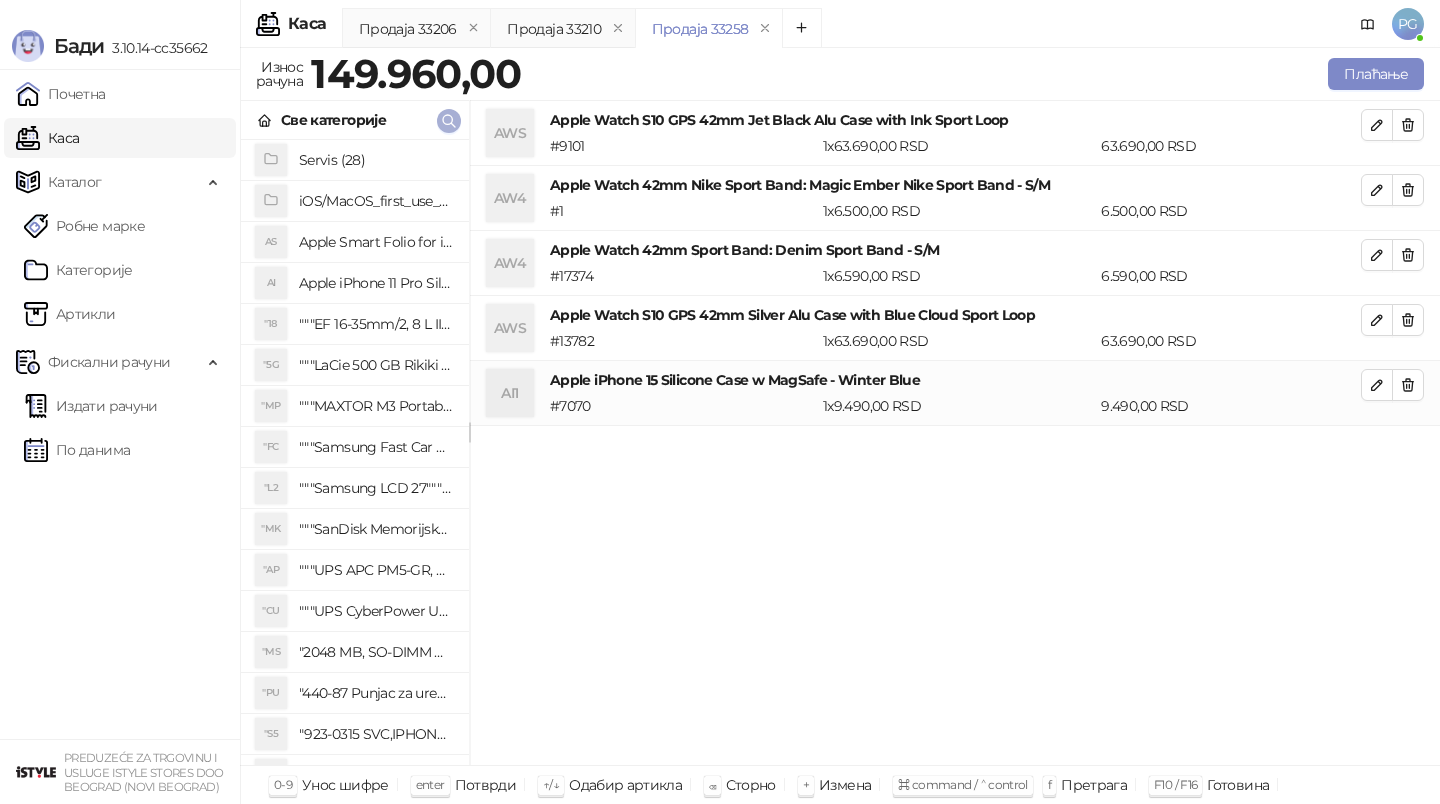 click 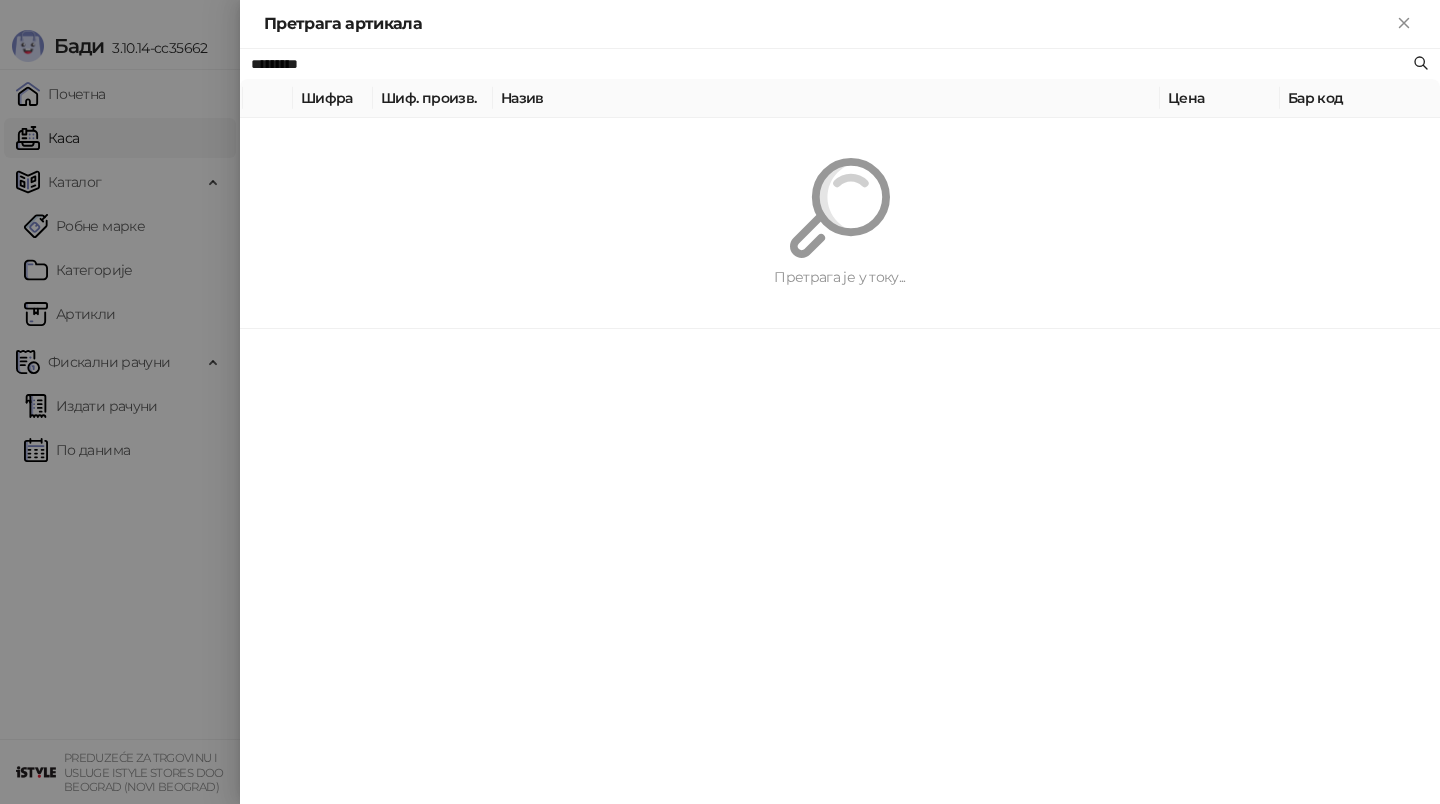 paste 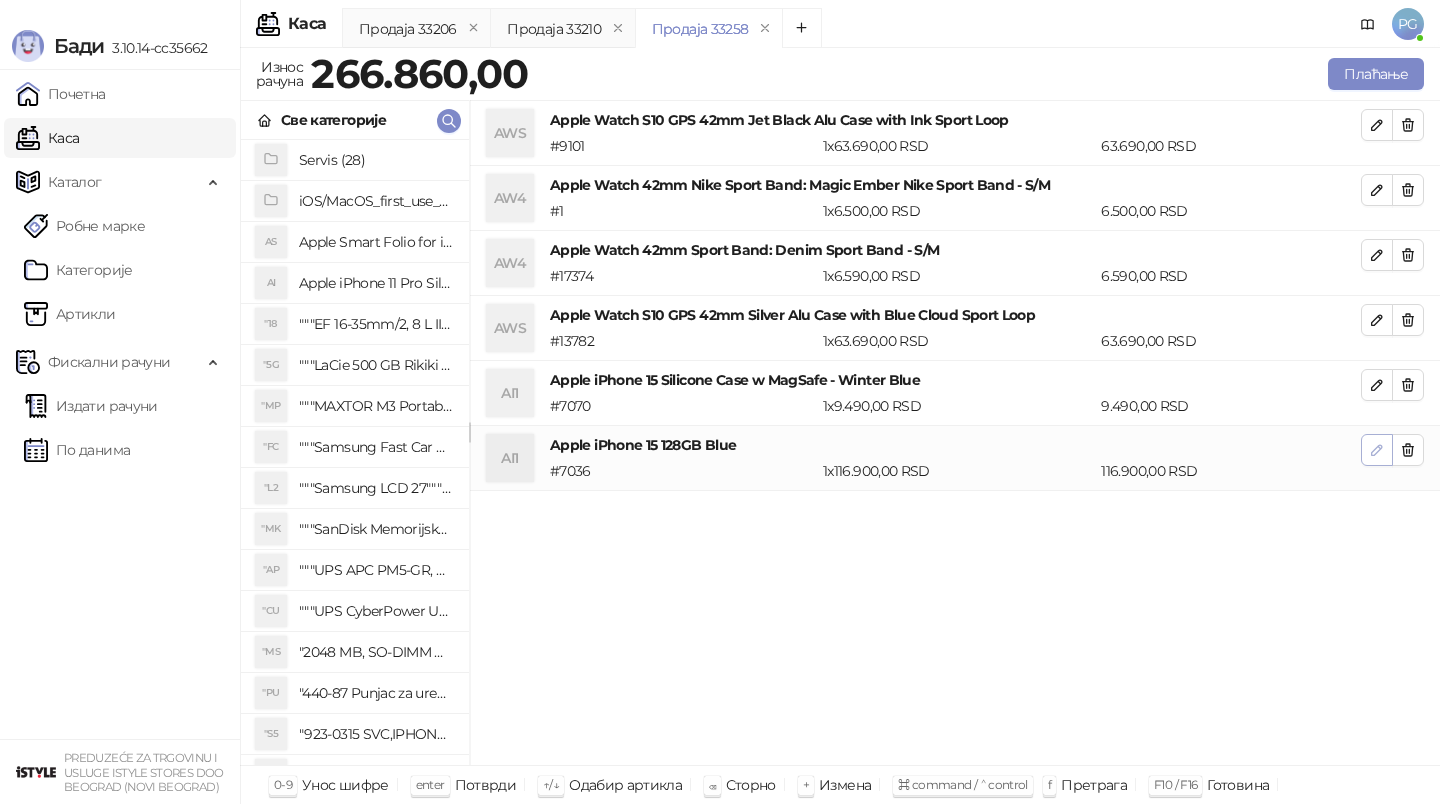 click 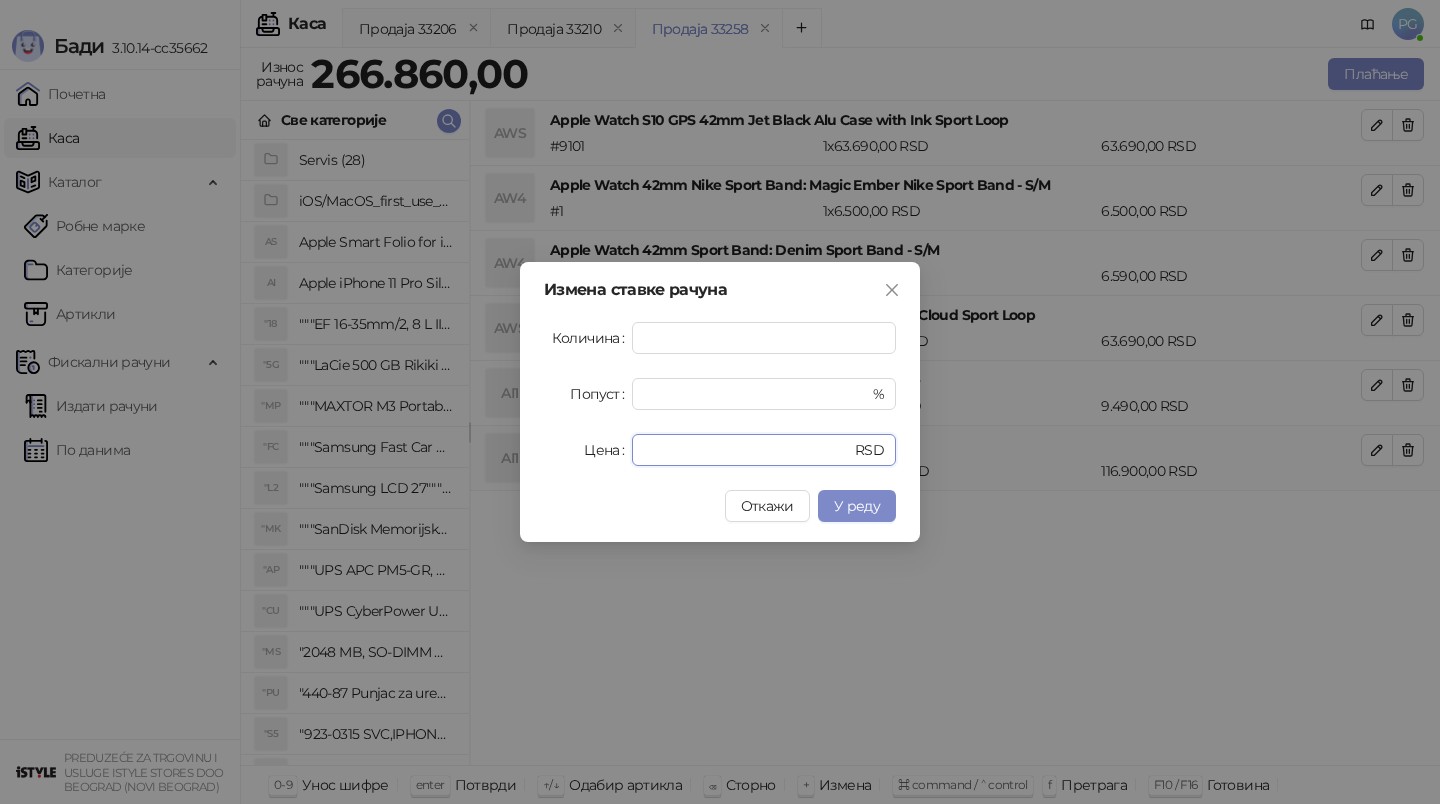 drag, startPoint x: 699, startPoint y: 448, endPoint x: 506, endPoint y: 480, distance: 195.63486 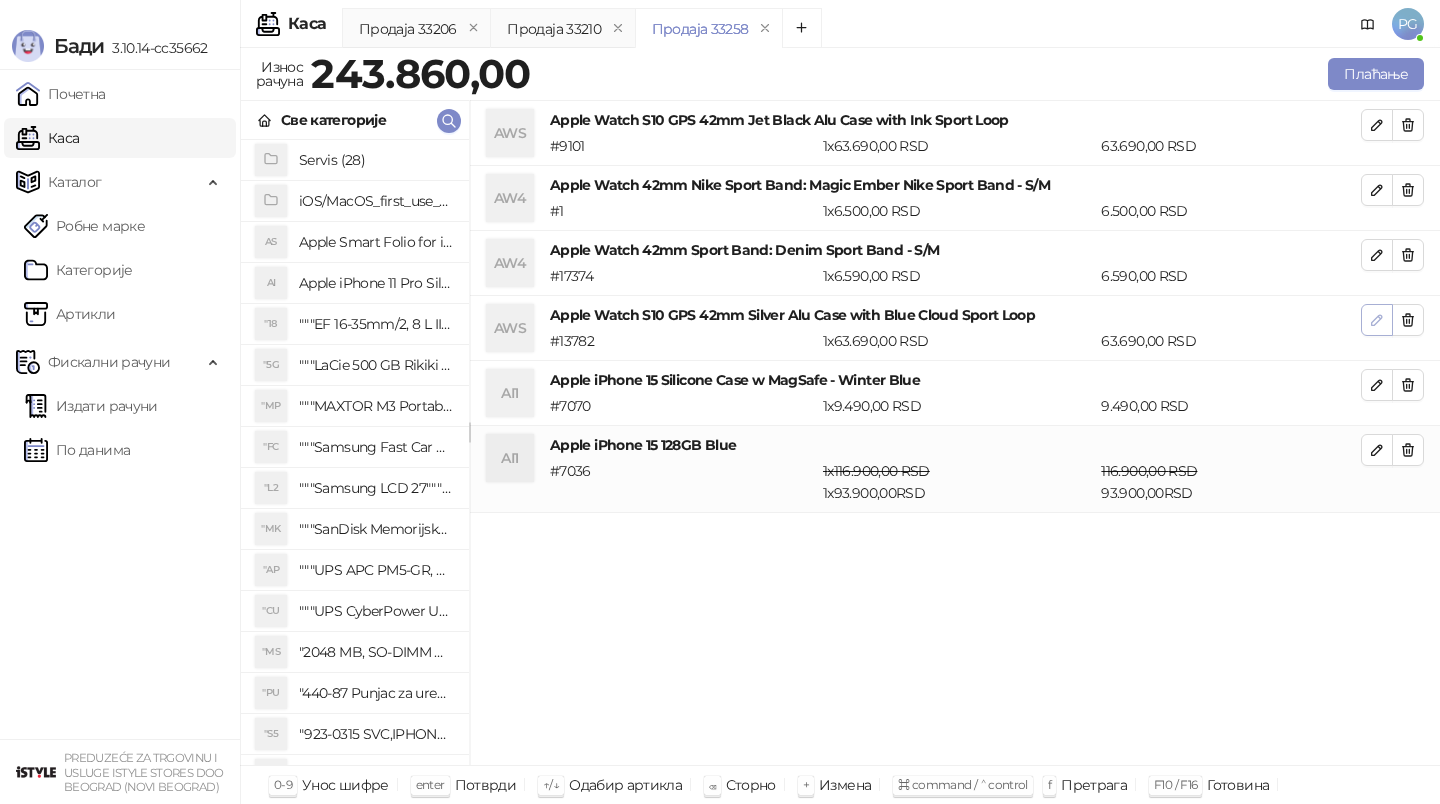 click 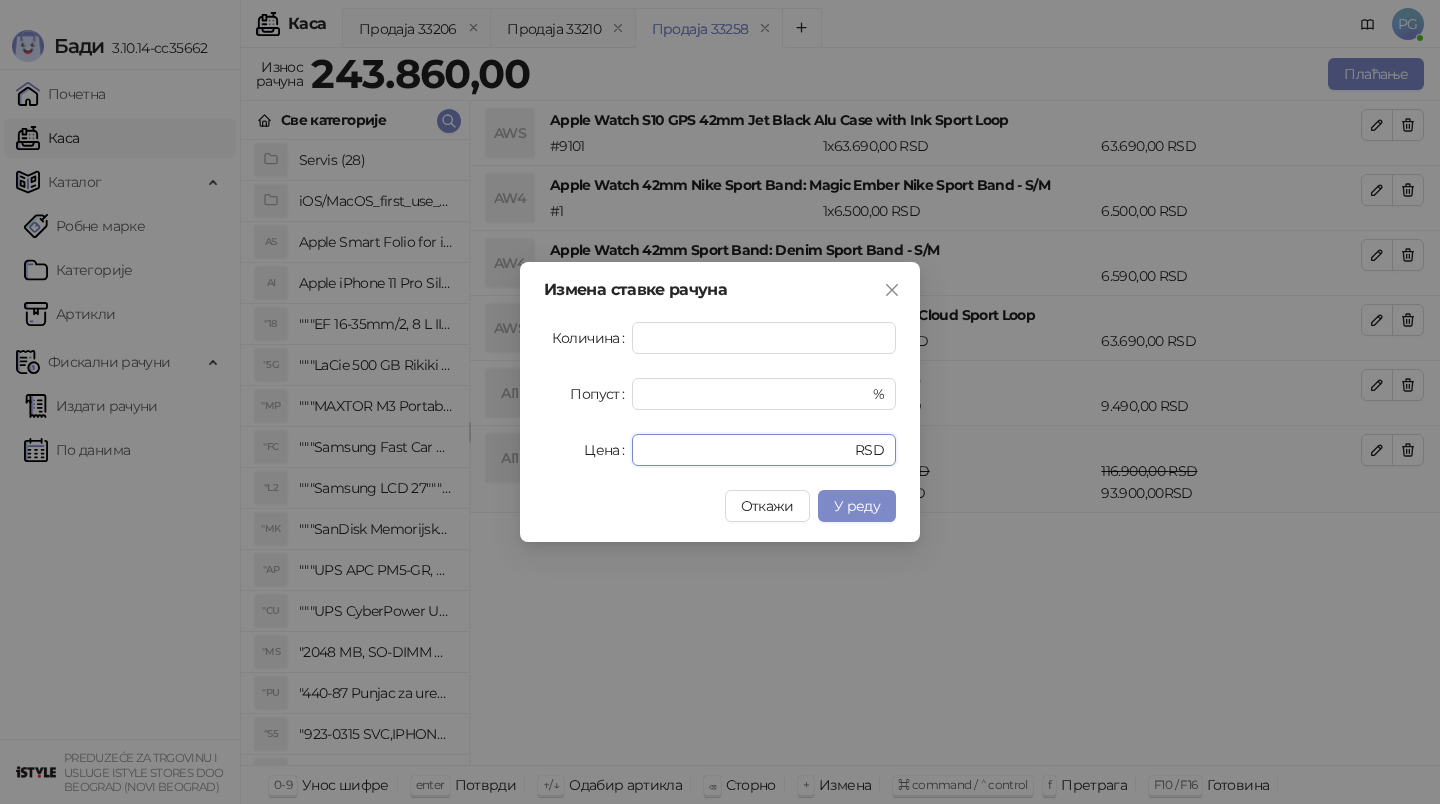 drag, startPoint x: 706, startPoint y: 447, endPoint x: 585, endPoint y: 447, distance: 121 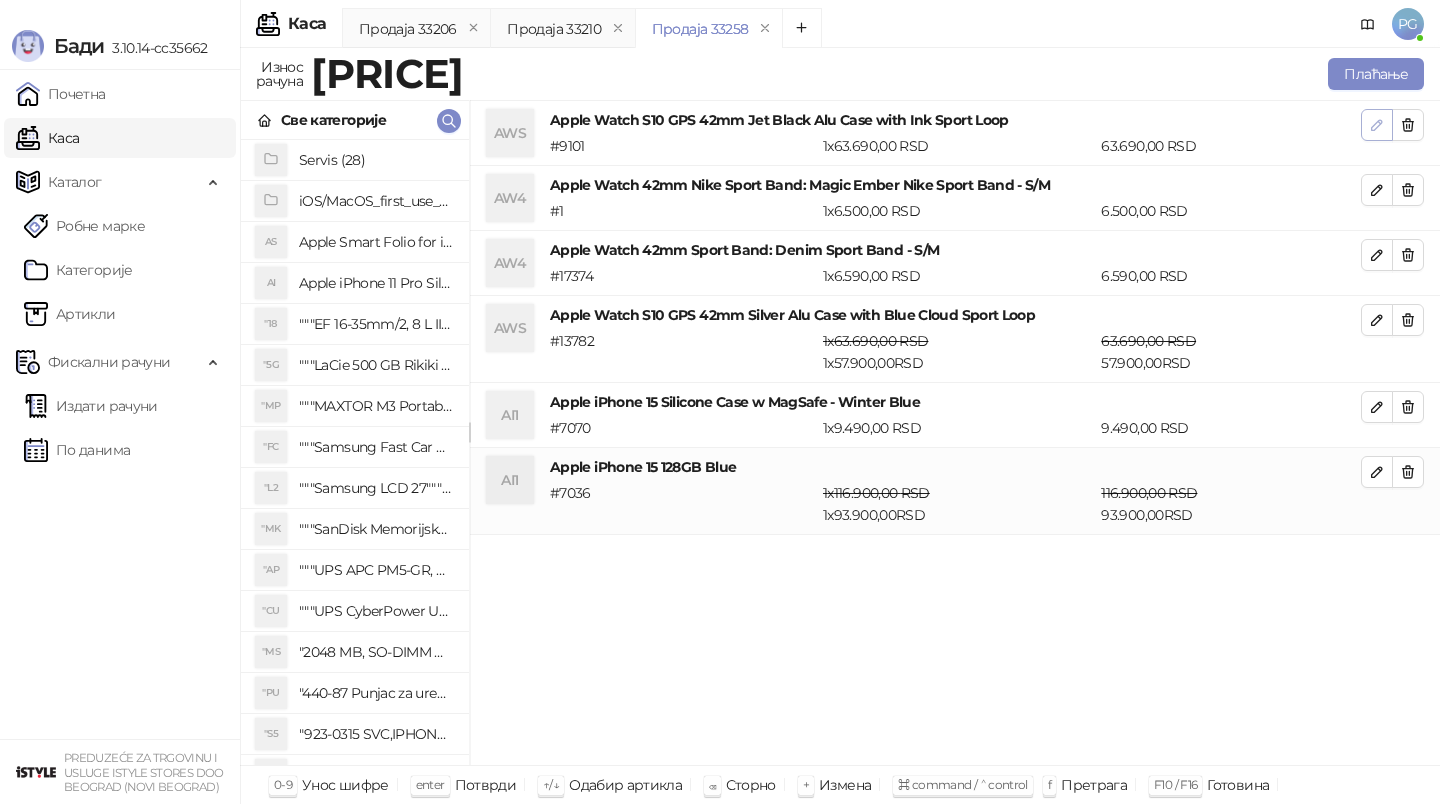 click at bounding box center (1377, 125) 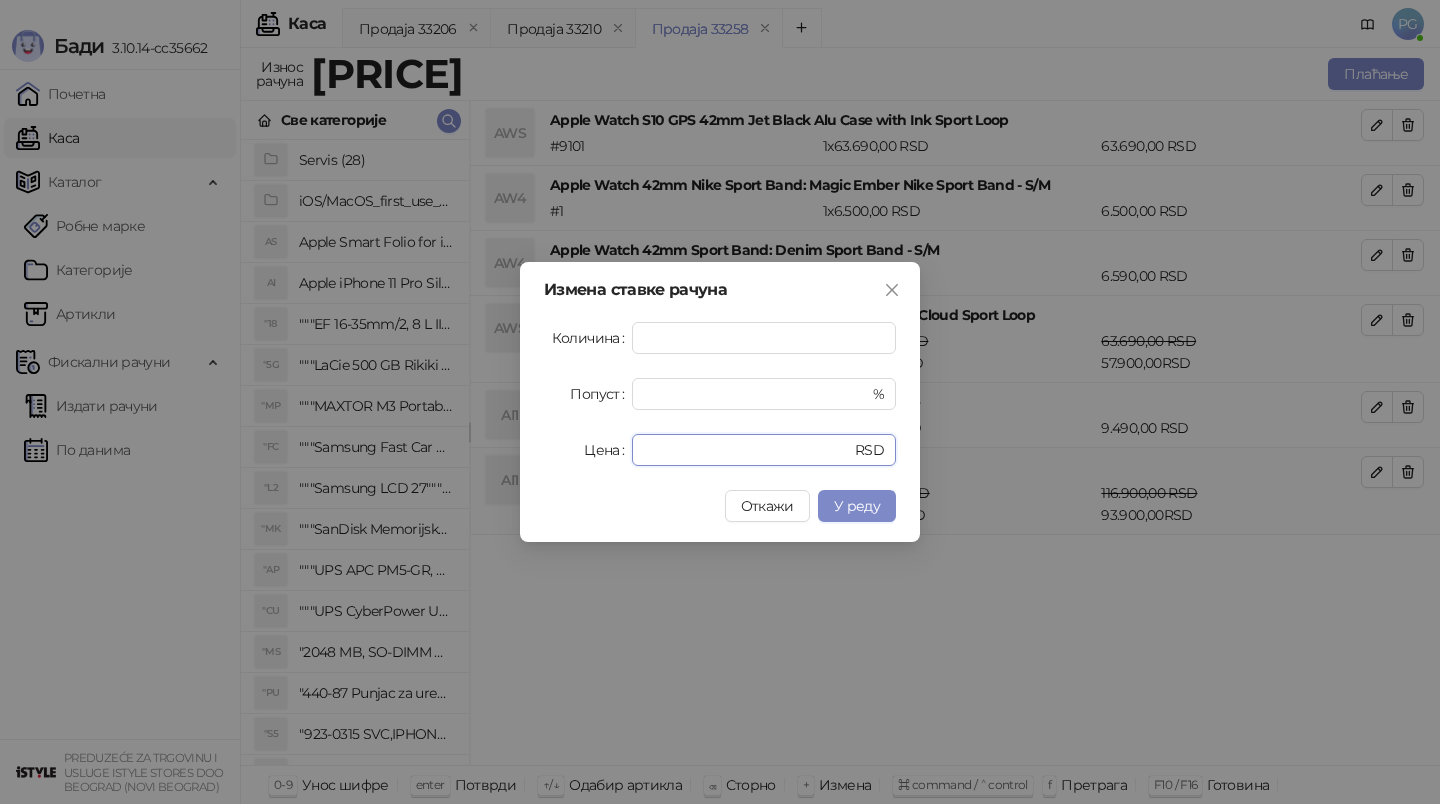 drag, startPoint x: 696, startPoint y: 454, endPoint x: 566, endPoint y: 454, distance: 130 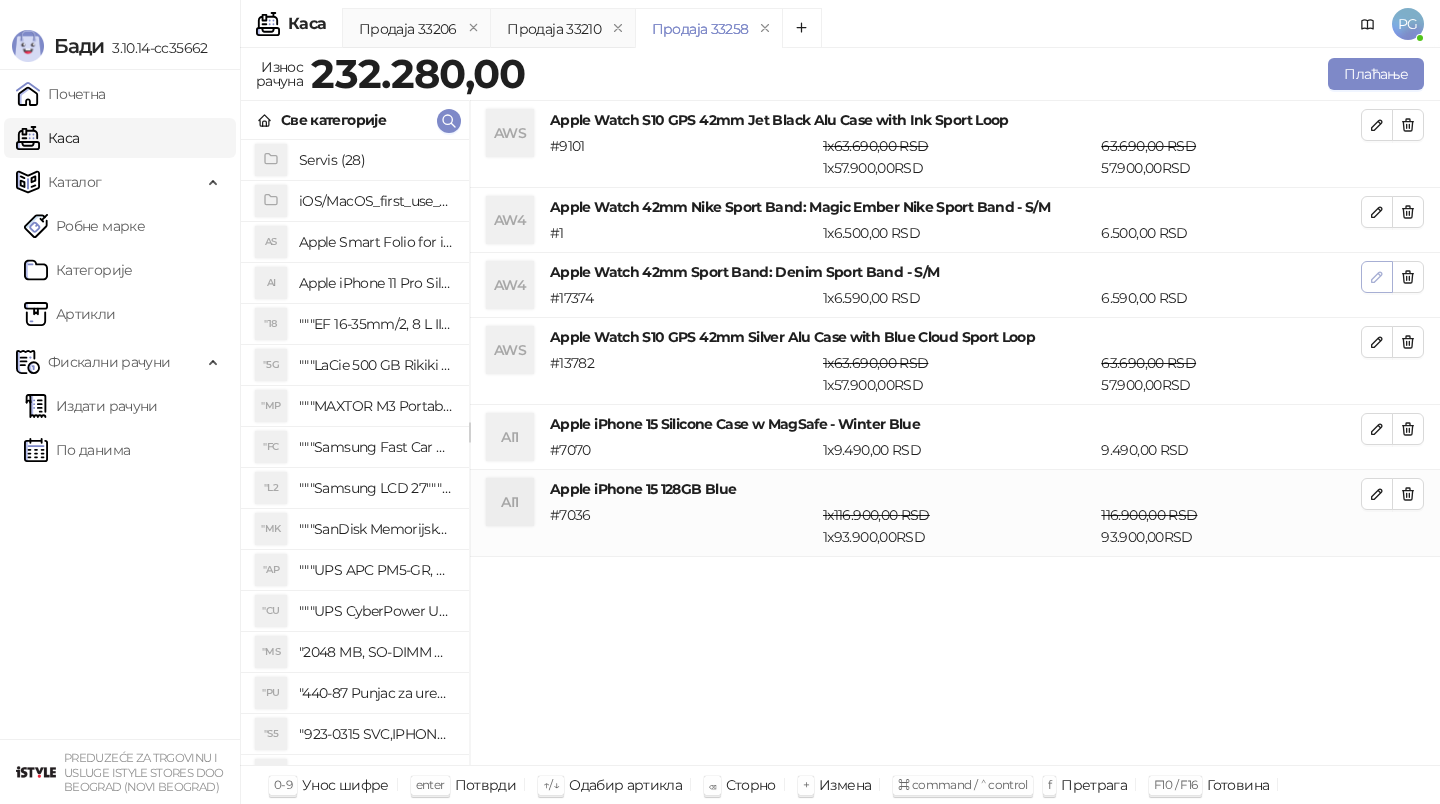 click 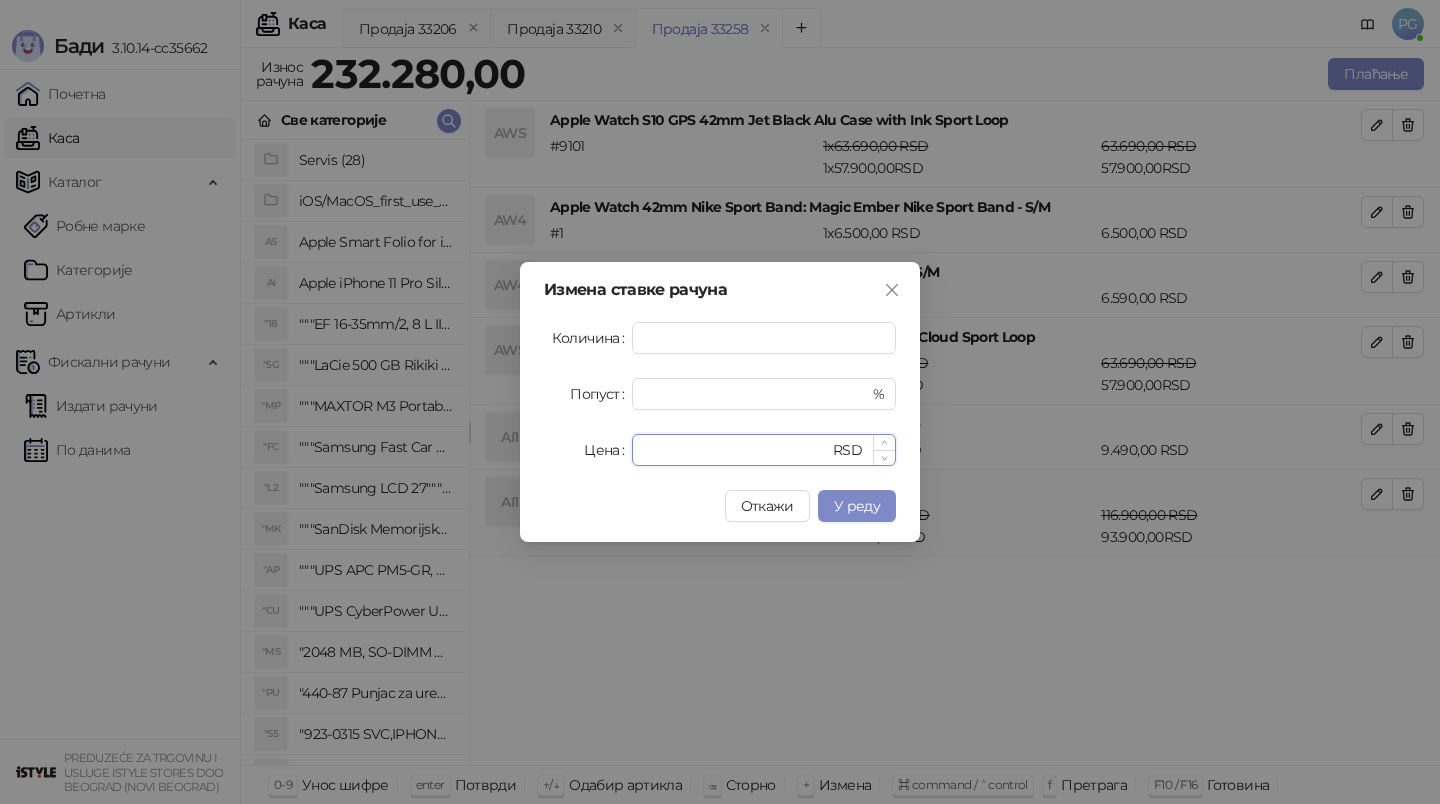 click on "****" at bounding box center [736, 450] 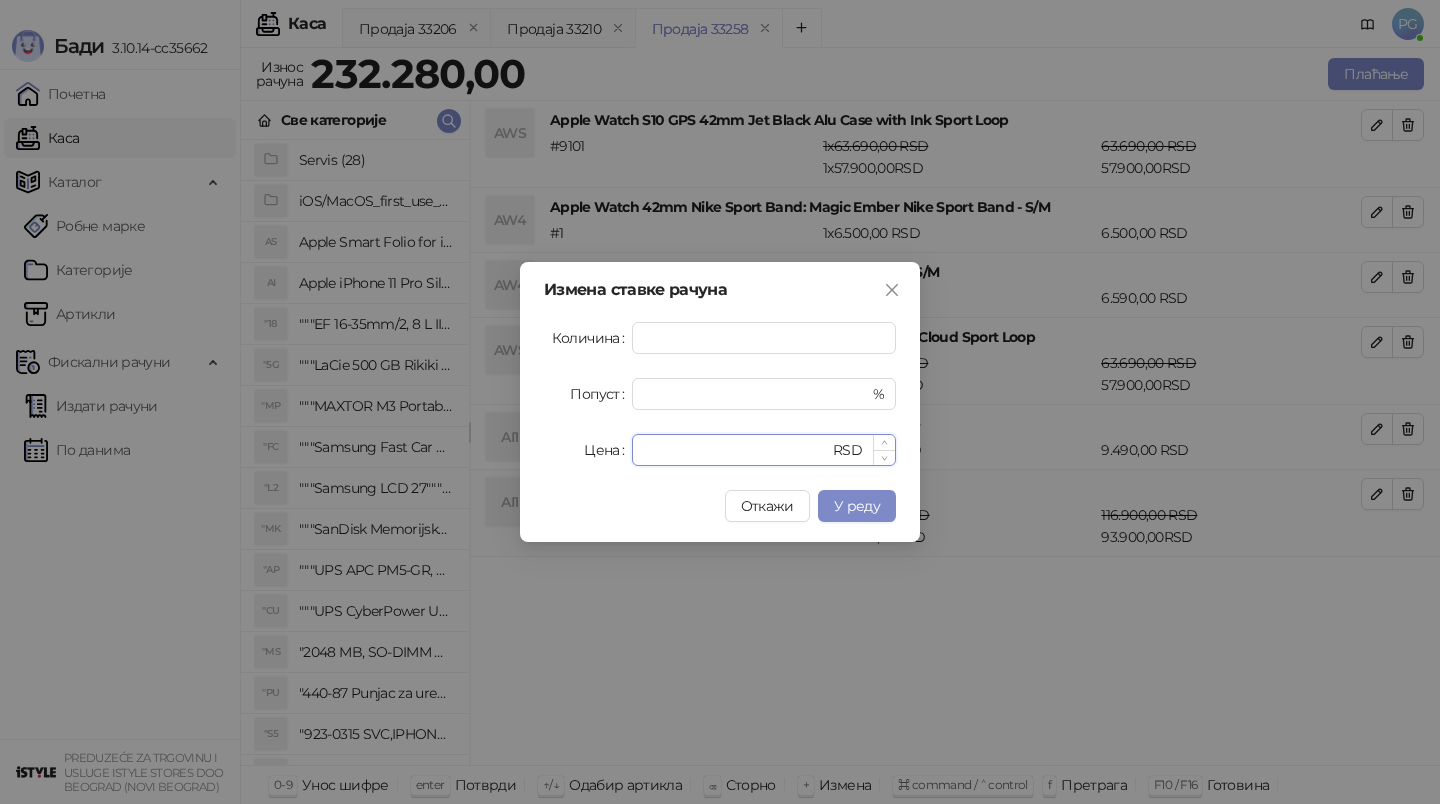 type on "****" 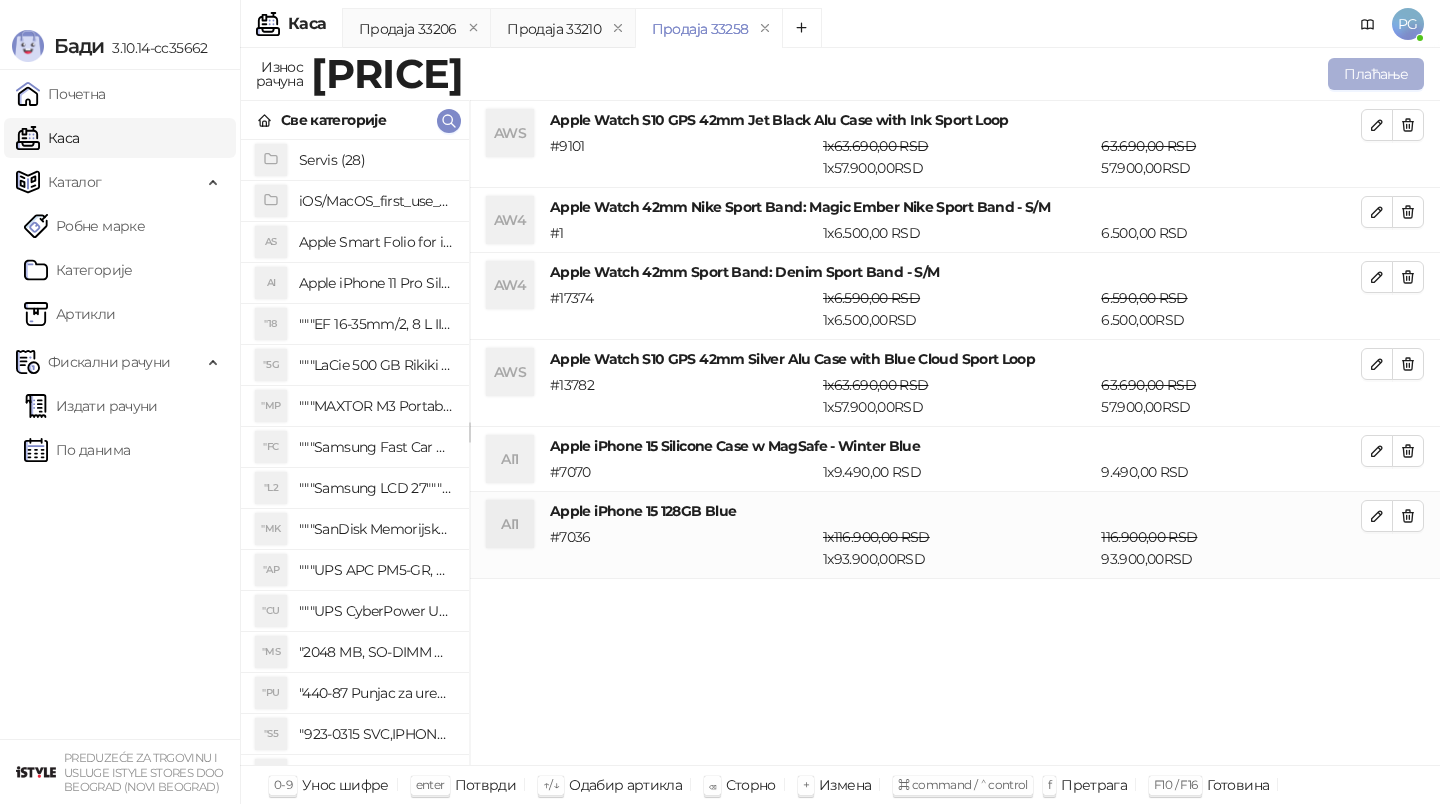 click on "Плаћање" at bounding box center (1376, 74) 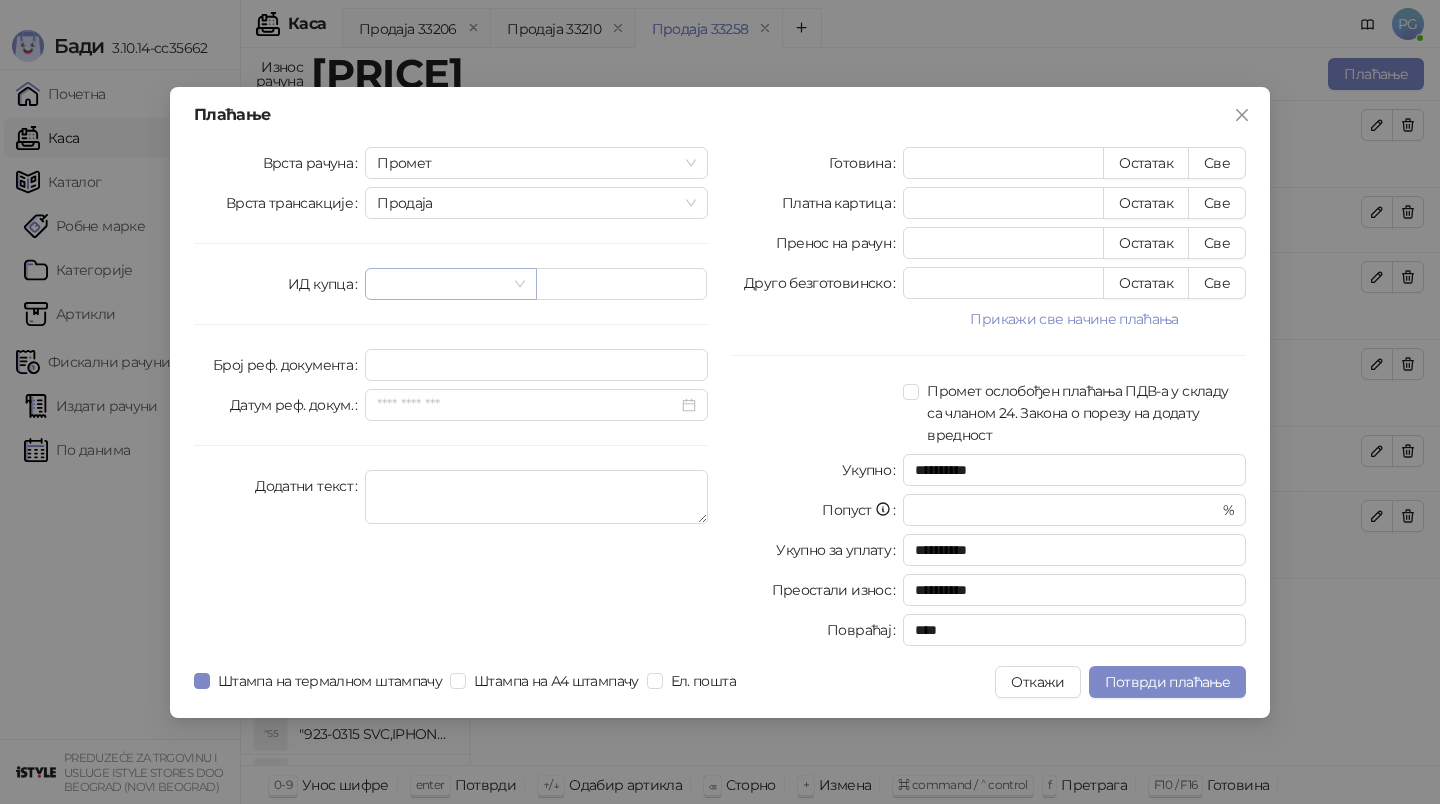 click at bounding box center (441, 284) 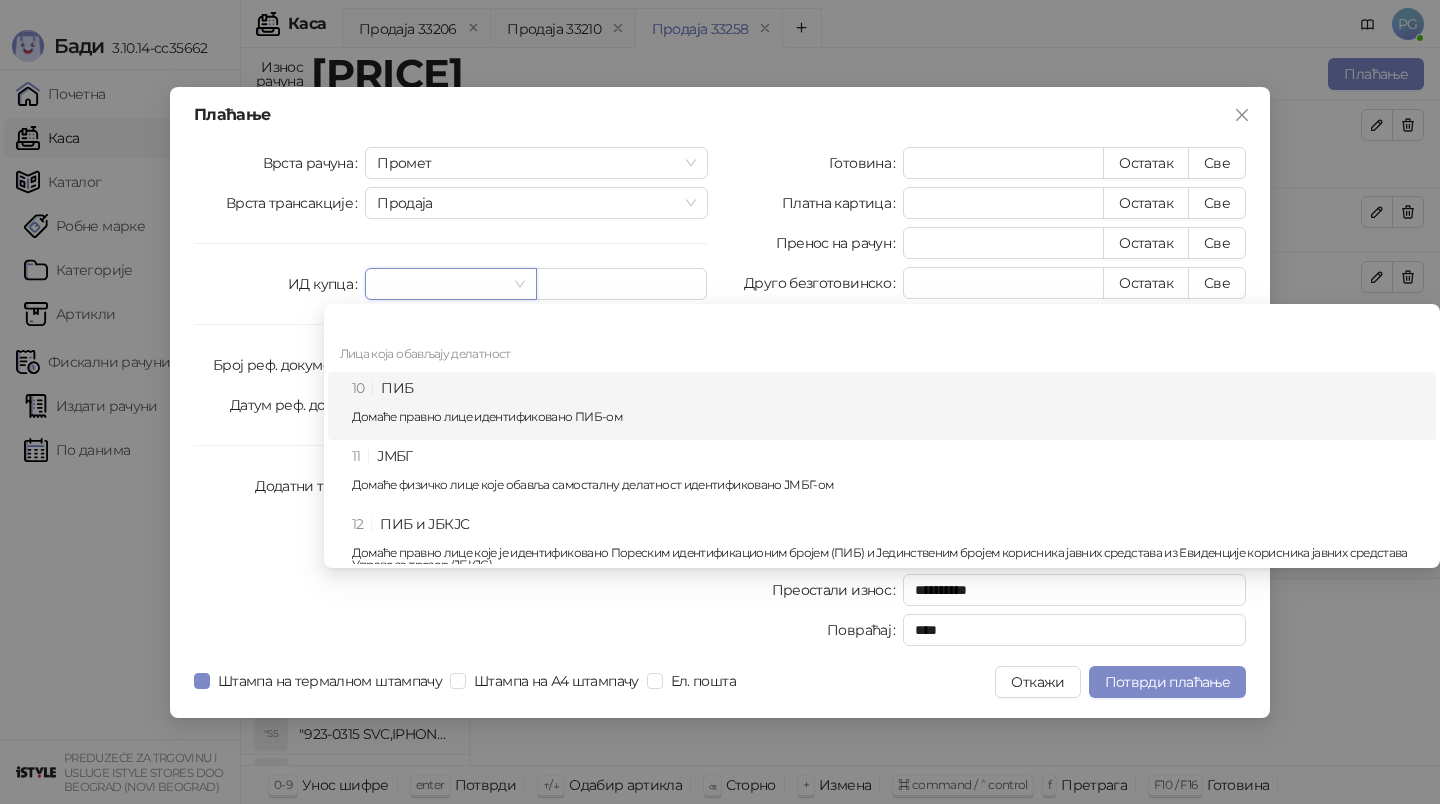 click on "10 ПИБ Домаће правно лице идентификовано ПИБ-ом" at bounding box center [888, 406] 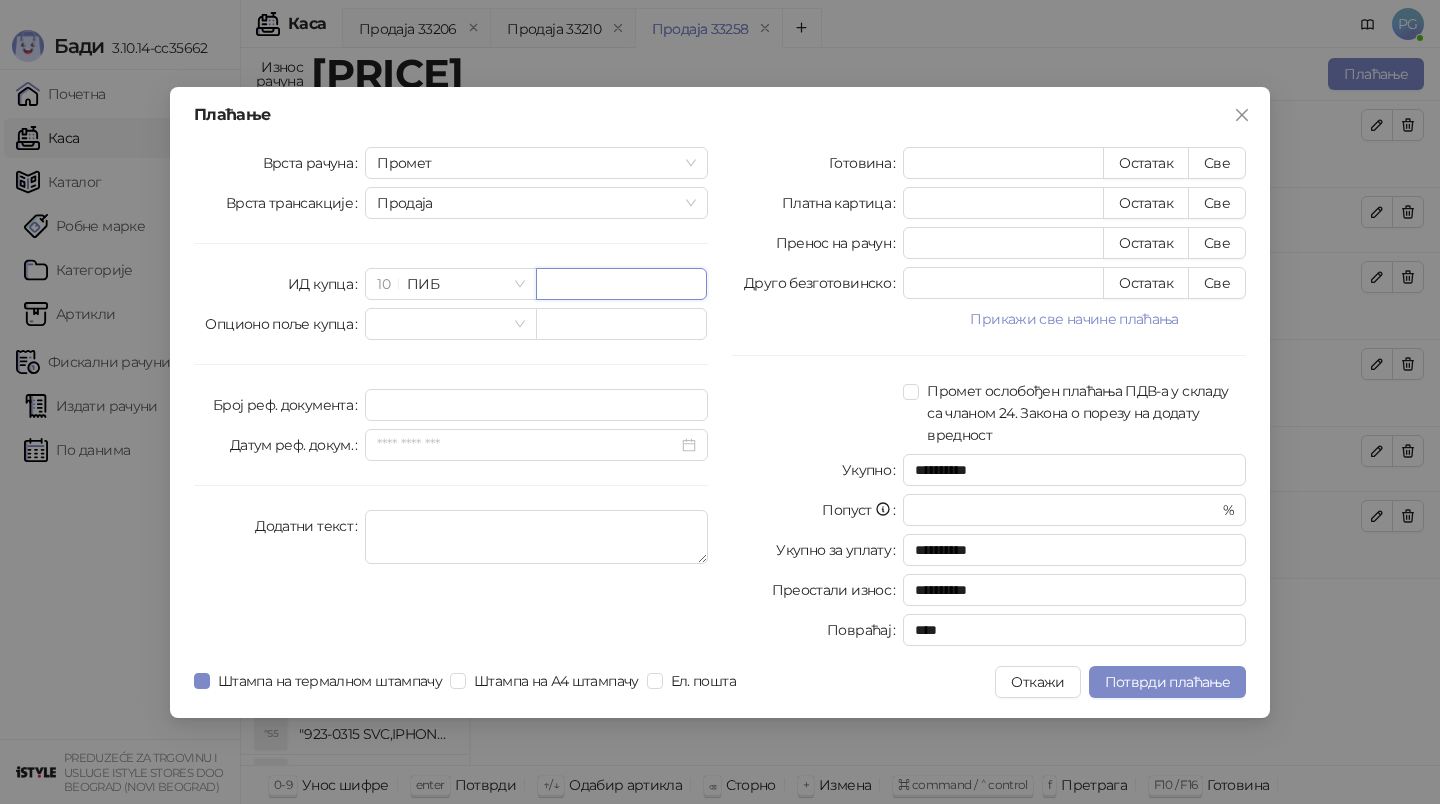 paste on "*********" 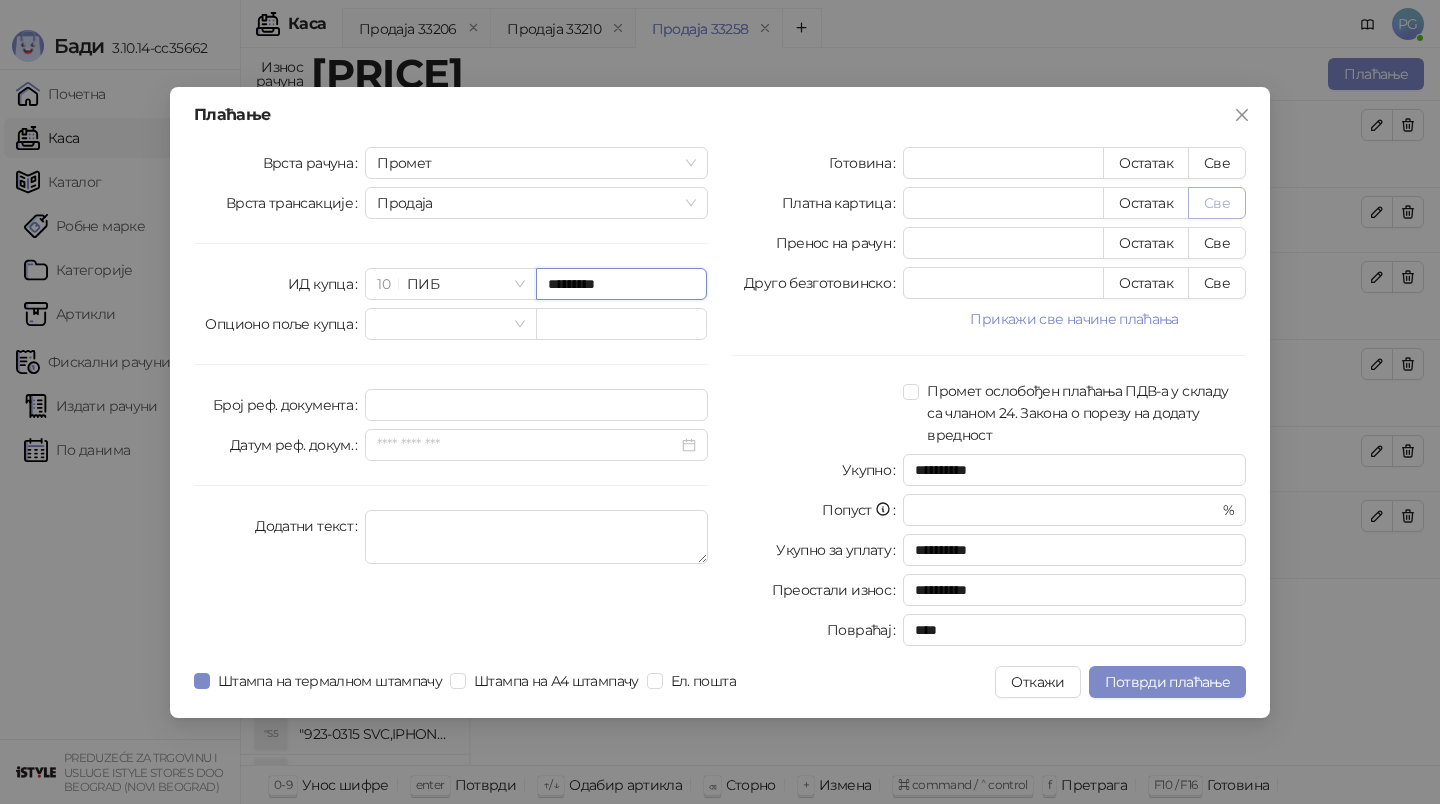 type on "*********" 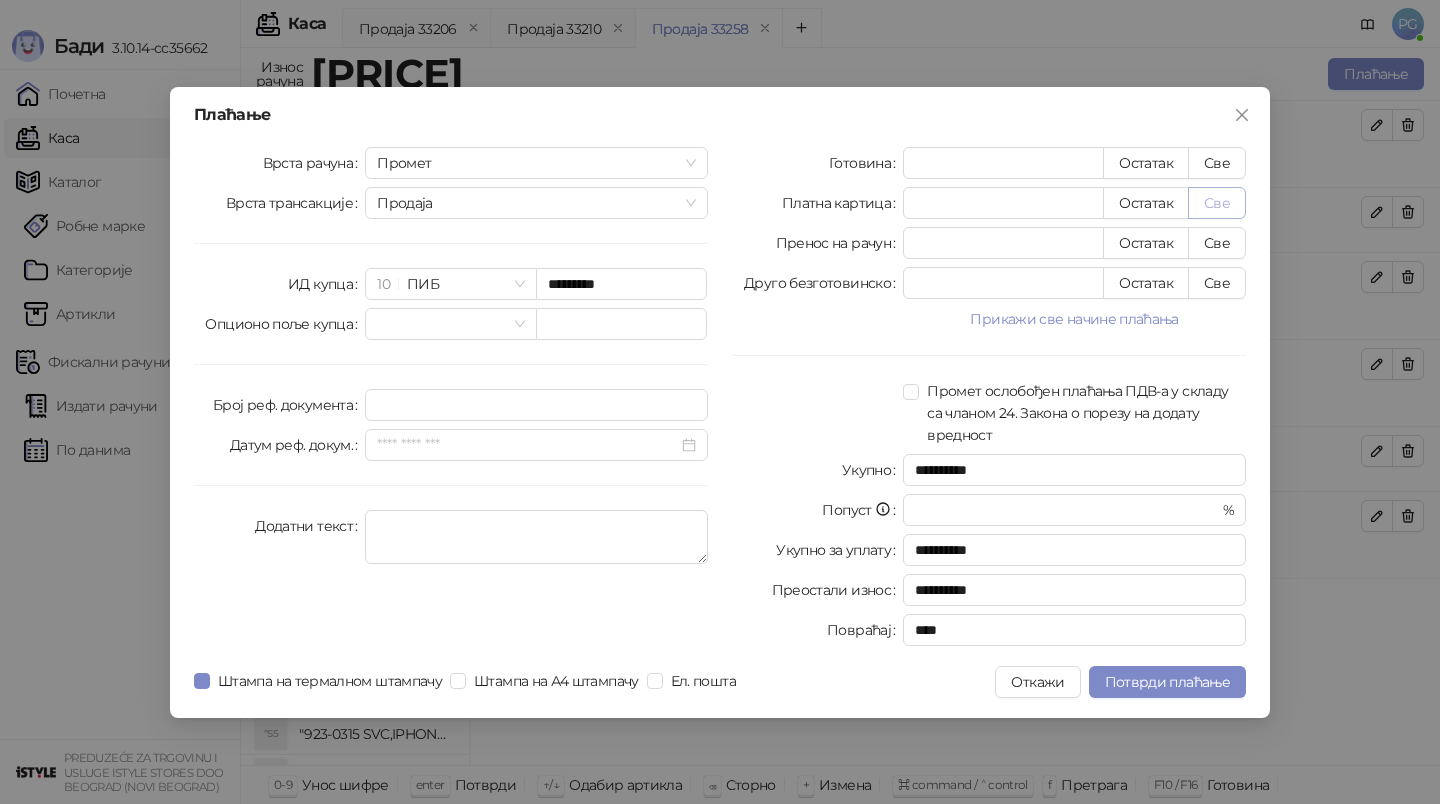 click on "Све" at bounding box center [1217, 203] 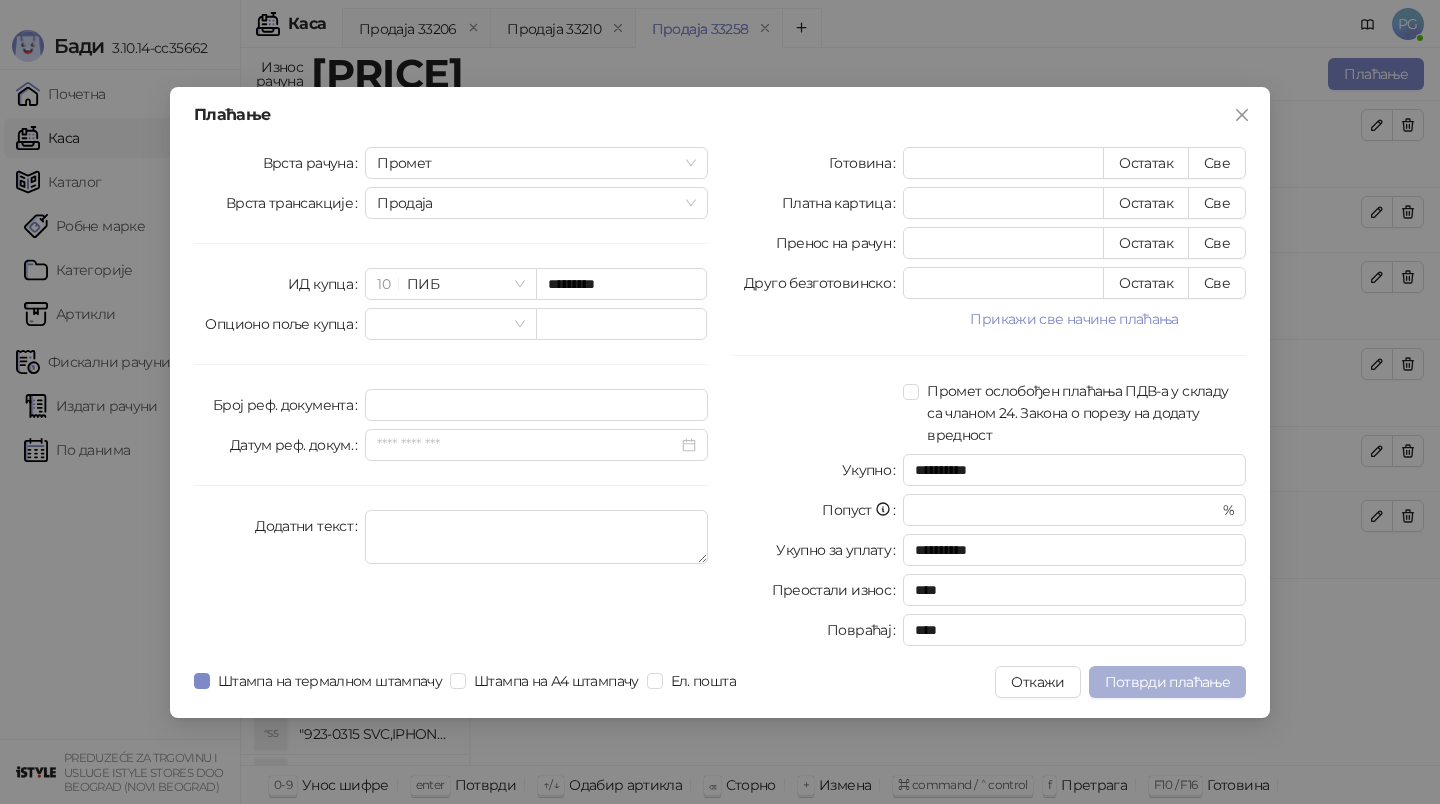 click on "Потврди плаћање" at bounding box center (1167, 682) 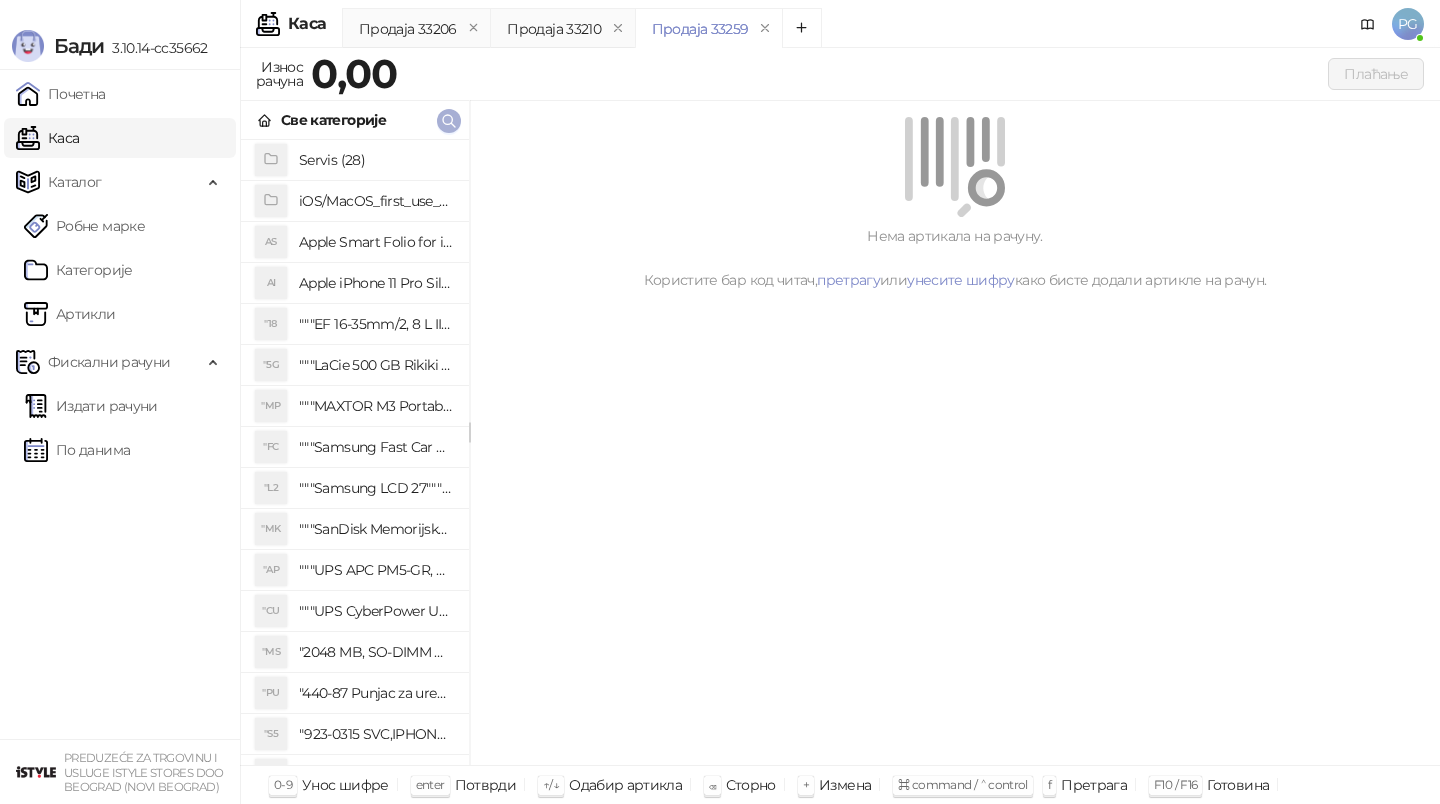 click 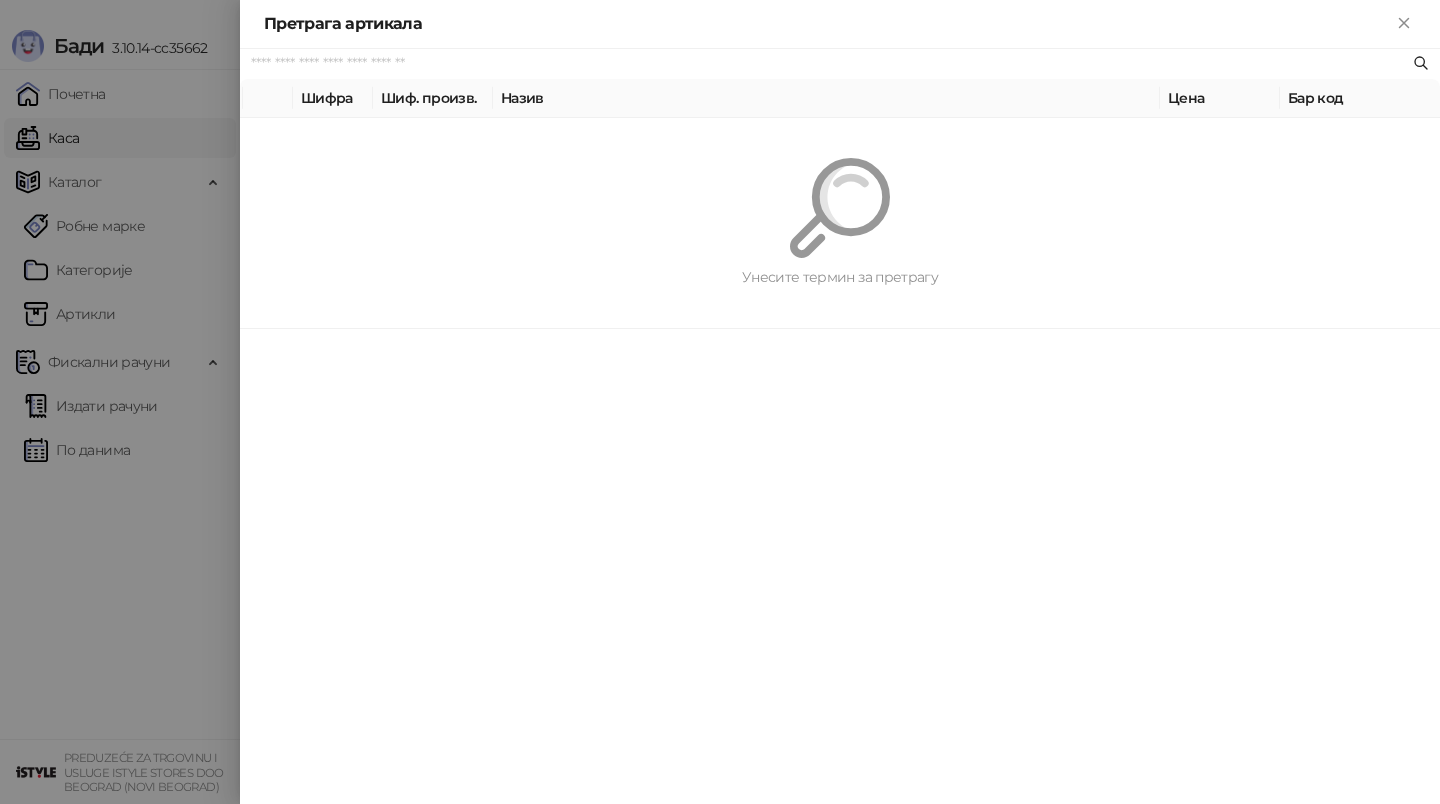 paste on "*********" 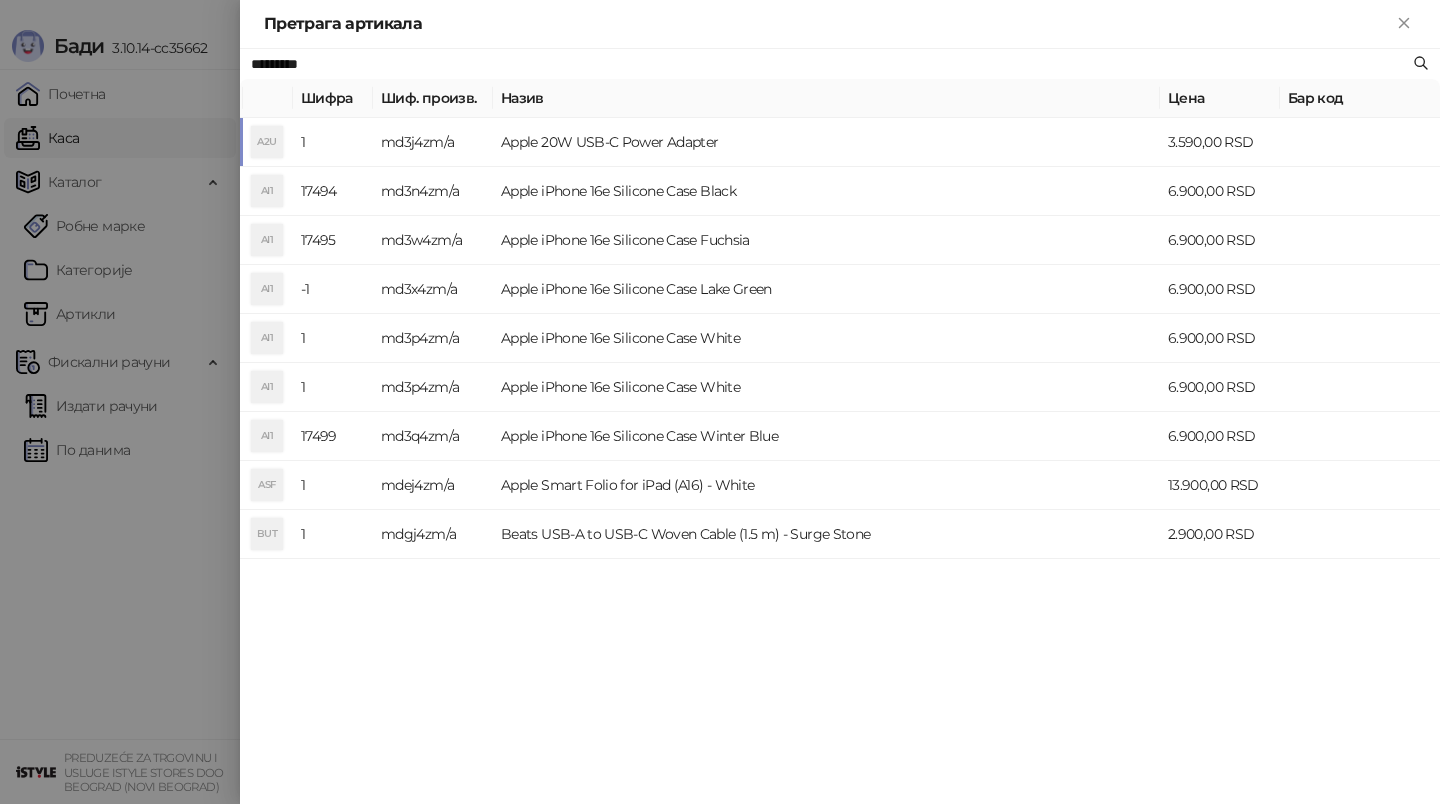 type on "*********" 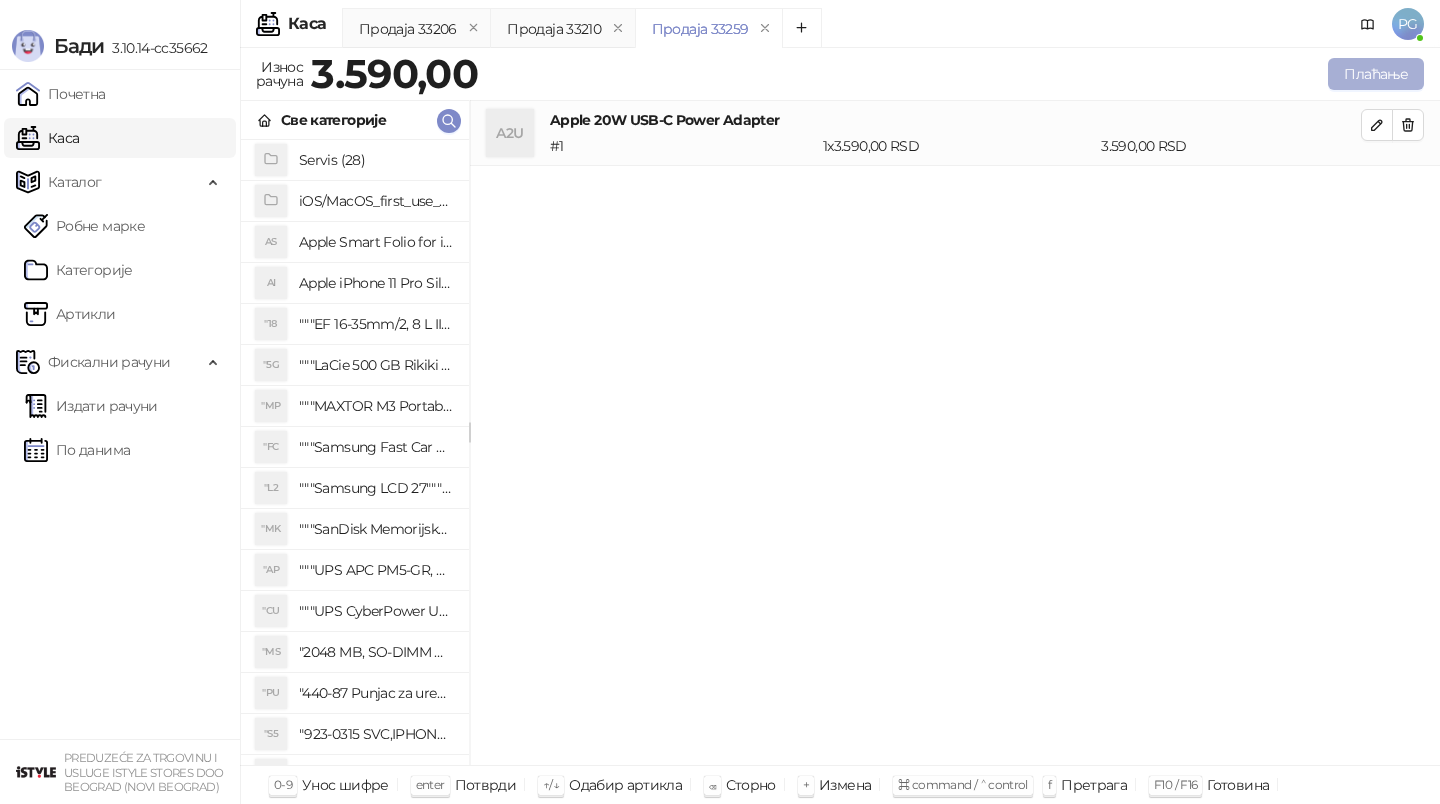 click on "Плаћање" at bounding box center (1376, 74) 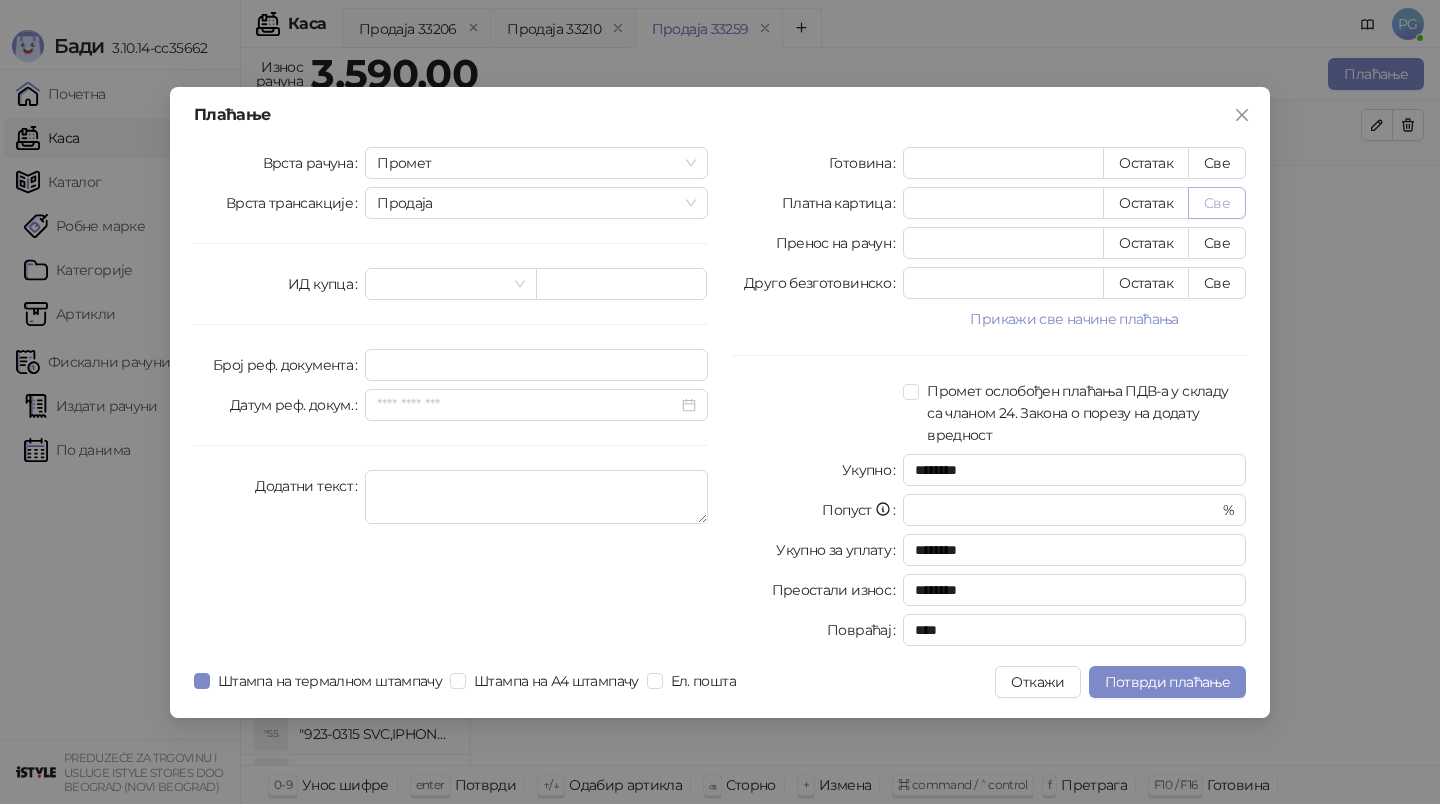 click on "Све" at bounding box center [1217, 203] 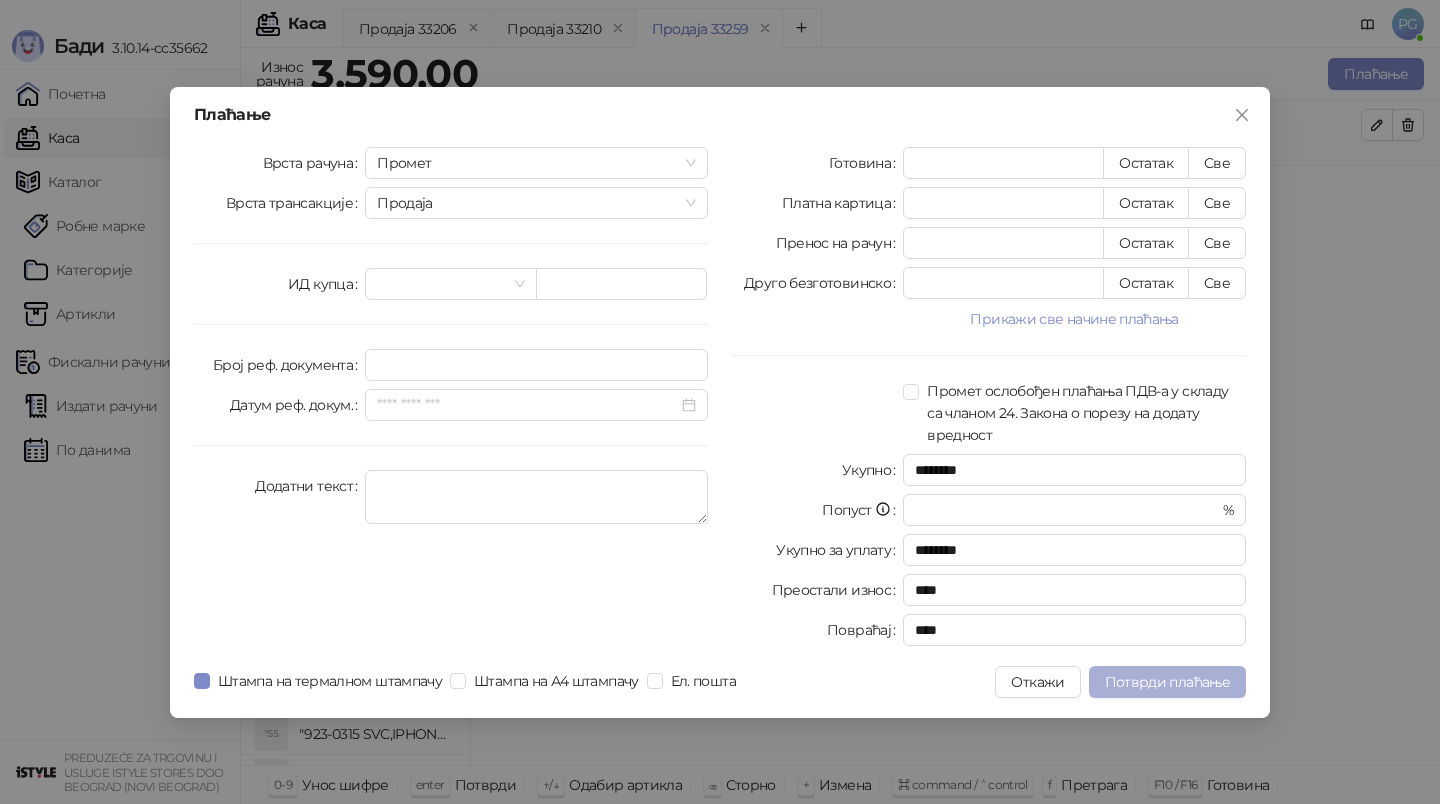 click on "Потврди плаћање" at bounding box center [1167, 682] 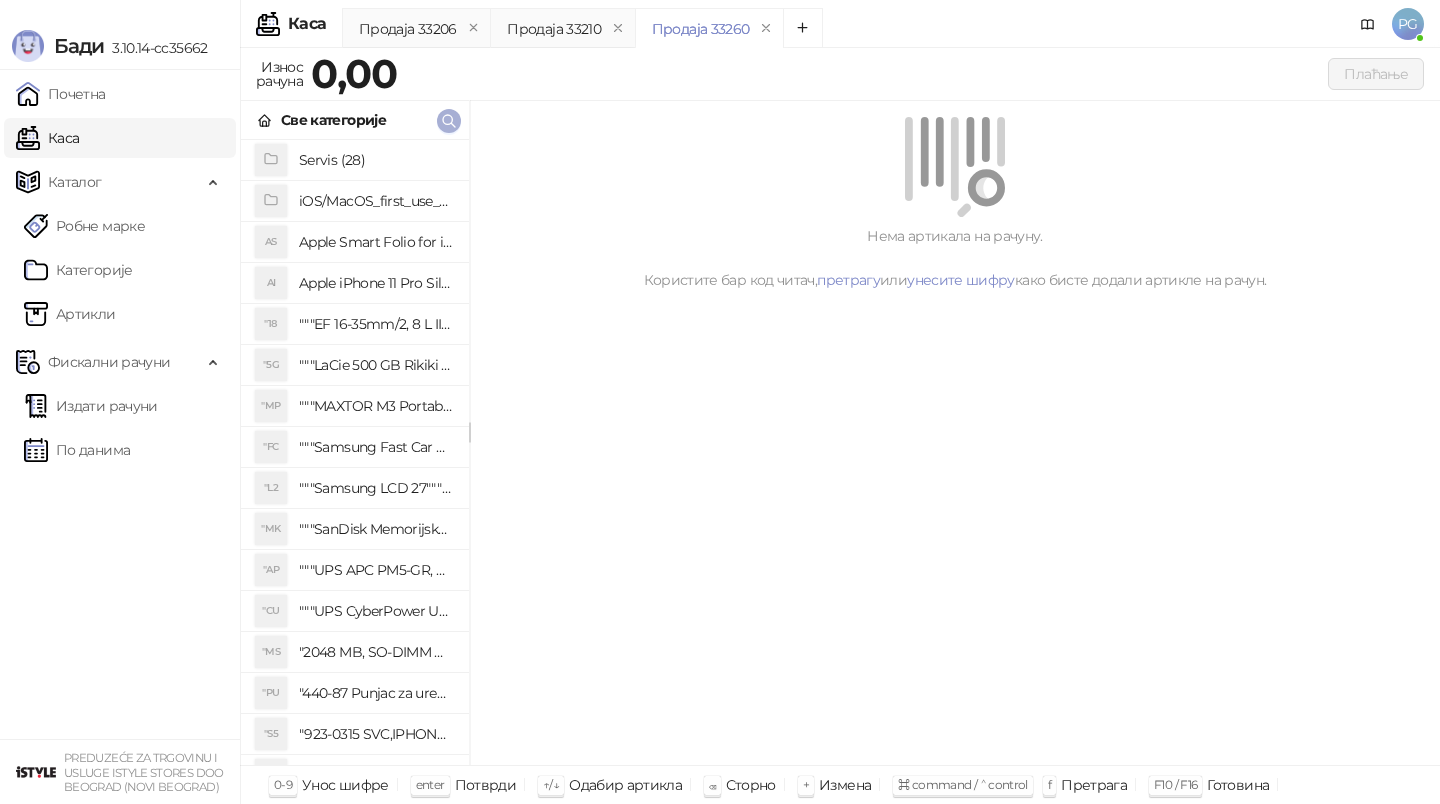 click 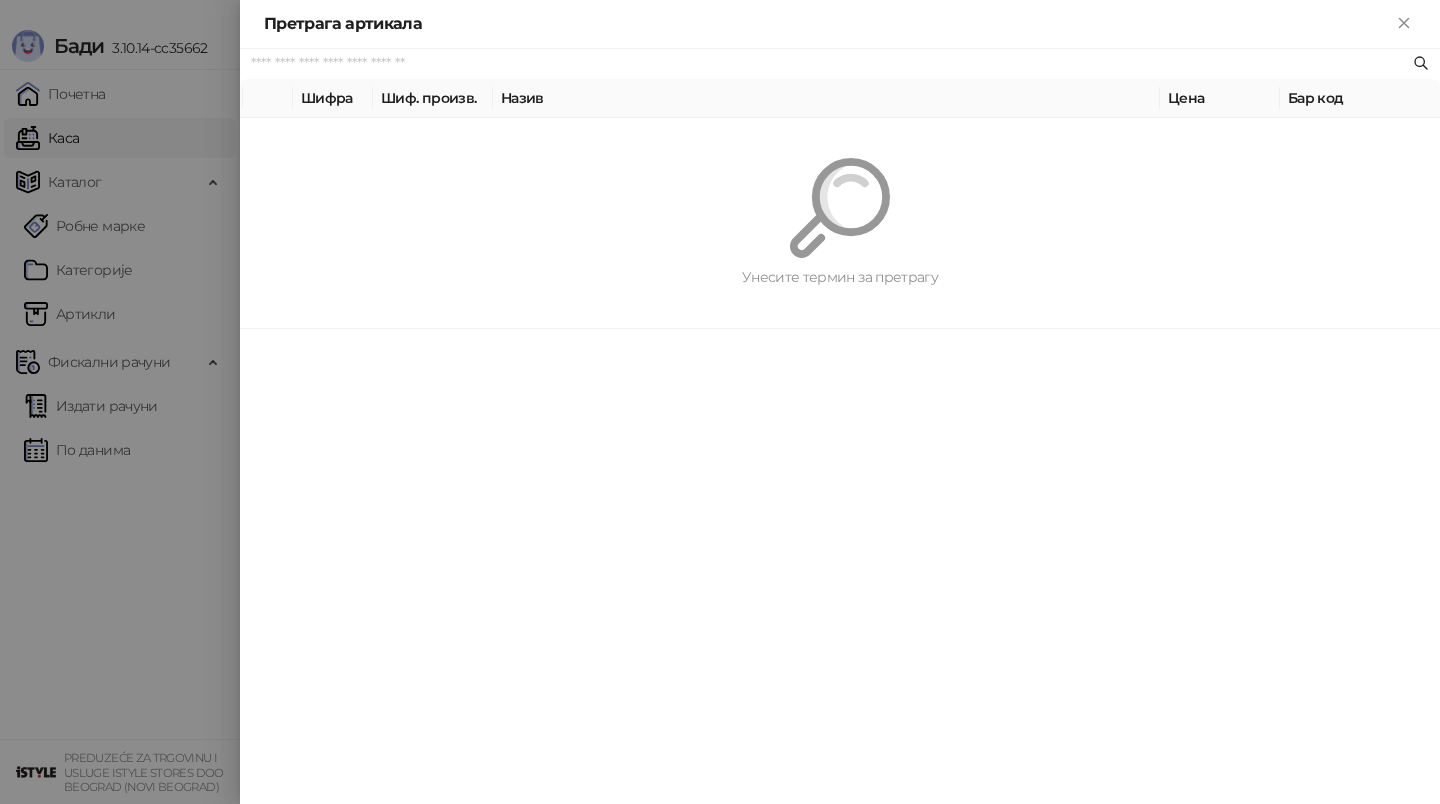 paste on "*********" 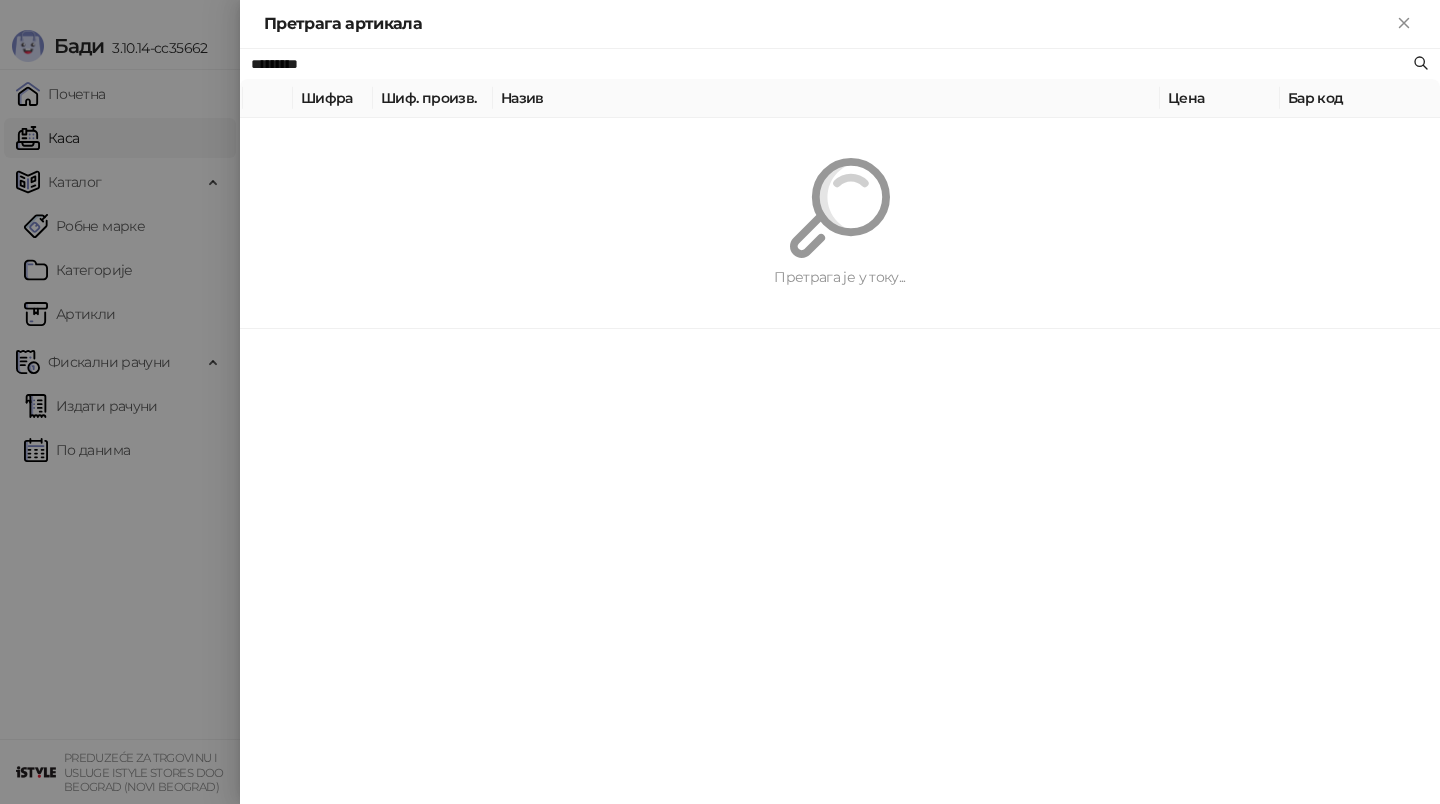 type on "*********" 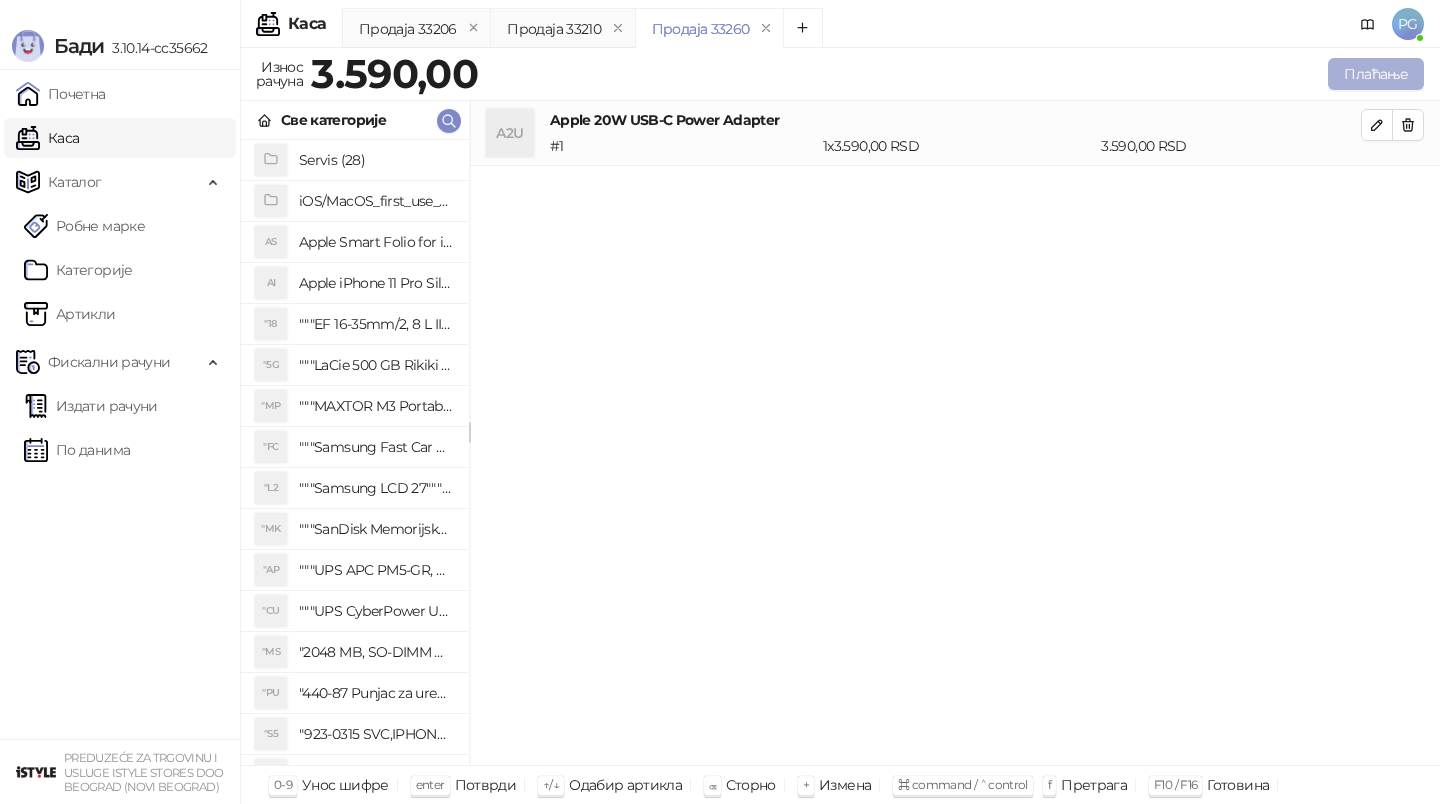 click on "Плаћање" at bounding box center (1376, 74) 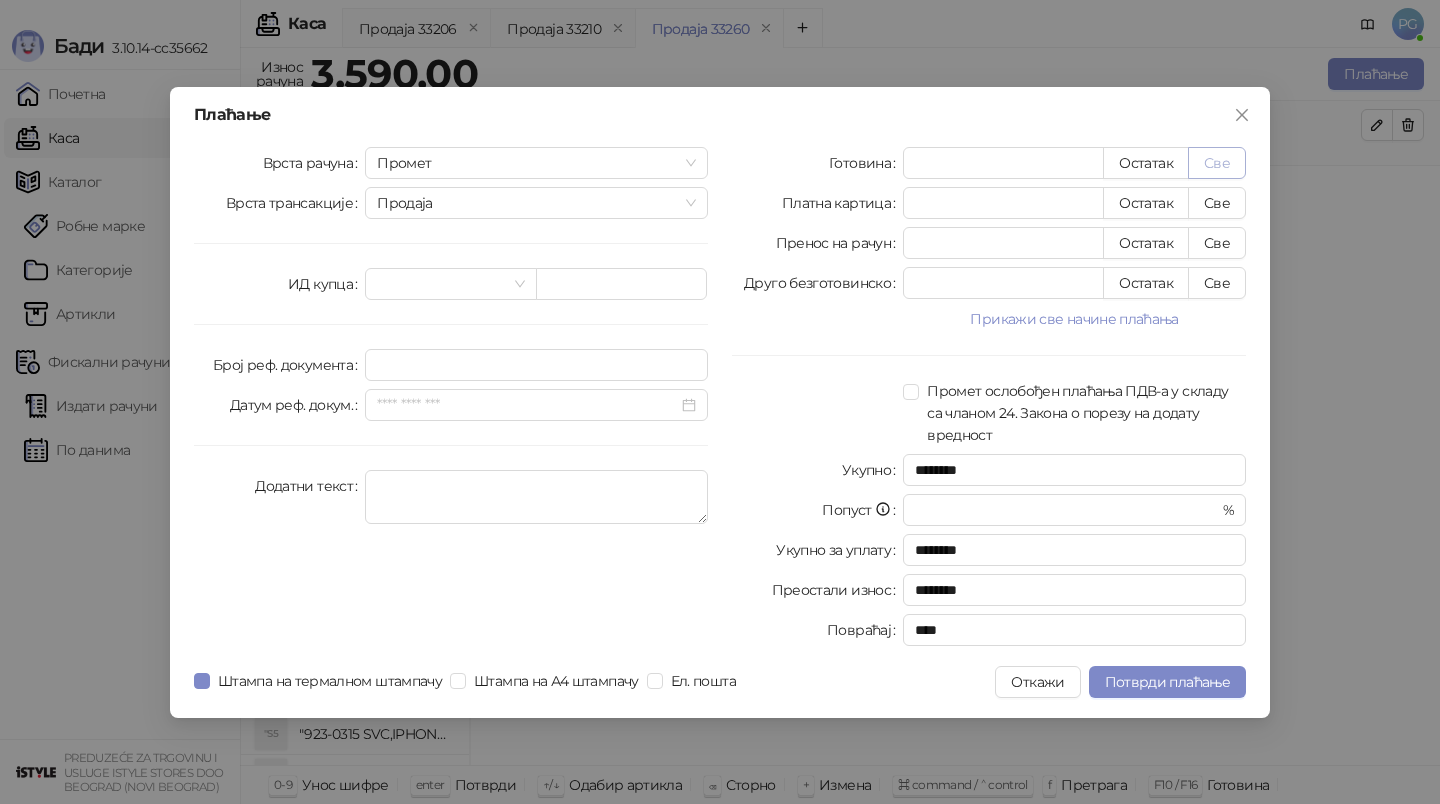 click on "Све" at bounding box center (1217, 163) 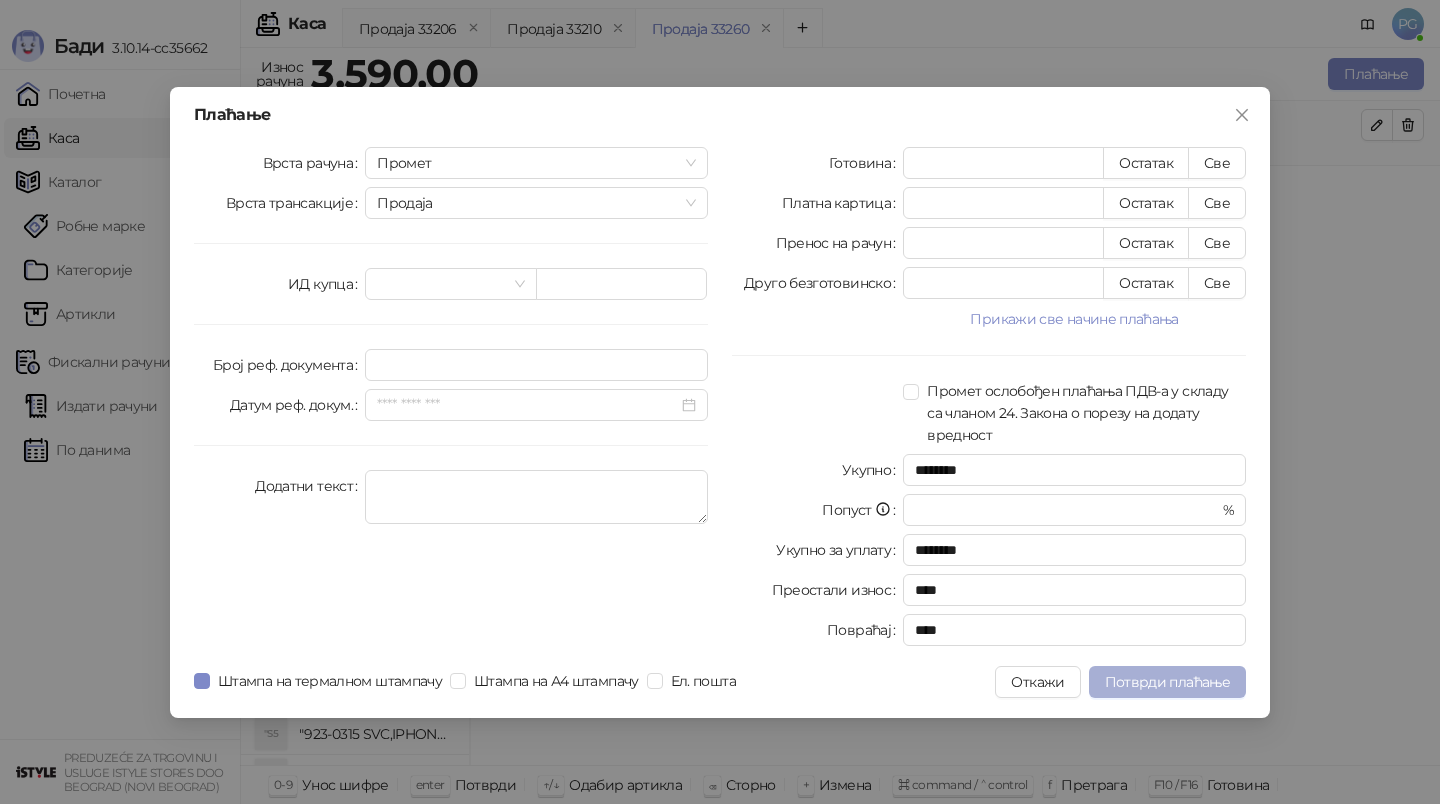 click on "Потврди плаћање" at bounding box center [1167, 682] 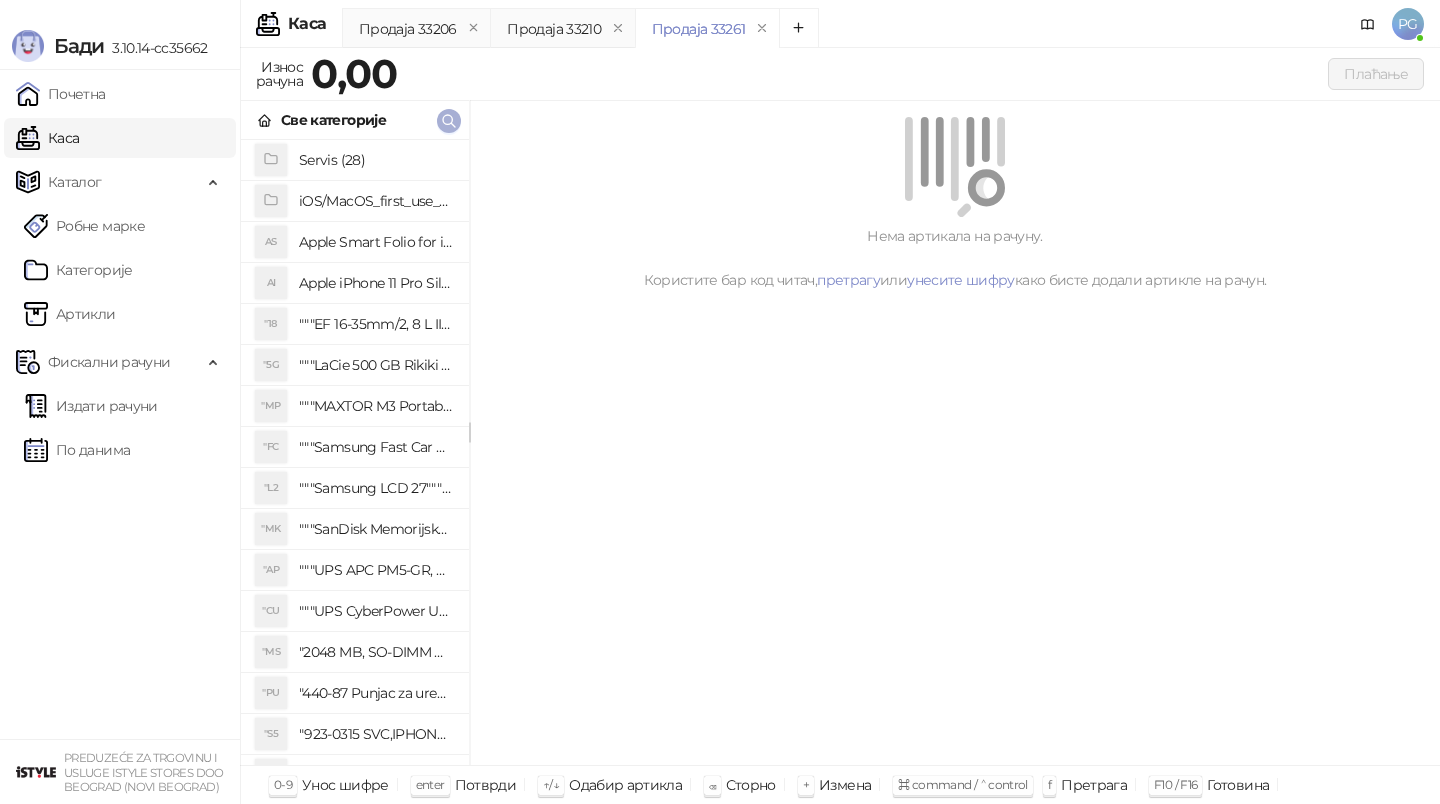 click 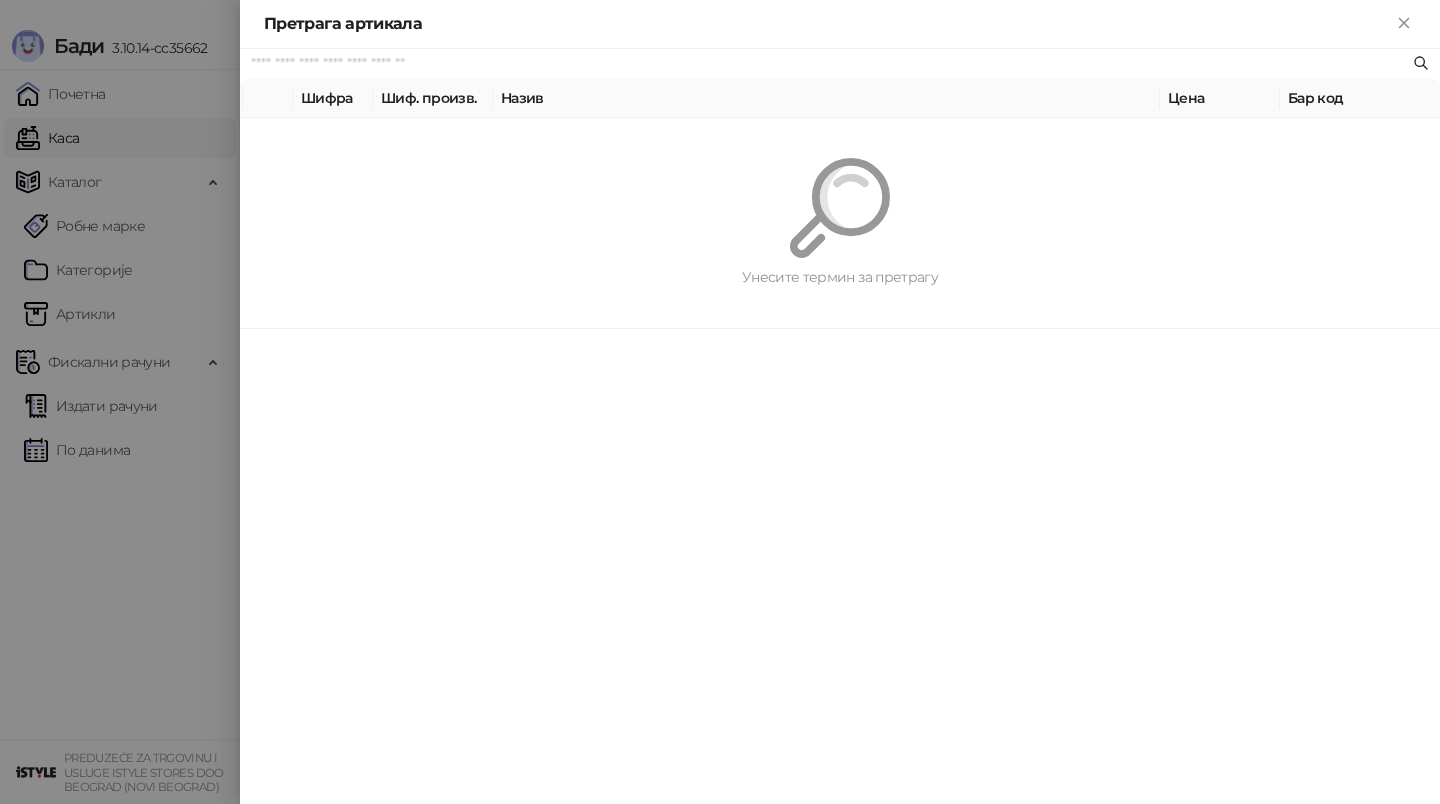 paste on "*********" 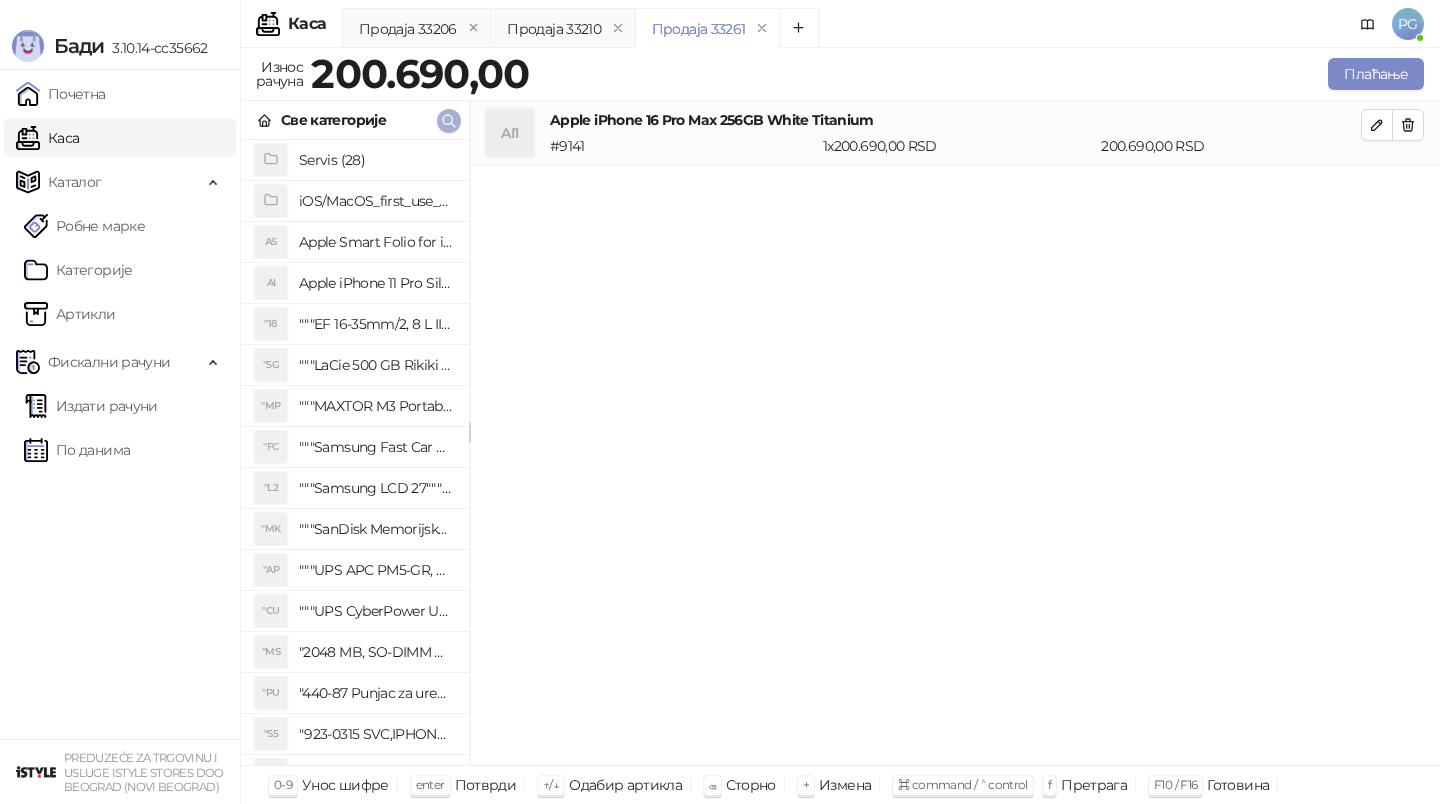 click 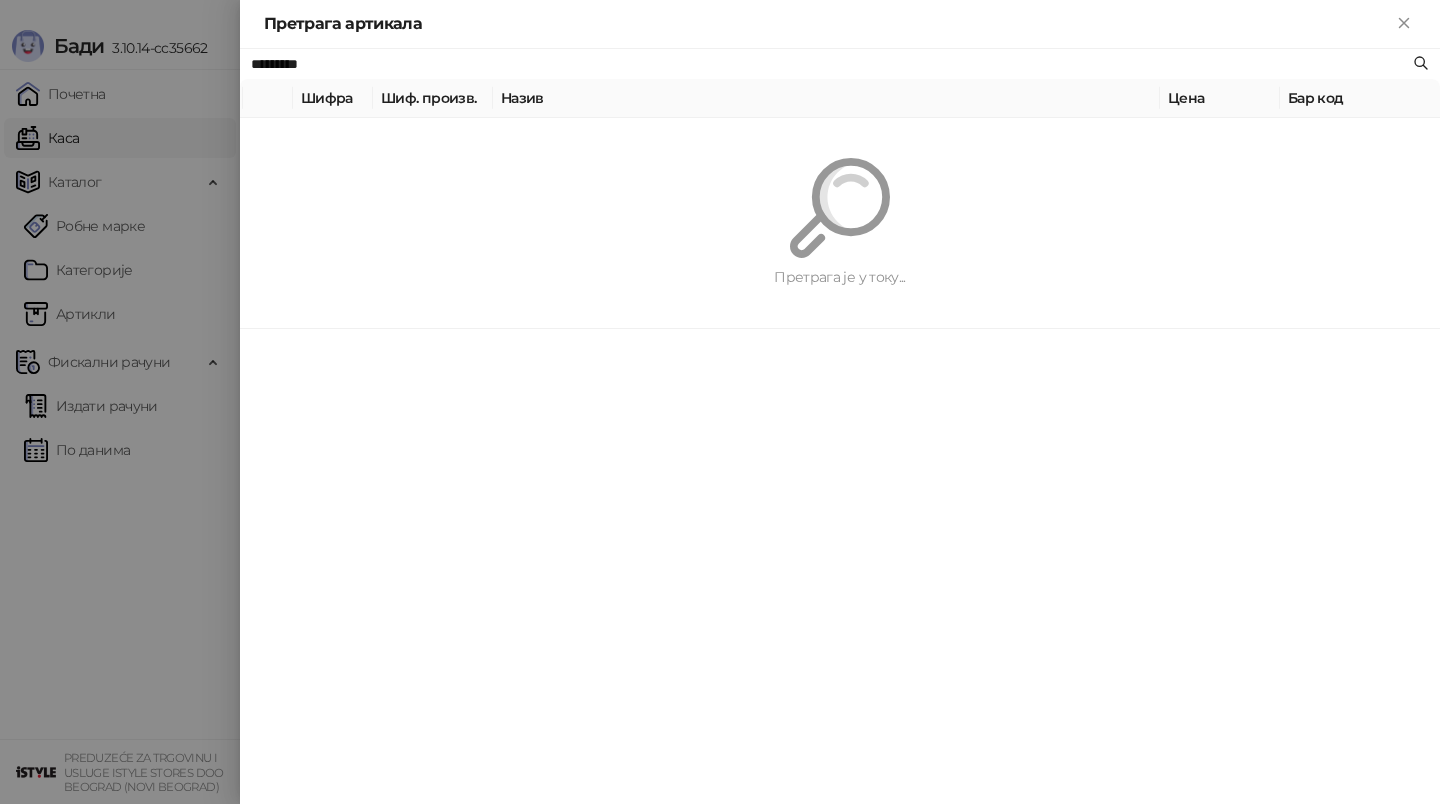 paste 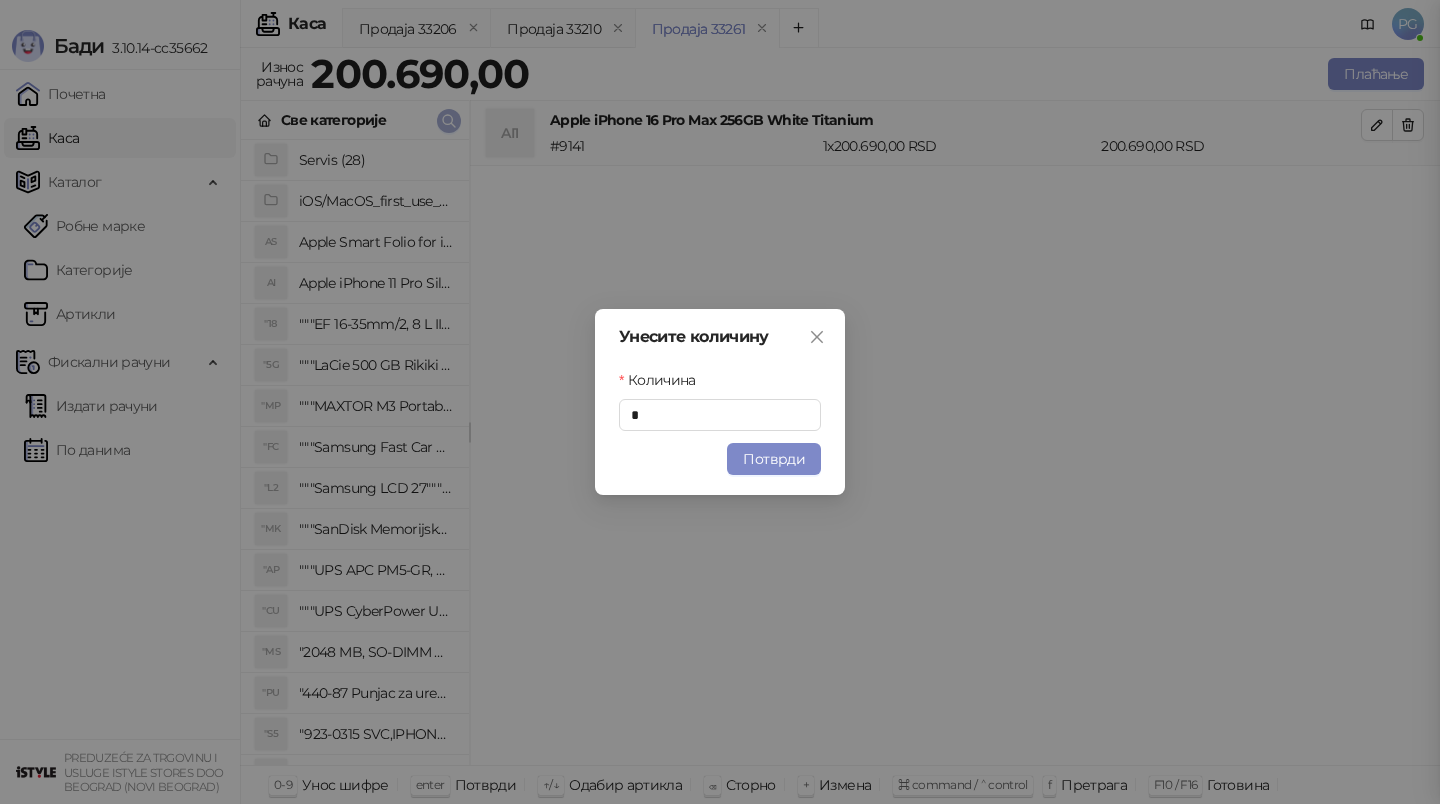type 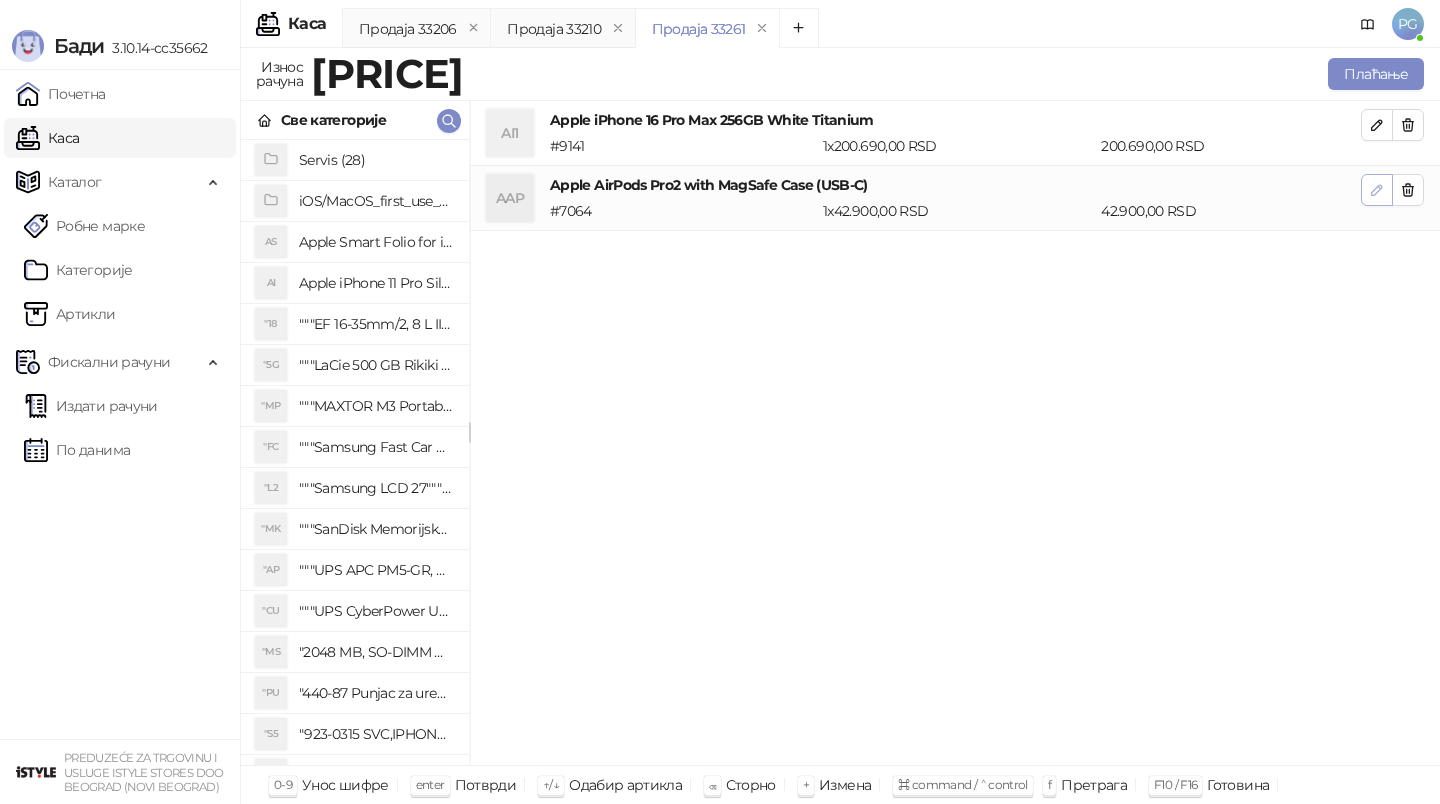 click 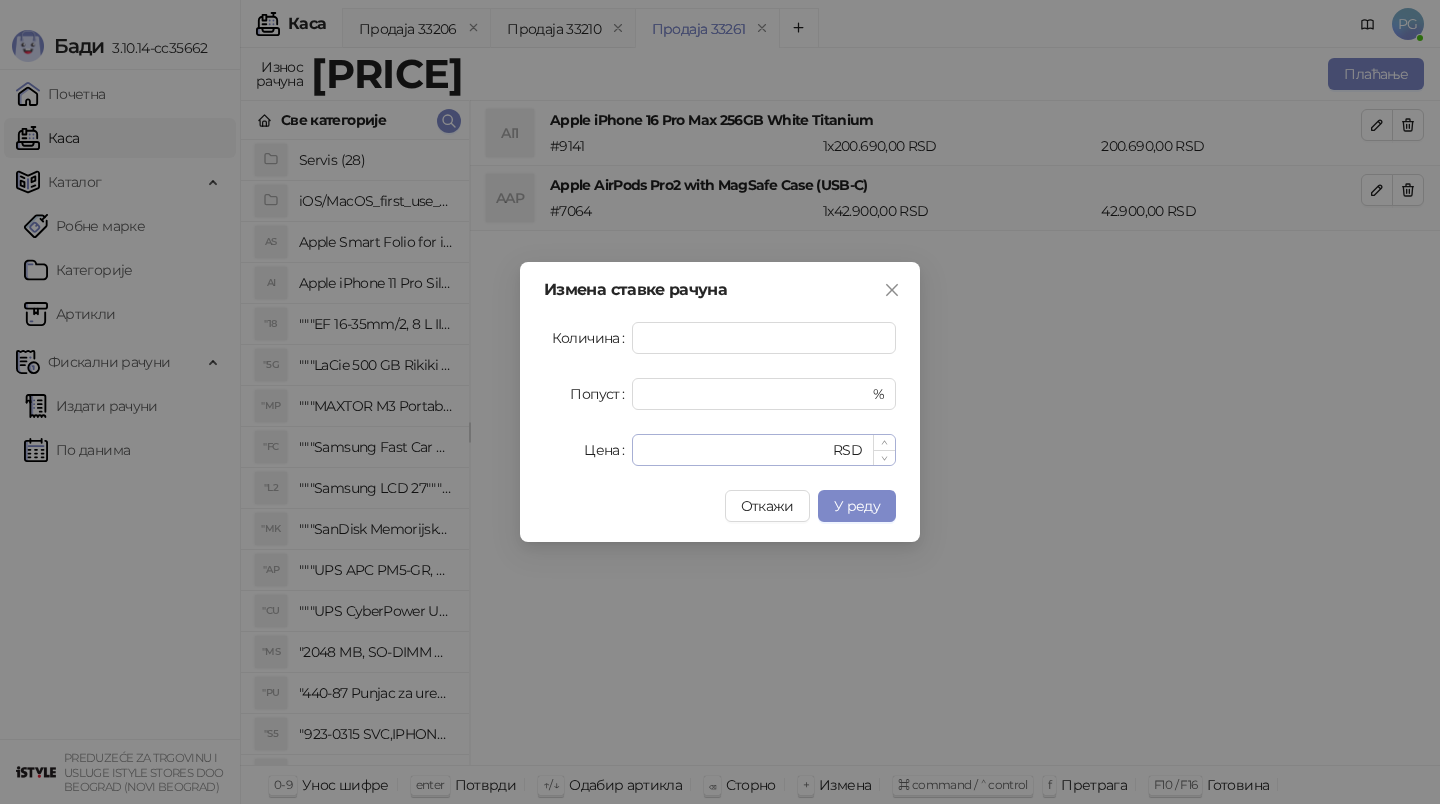 click on "***** RSD" at bounding box center (764, 450) 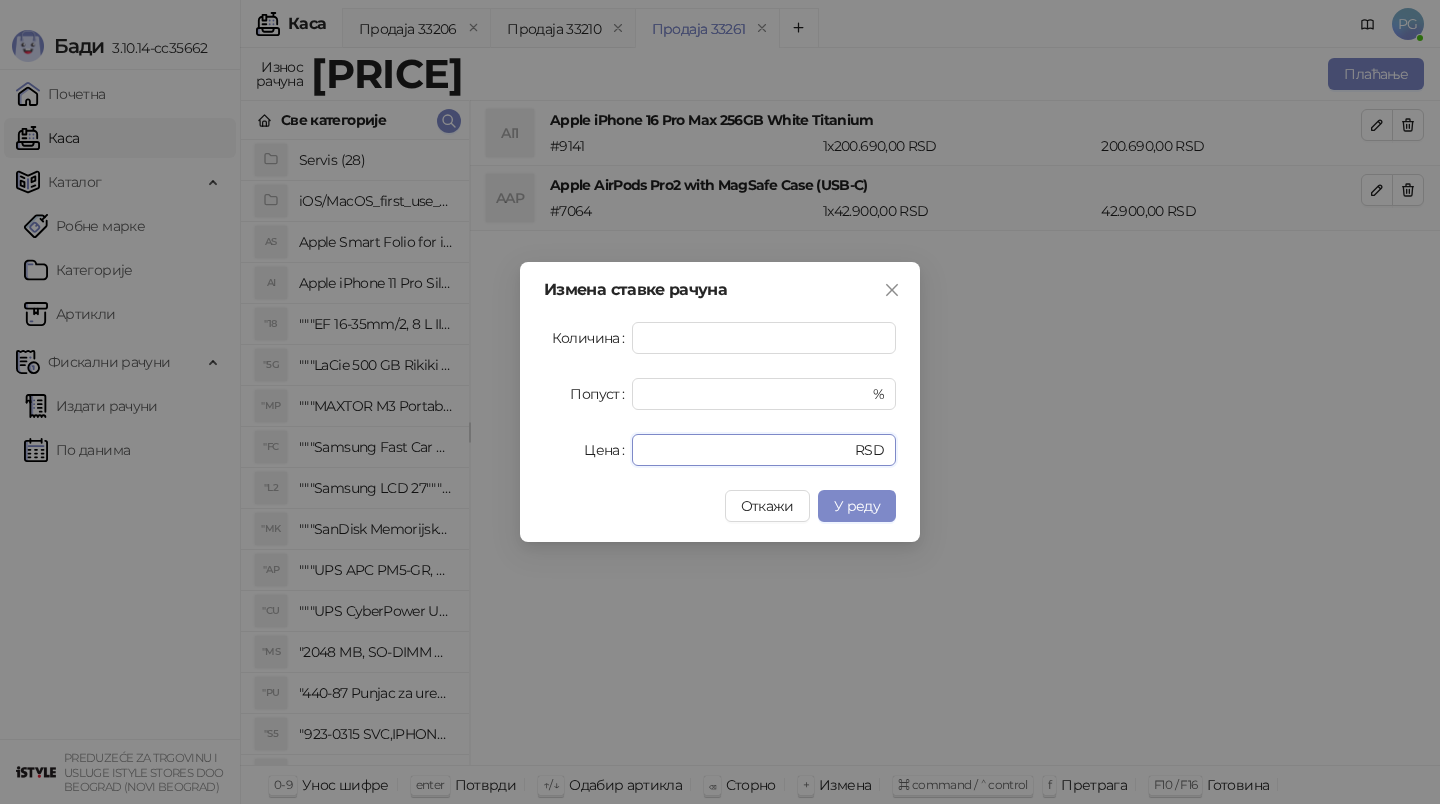 drag, startPoint x: 718, startPoint y: 457, endPoint x: 568, endPoint y: 458, distance: 150.00333 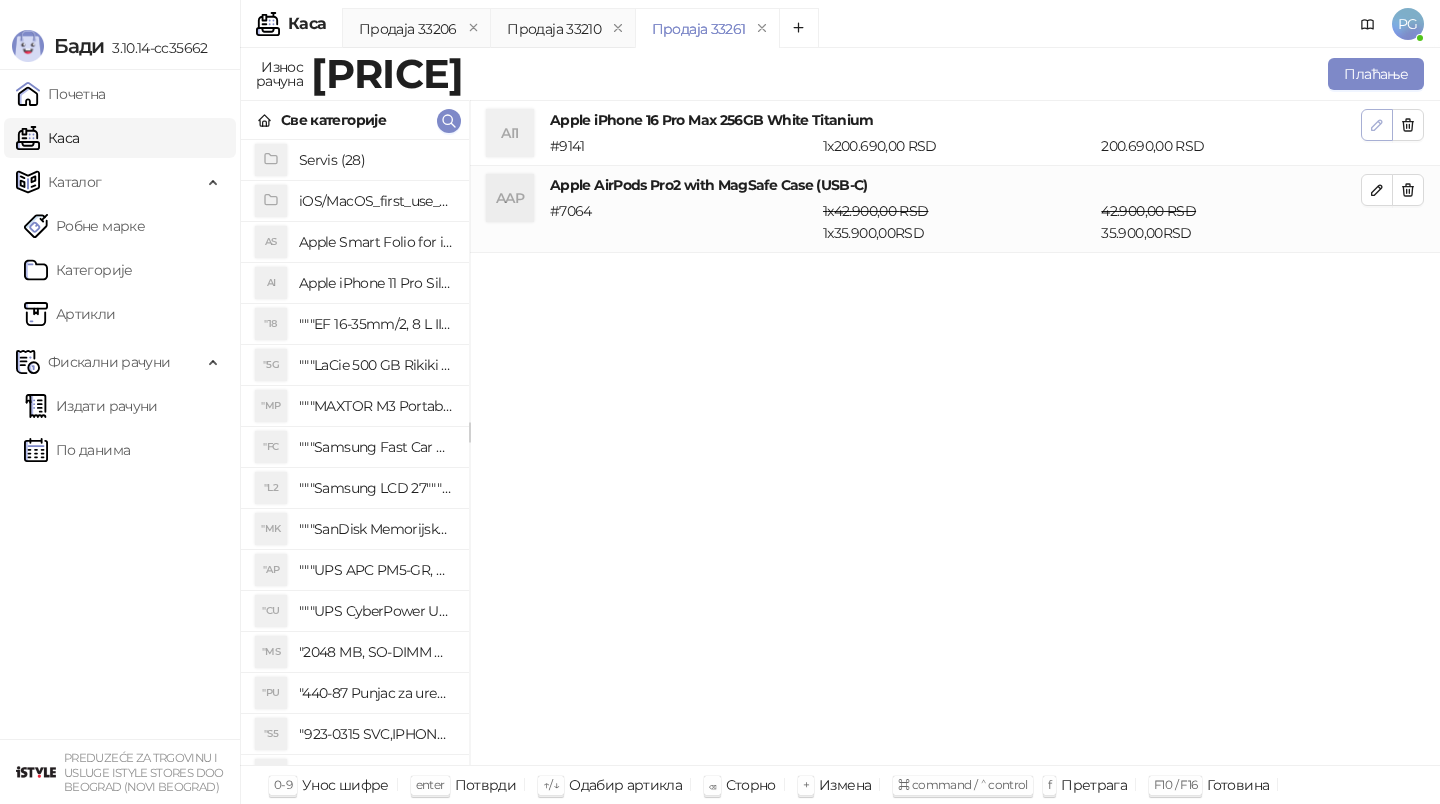click 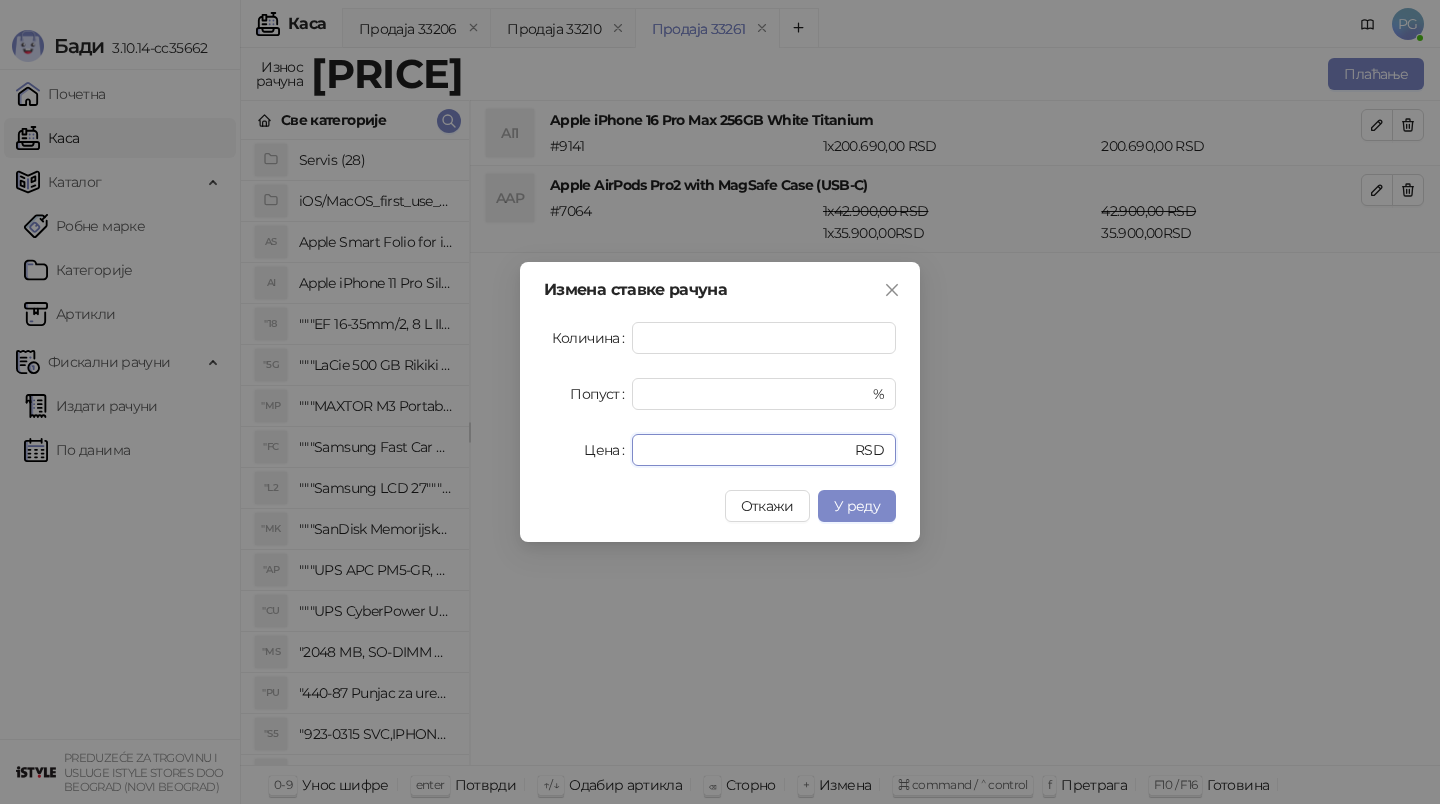 drag, startPoint x: 719, startPoint y: 451, endPoint x: 497, endPoint y: 443, distance: 222.1441 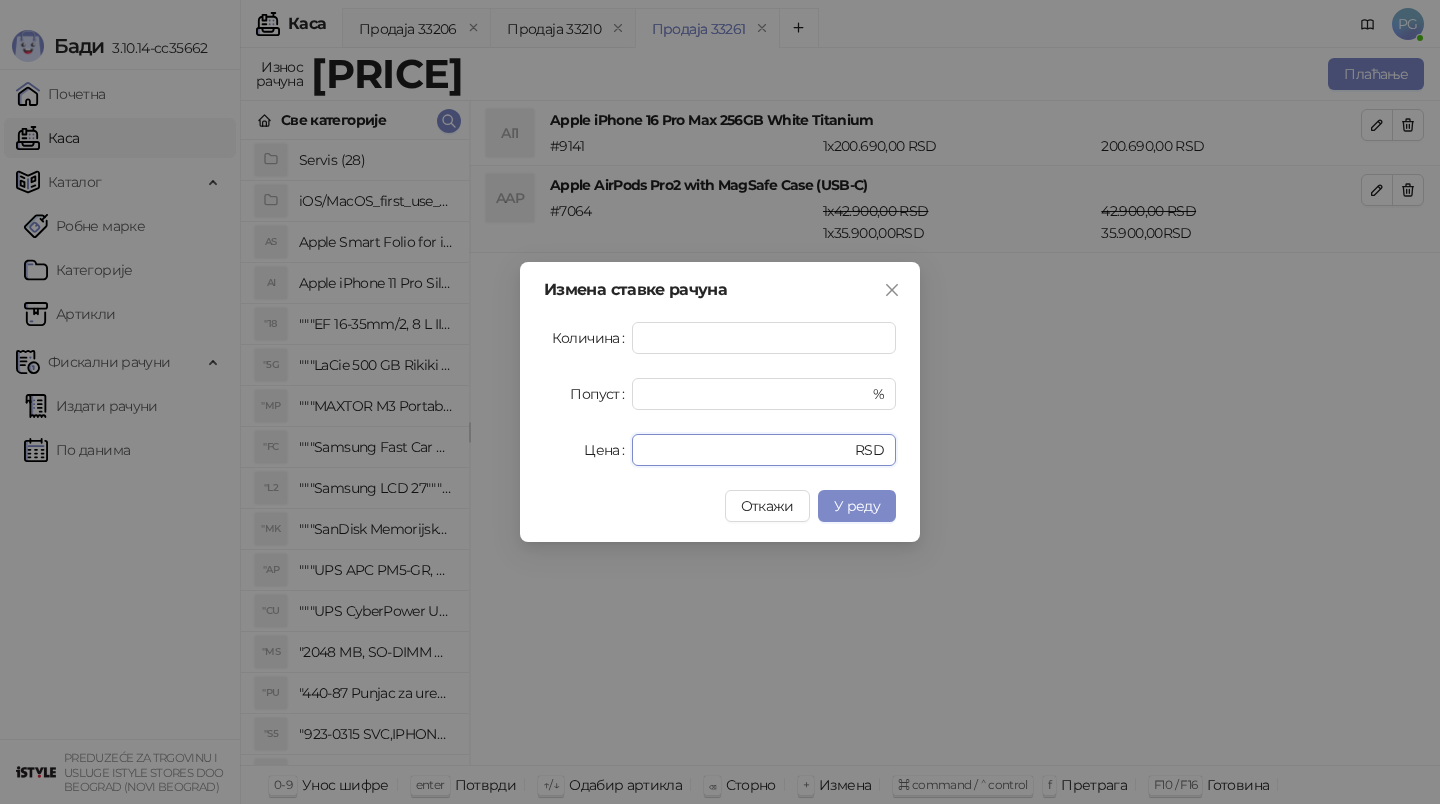 type on "******" 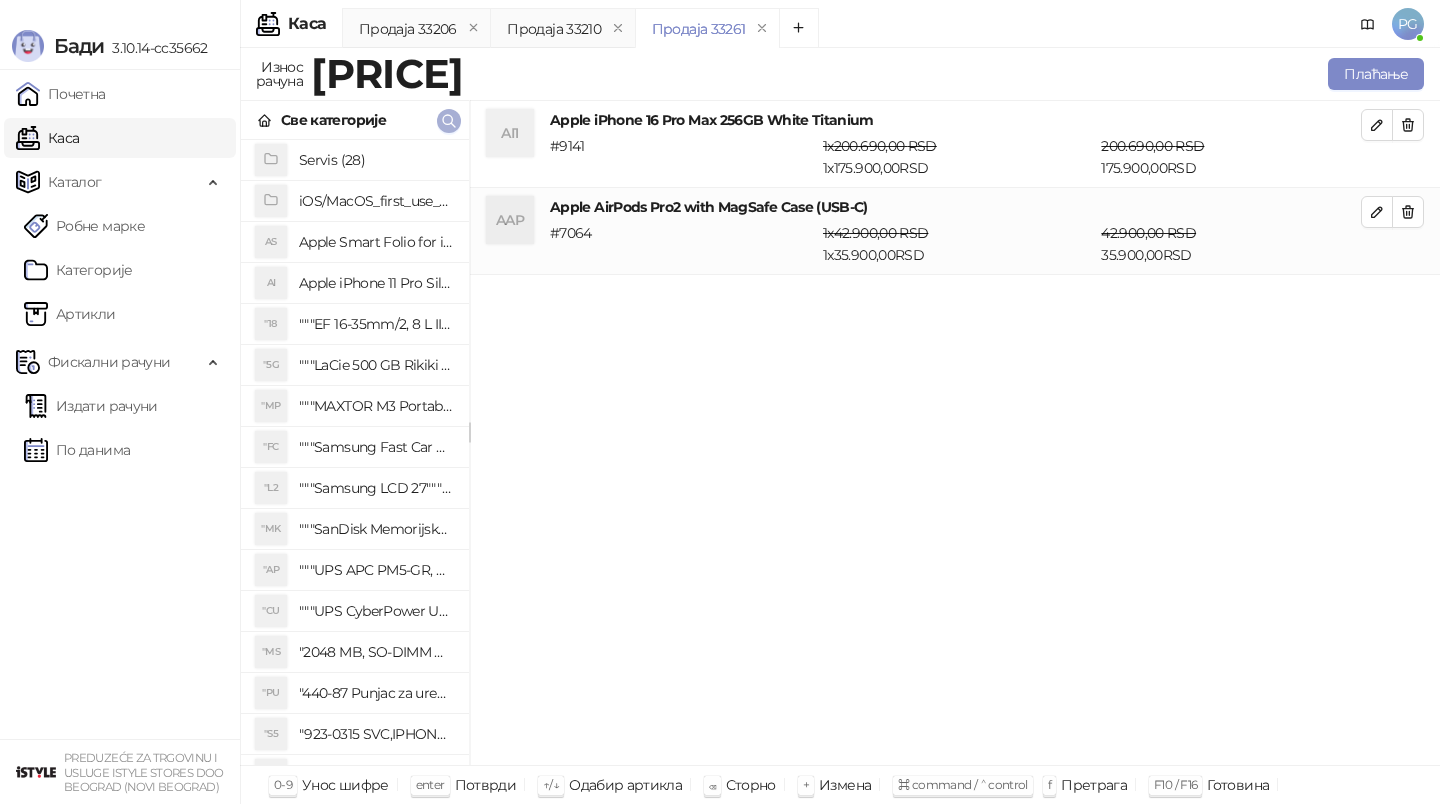 click 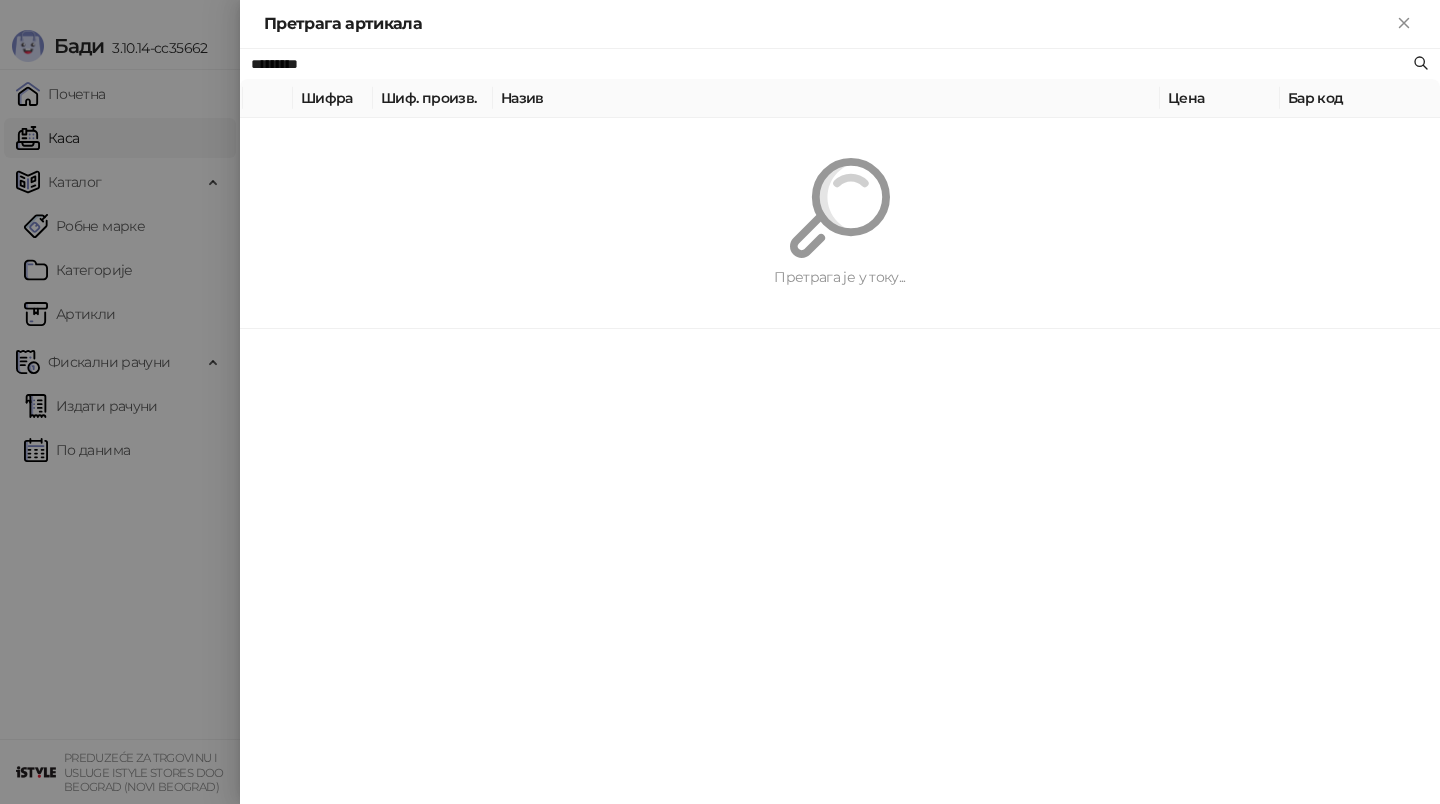paste 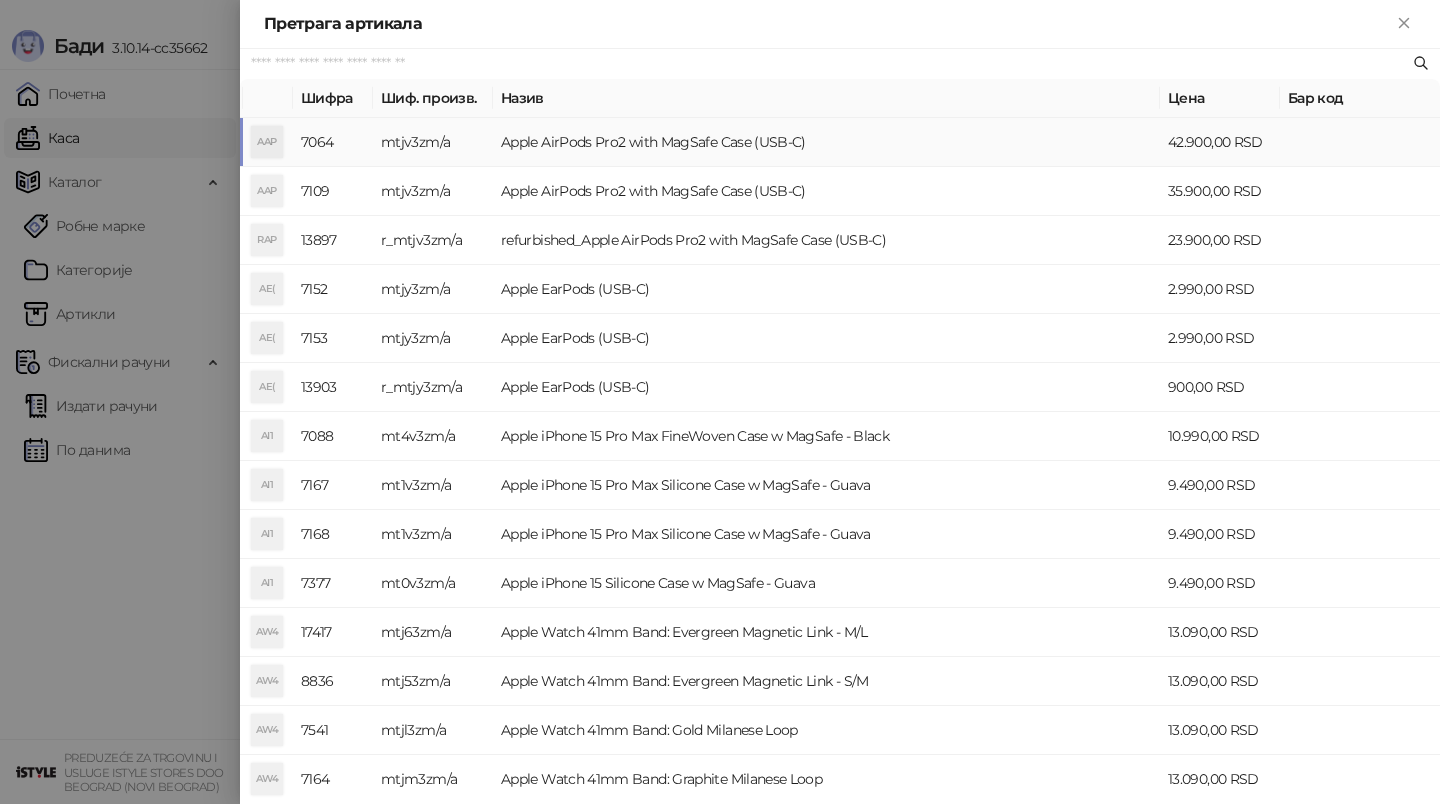 paste 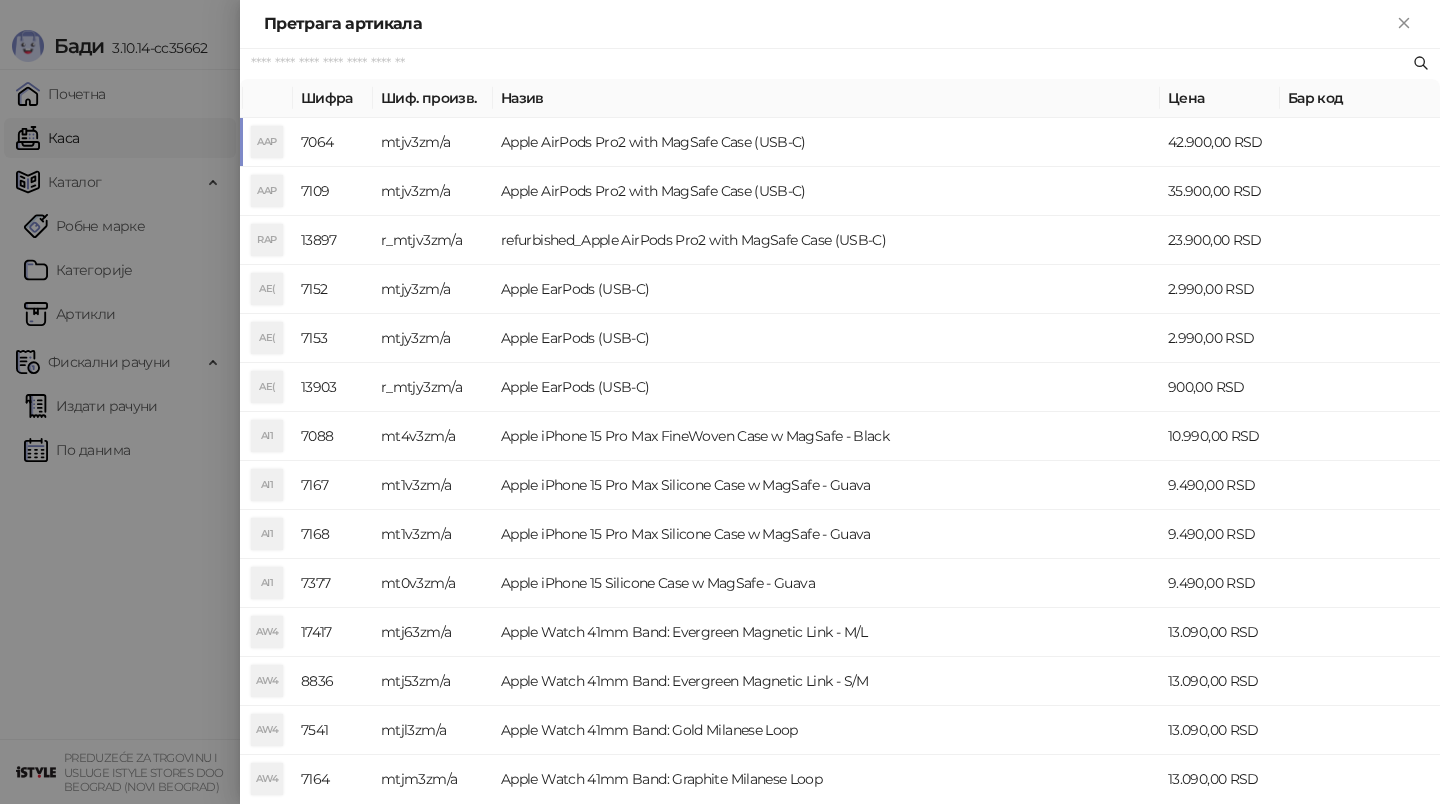 paste on "**********" 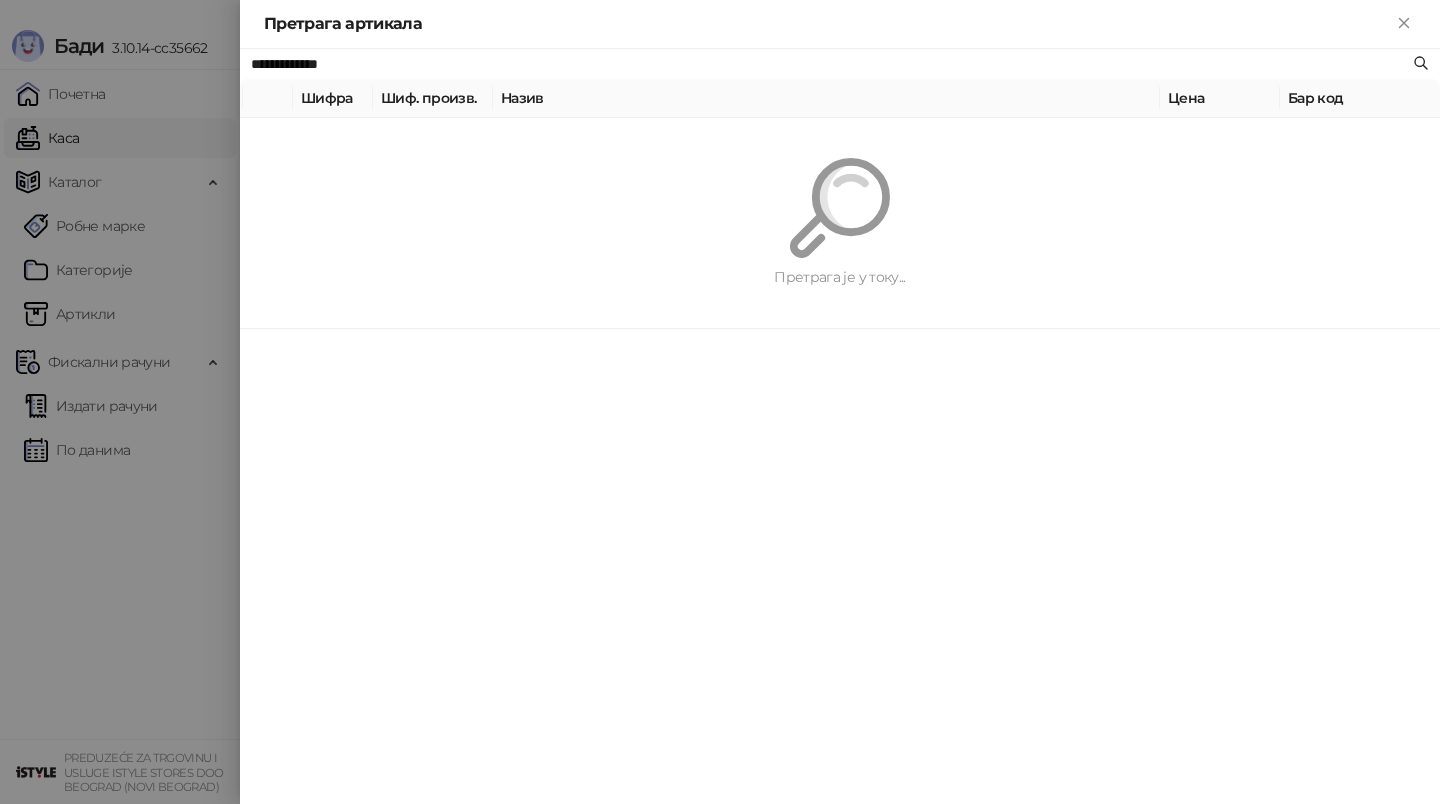 type on "**********" 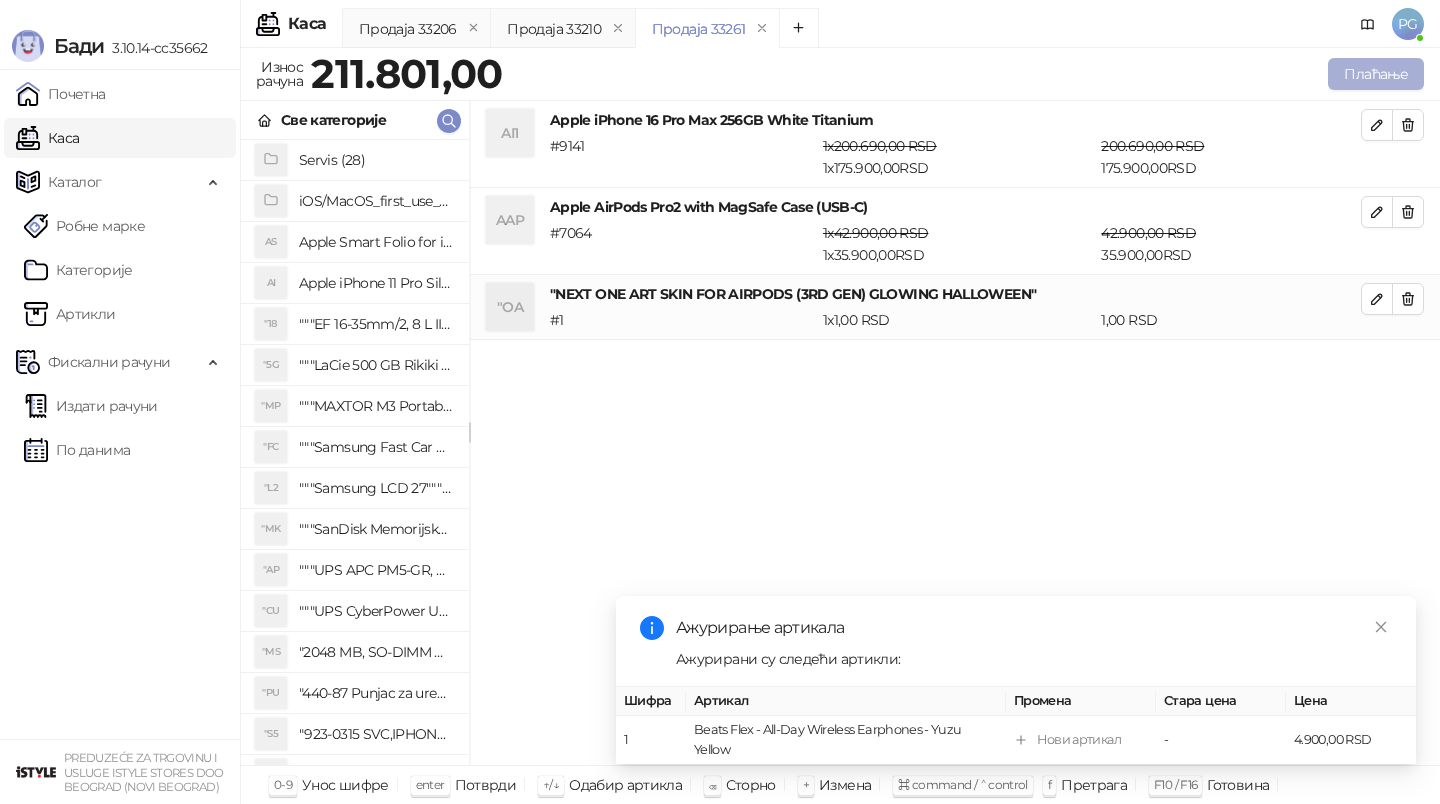 click on "Плаћање" at bounding box center (1376, 74) 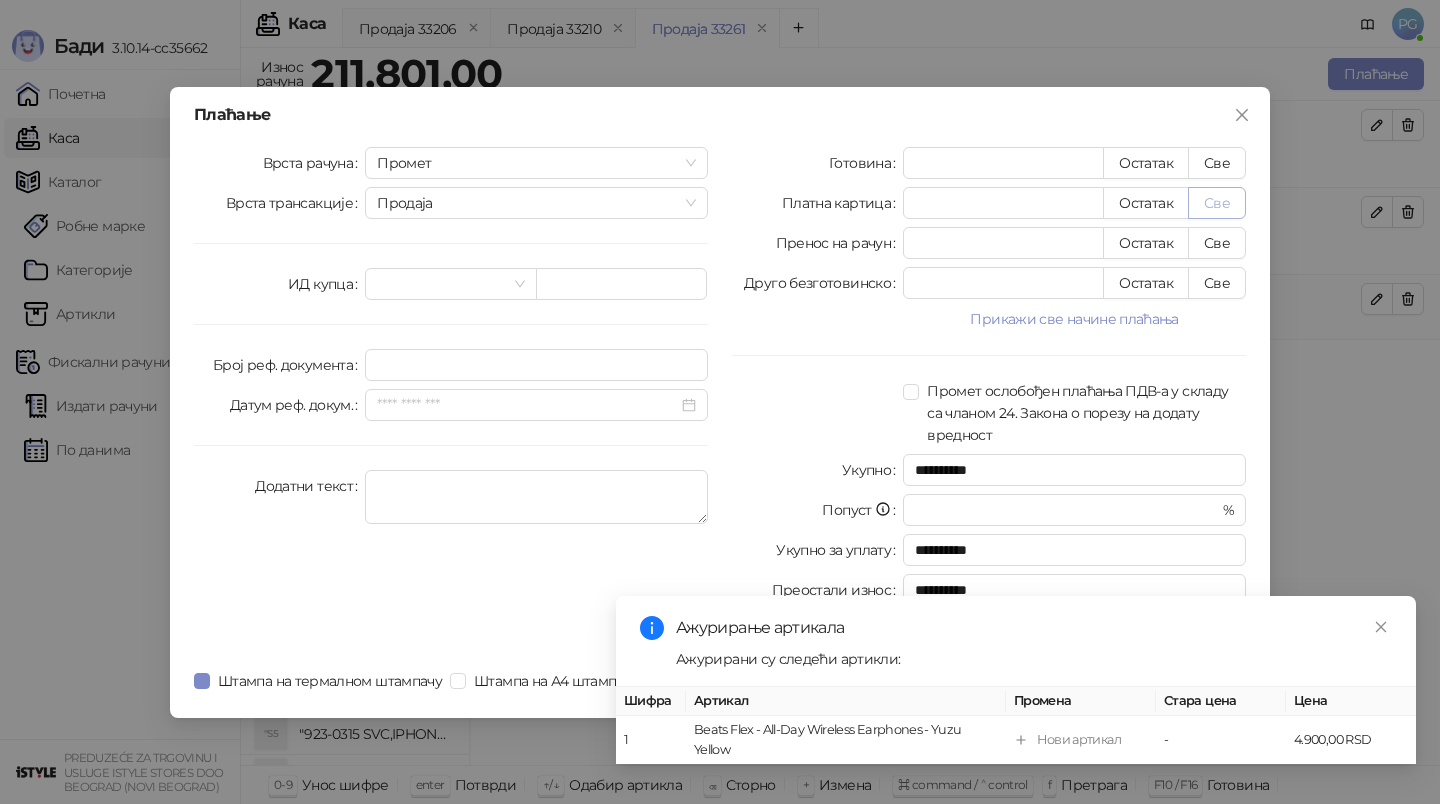click on "Све" at bounding box center [1217, 203] 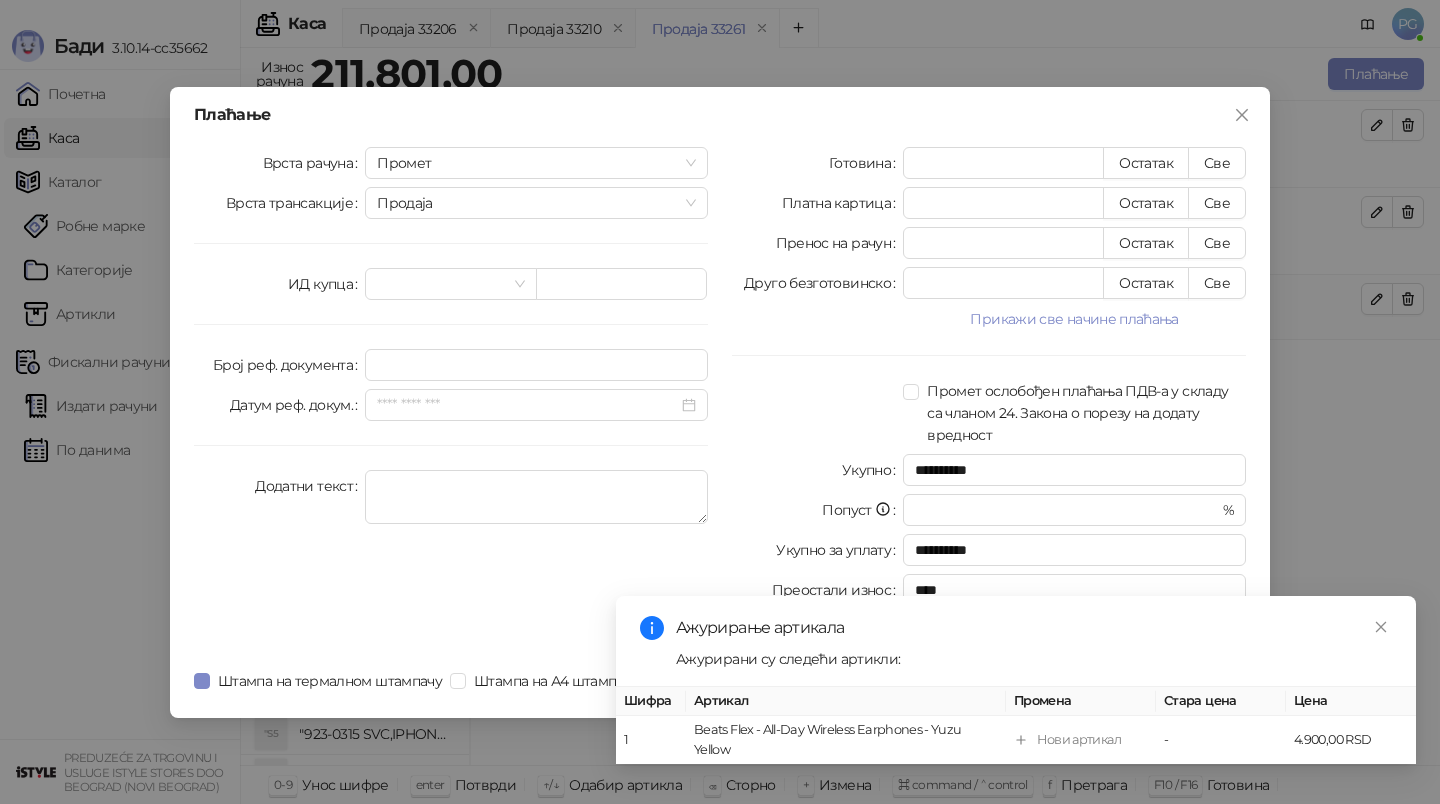 click on "Ажурирање артикала Ажурирани су следећи артикли: Шифра Артикал Промена Стара цена Цена 1 Beats Flex - All-Day Wireless Earphones - Yuzu Yellow Нови артикал - 4.900,00 RSD" at bounding box center [1016, 680] 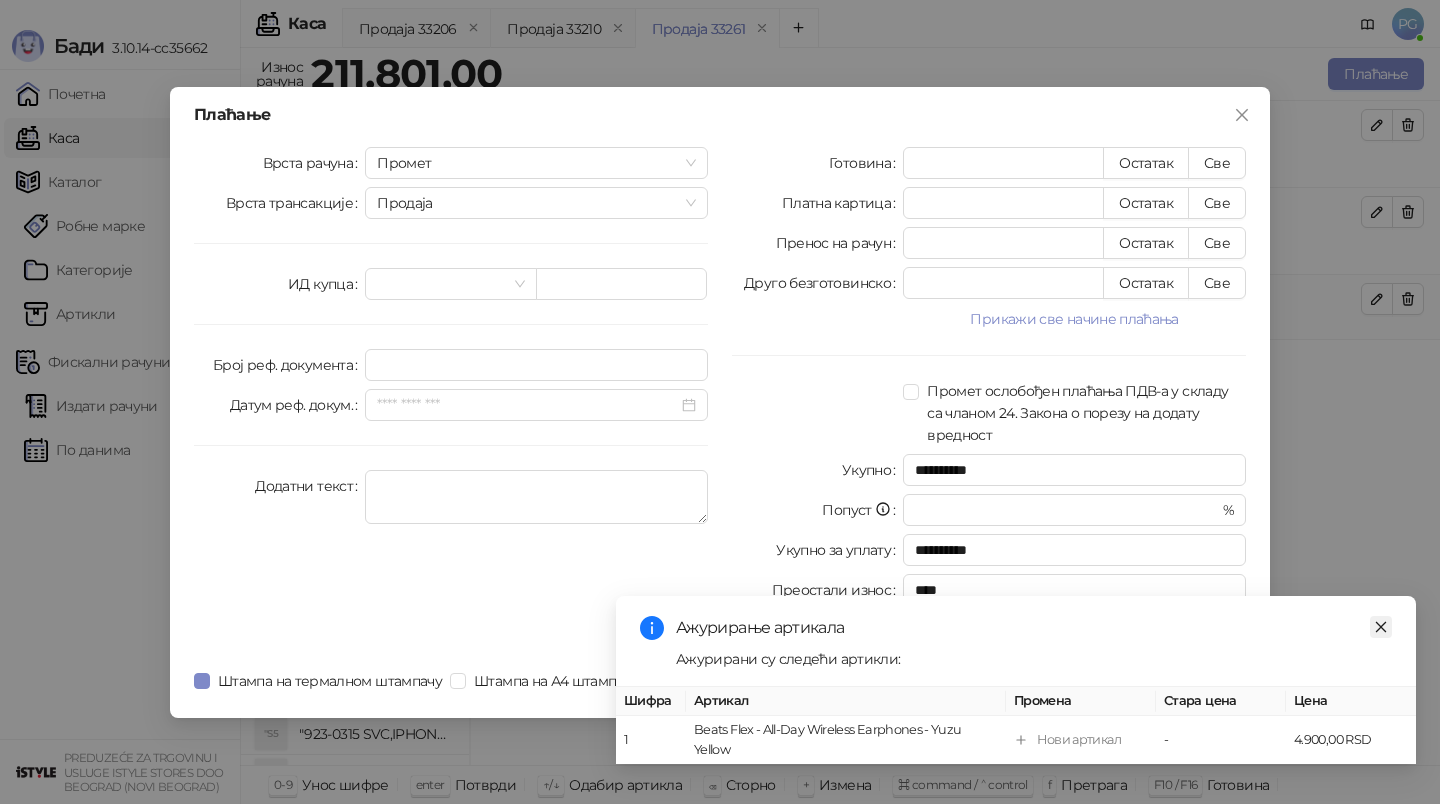 click at bounding box center (1381, 627) 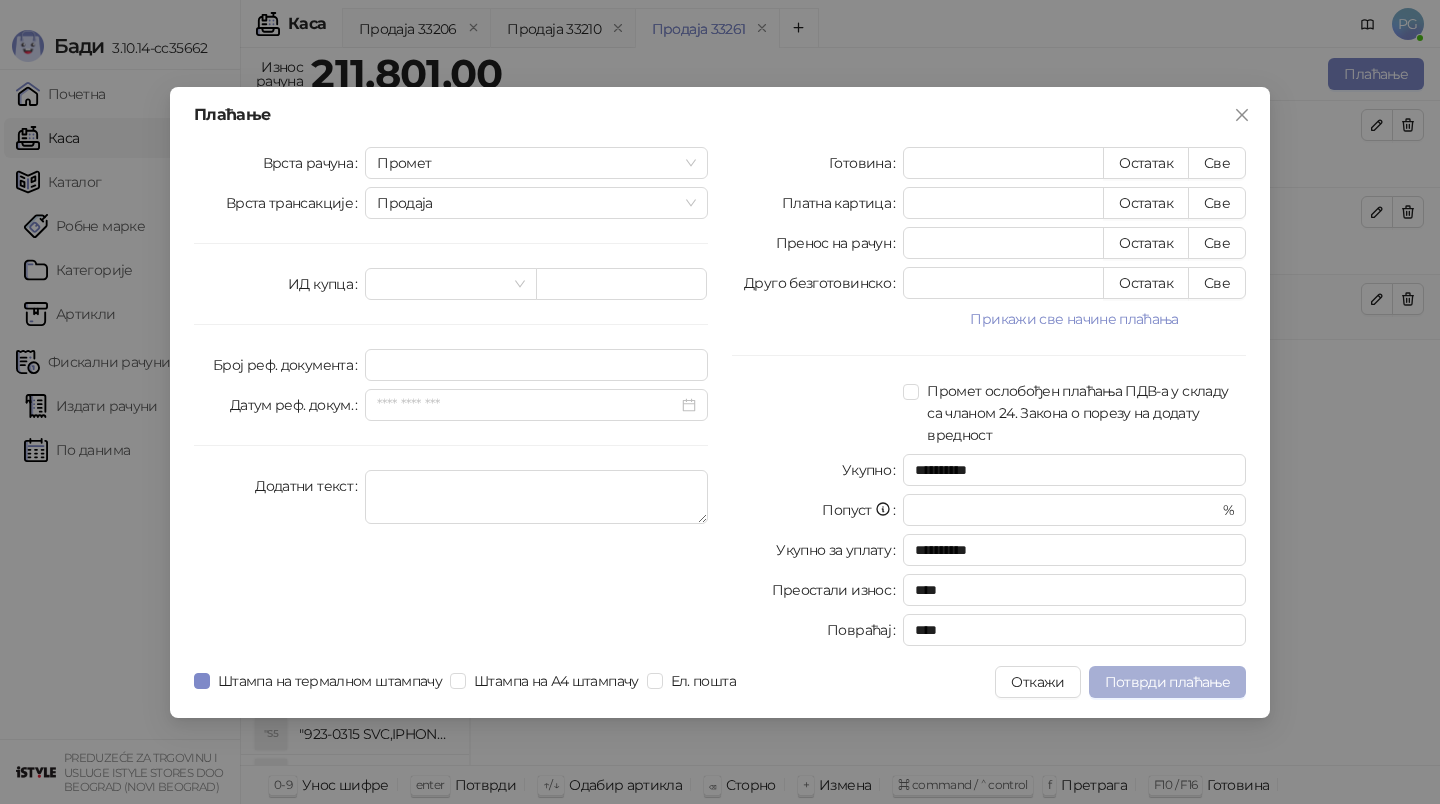 click on "Потврди плаћање" at bounding box center (1167, 682) 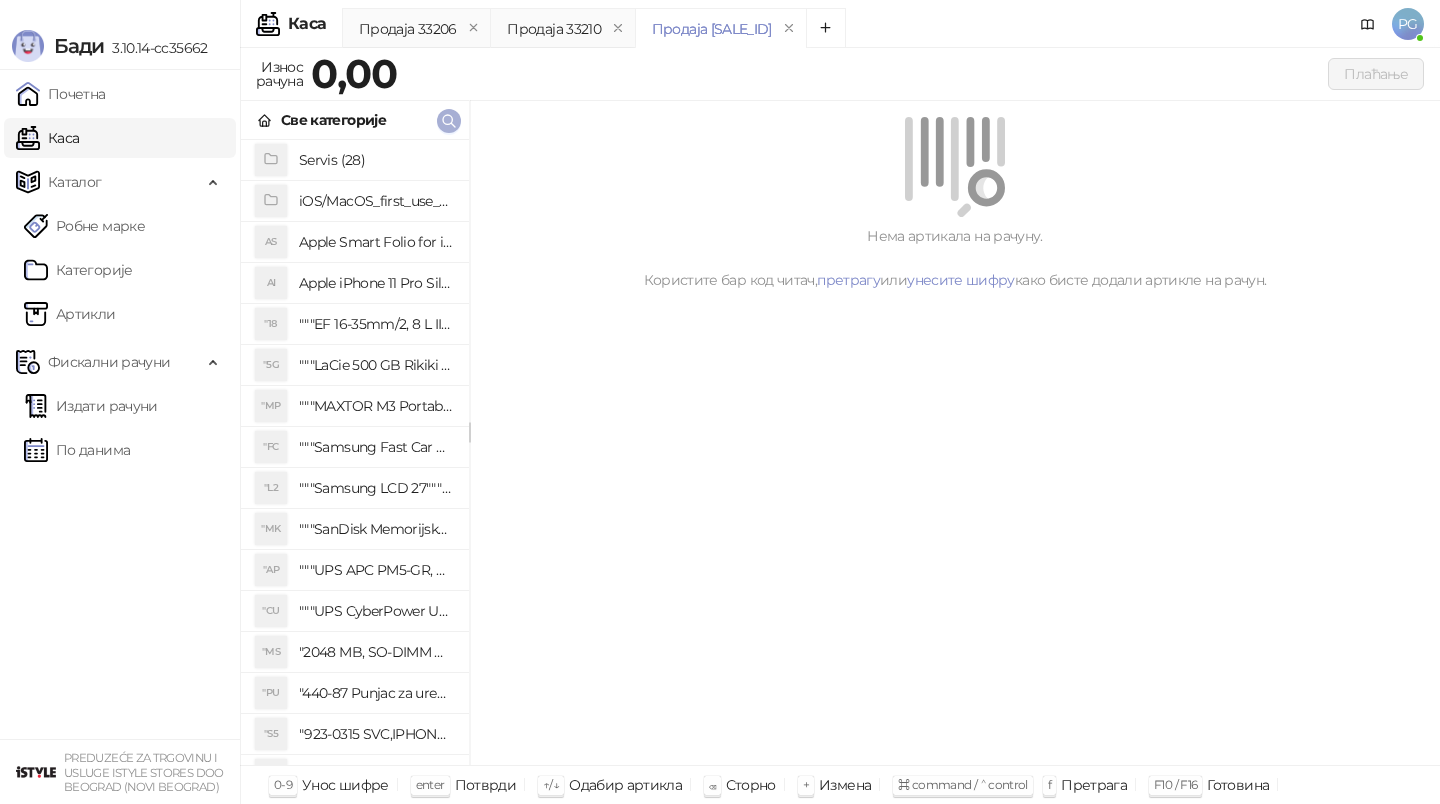 click 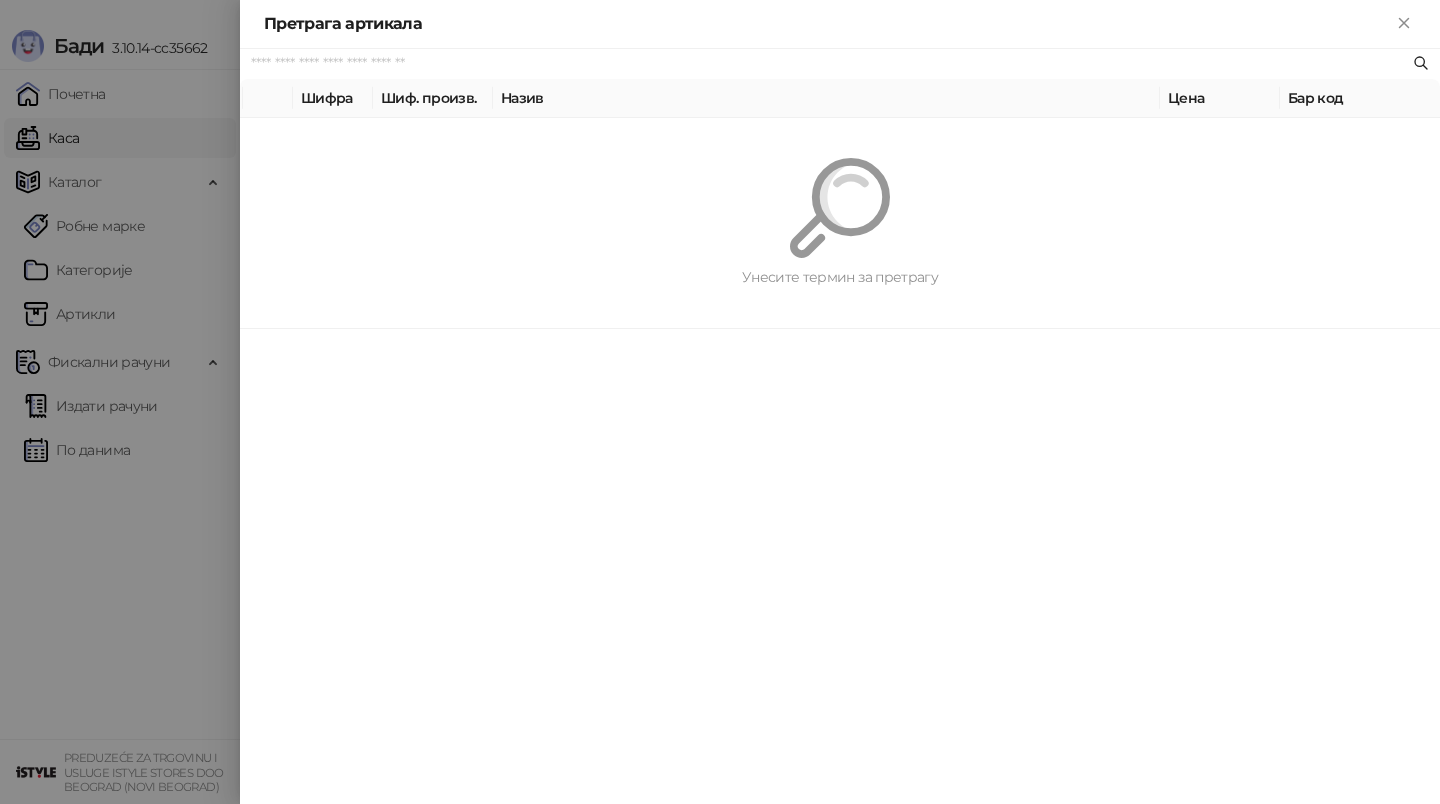 paste on "*********" 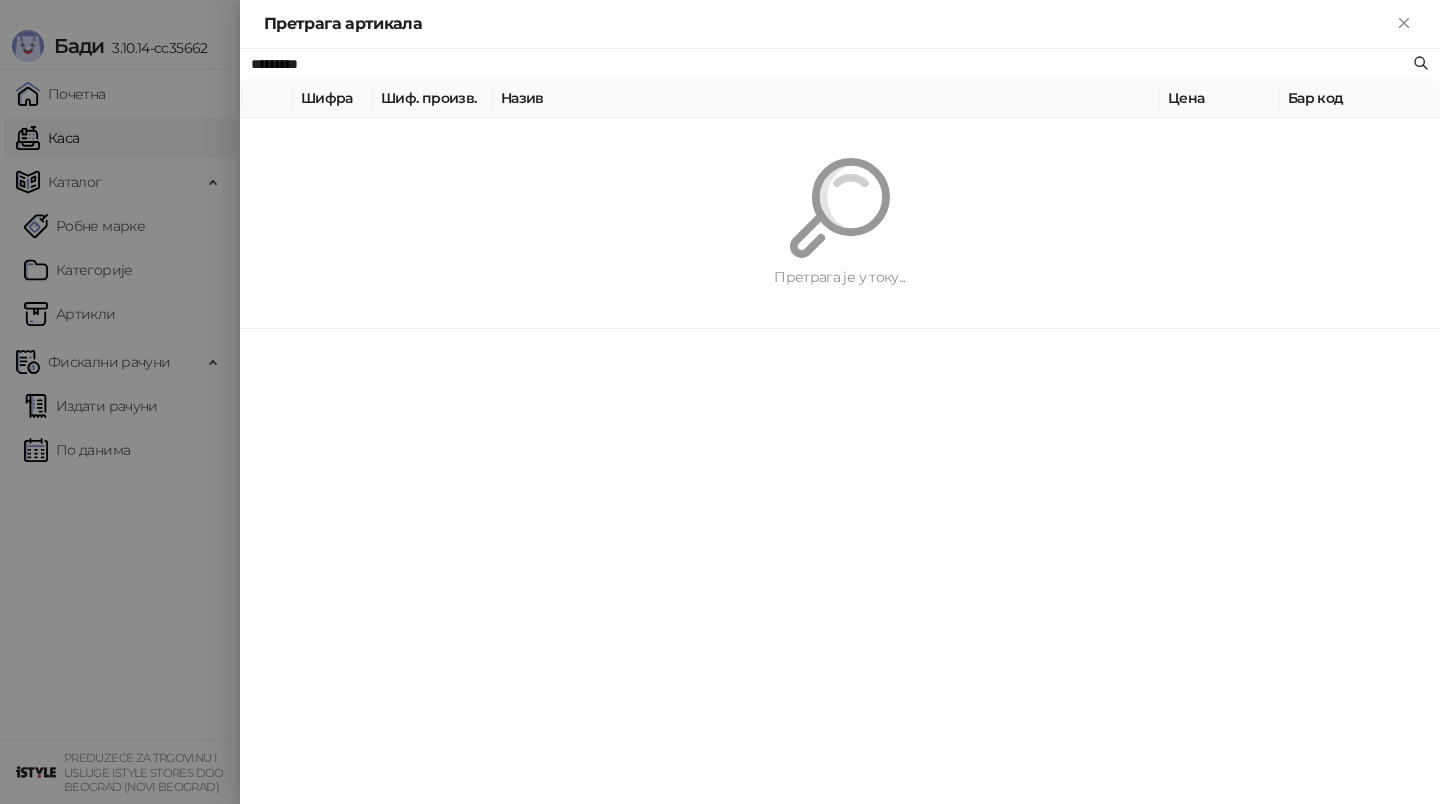 type on "*********" 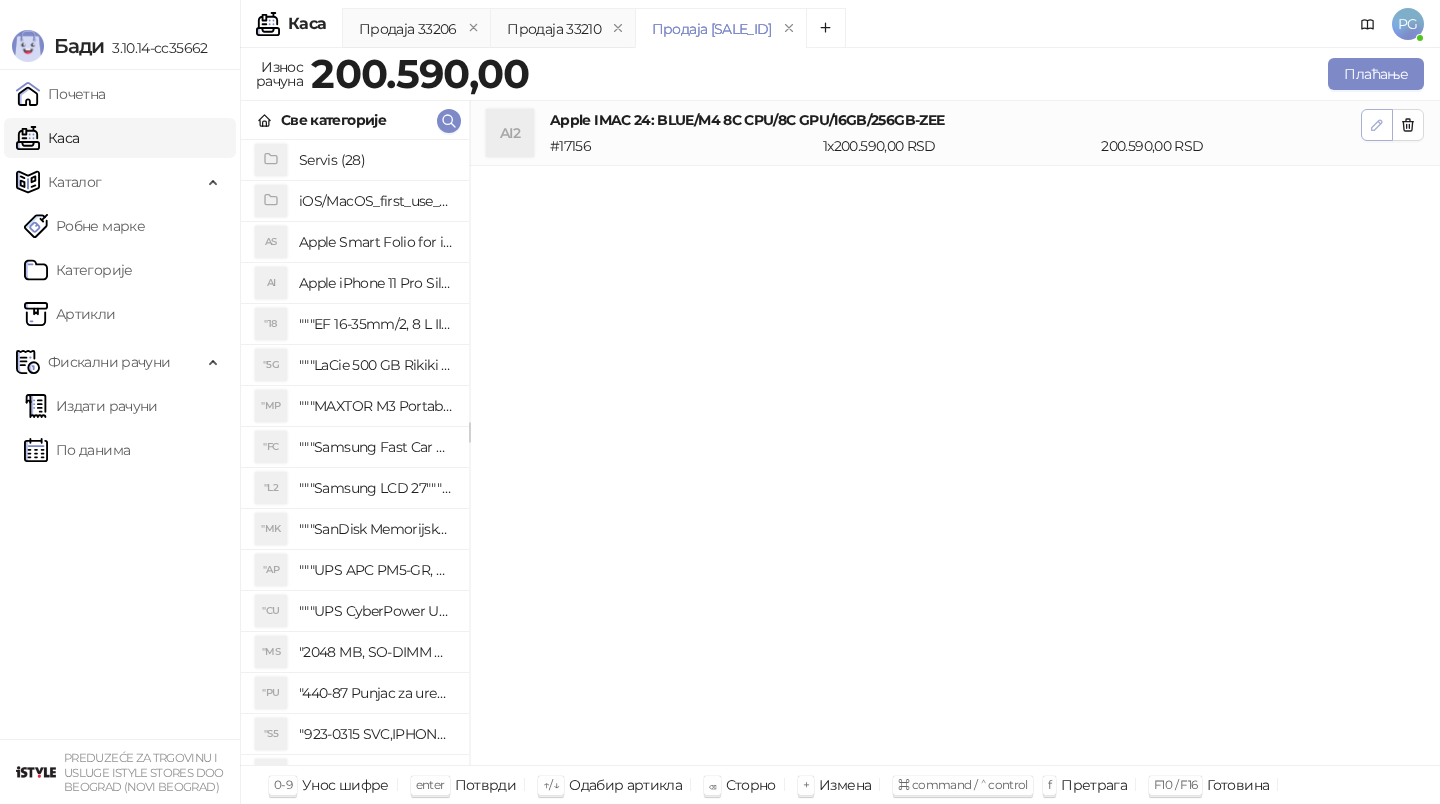 click at bounding box center [1377, 125] 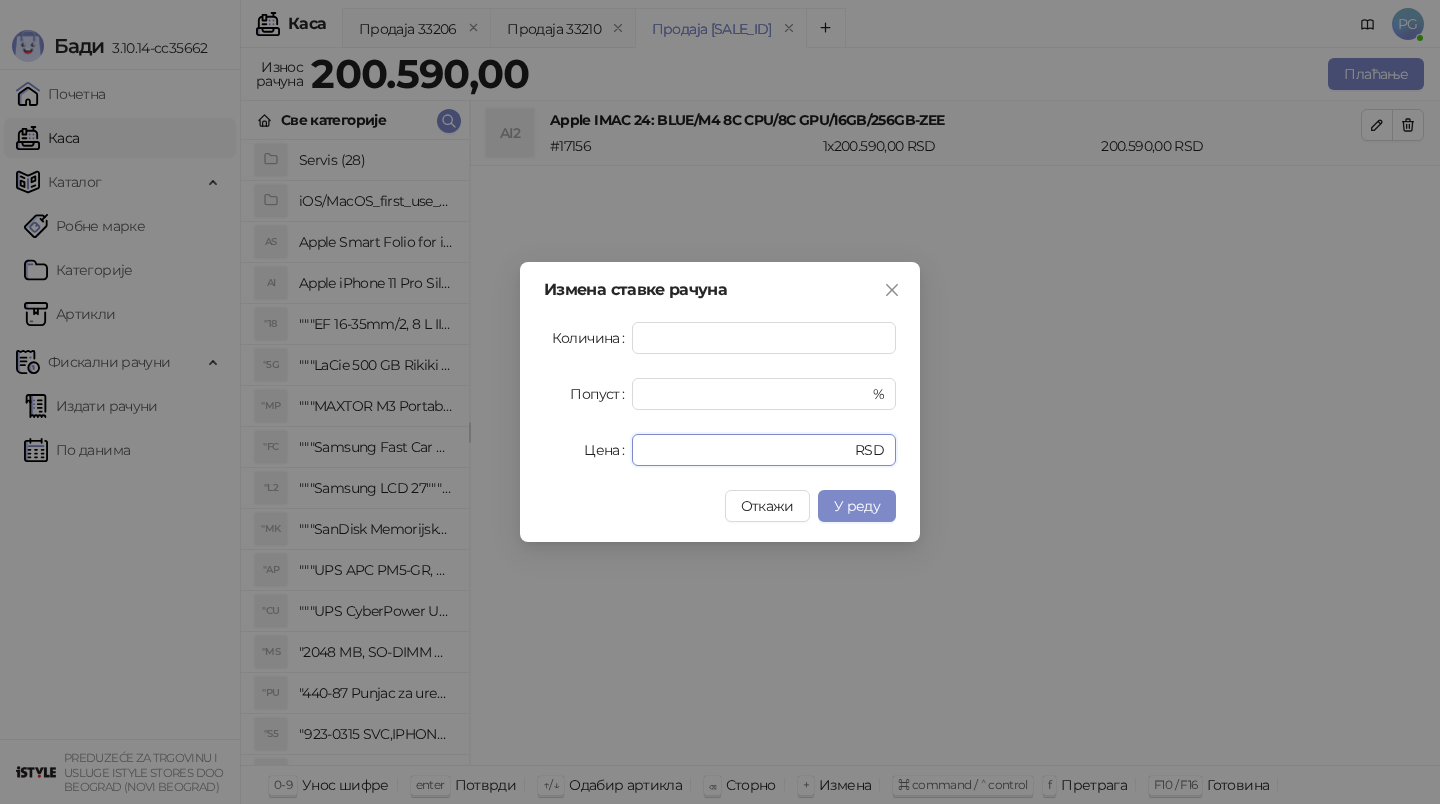 drag, startPoint x: 732, startPoint y: 444, endPoint x: 465, endPoint y: 446, distance: 267.00748 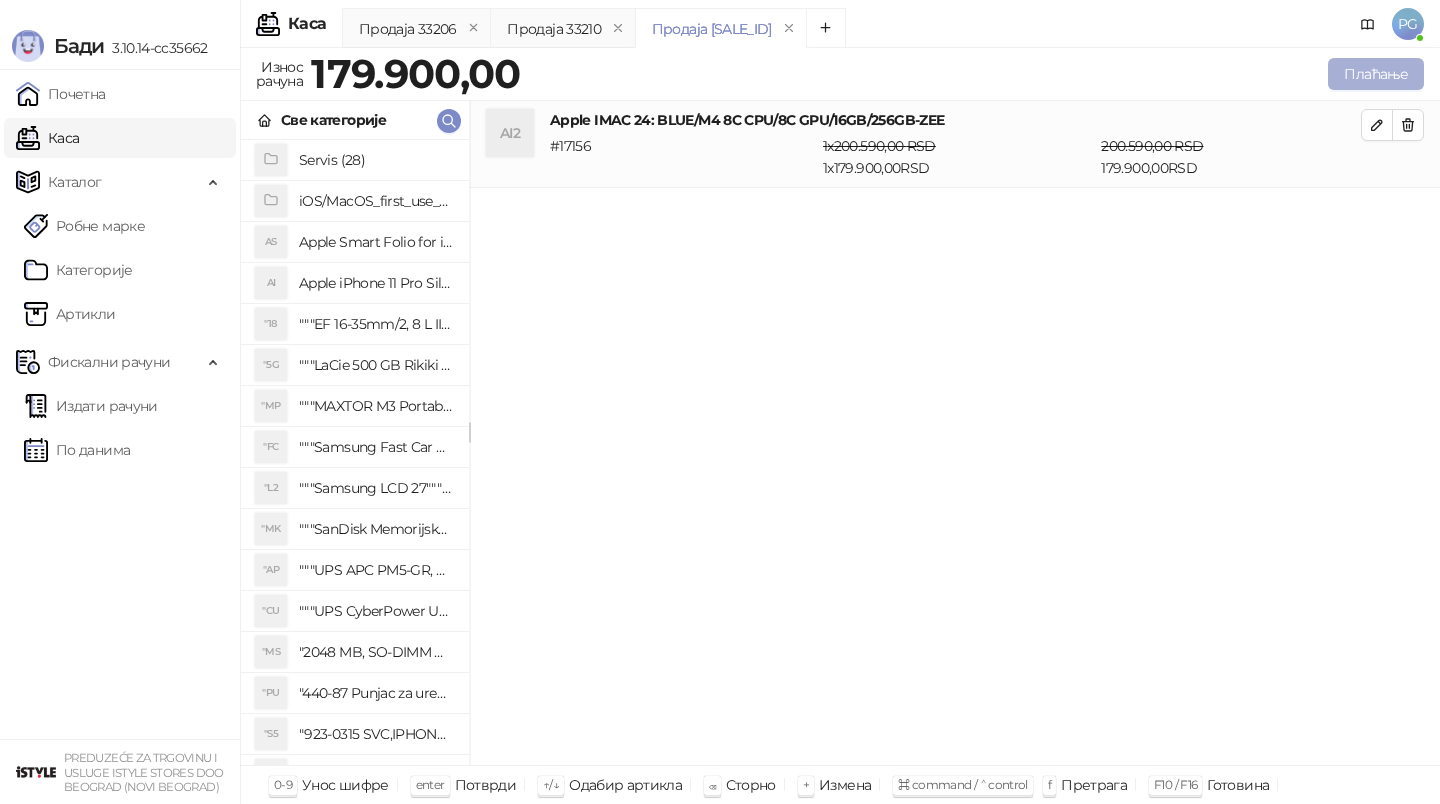 click on "Плаћање" at bounding box center [1376, 74] 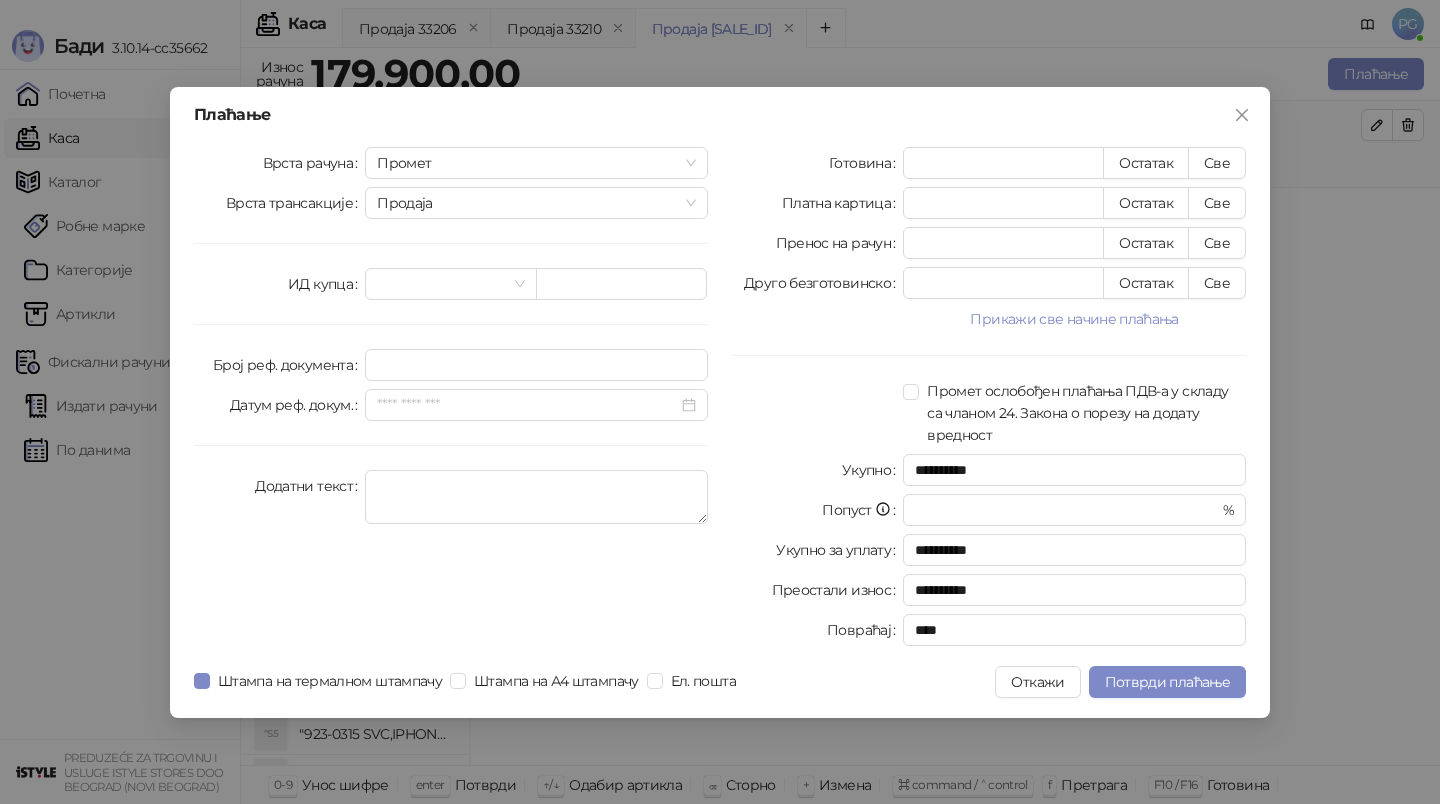 click on "Врста рачуна Промет Врста трансакције Продаја ИД купца Број реф. документа Датум реф. докум. Додатни текст" at bounding box center [451, 400] 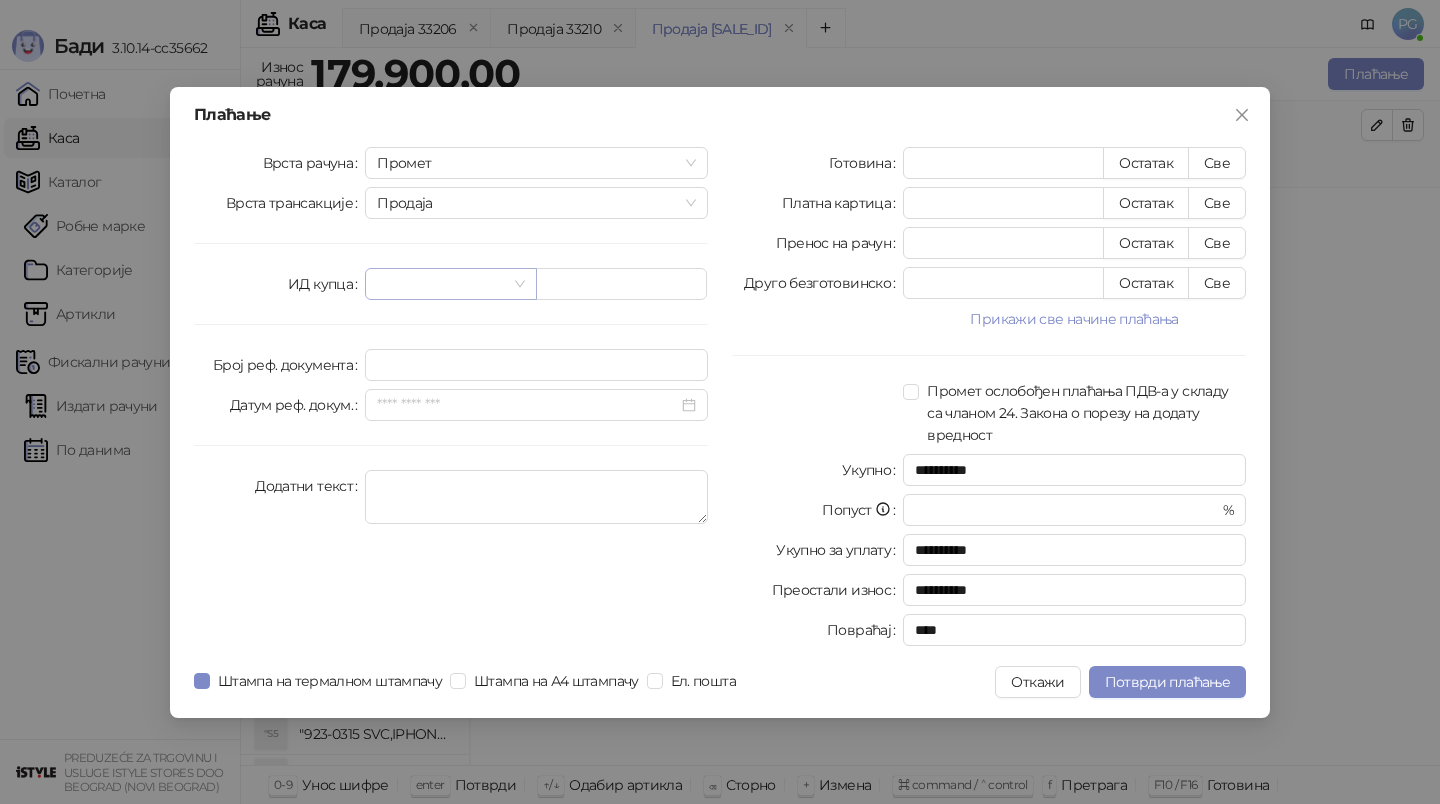 click at bounding box center (441, 284) 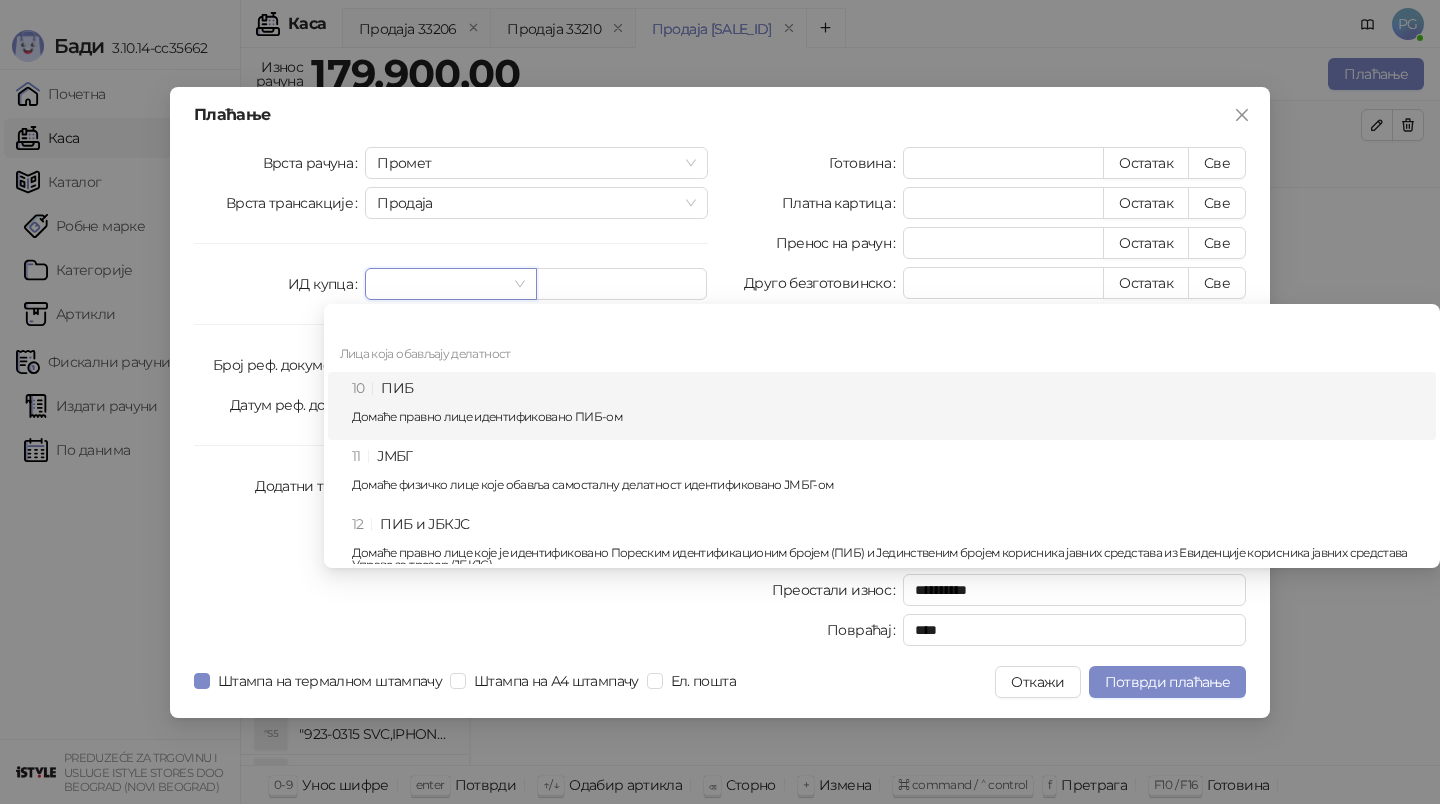 click on "10 ПИБ Домаће правно лице идентификовано ПИБ-ом" at bounding box center (888, 406) 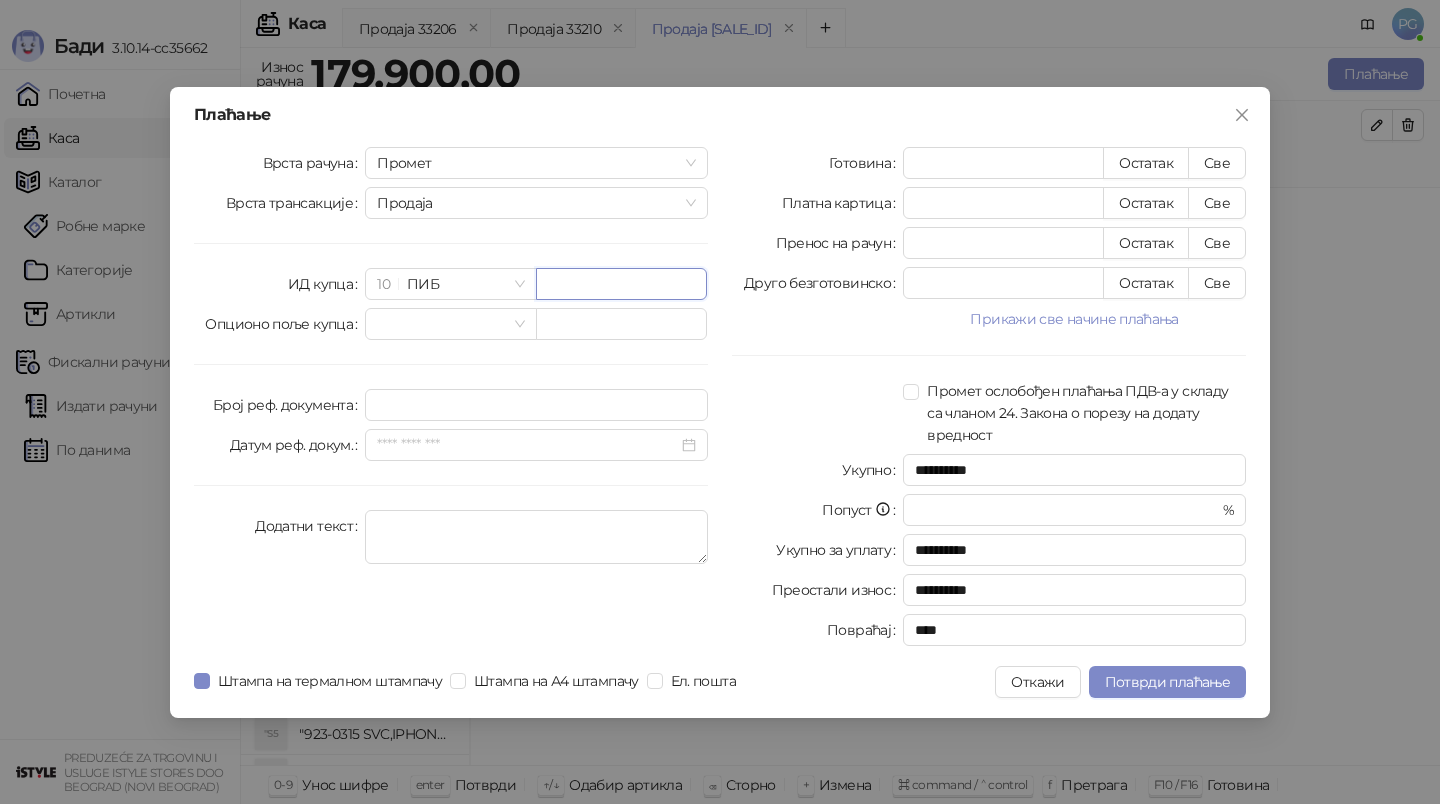 paste on "*********" 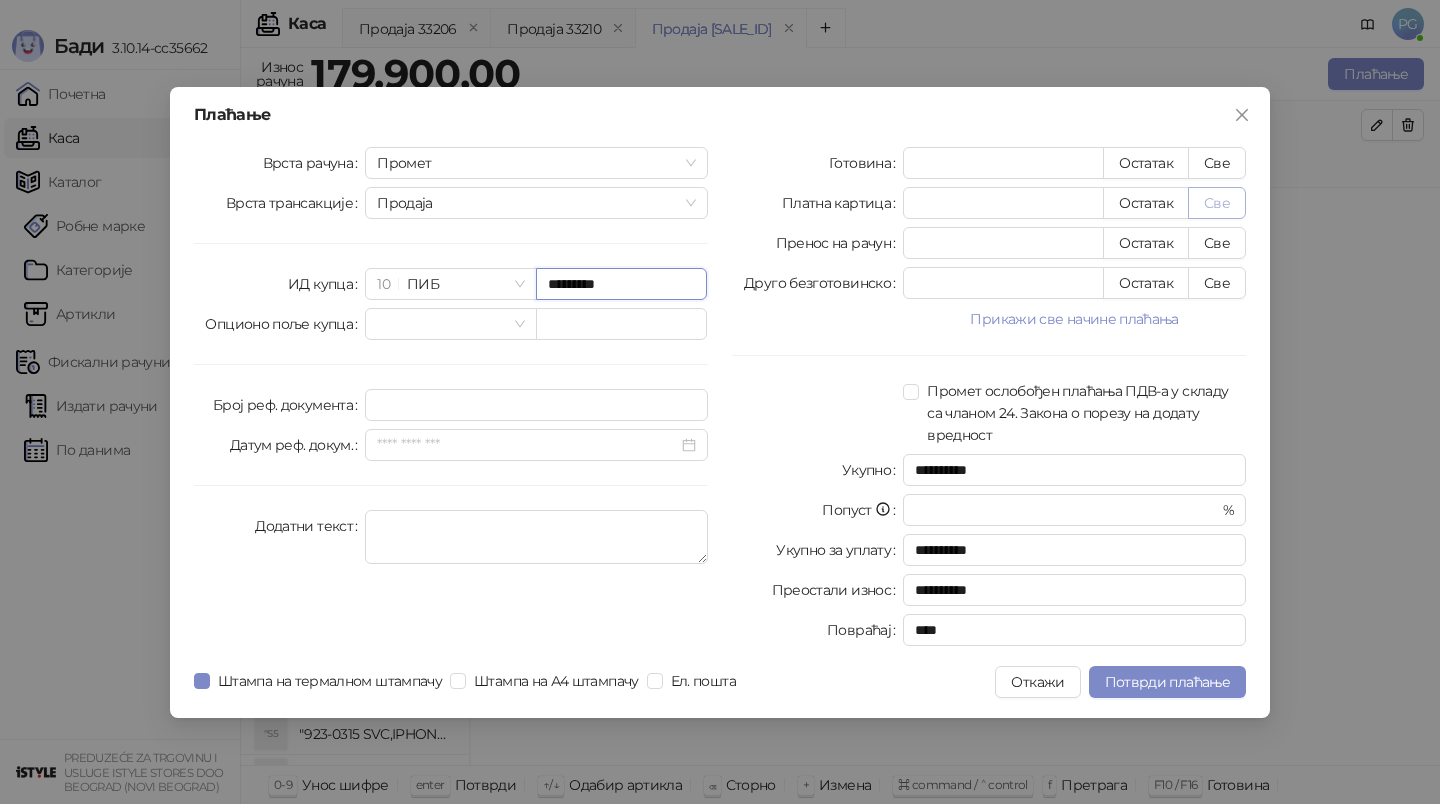 type on "*********" 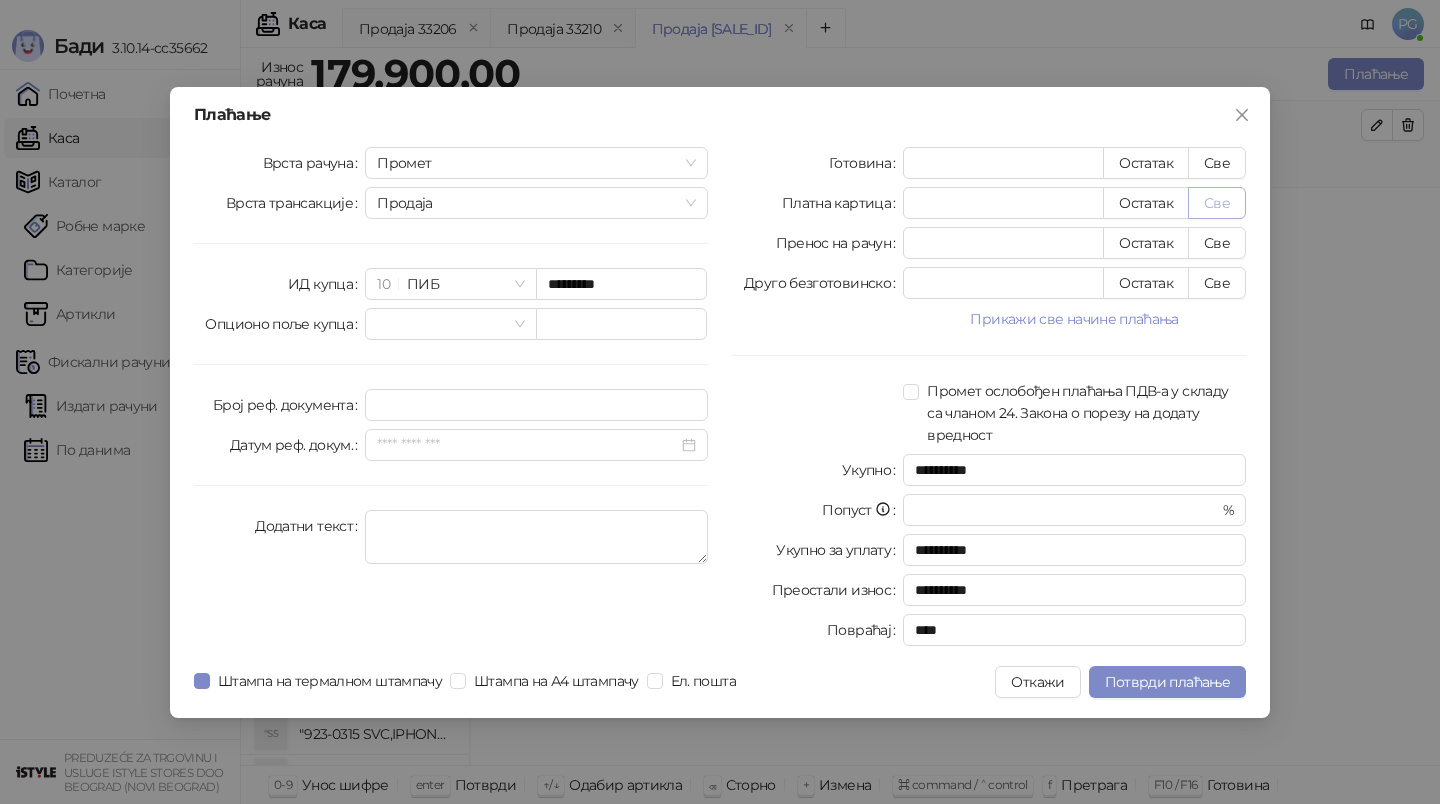 click on "Све" at bounding box center (1217, 203) 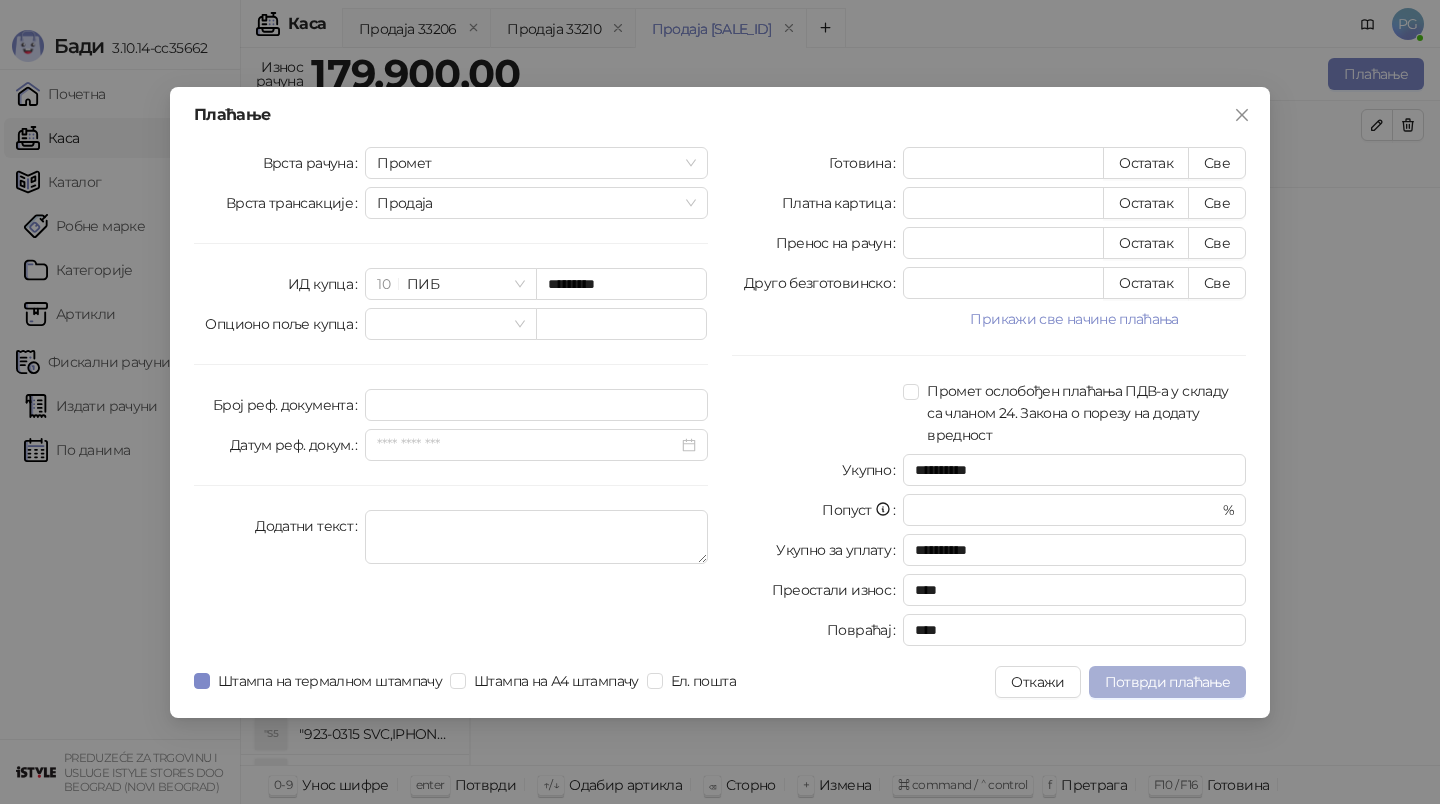 click on "Потврди плаћање" at bounding box center (1167, 682) 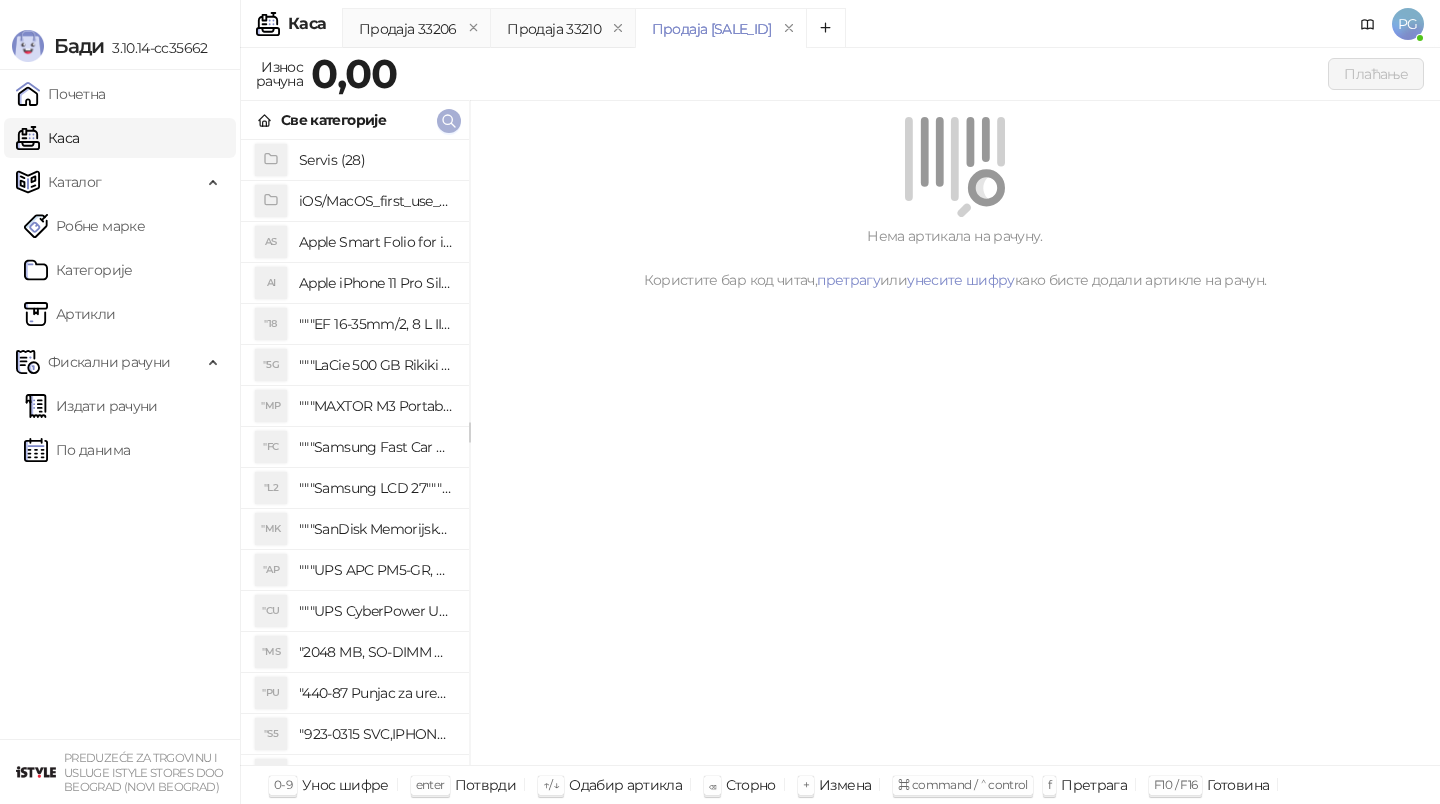 click at bounding box center (449, 121) 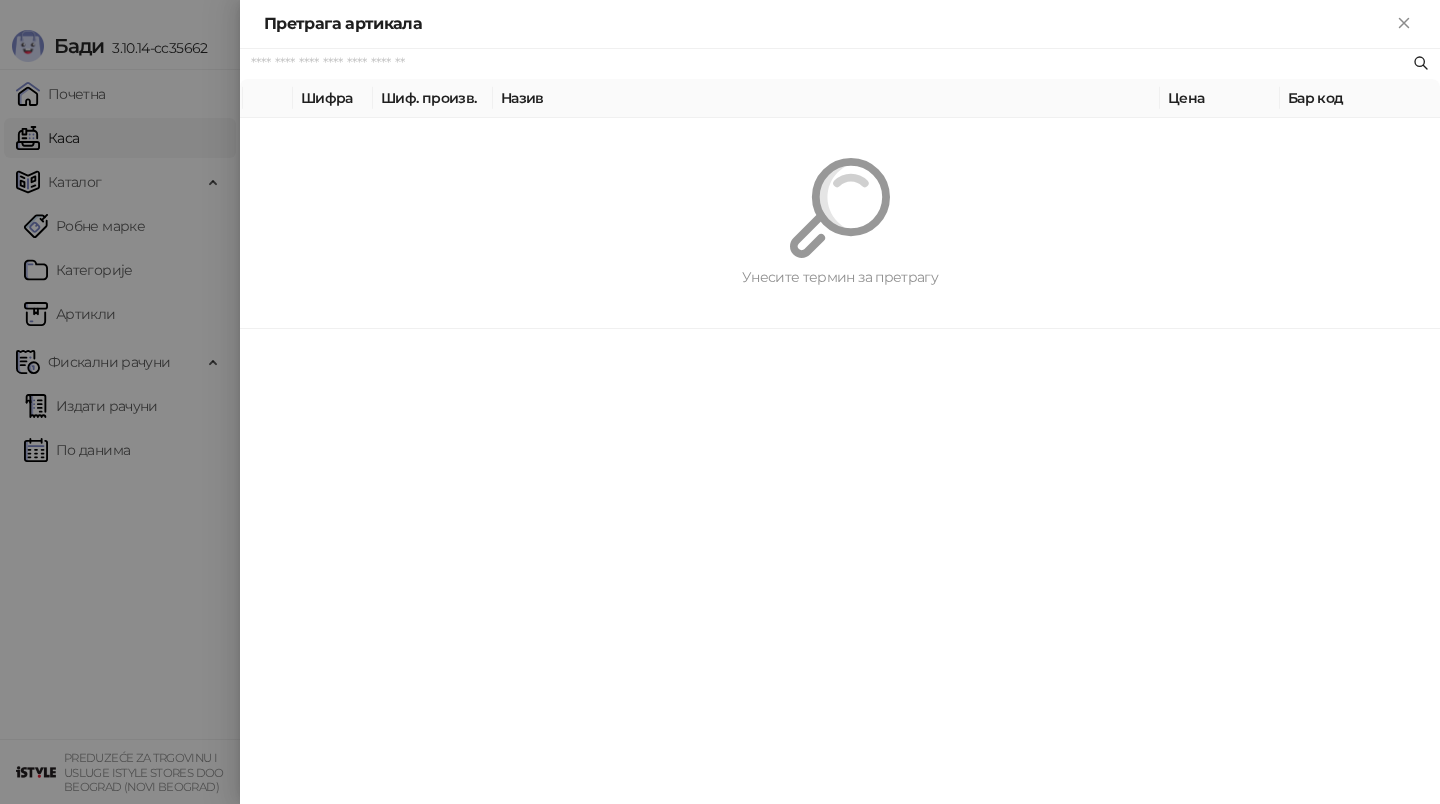 paste on "*********" 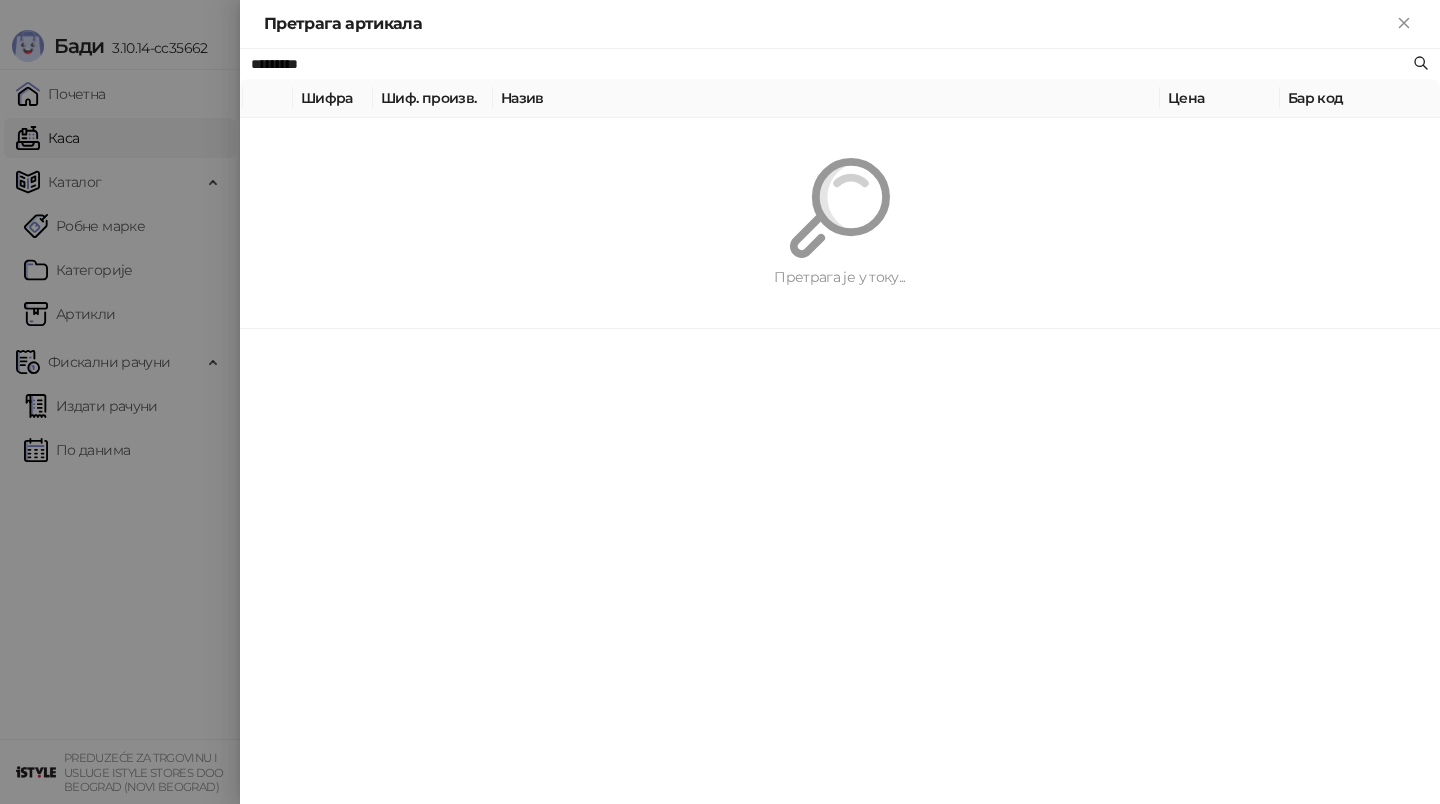 type on "*********" 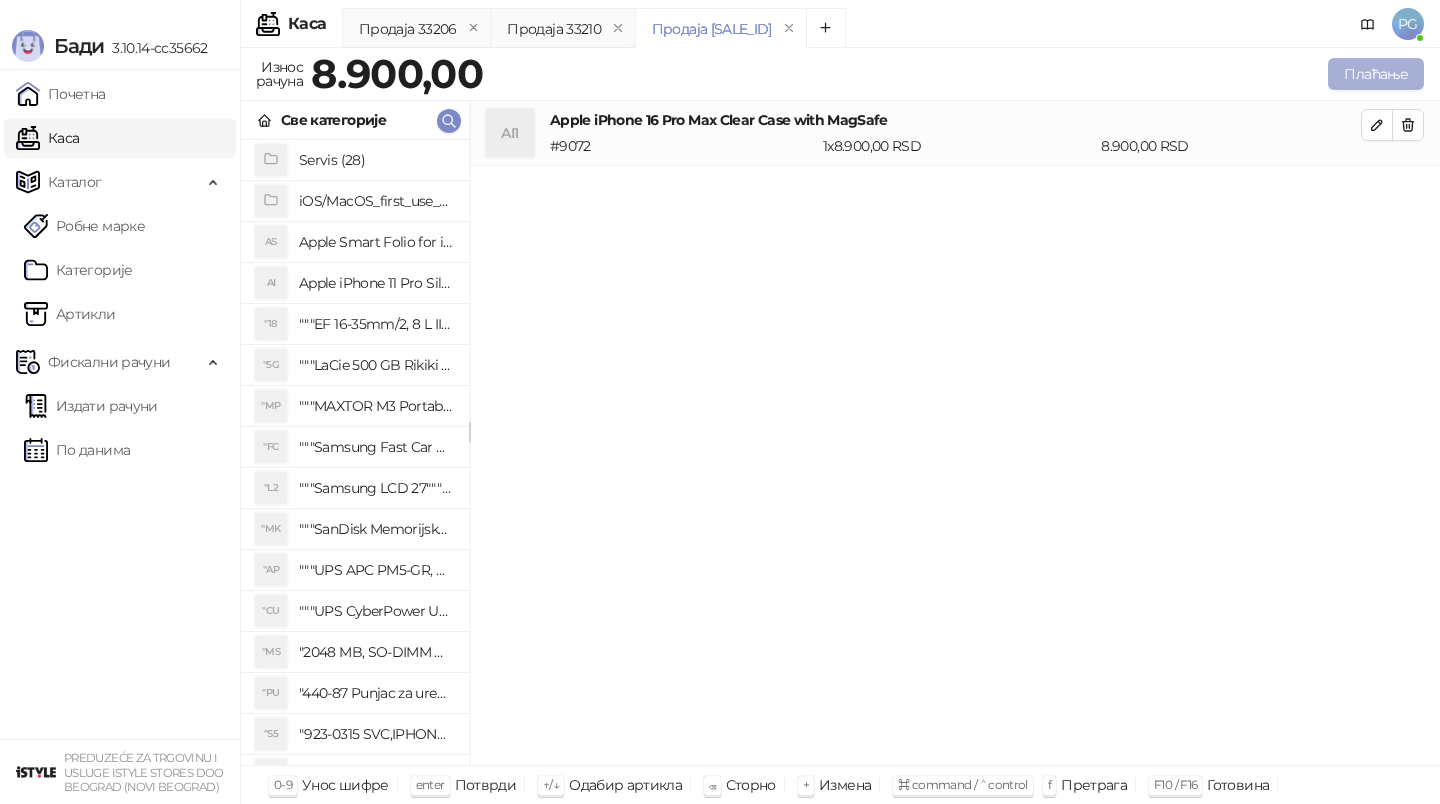 click on "Плаћање" at bounding box center [1376, 74] 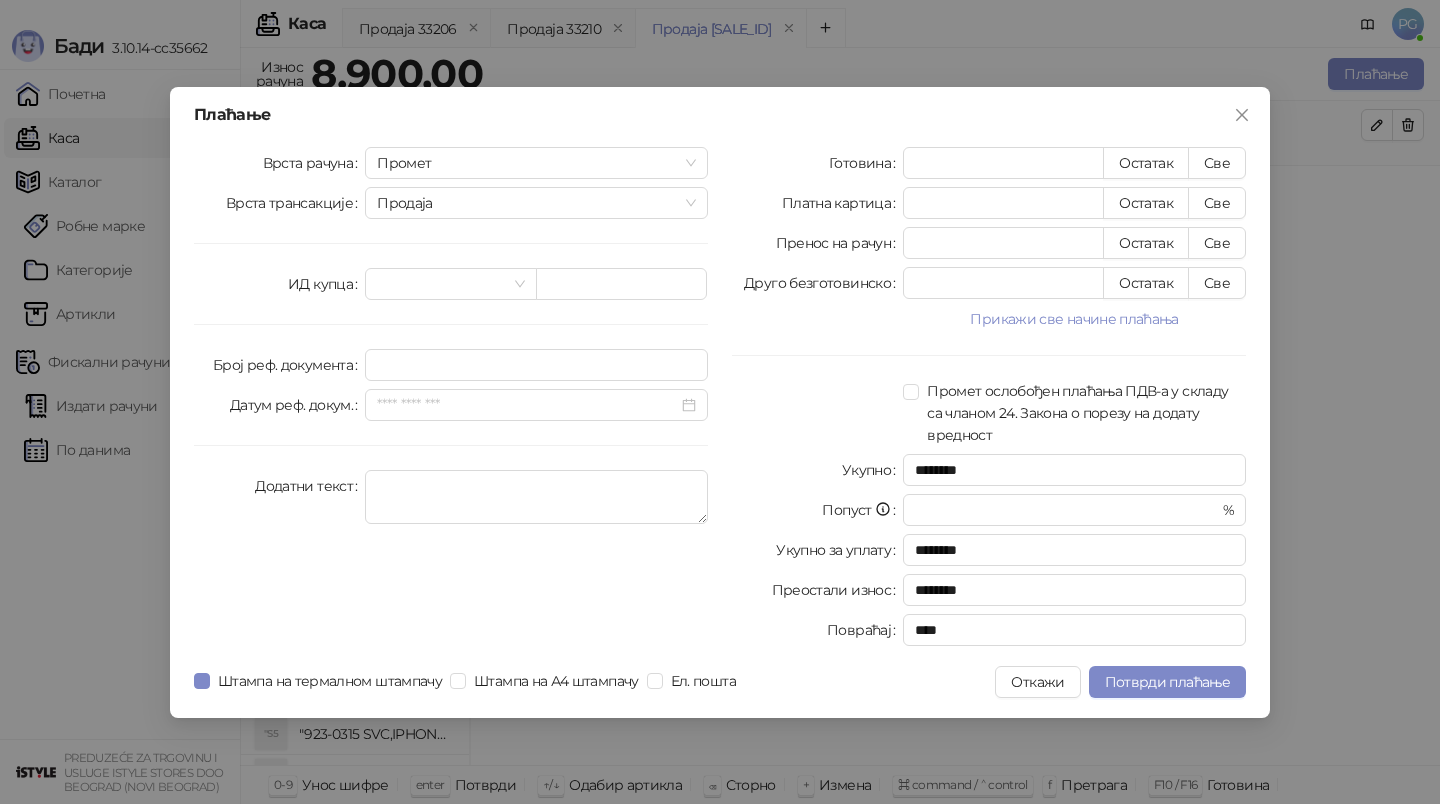 click on "Готовина * Остатак Све Платна картица * Остатак Све Пренос на рачун * Остатак Све Друго безготовинско * Остатак Све Прикажи све начине плаћања Чек * Остатак Све Ваучер * Остатак Све Инстант плаћање * Остатак Све   Промет ослобођен плаћања ПДВ-а у складу са чланом 24. Закона о порезу на додату вредност Укупно ******** Попуст   * % Укупно за уплату ******** Преостали износ ******** Повраћај ****" at bounding box center (989, 400) 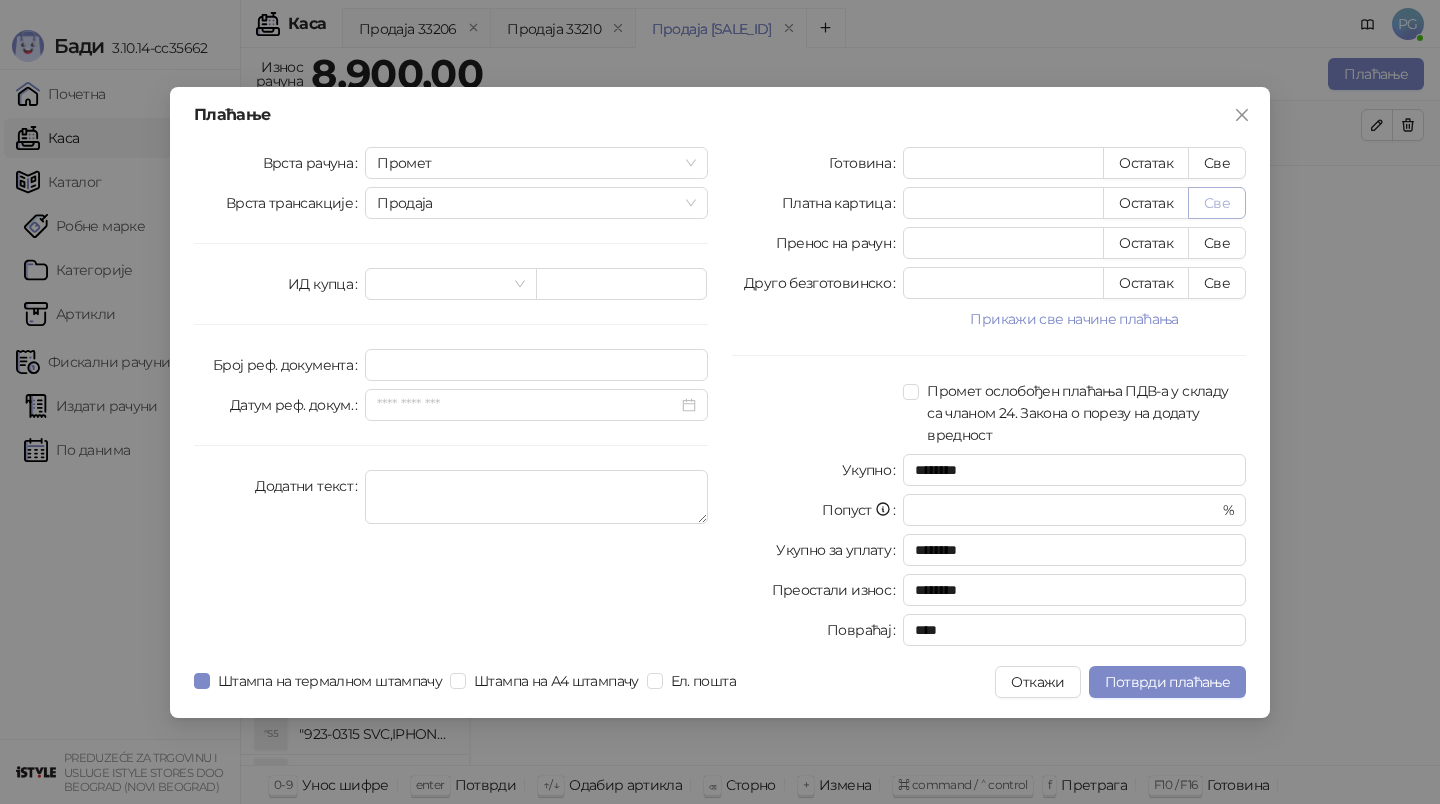 click on "Све" at bounding box center [1217, 203] 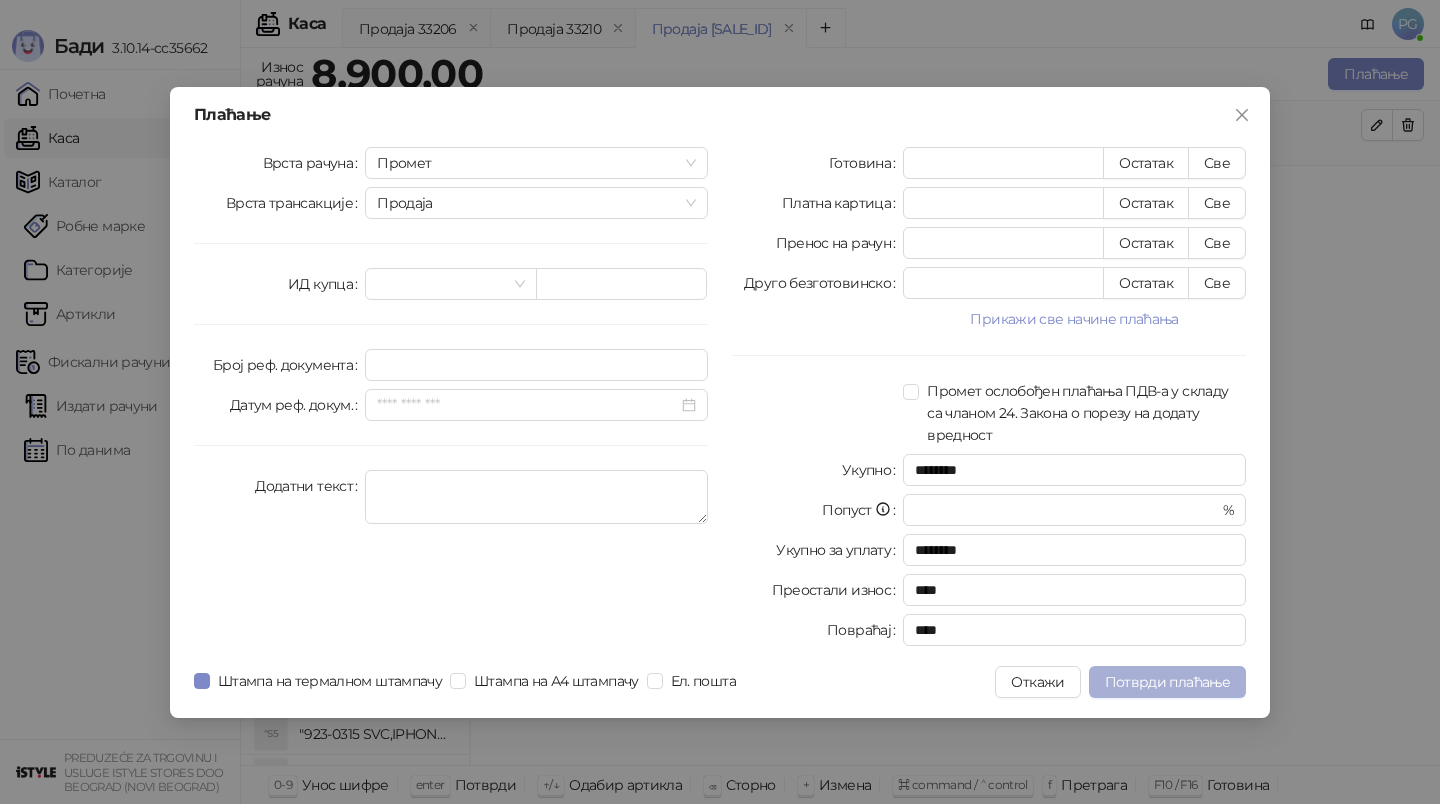 click on "Потврди плаћање" at bounding box center [1167, 682] 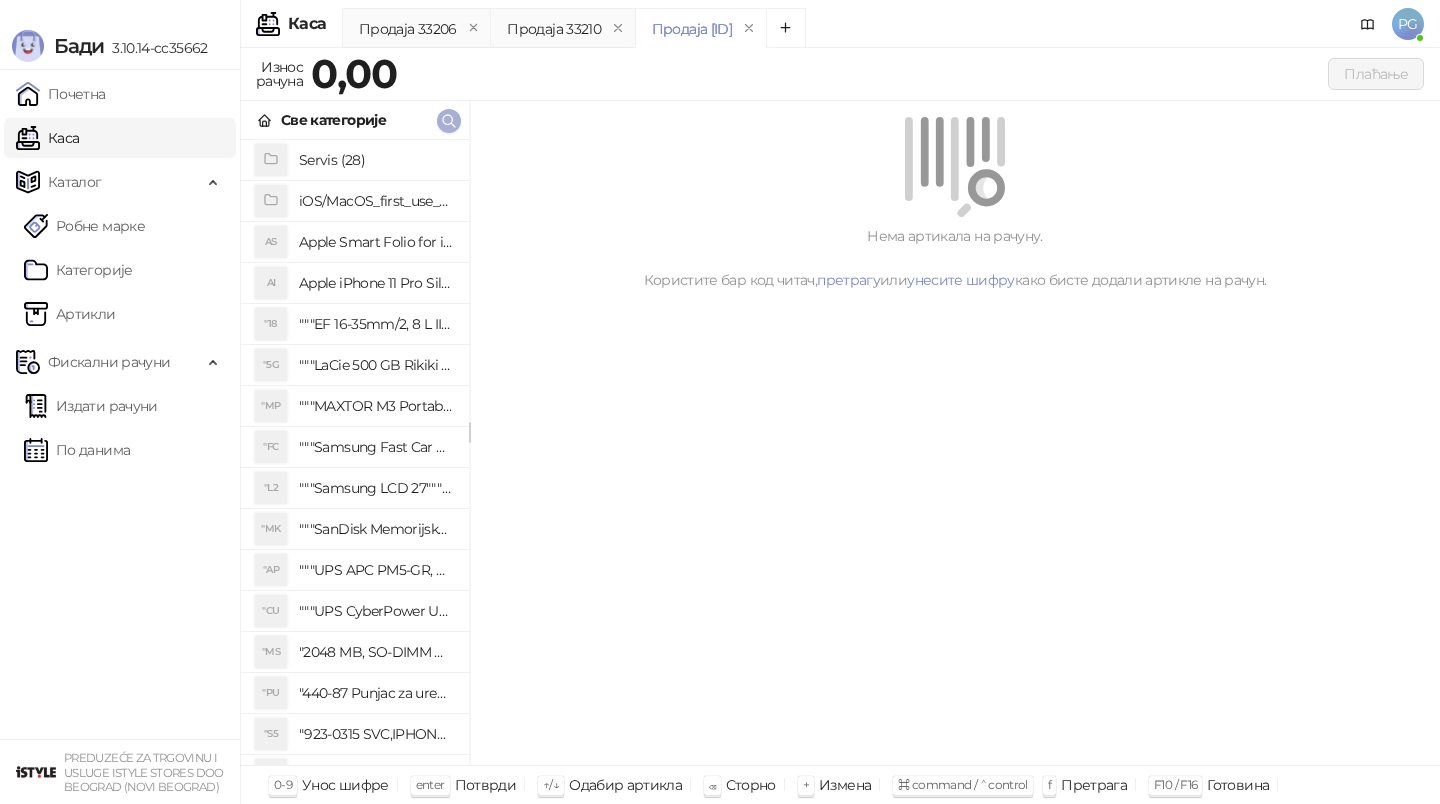 click 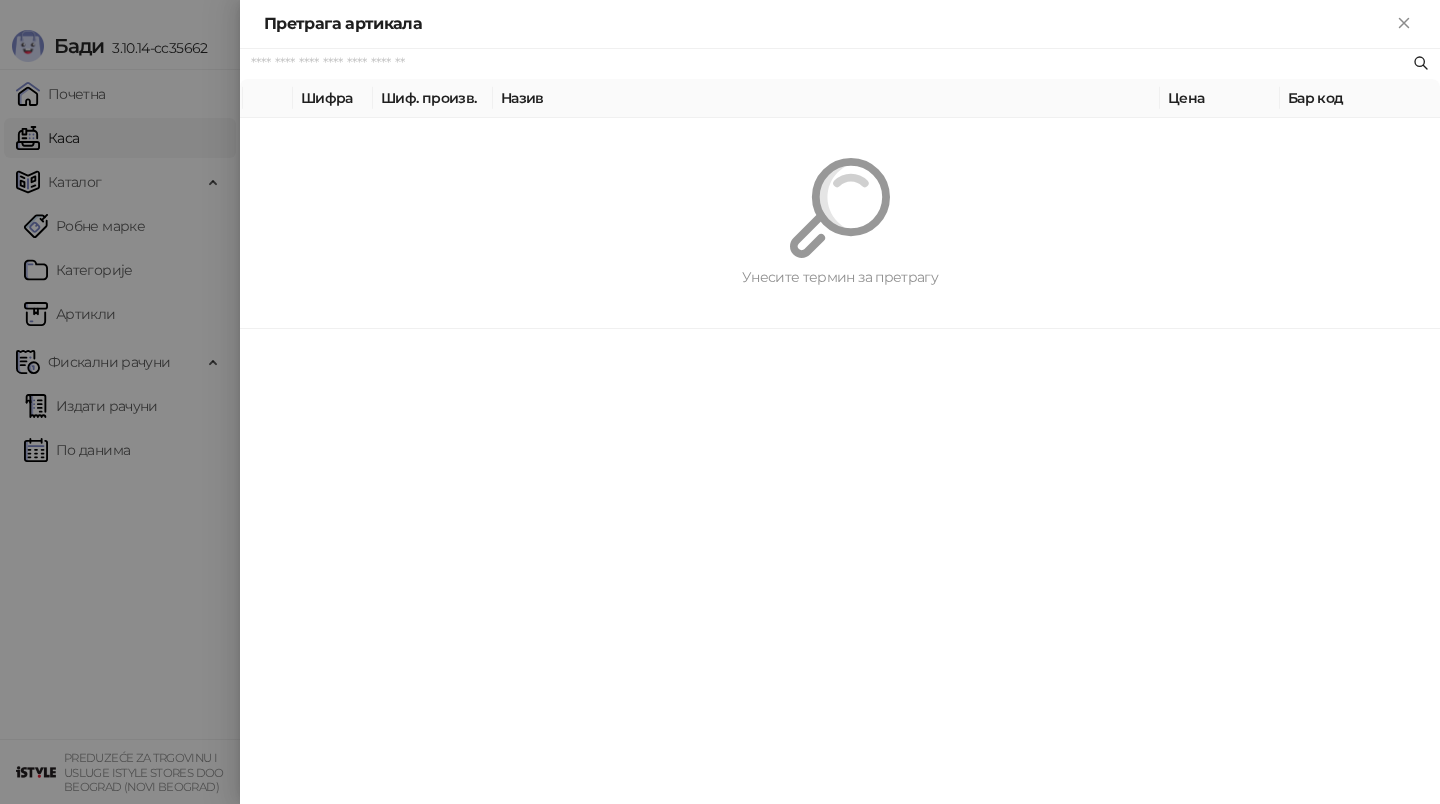 paste on "**********" 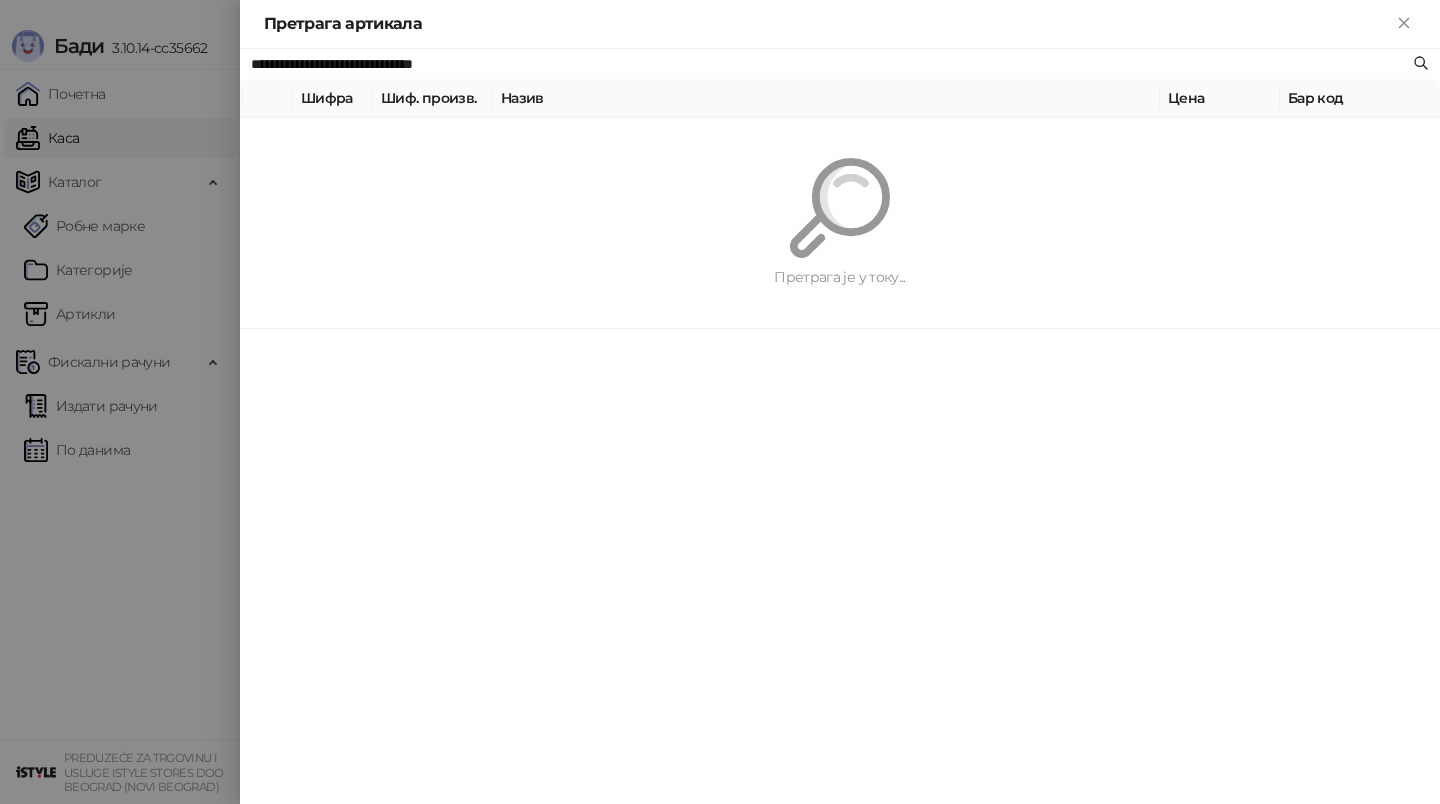 type on "**********" 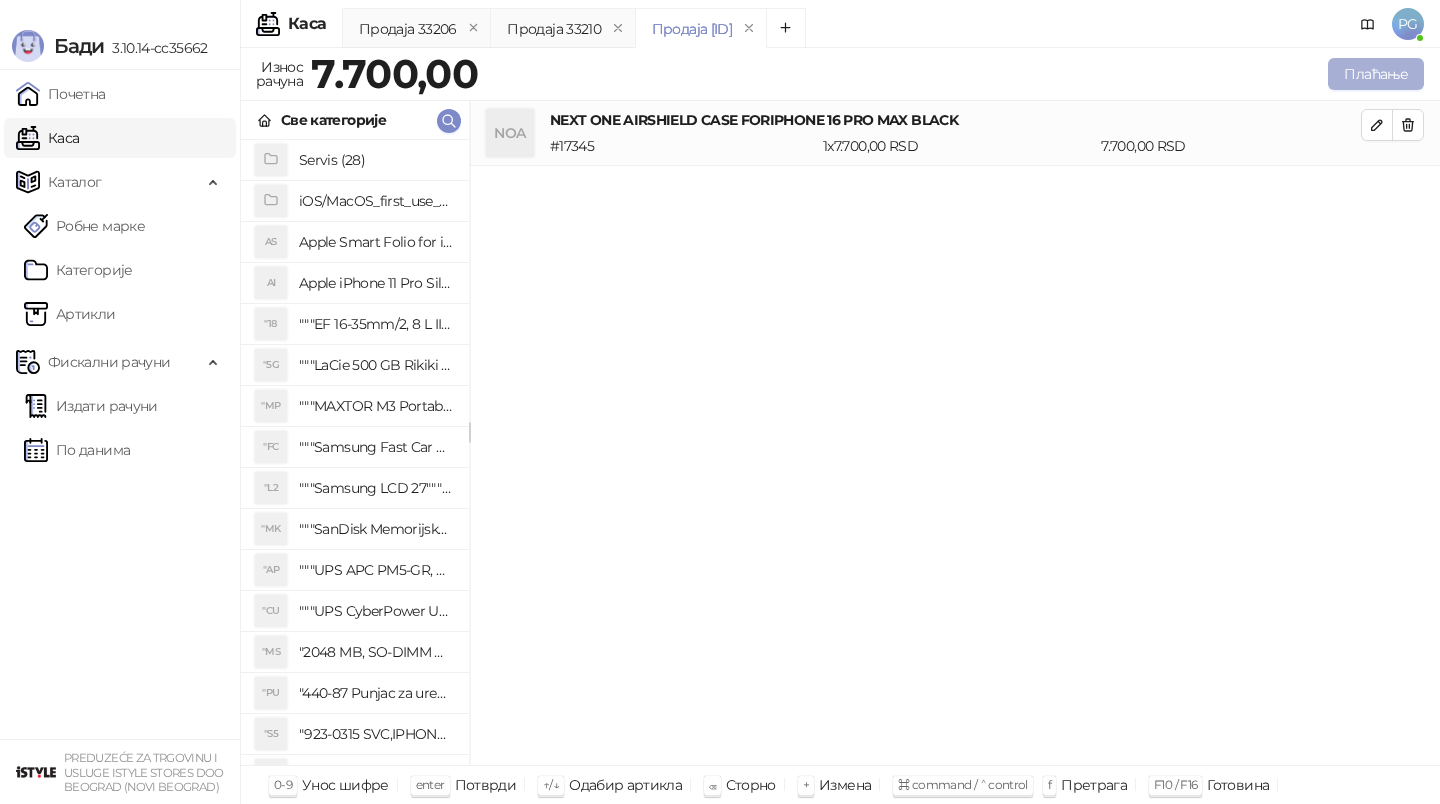 click on "Плаћање" at bounding box center [1376, 74] 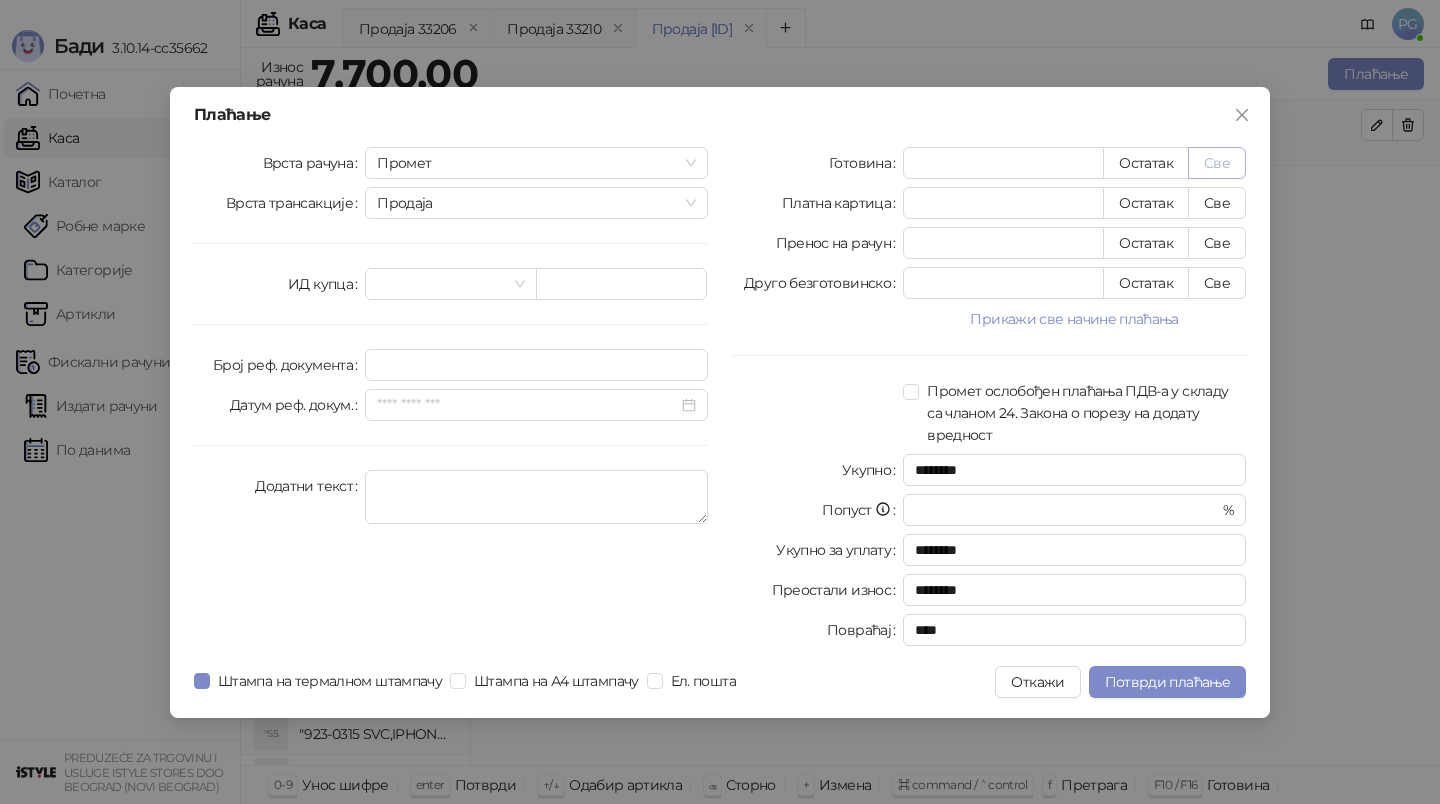 click on "Све" at bounding box center [1217, 163] 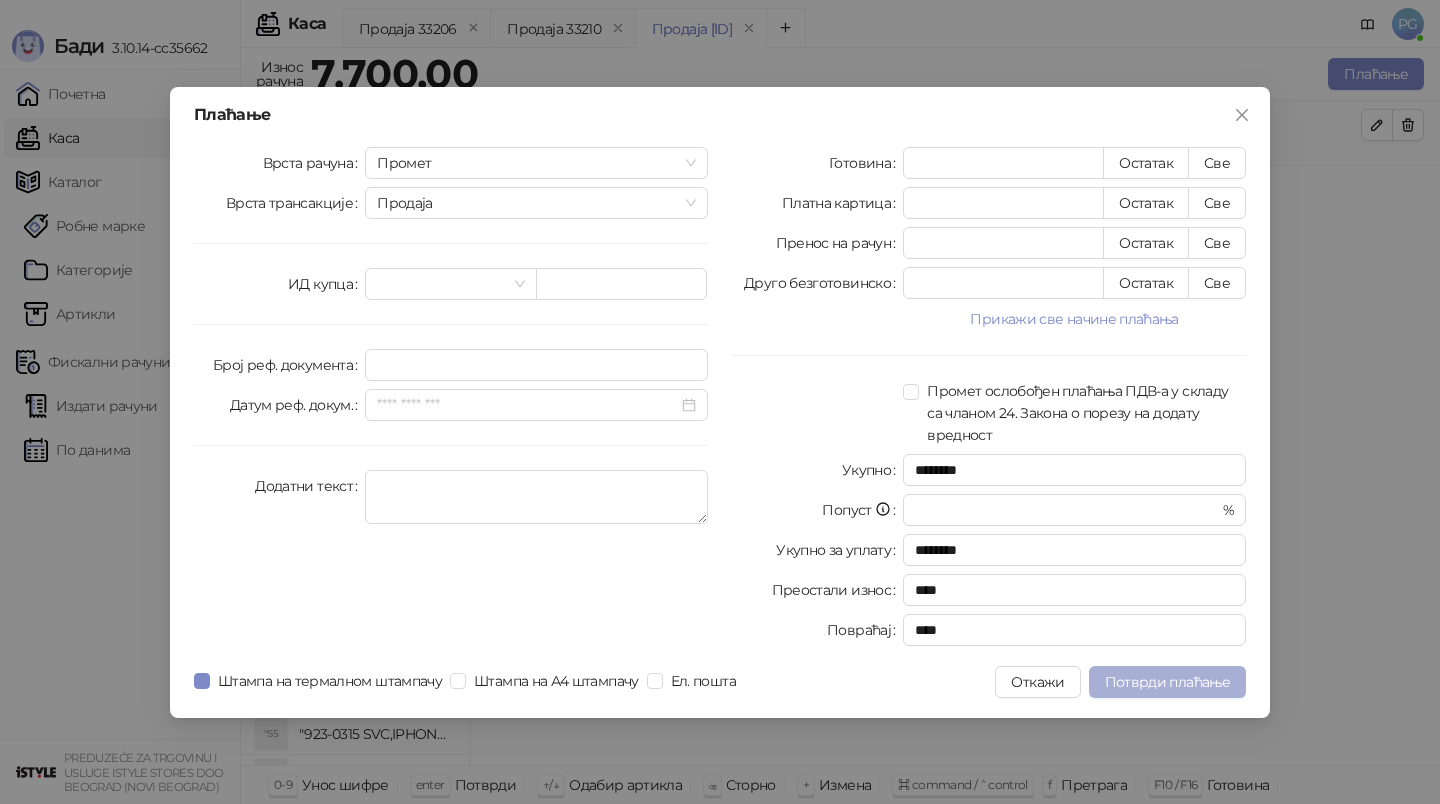 click on "Потврди плаћање" at bounding box center [1167, 682] 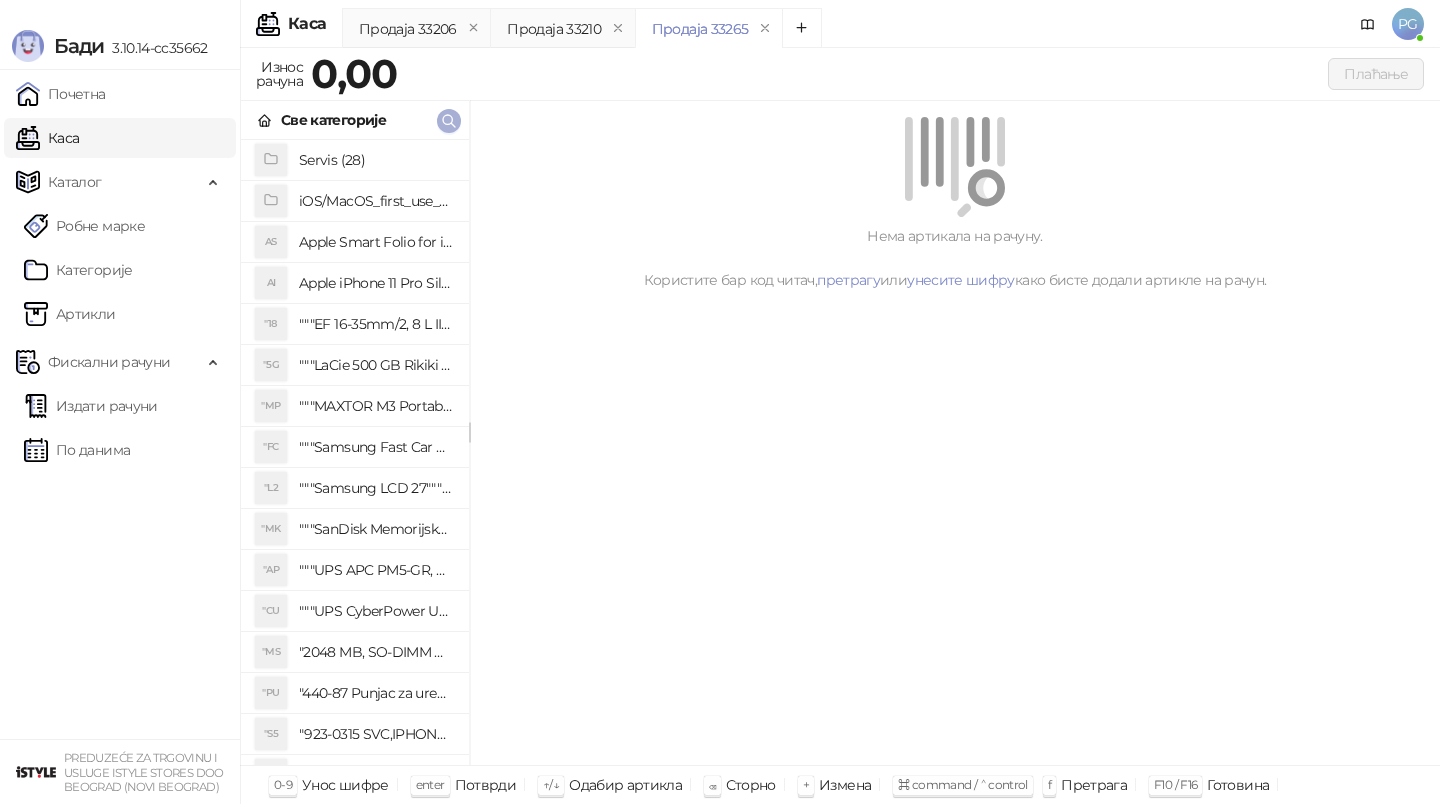 click at bounding box center [449, 121] 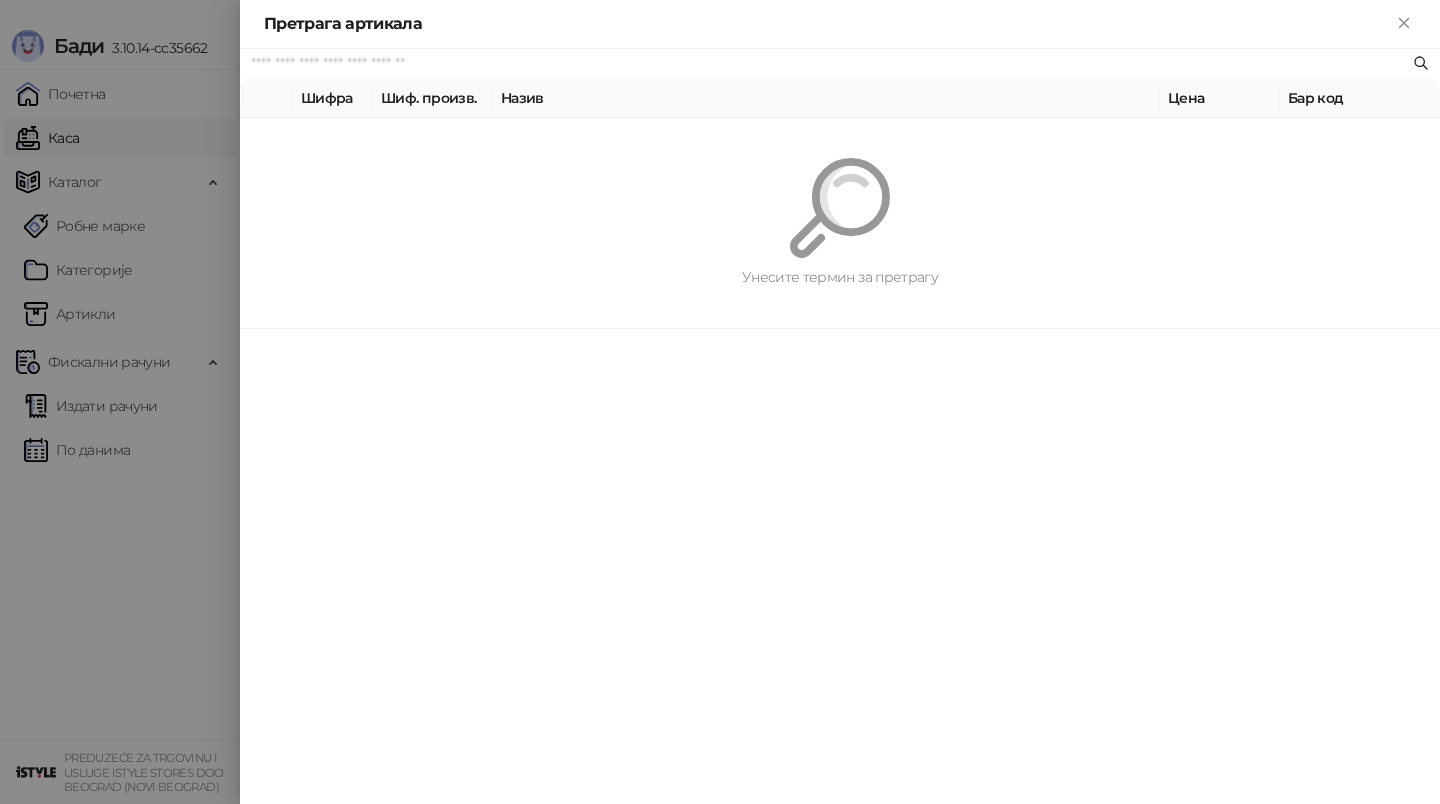 paste on "**********" 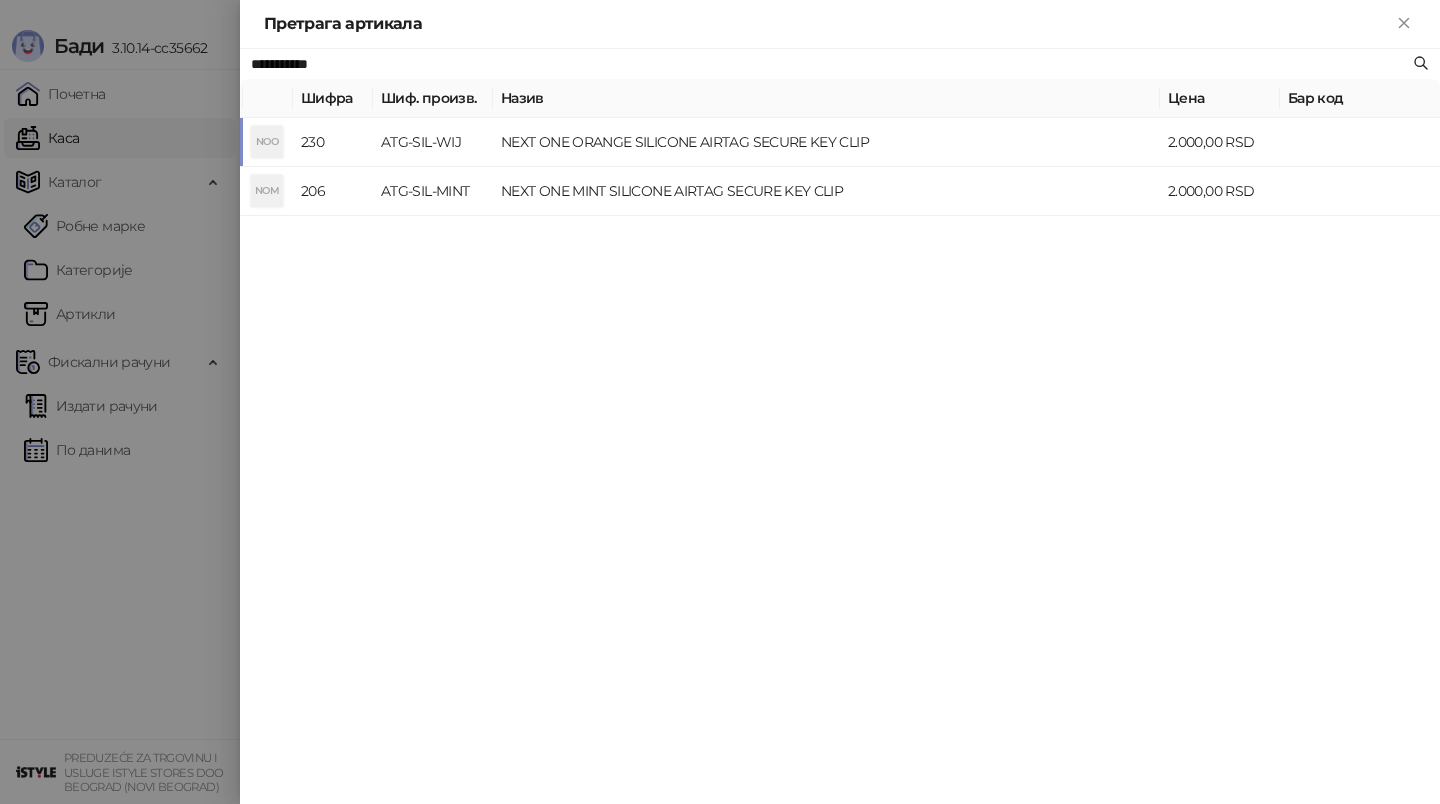 type on "**********" 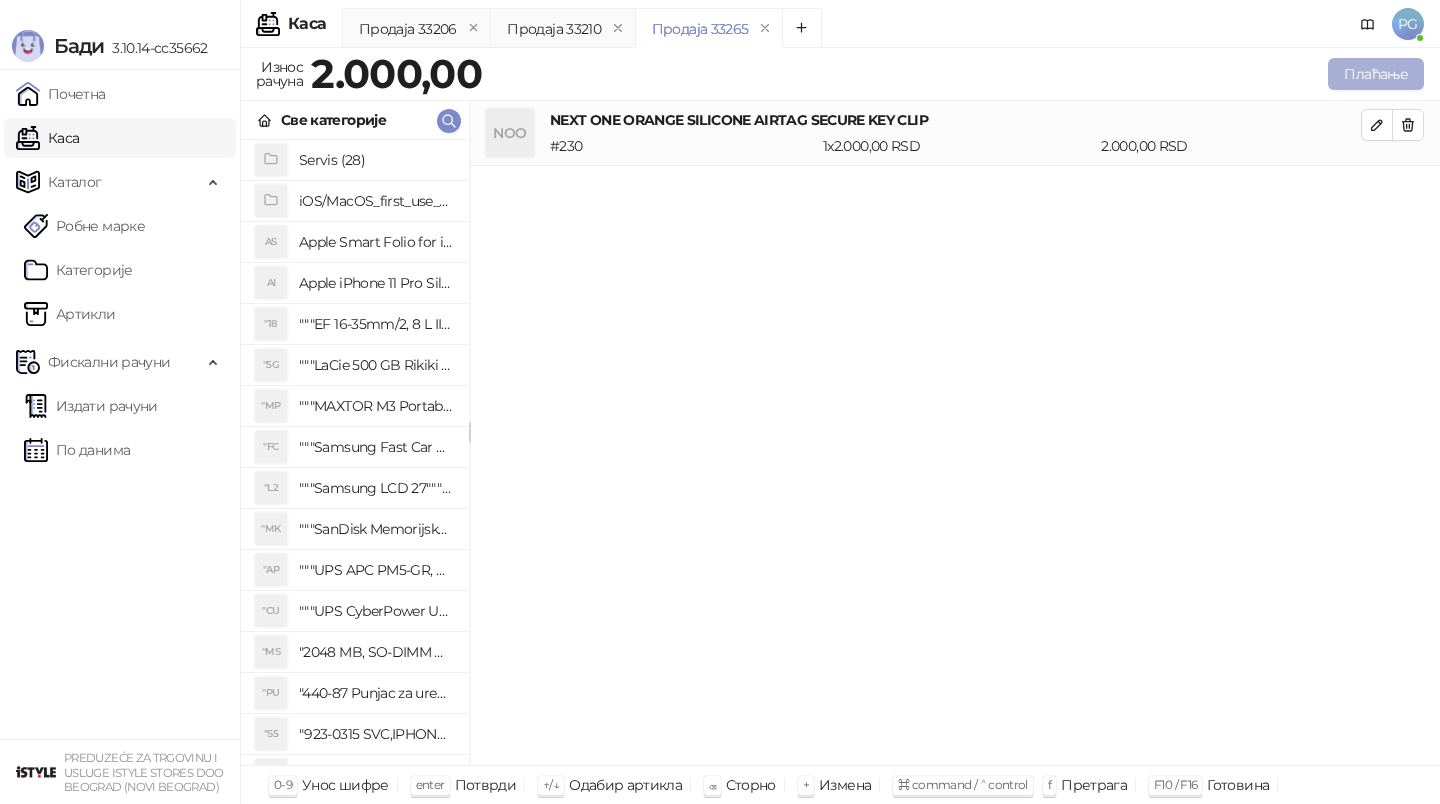 click on "Плаћање" at bounding box center (1376, 74) 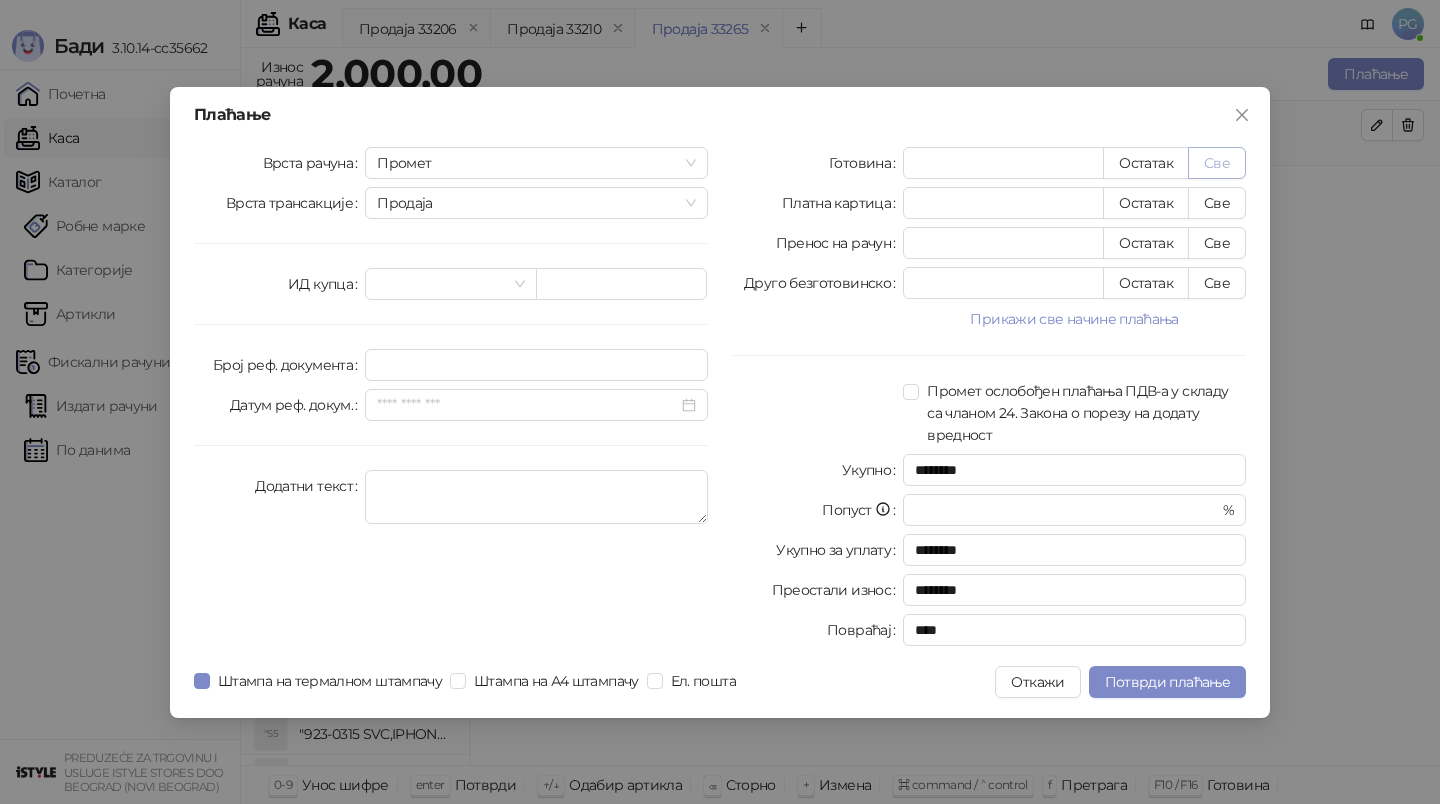 click on "Све" at bounding box center [1217, 163] 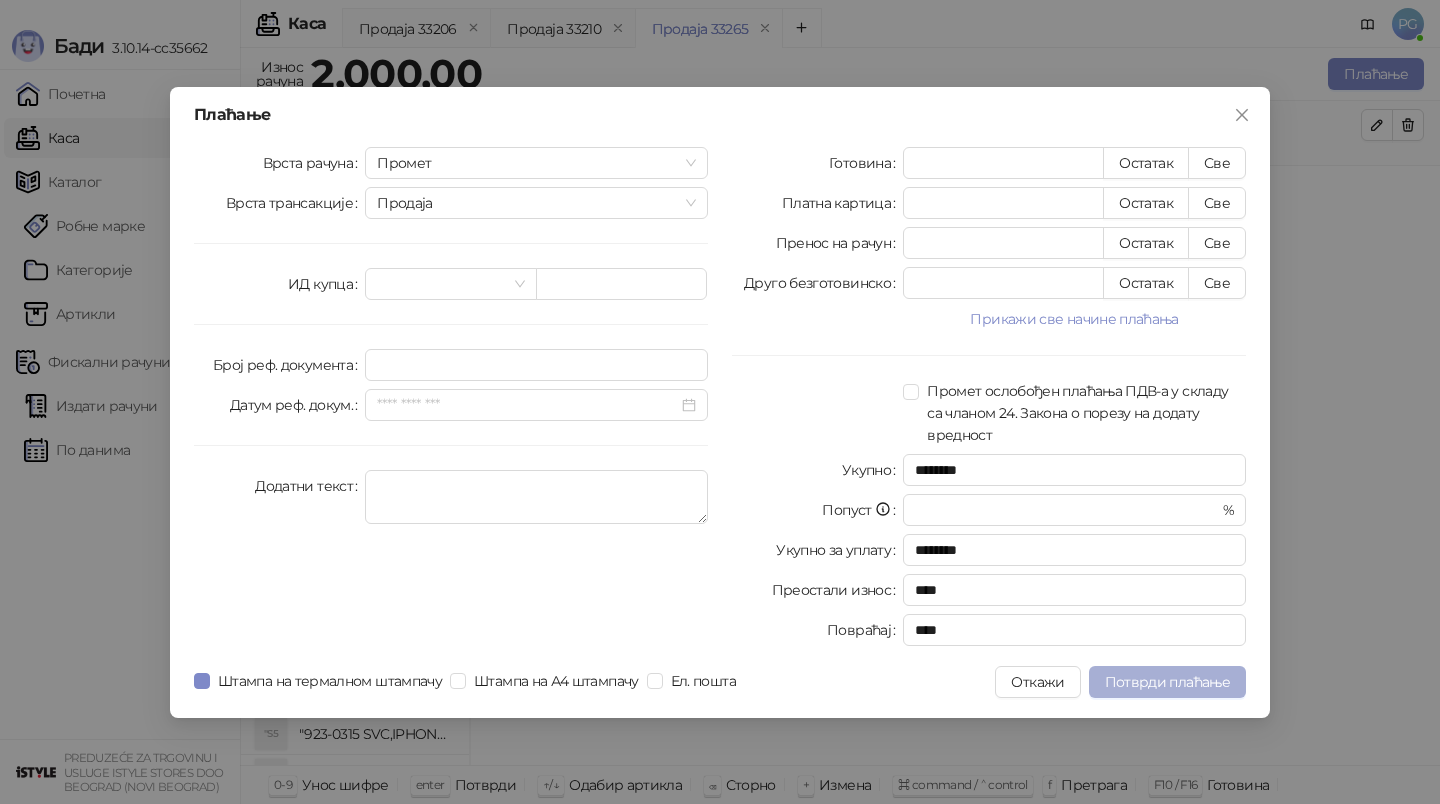 click on "Потврди плаћање" at bounding box center (1167, 682) 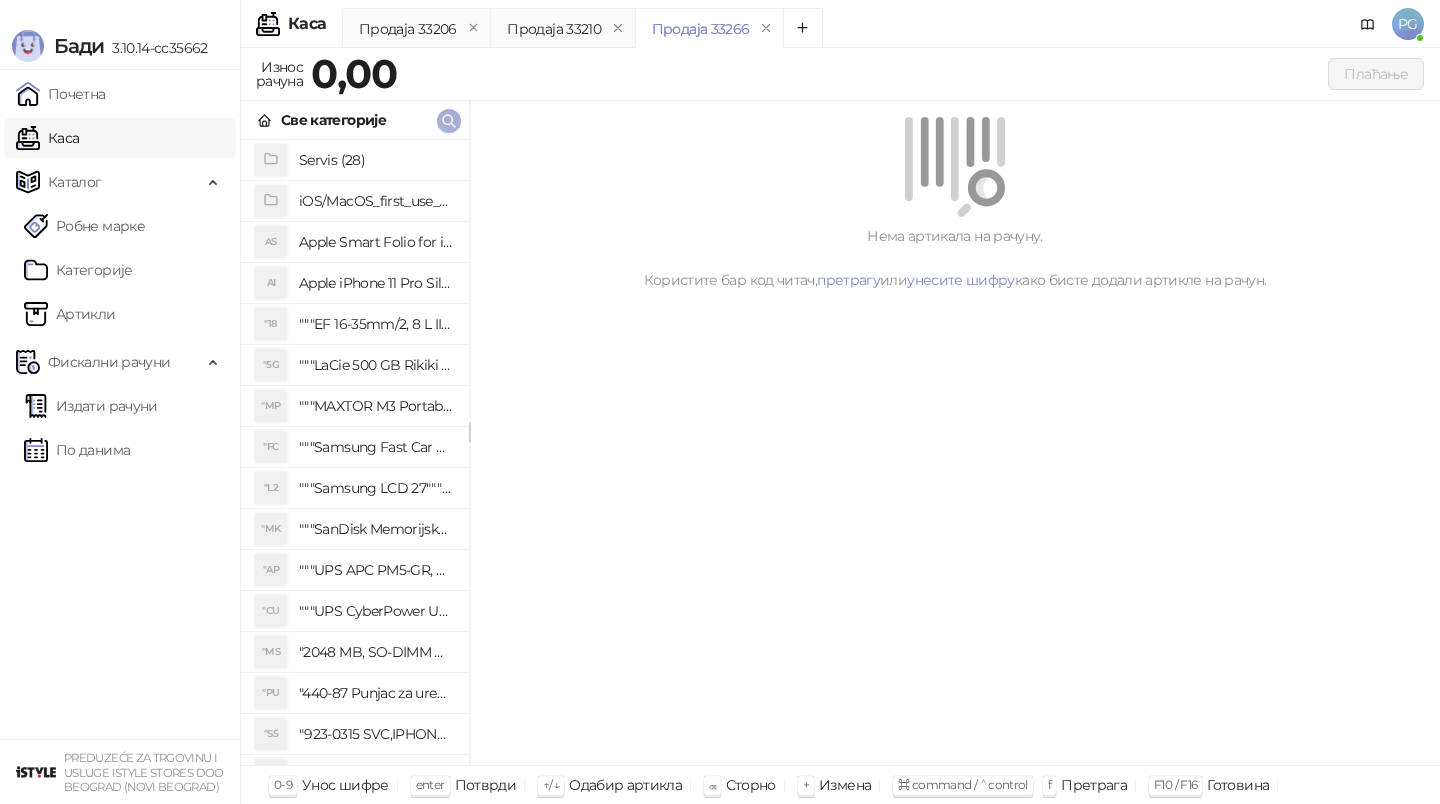 click at bounding box center [449, 120] 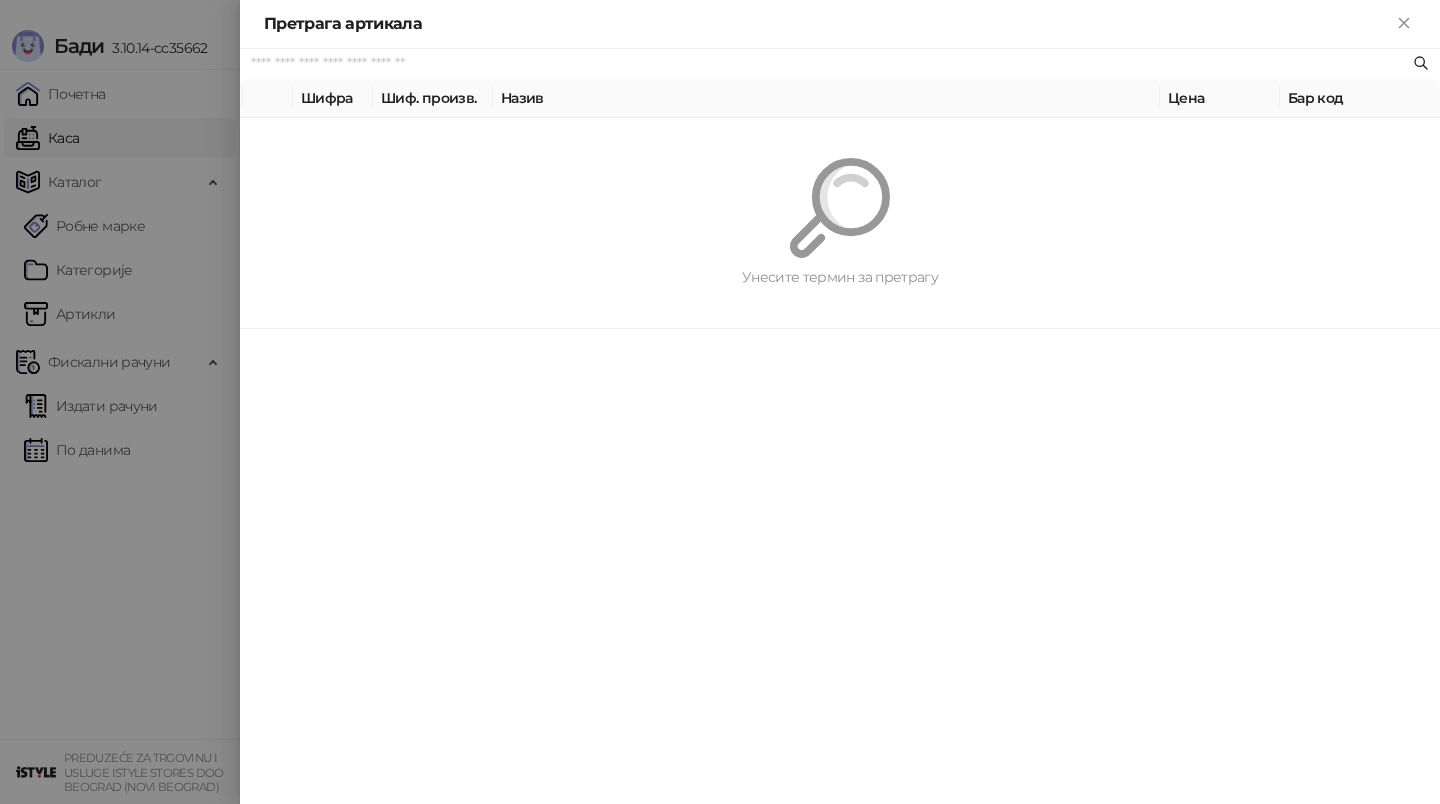 paste on "**********" 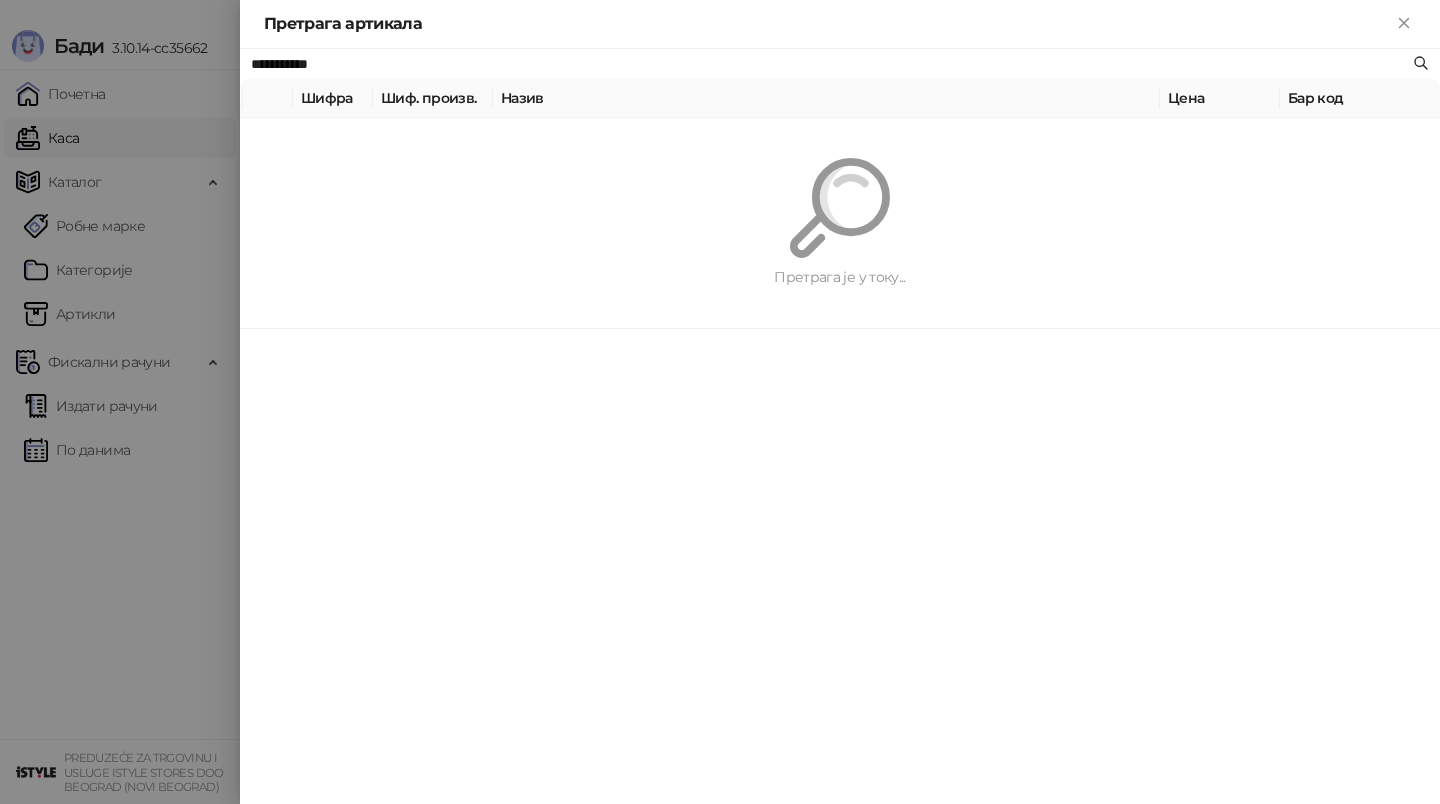 type on "**********" 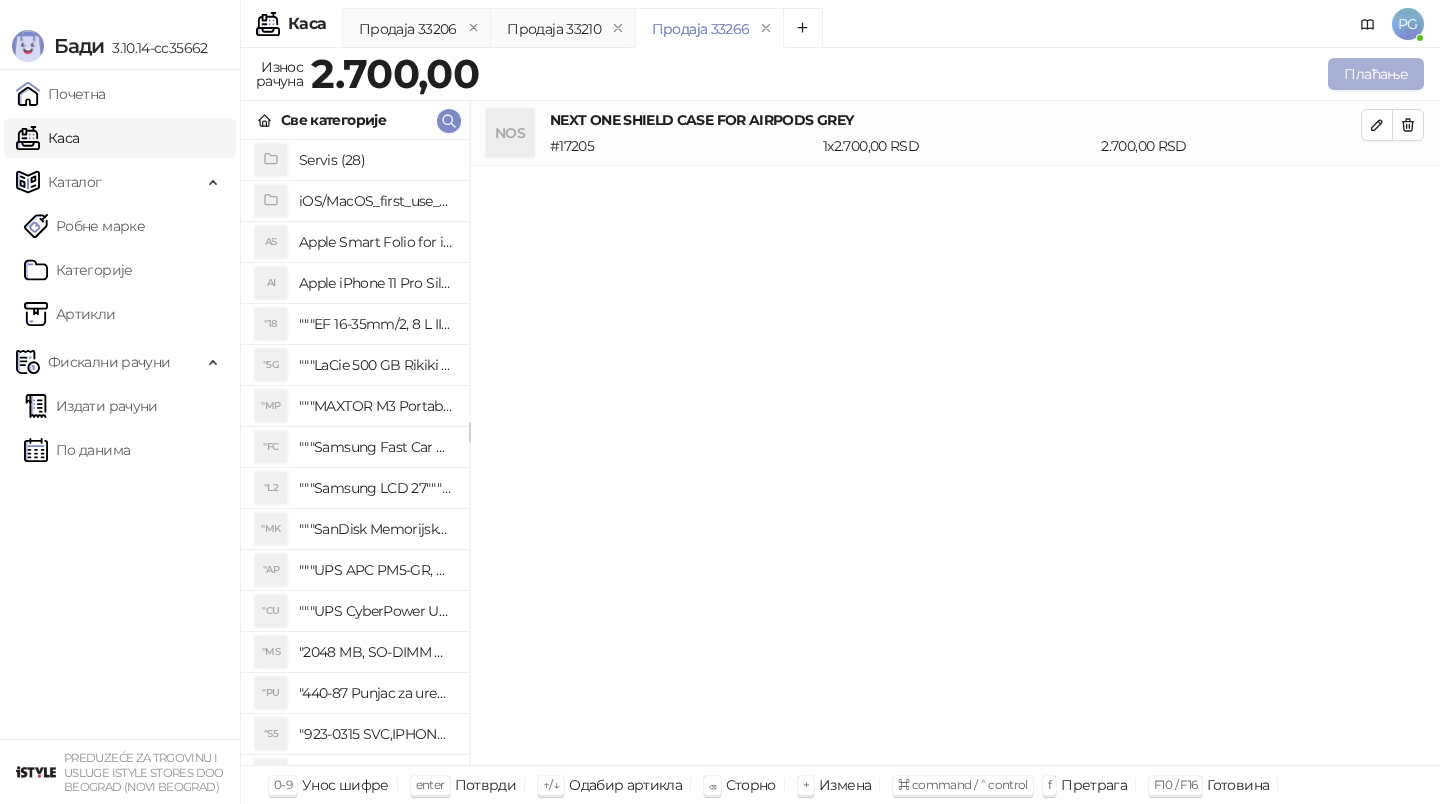 click on "Плаћање" at bounding box center (1376, 74) 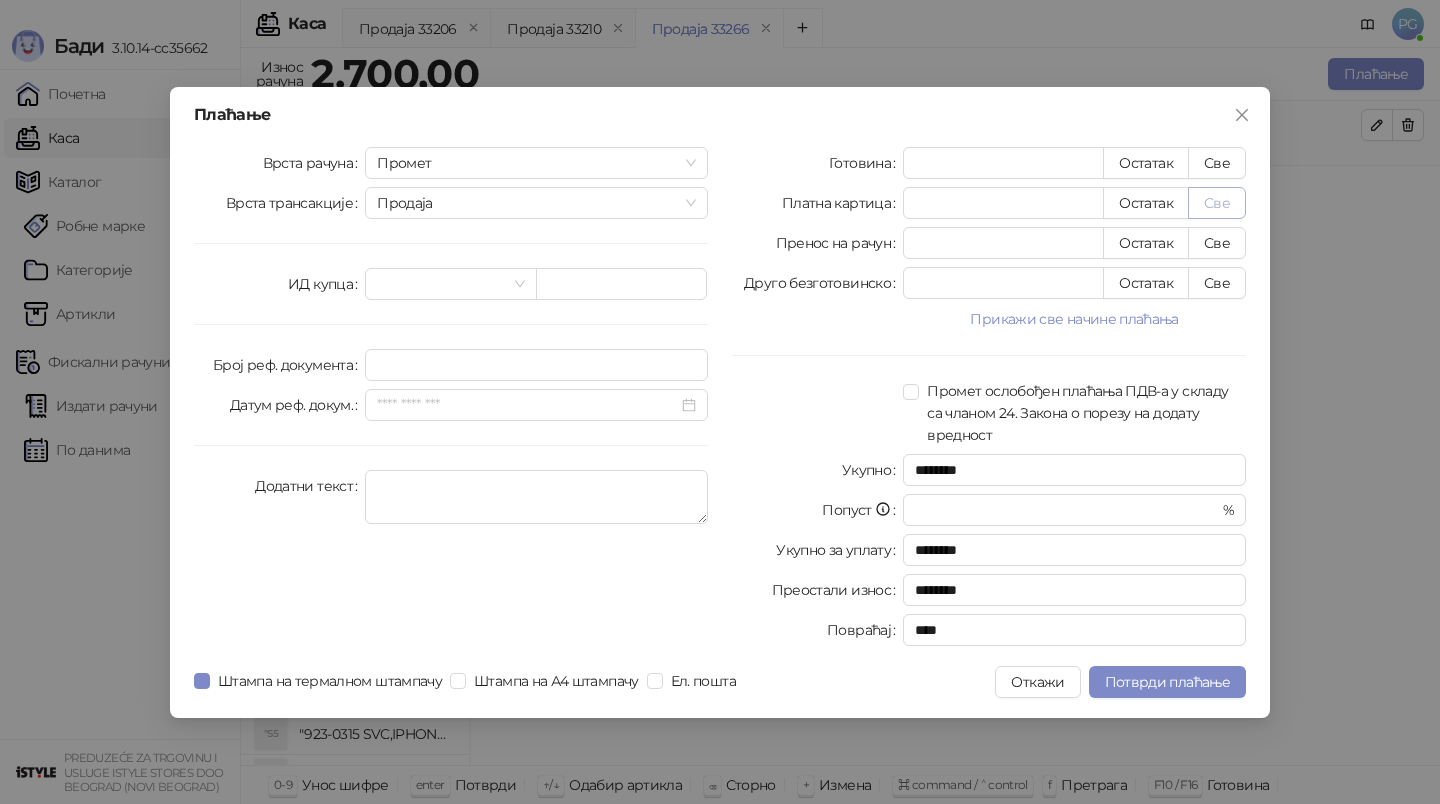 click on "Све" at bounding box center [1217, 203] 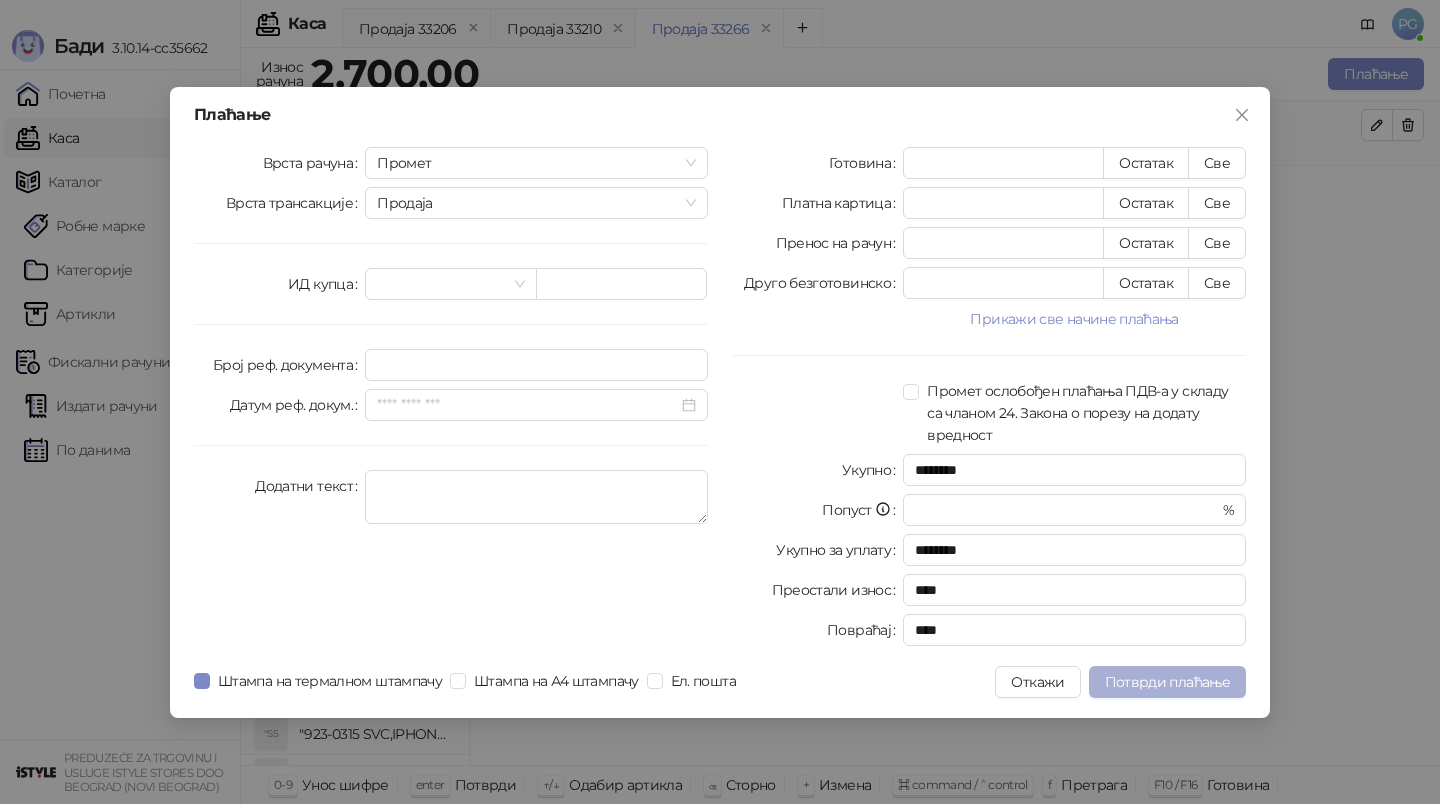 click on "Потврди плаћање" at bounding box center (1167, 682) 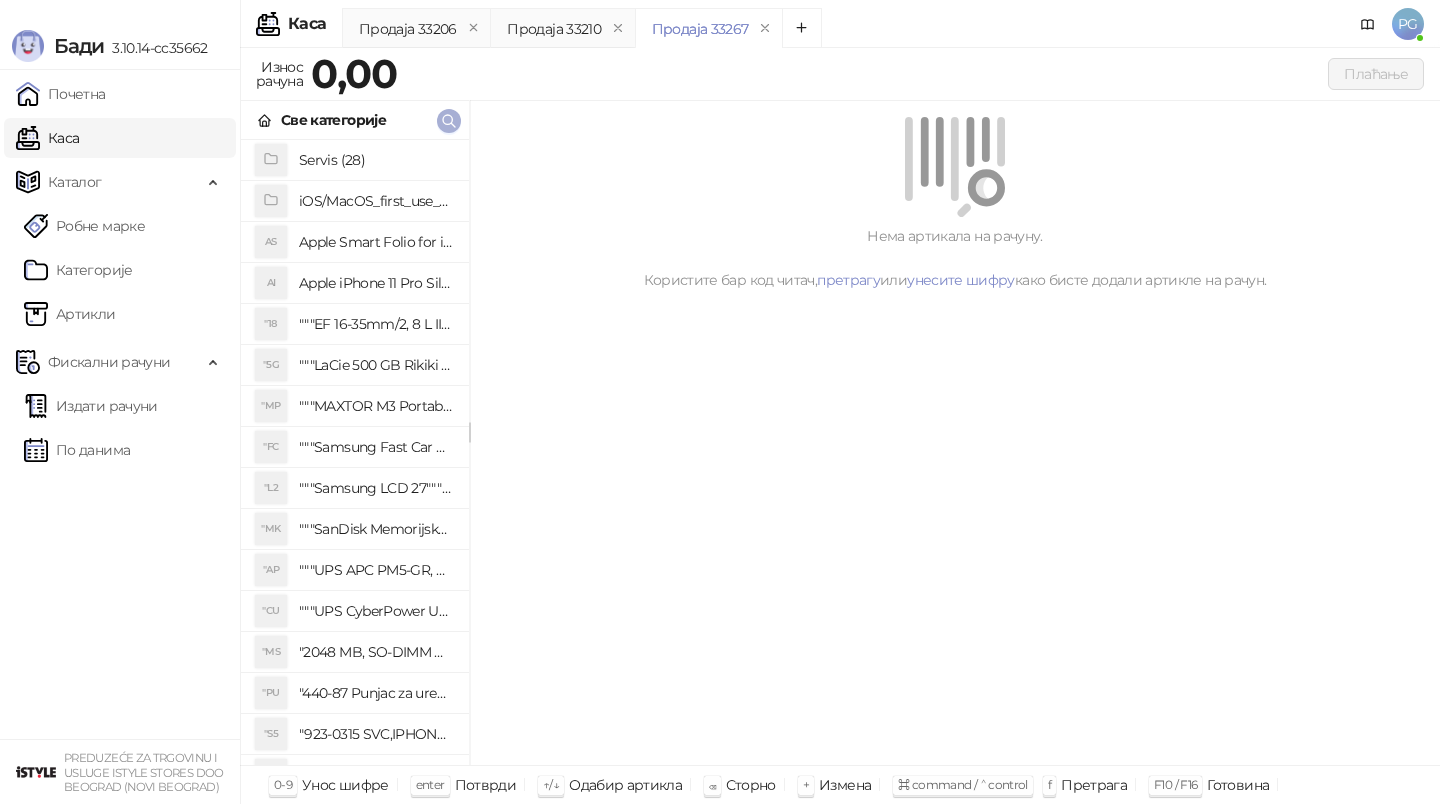 click 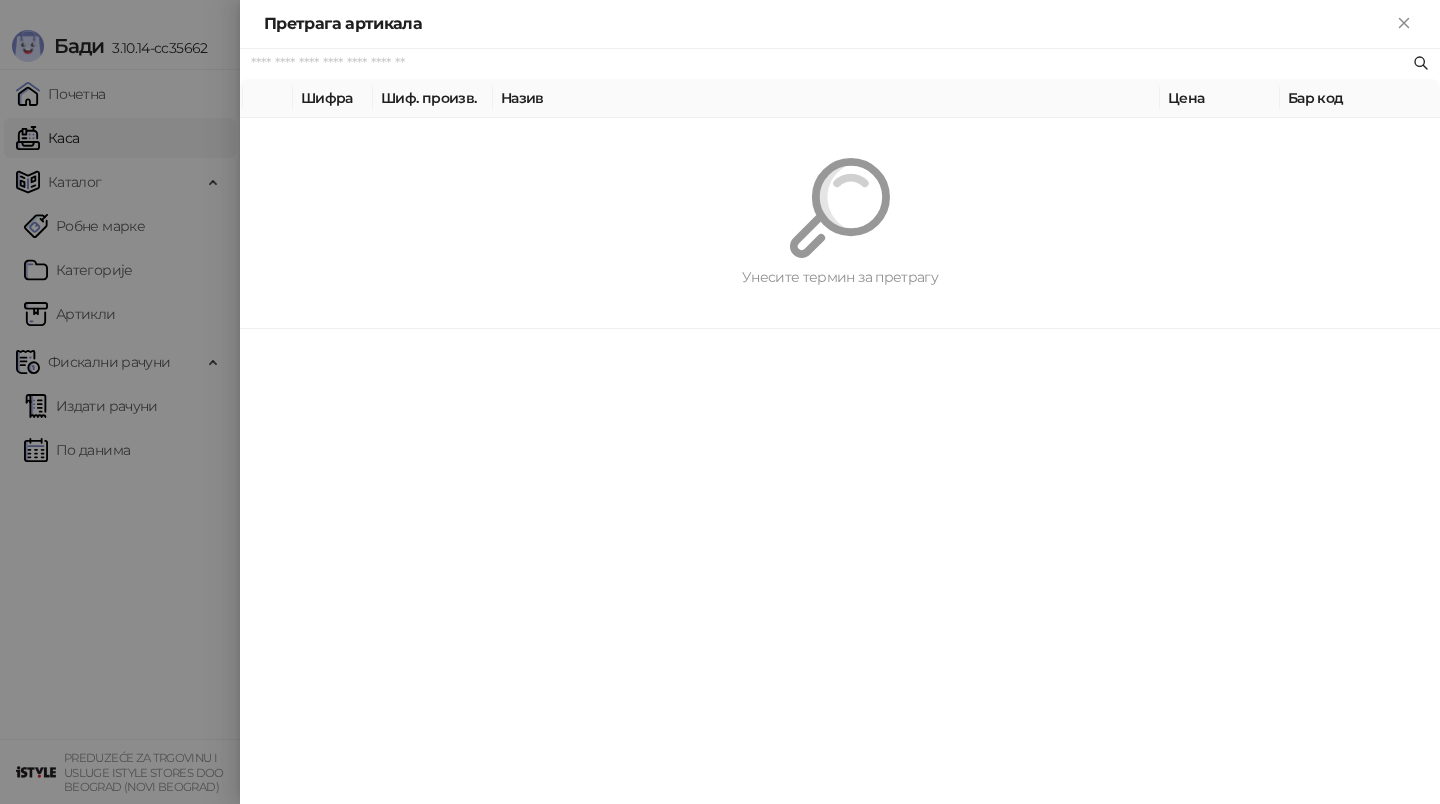 paste on "*********" 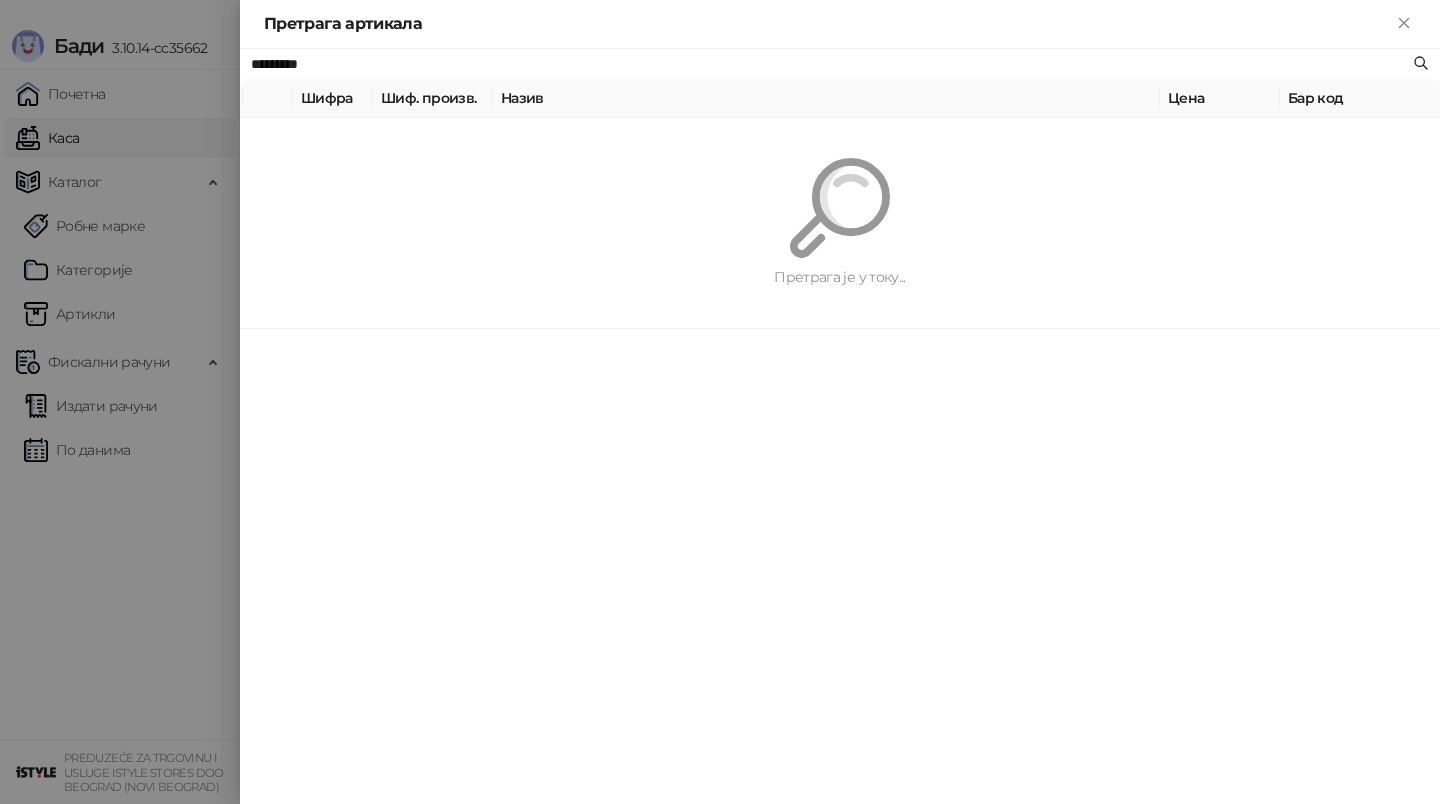 type on "*********" 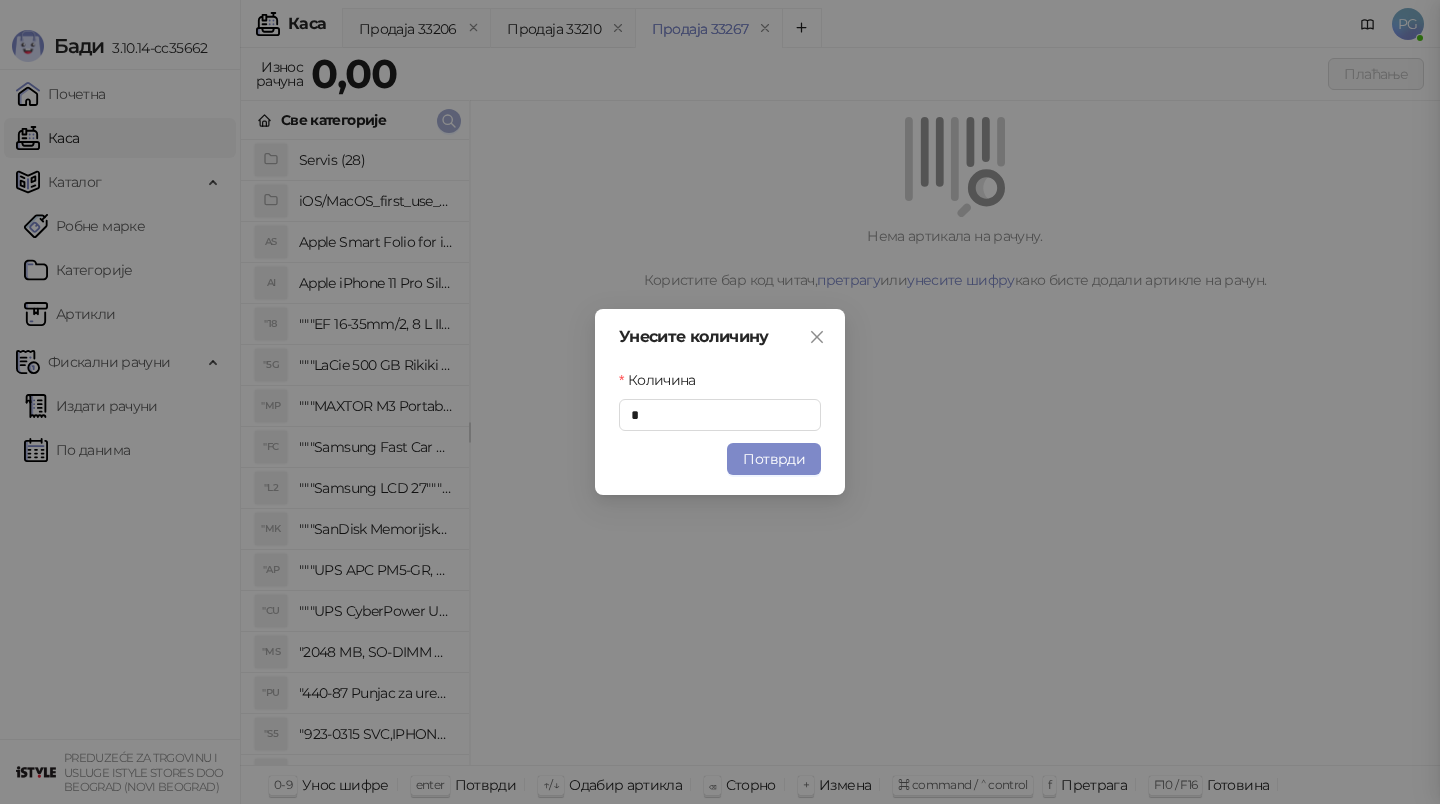 type 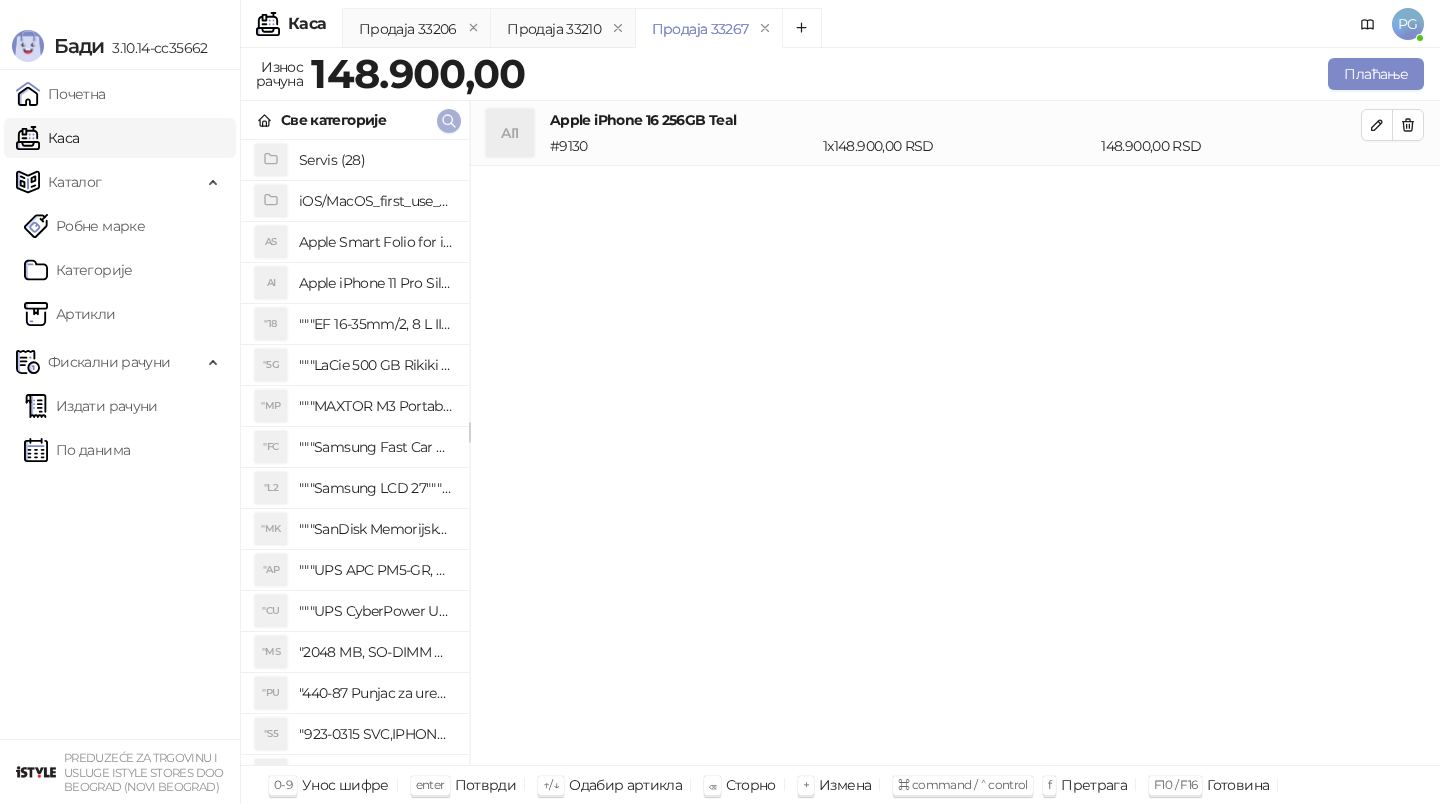 click 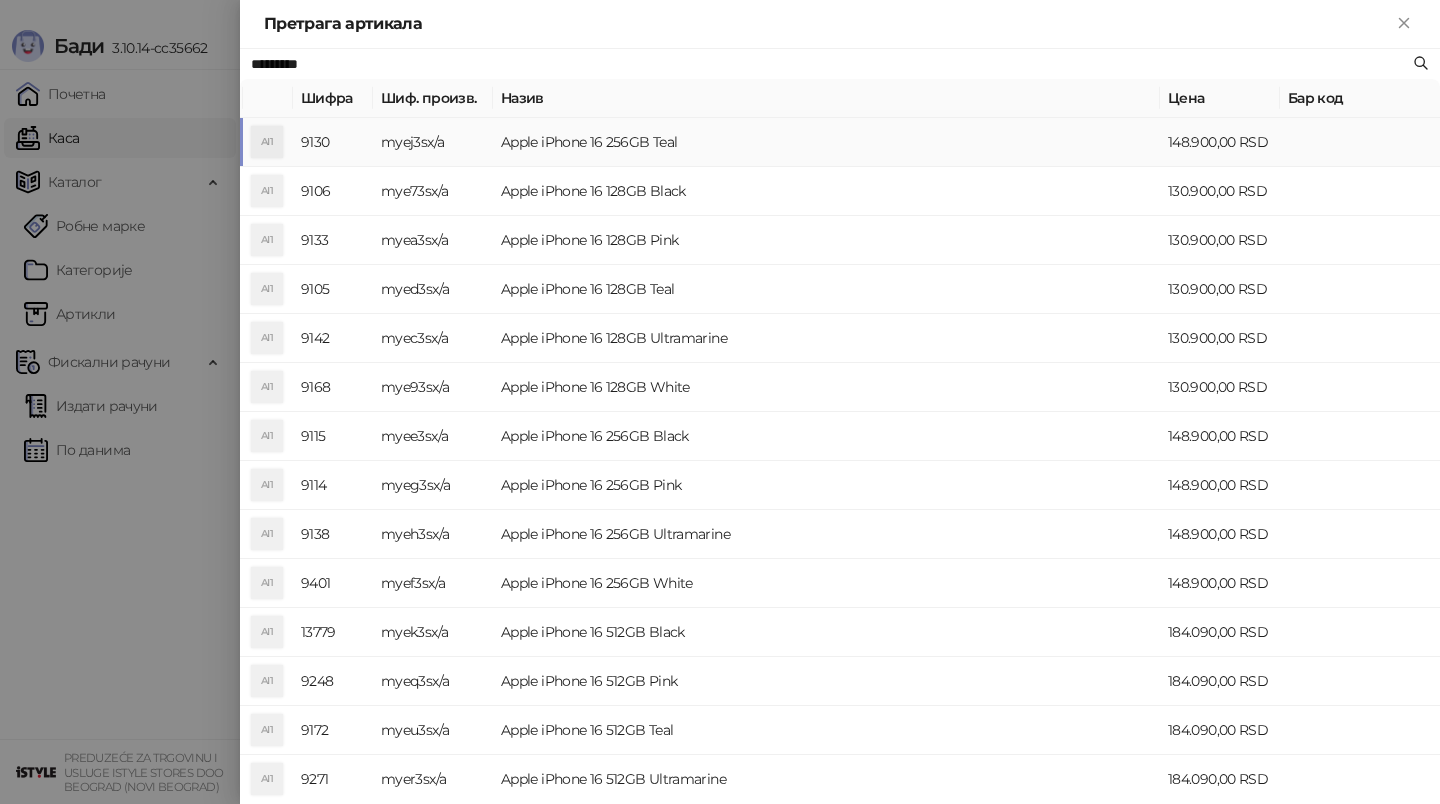 paste 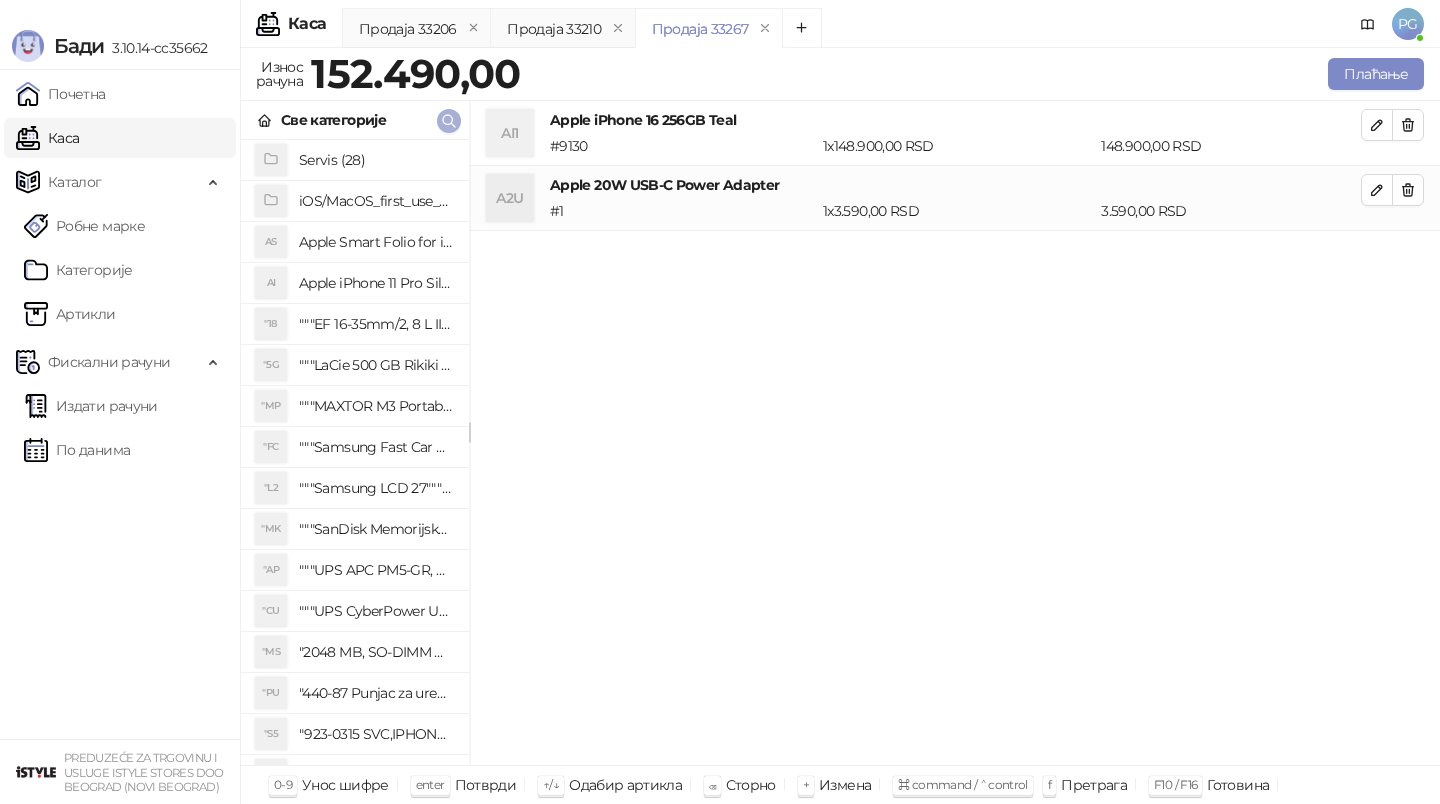 click at bounding box center [449, 120] 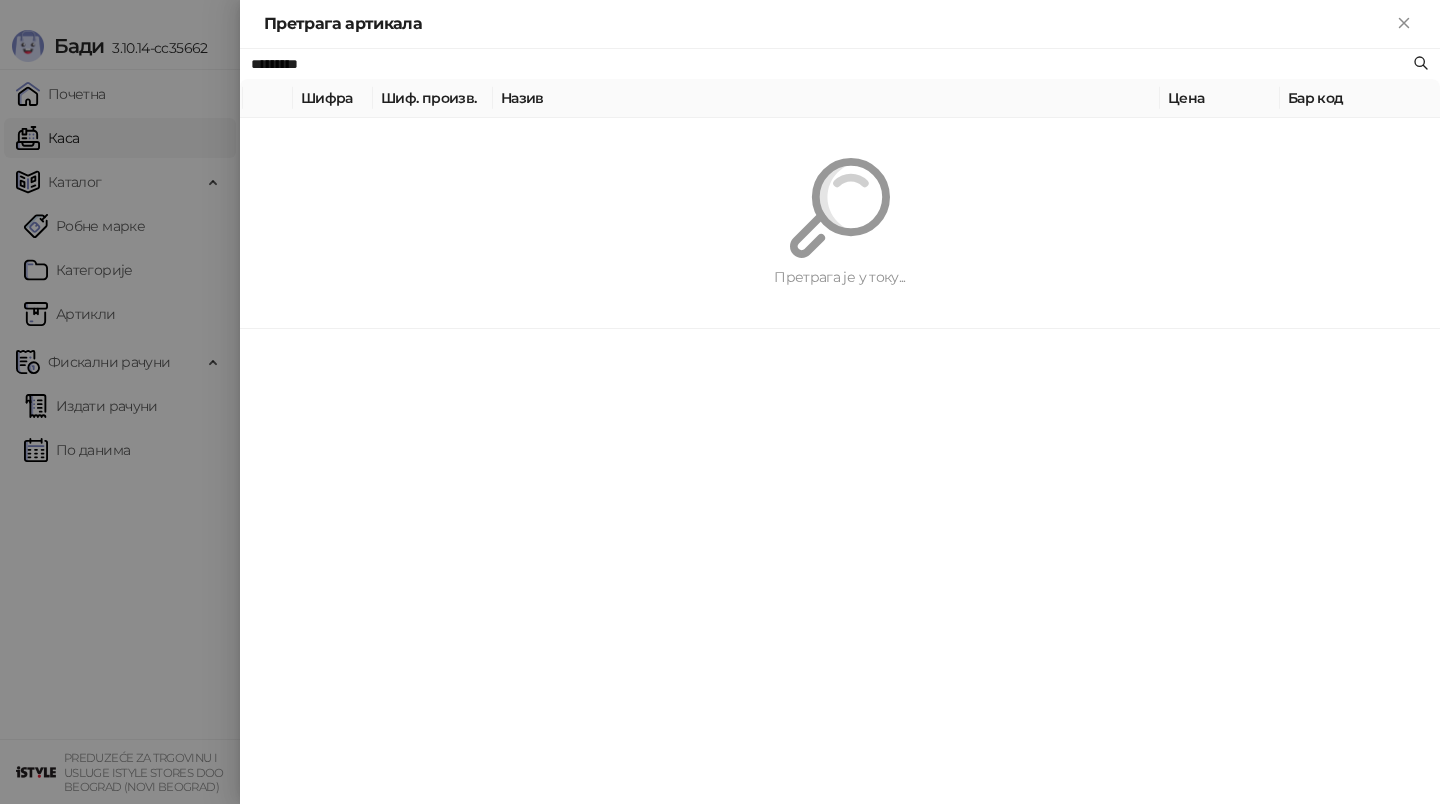 paste on "**********" 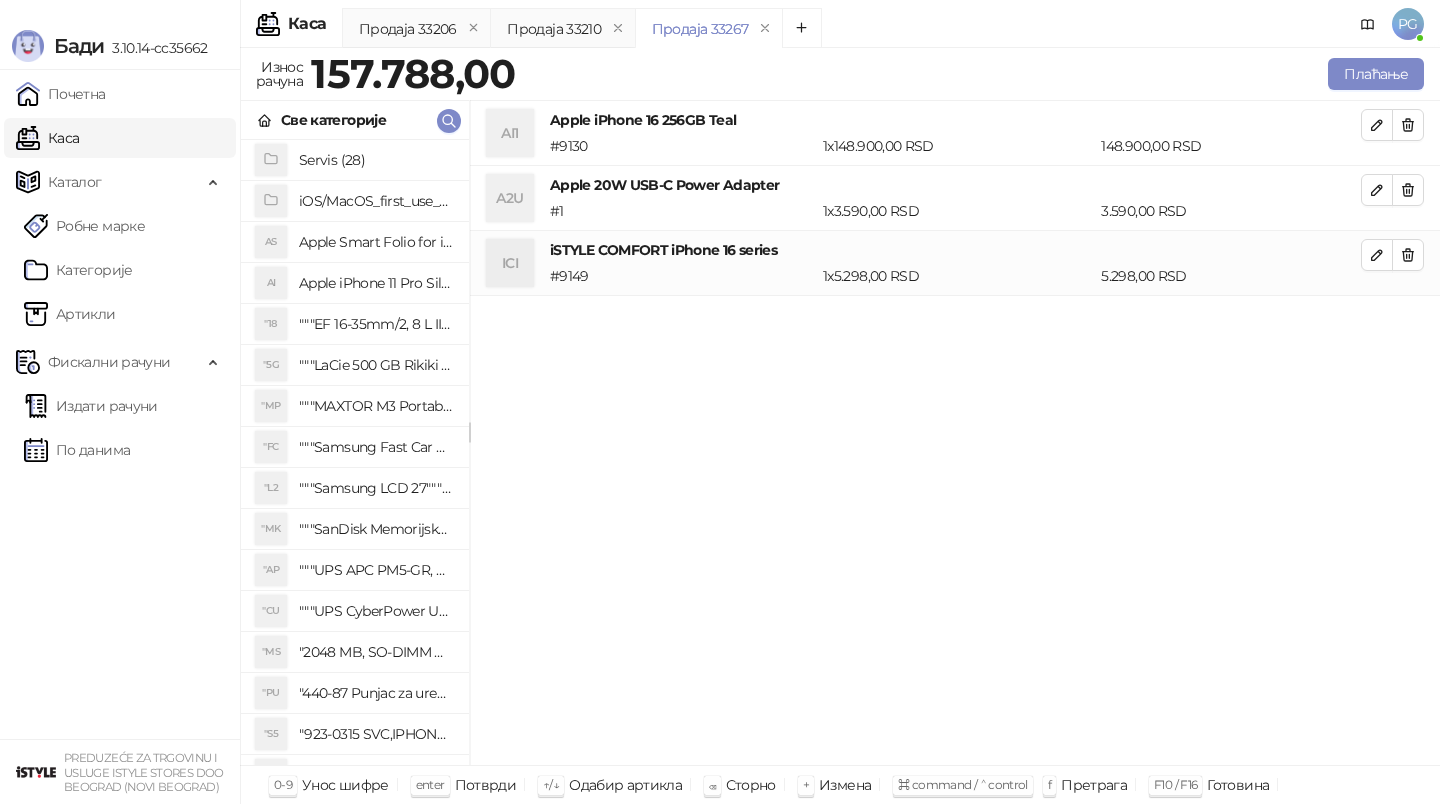 click on "Све категорије" at bounding box center [355, 120] 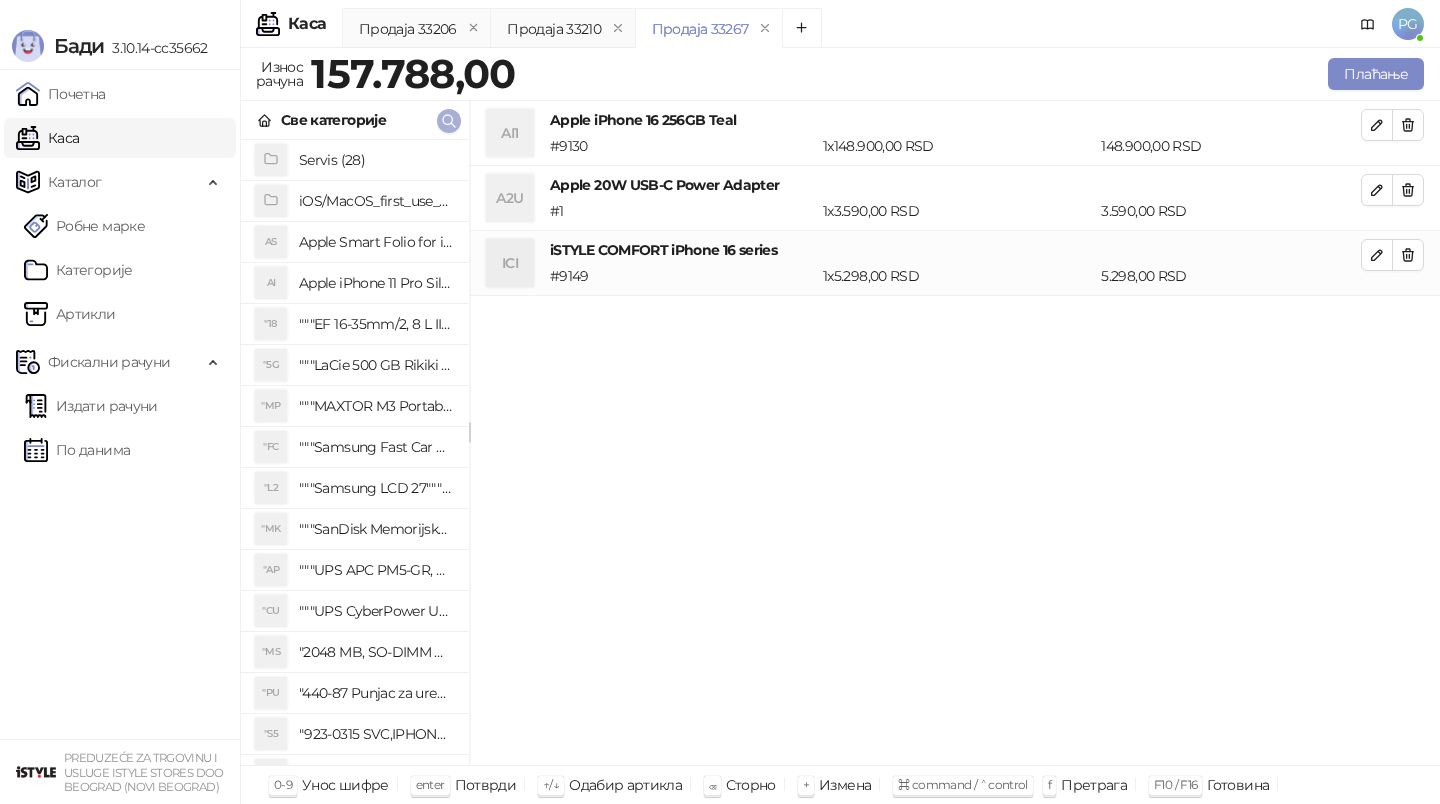 click 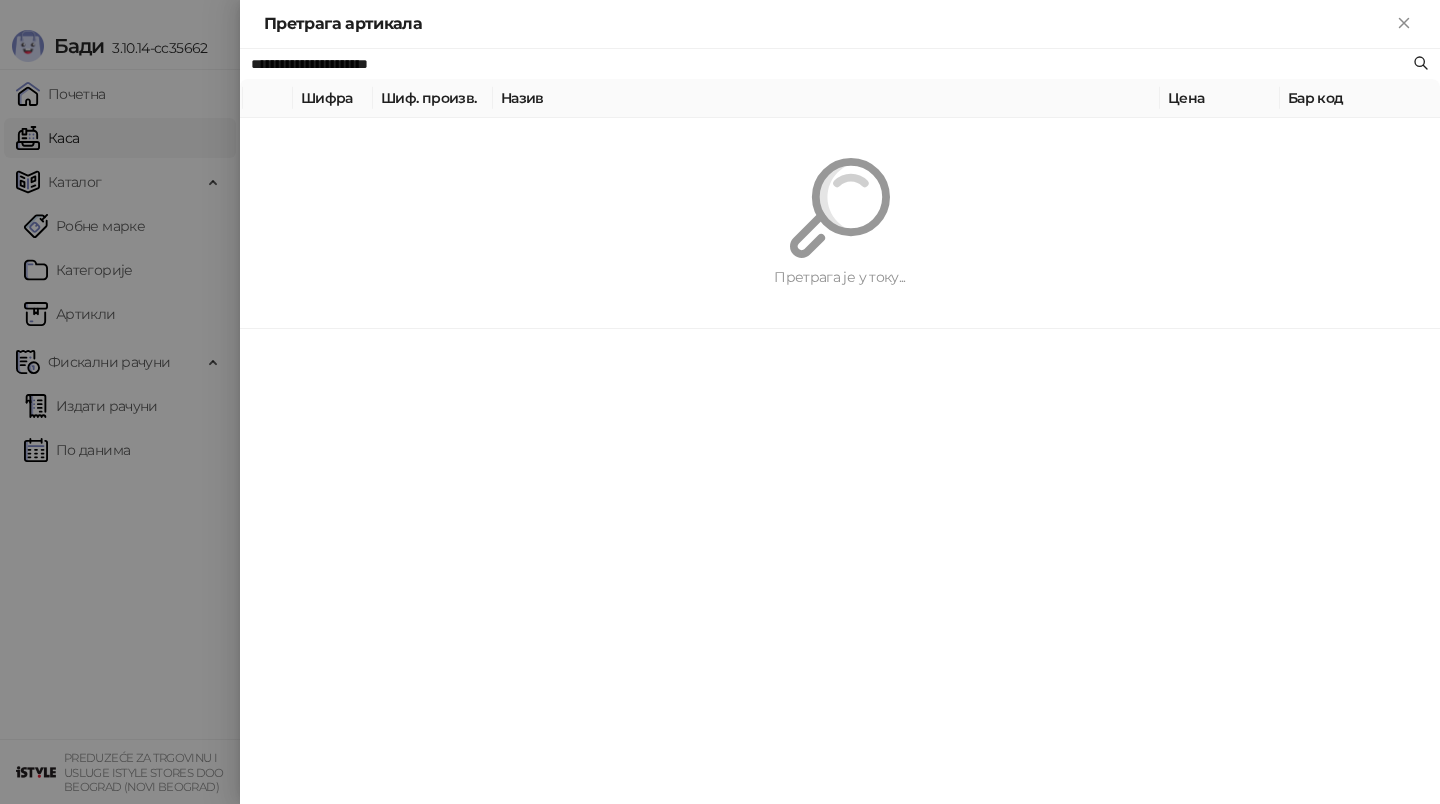 paste 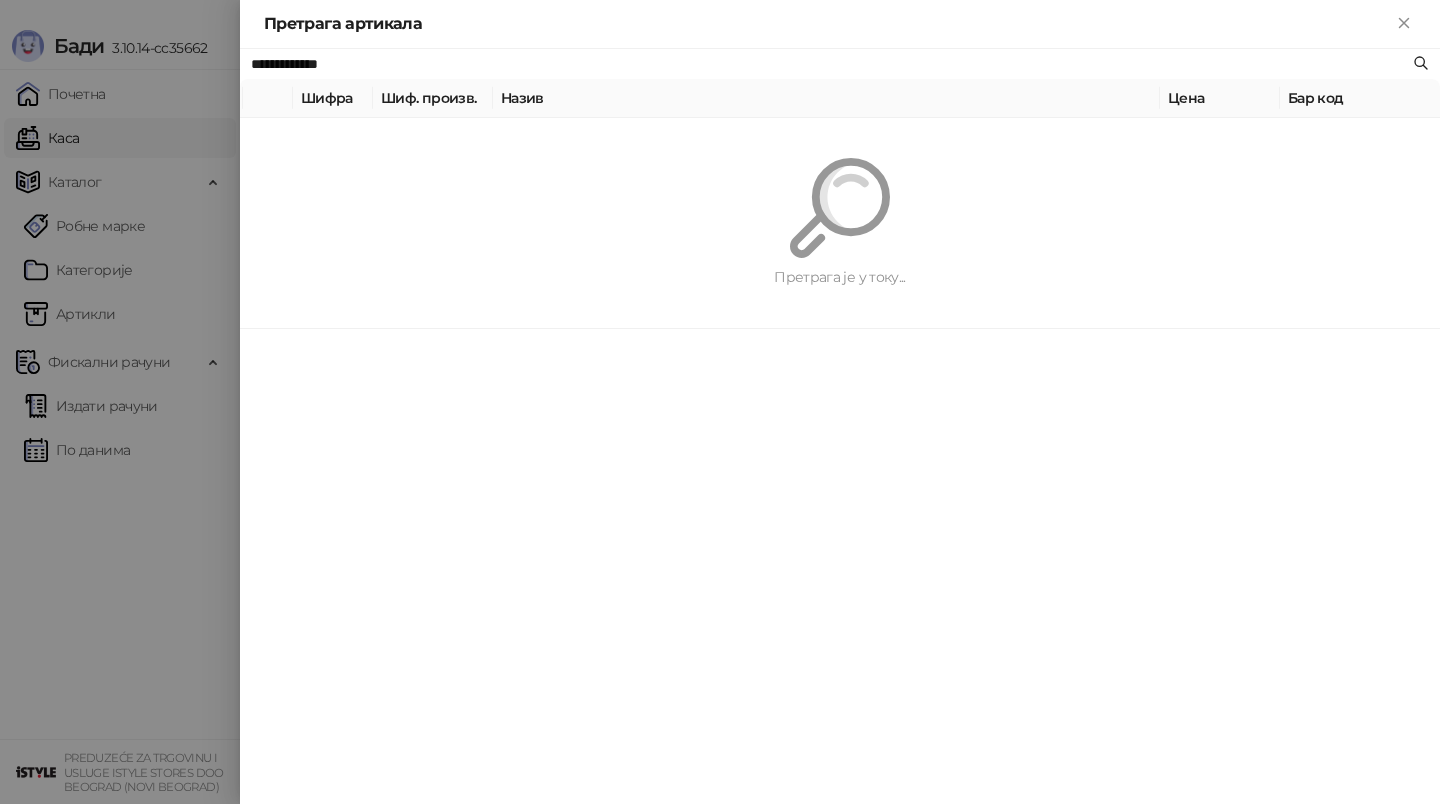 type on "**********" 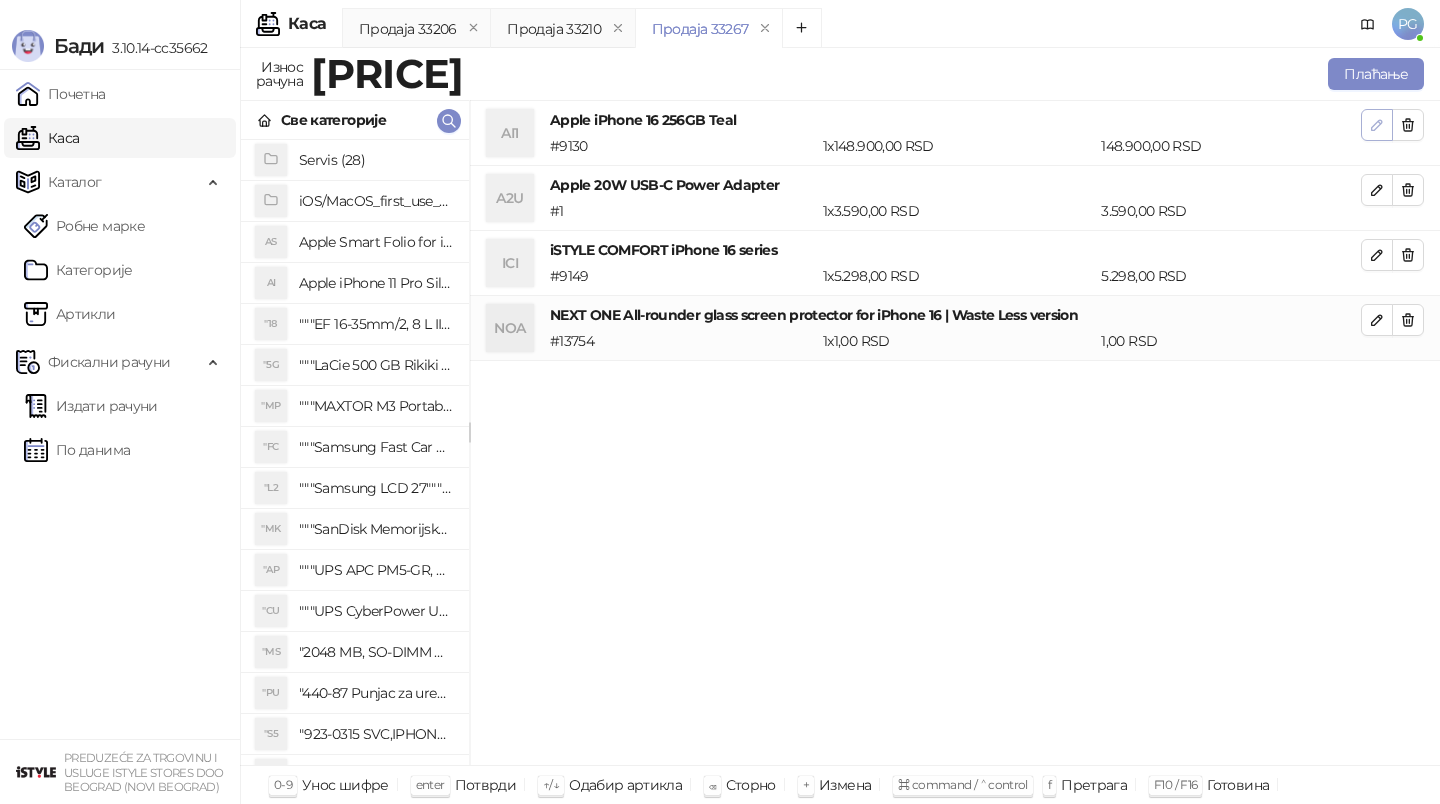 click at bounding box center (1377, 124) 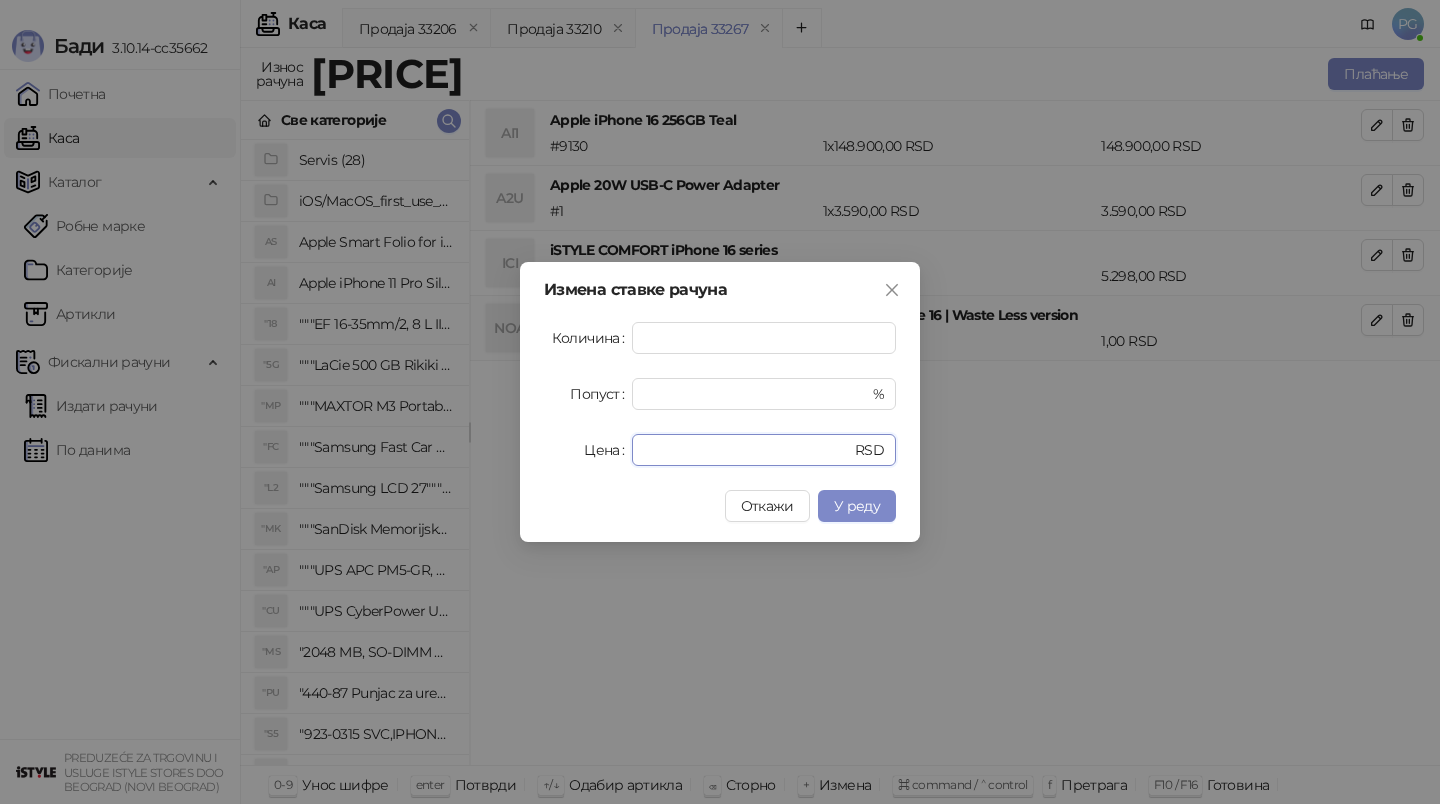 drag, startPoint x: 707, startPoint y: 453, endPoint x: 505, endPoint y: 445, distance: 202.15836 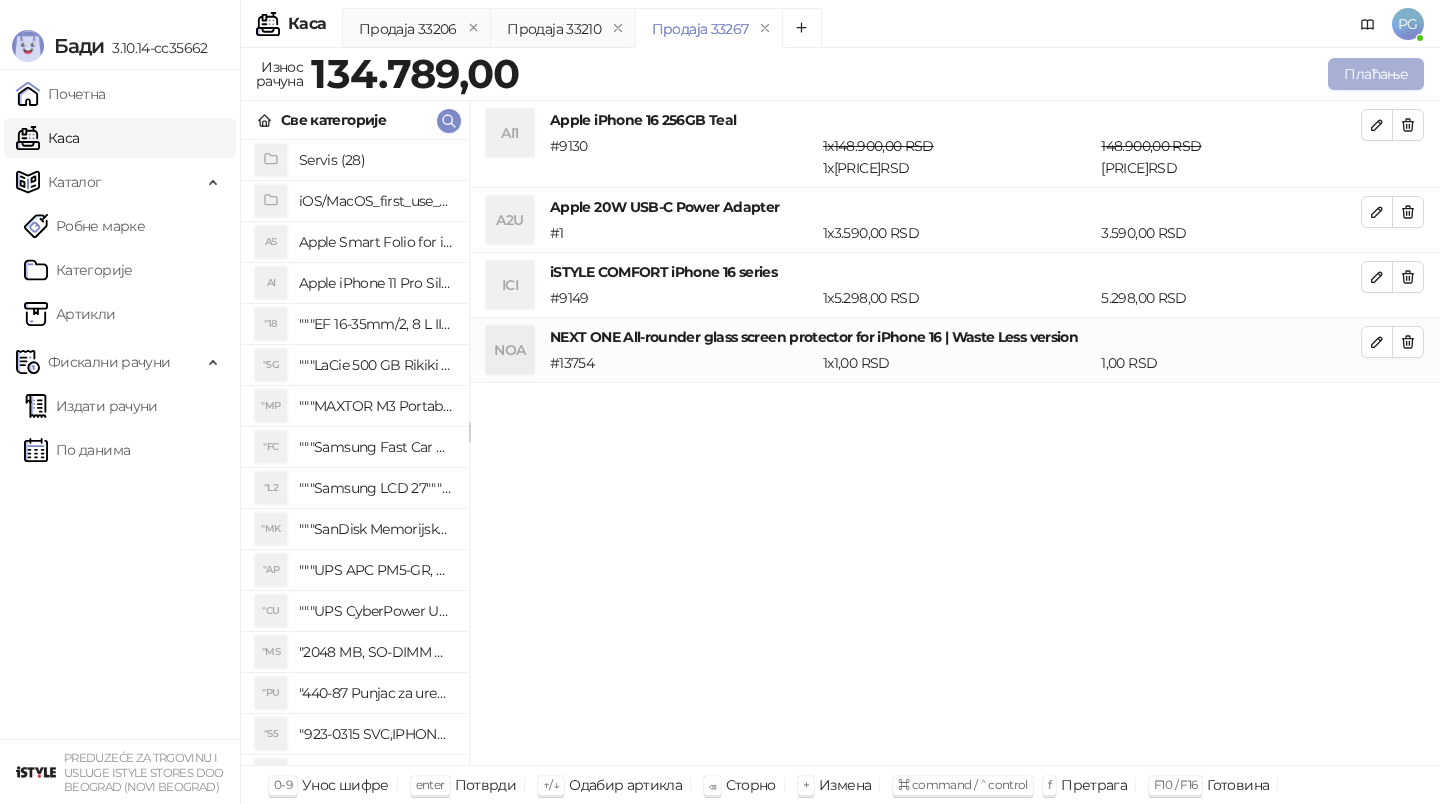 click on "Плаћање" at bounding box center (1376, 74) 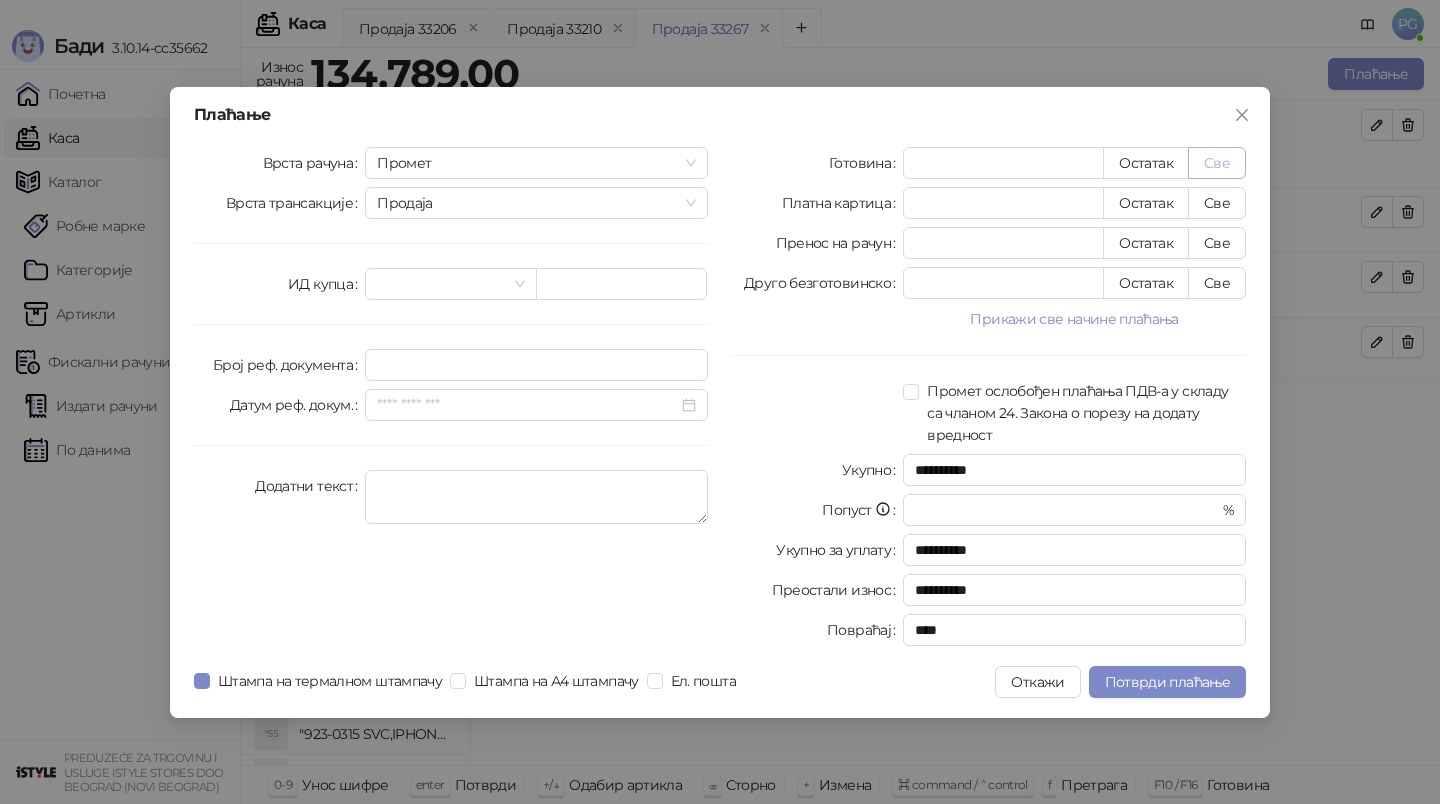 click on "Све" at bounding box center (1217, 163) 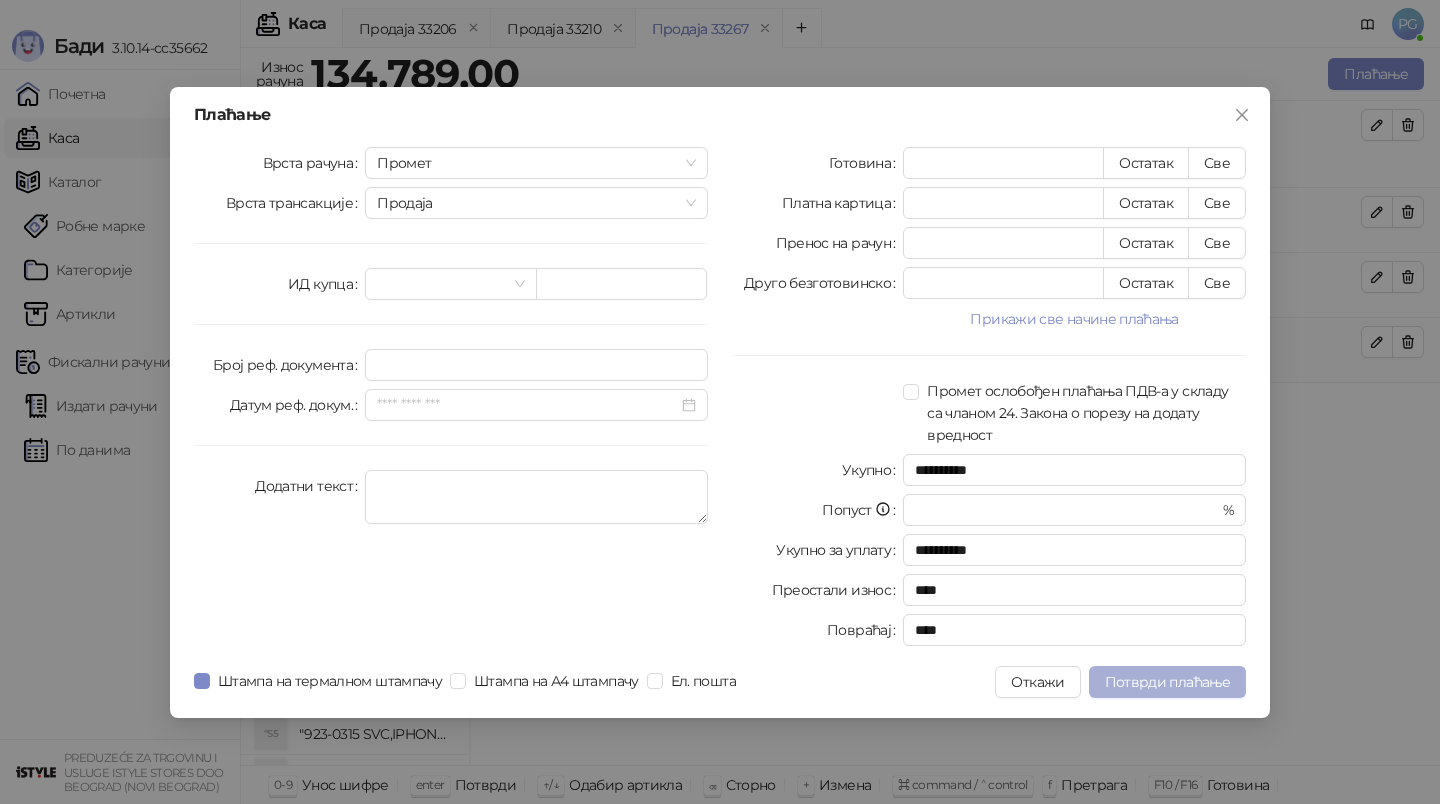 click on "Потврди плаћање" at bounding box center (1167, 682) 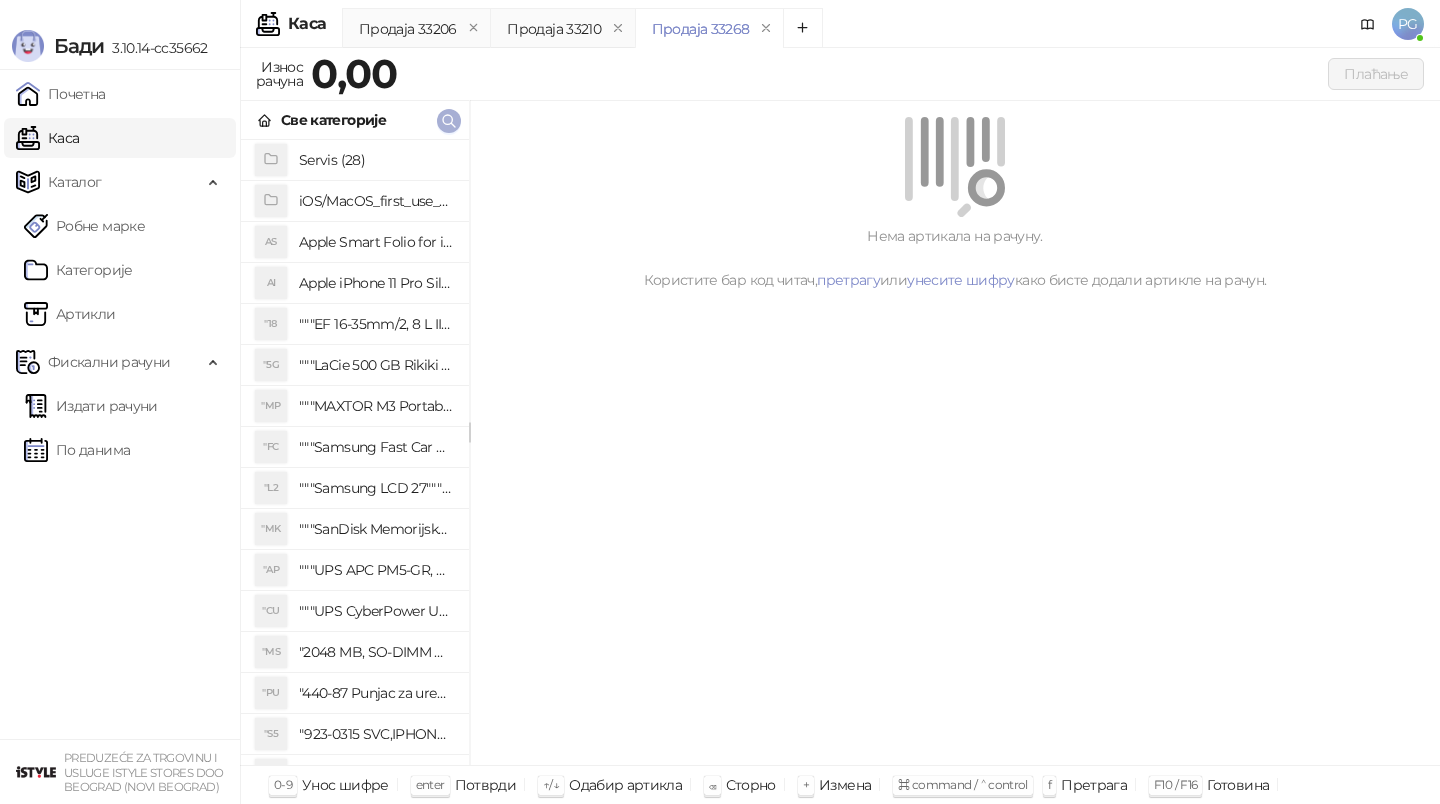 click at bounding box center [449, 121] 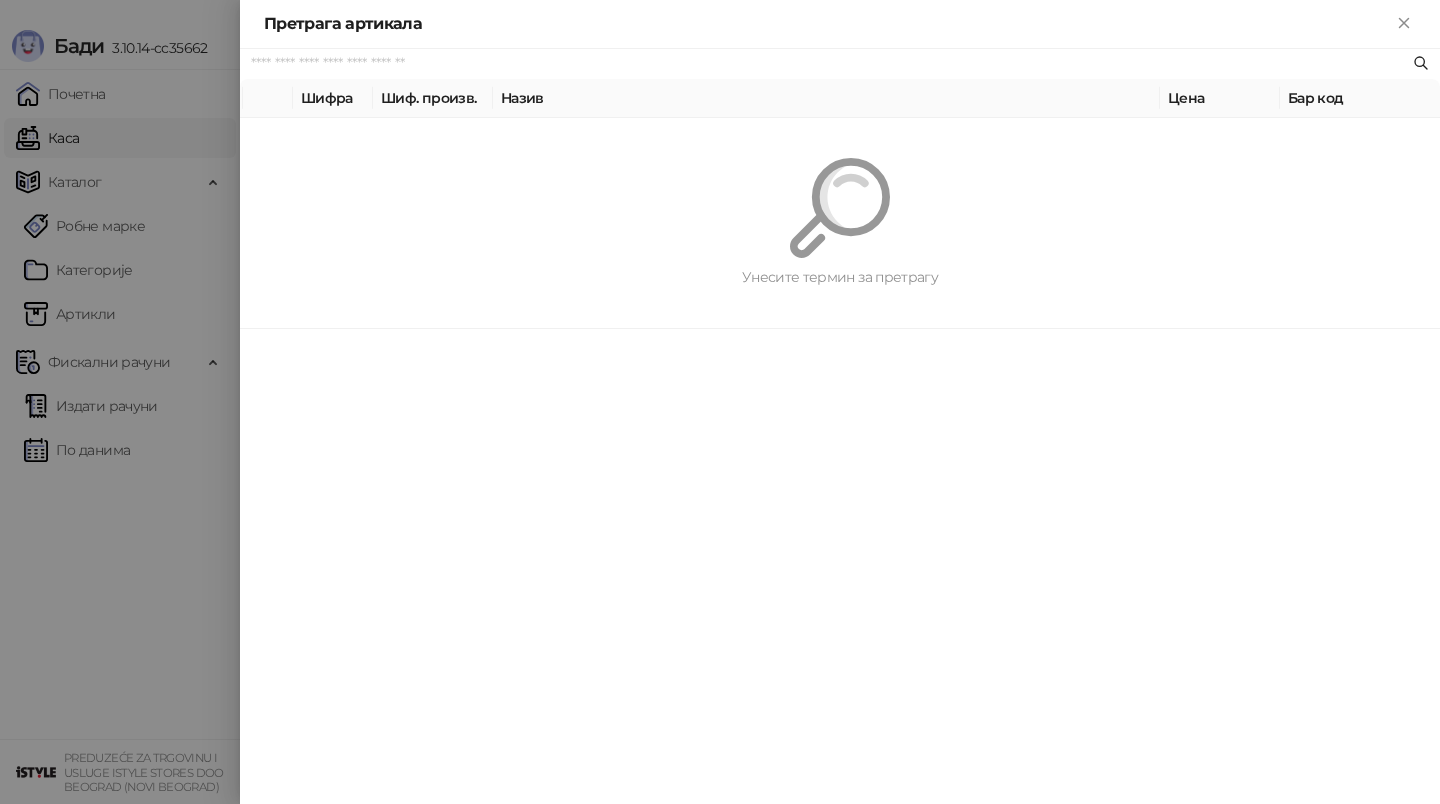 paste on "*********" 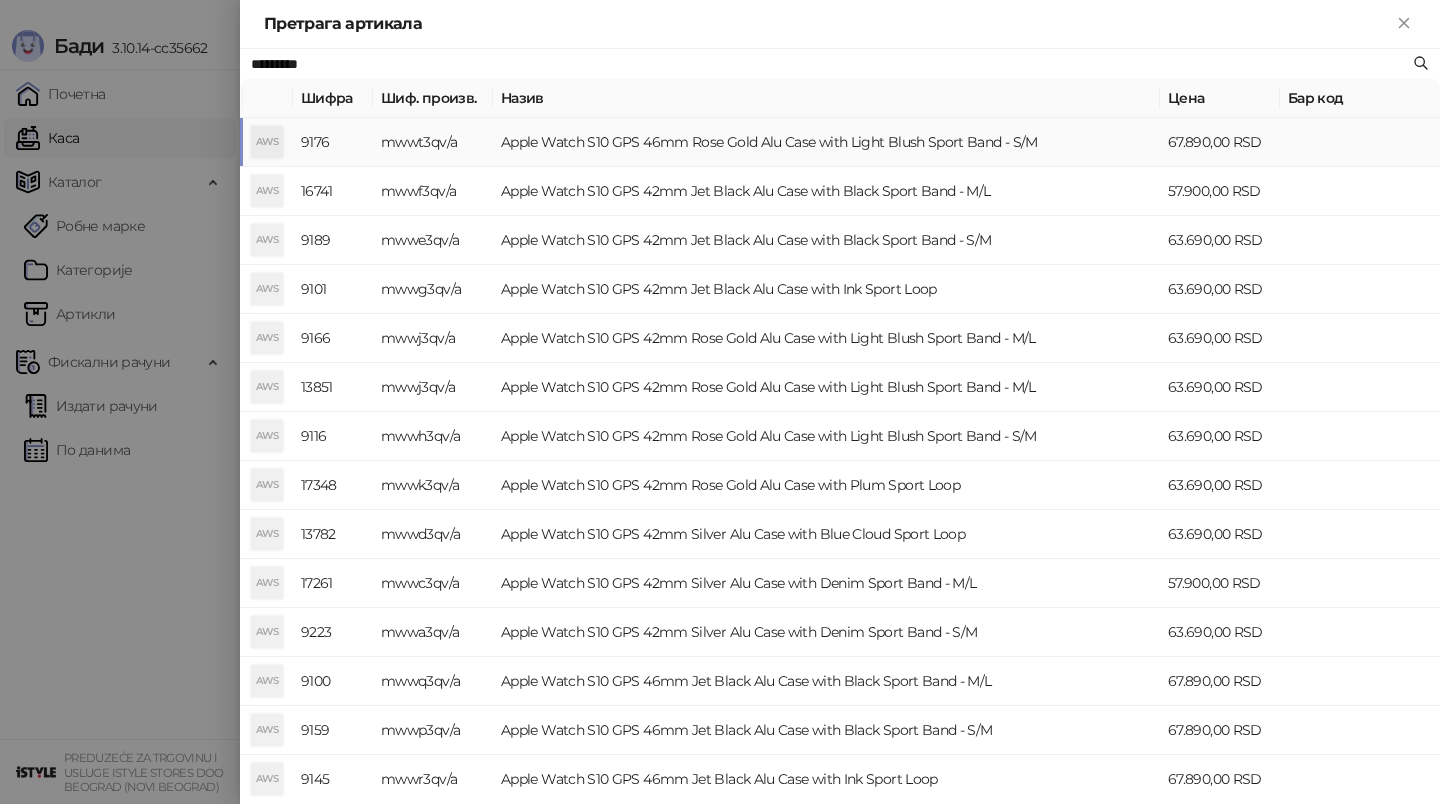 type on "*********" 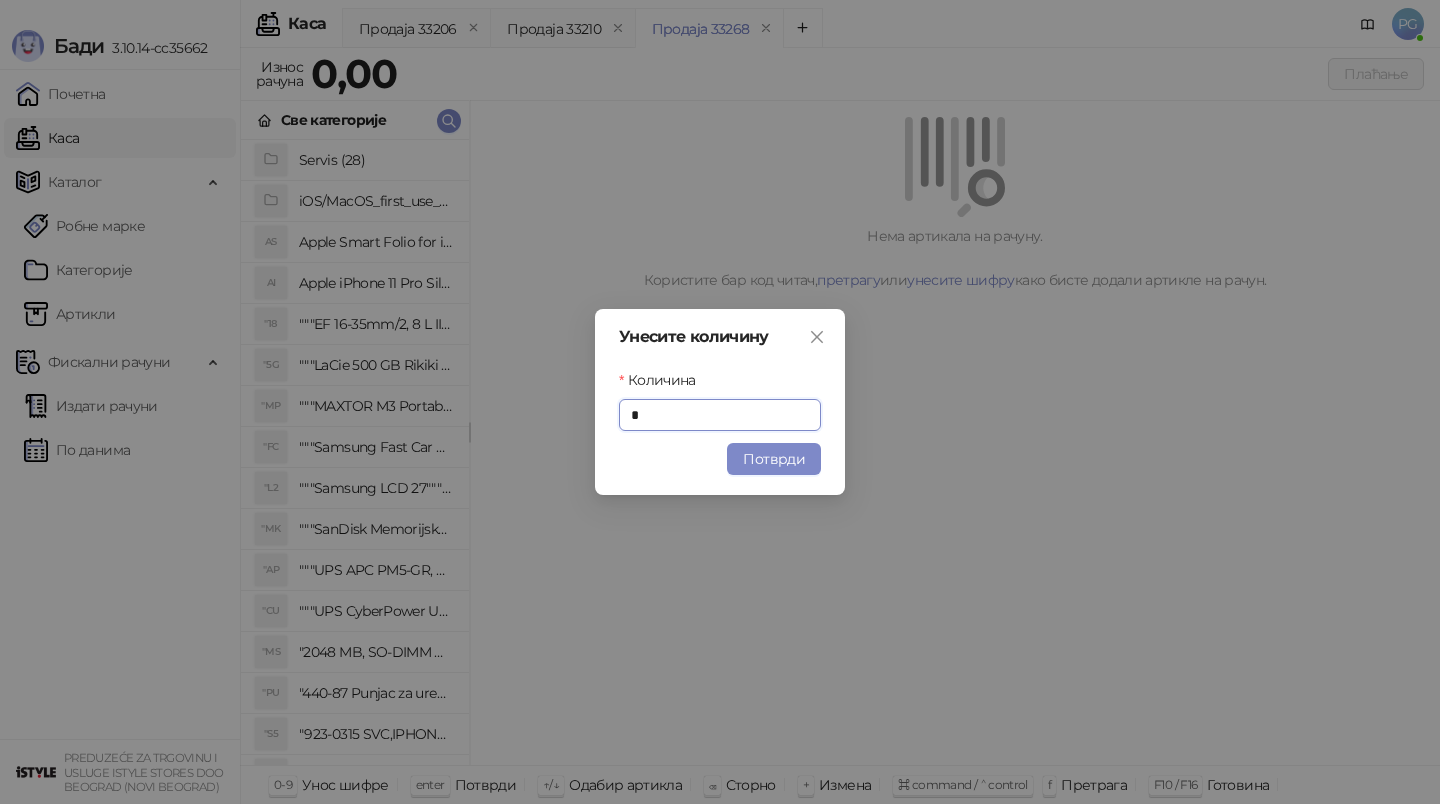 click on "Унесите количину Количина * Потврди" at bounding box center [720, 402] 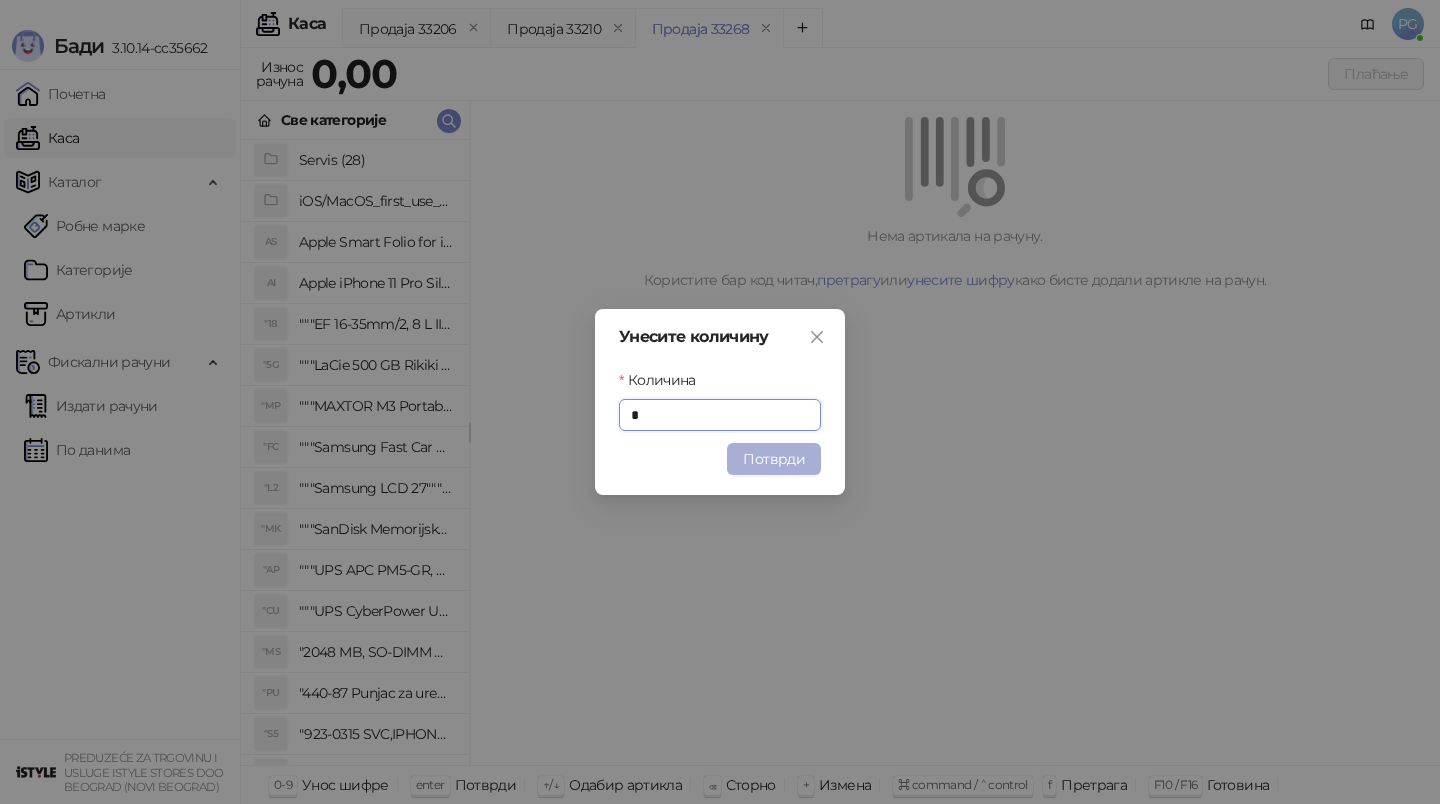 click on "Потврди" at bounding box center [774, 459] 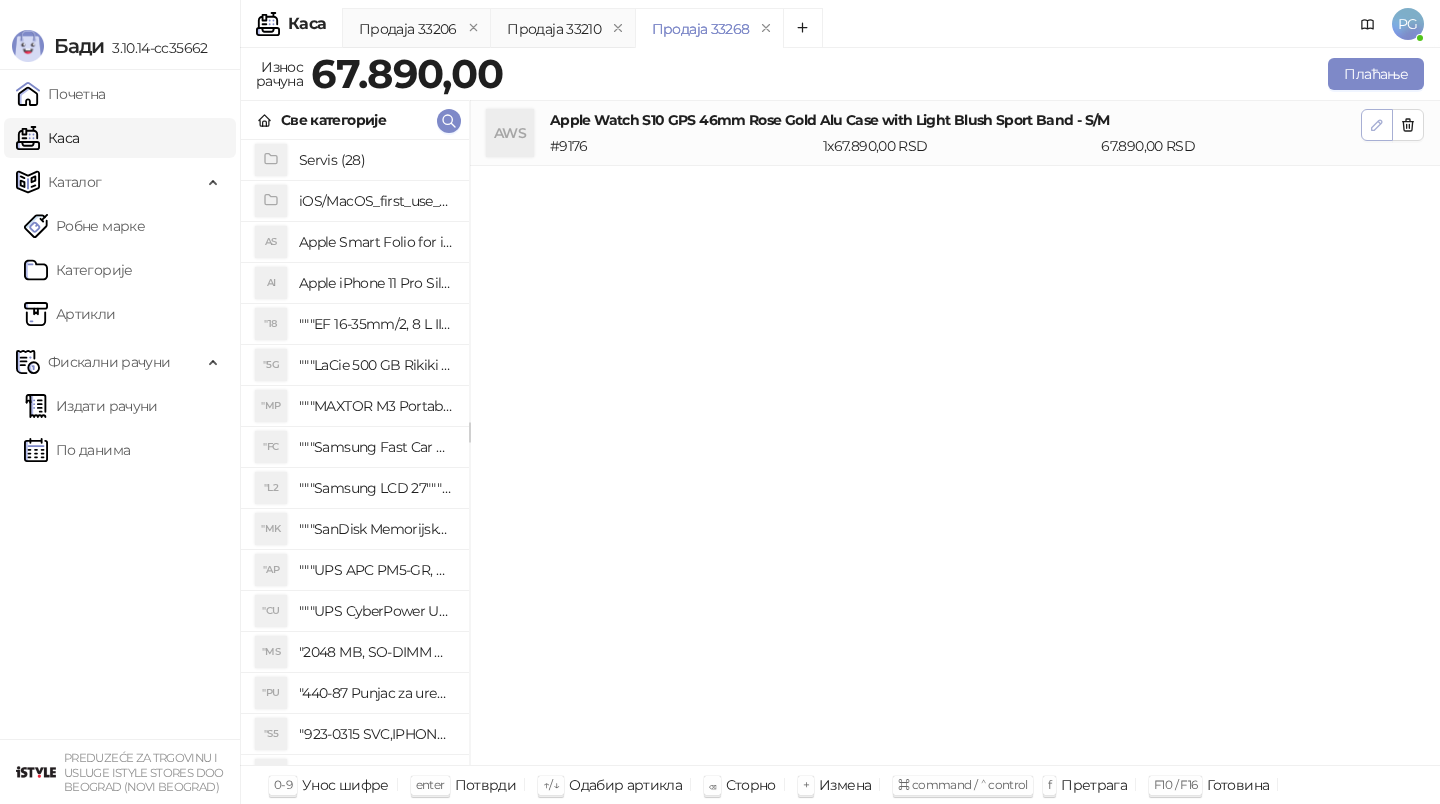 click 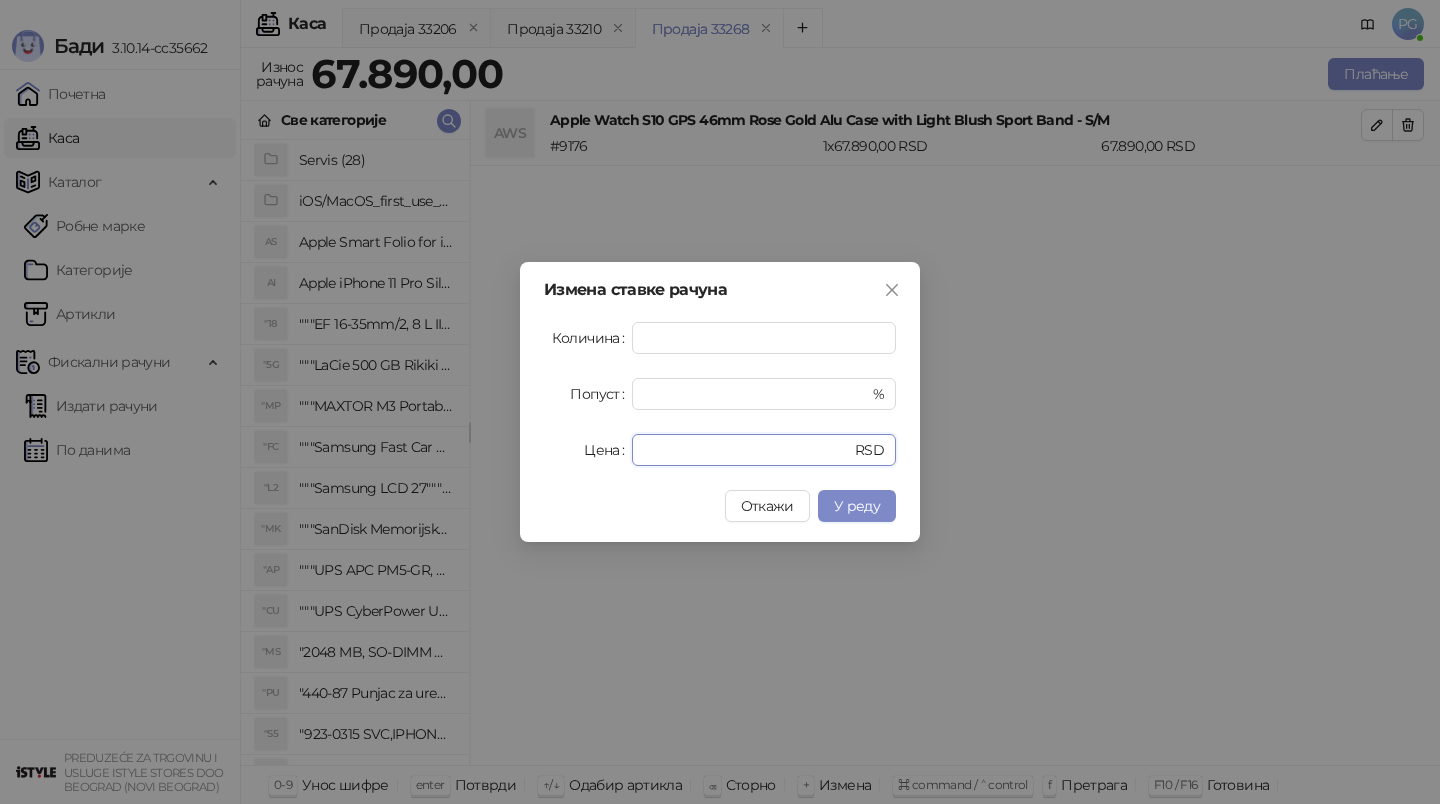 drag, startPoint x: 723, startPoint y: 449, endPoint x: 460, endPoint y: 449, distance: 263 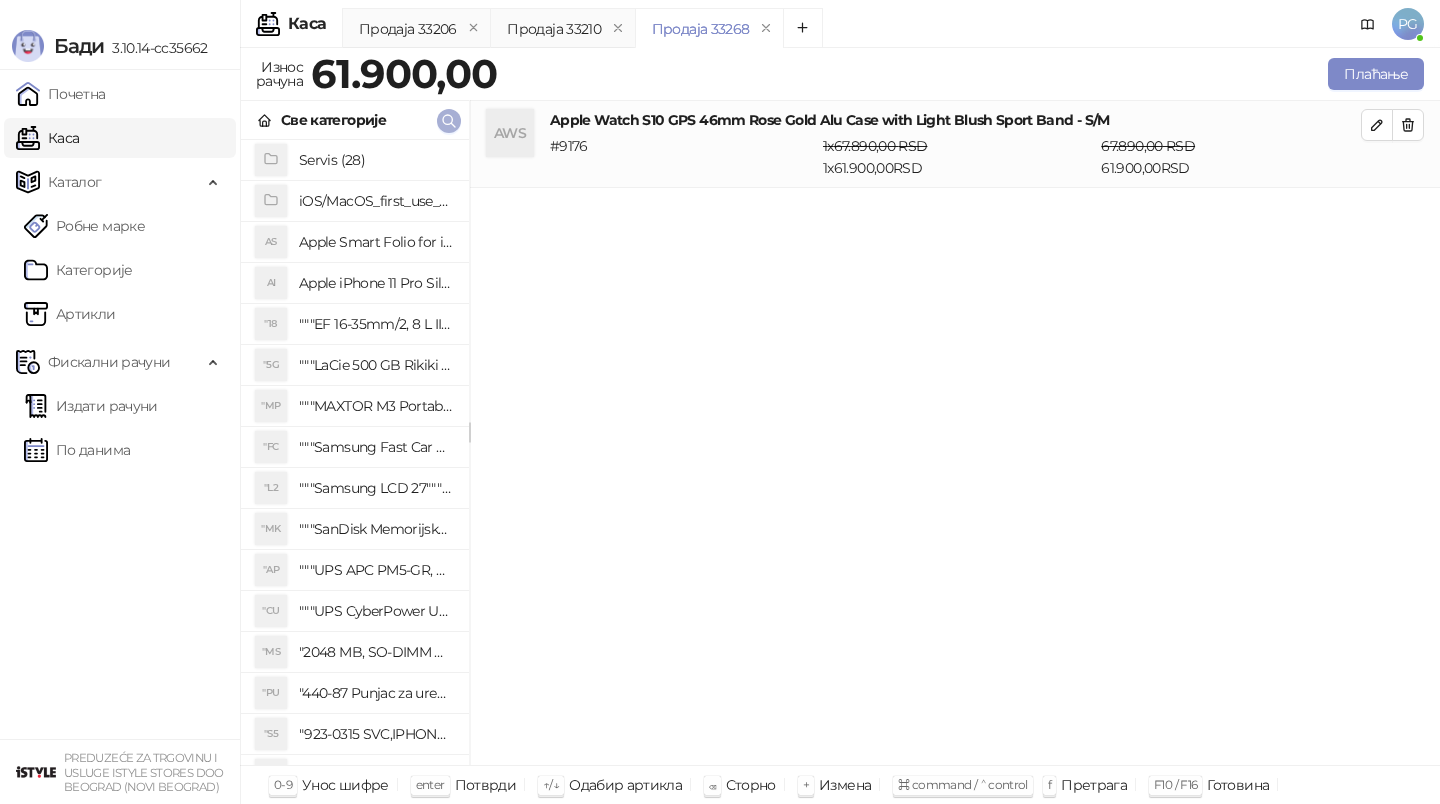 click 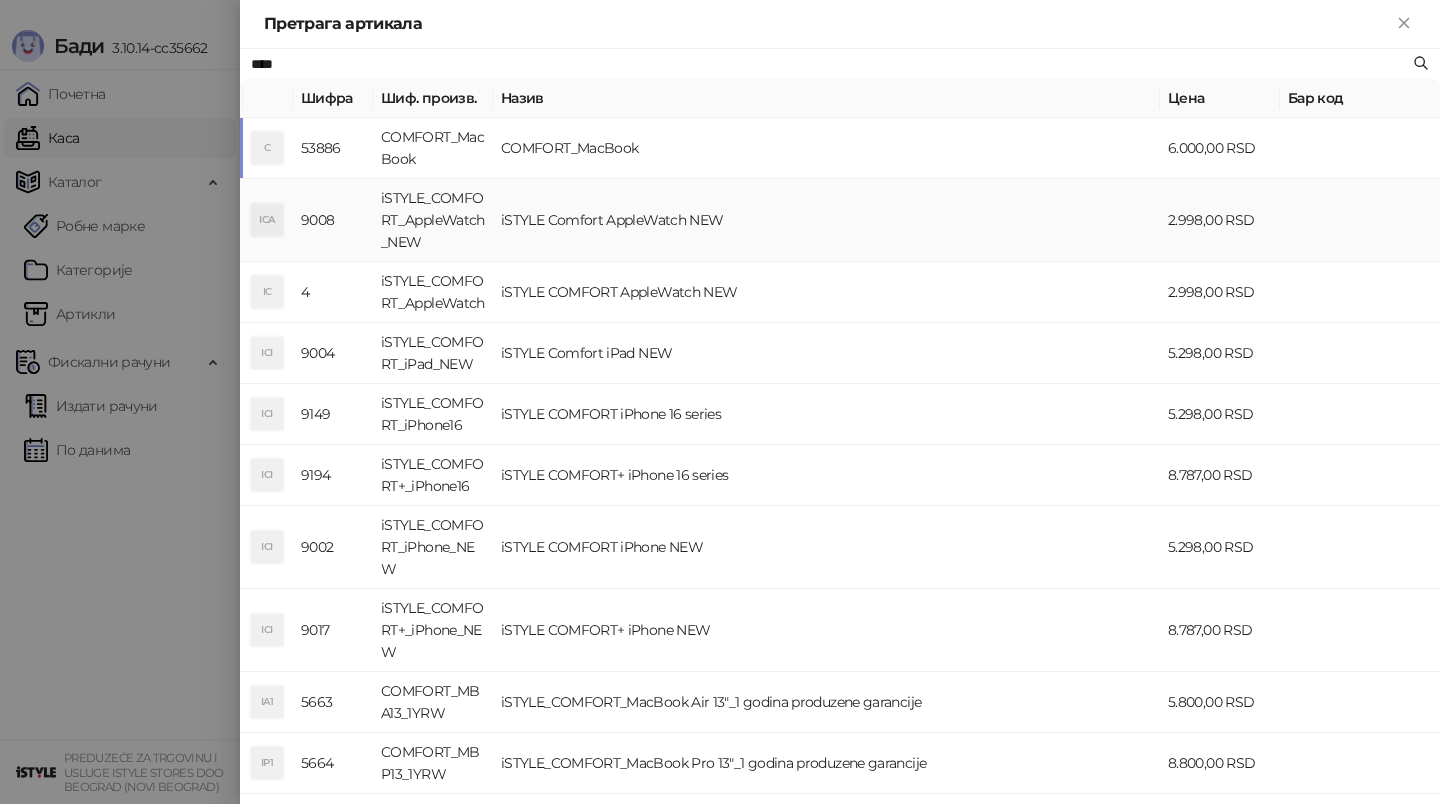click on "iSTYLE Comfort AppleWatch NEW" at bounding box center [826, 220] 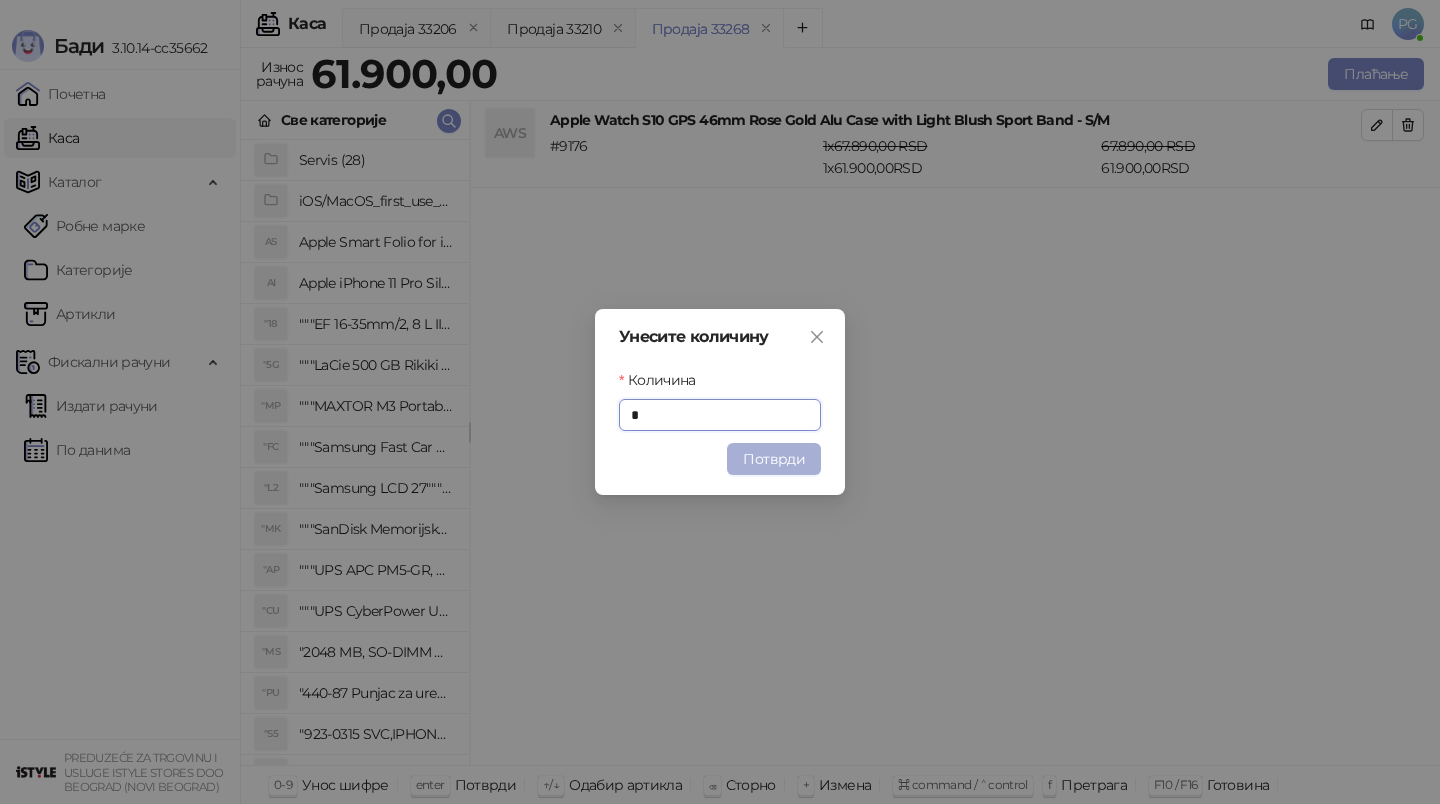 click on "Потврди" at bounding box center (774, 459) 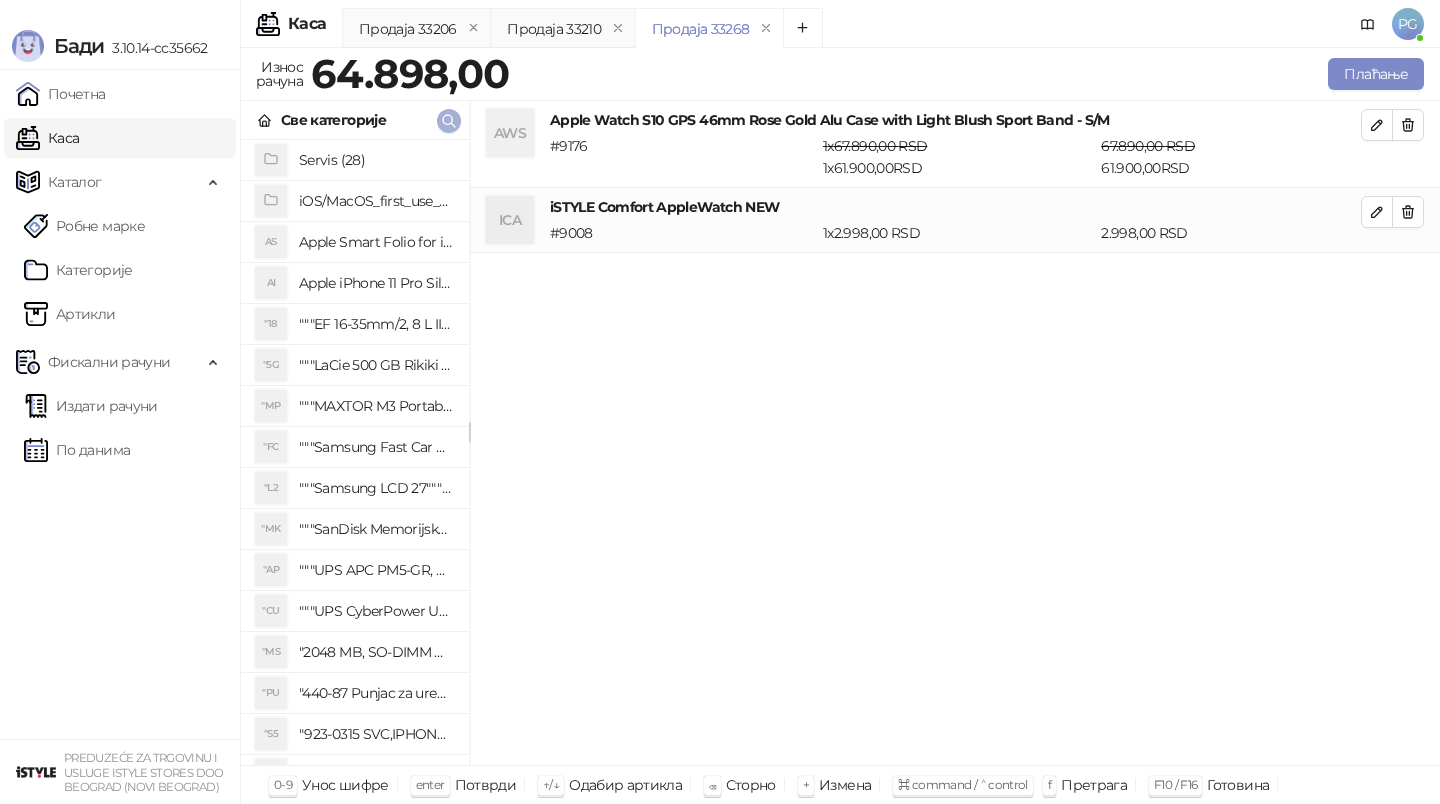 click 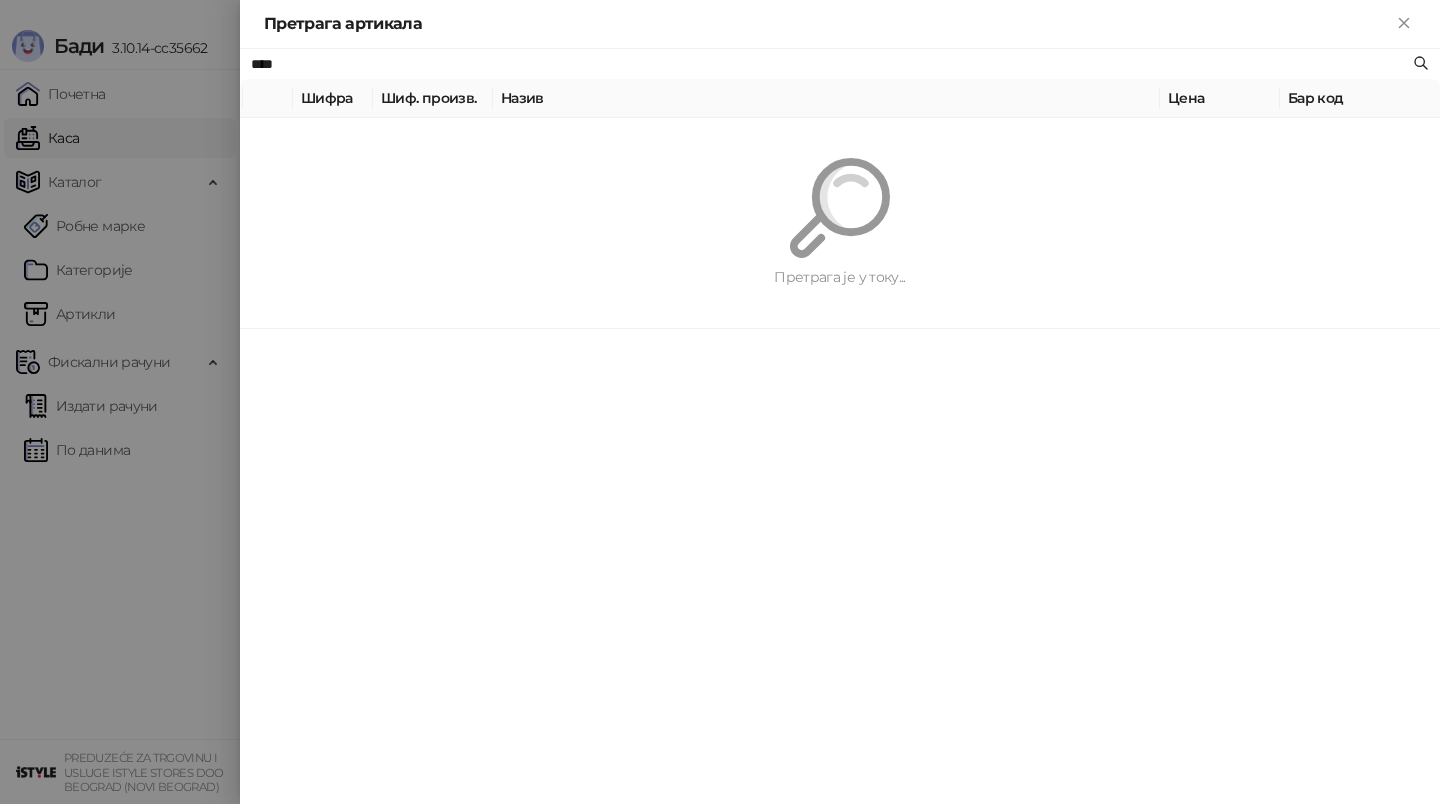 paste on "**********" 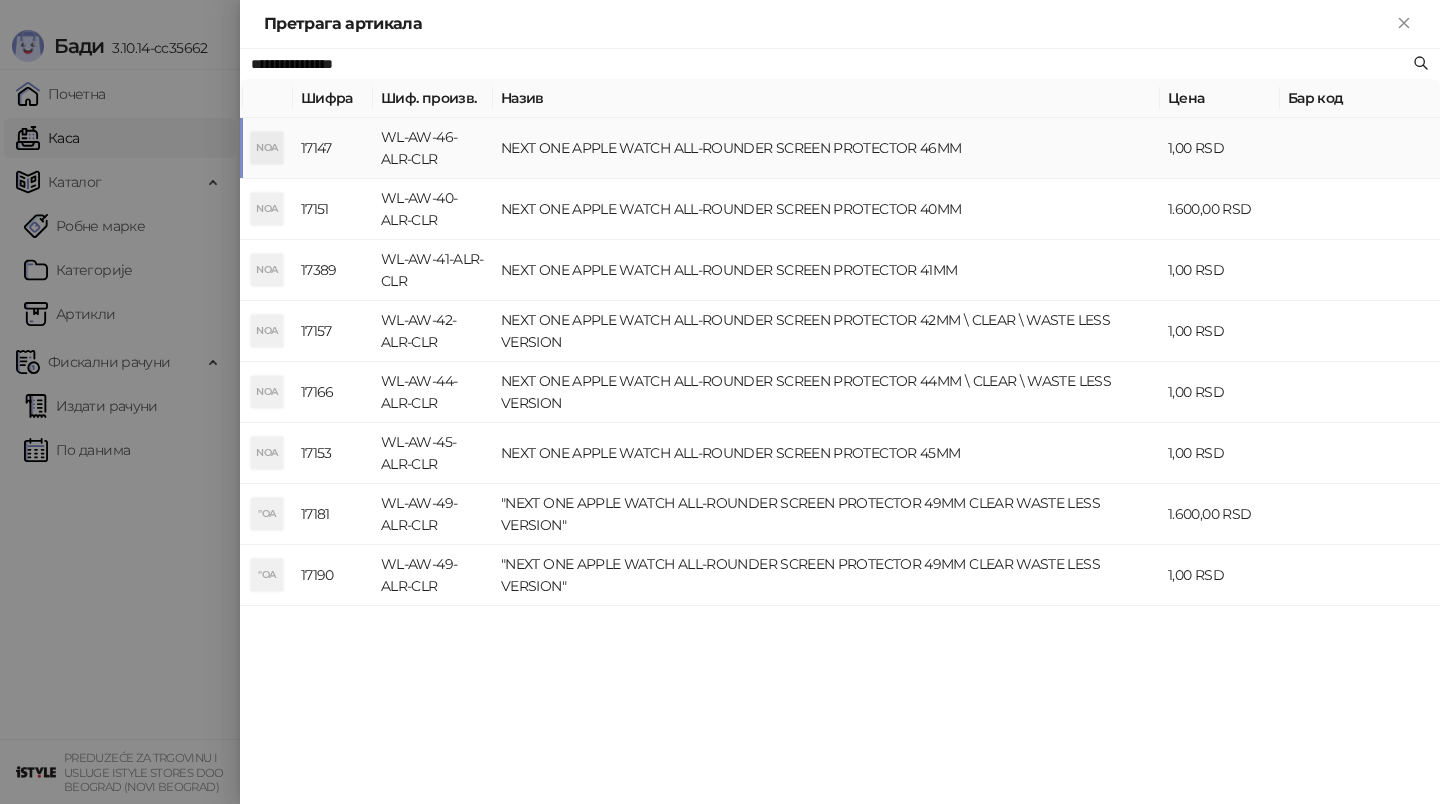click on "NEXT ONE APPLE WATCH ALL-ROUNDER SCREEN PROTECTOR 46MM" at bounding box center [826, 148] 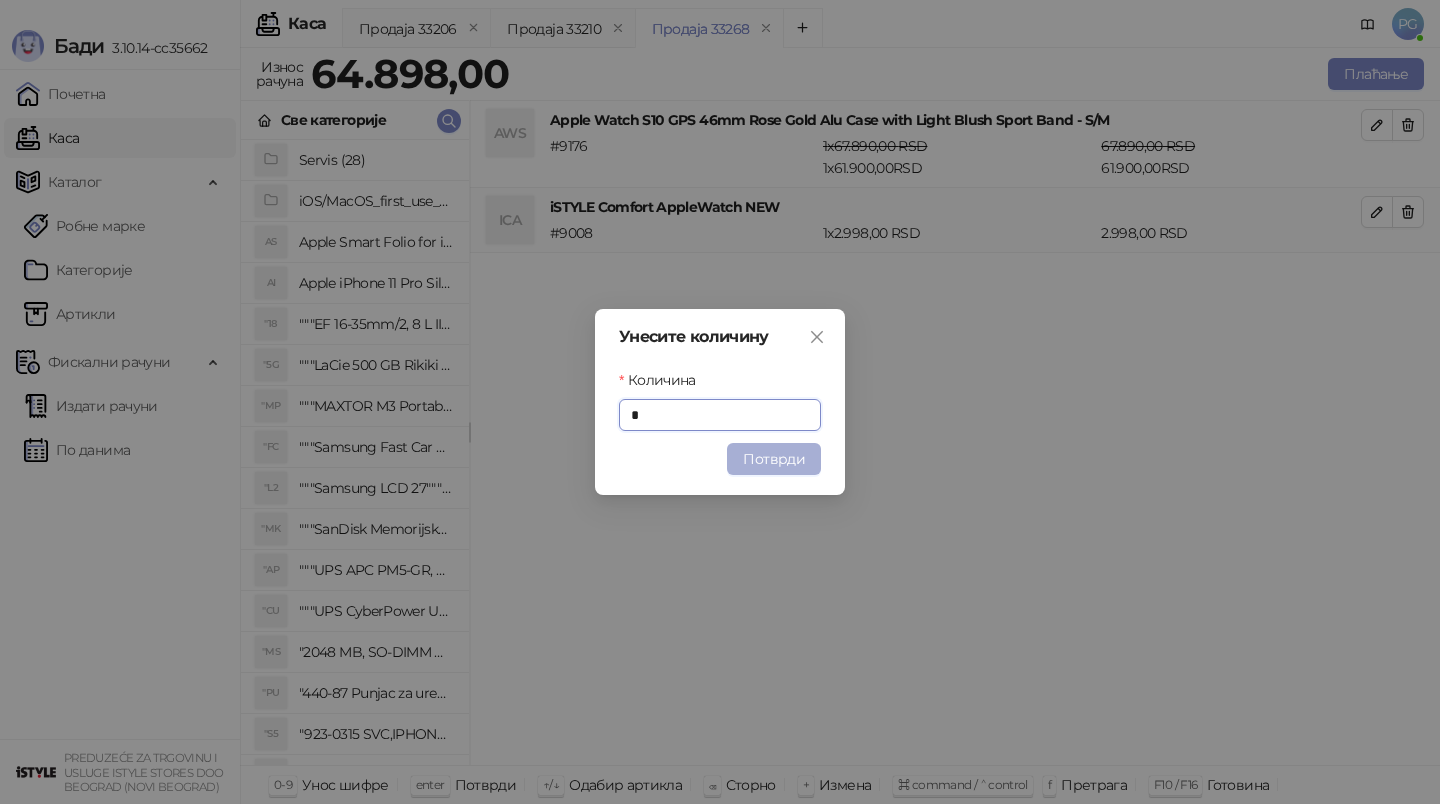 click on "Потврди" at bounding box center (774, 459) 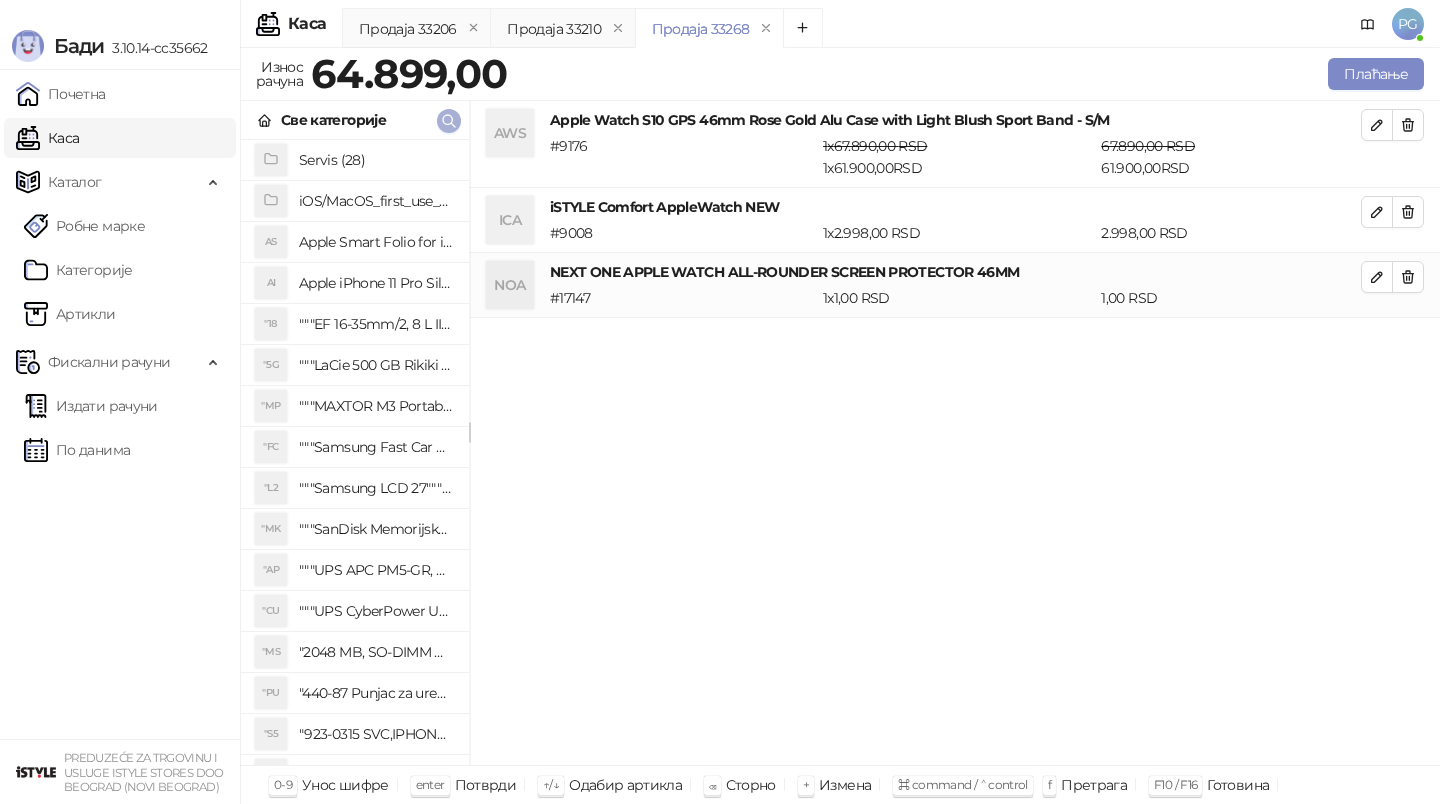 click 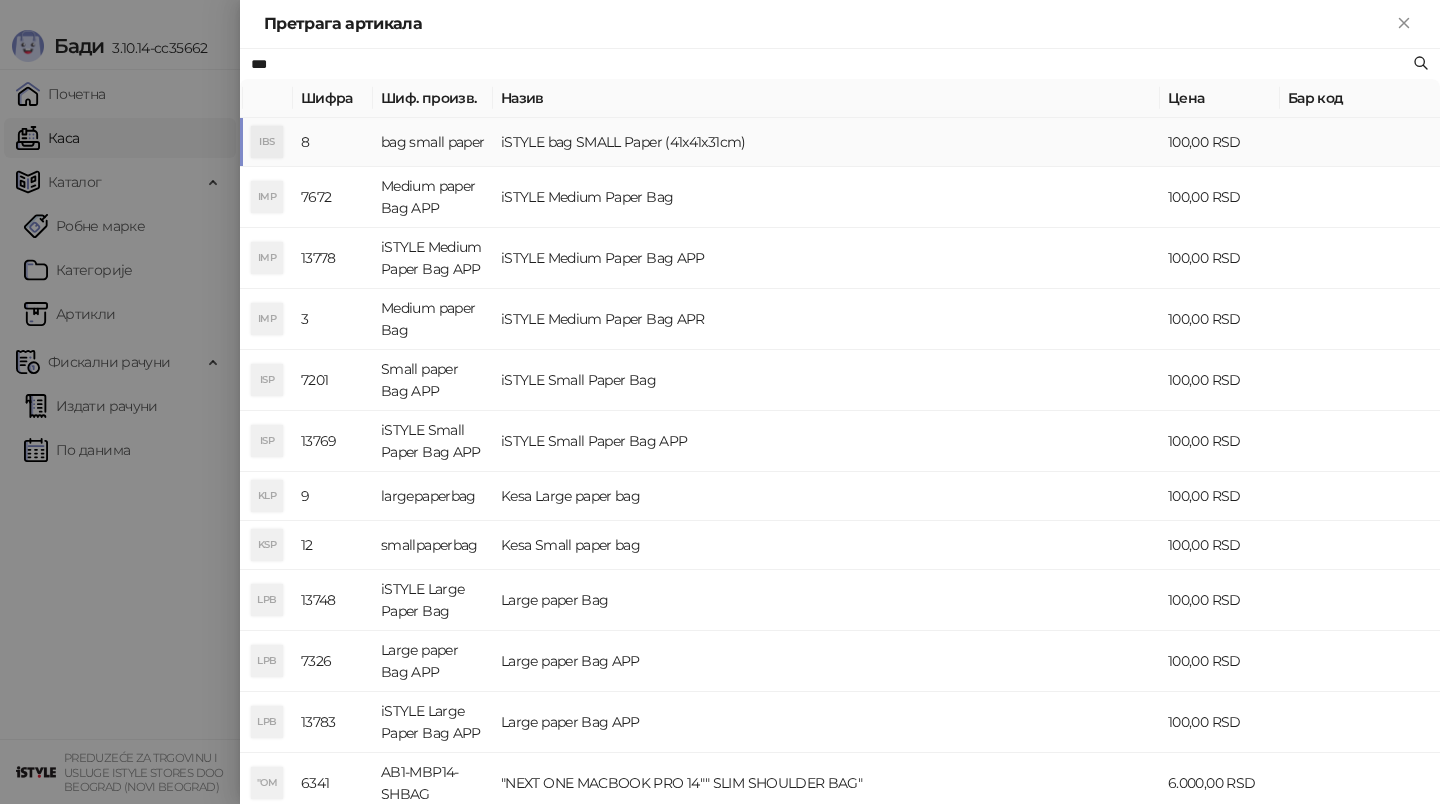 type on "***" 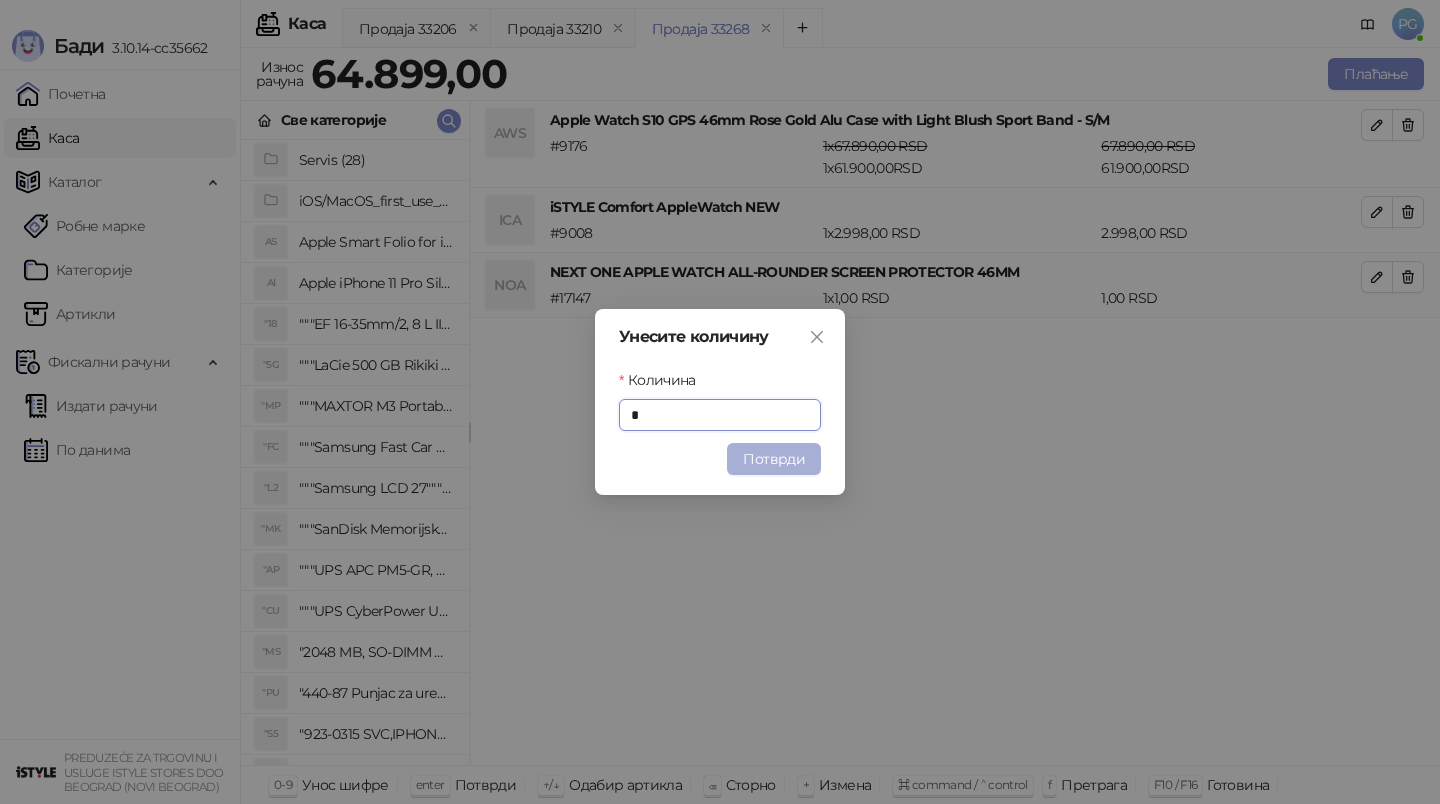 click on "Потврди" at bounding box center [774, 459] 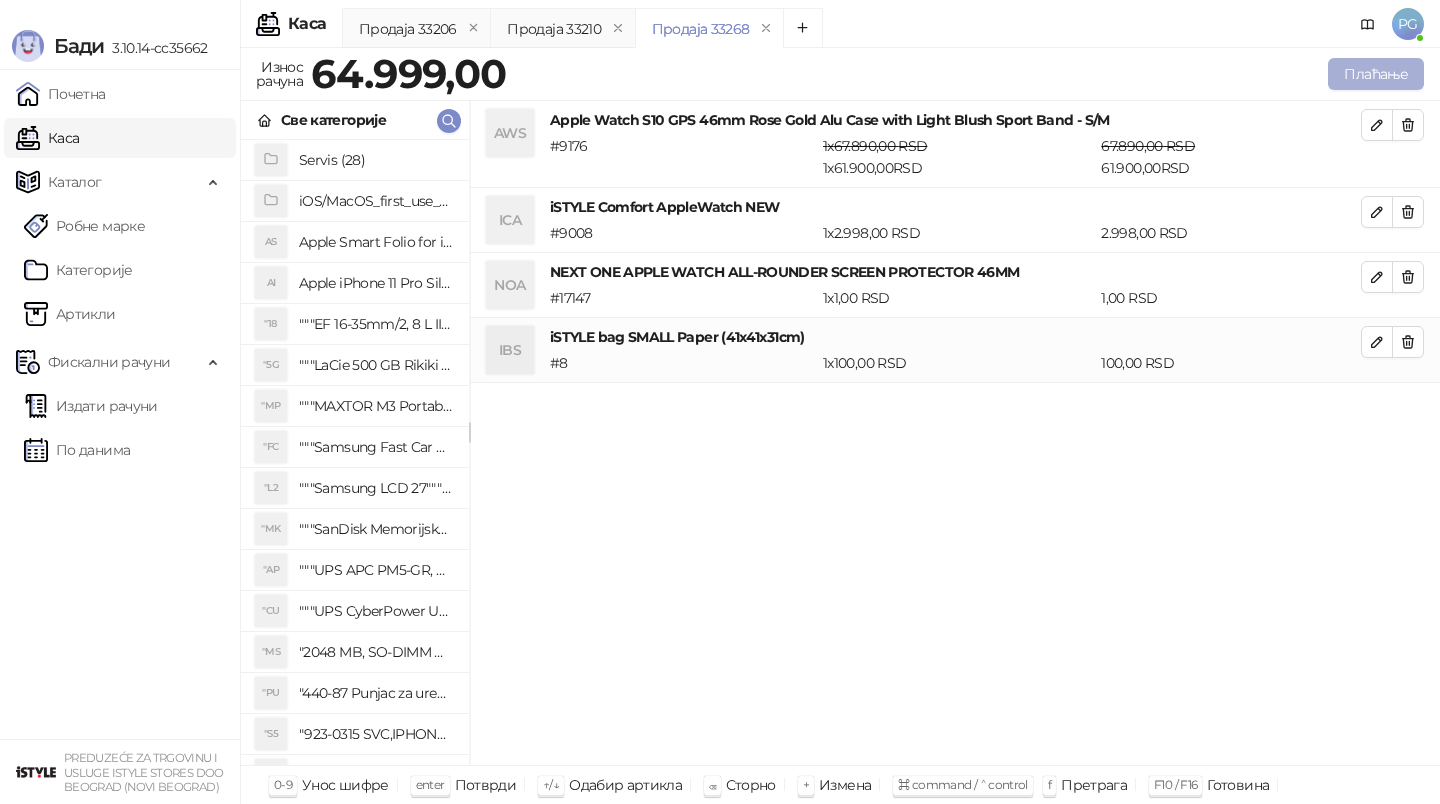 click on "Плаћање" at bounding box center (1376, 74) 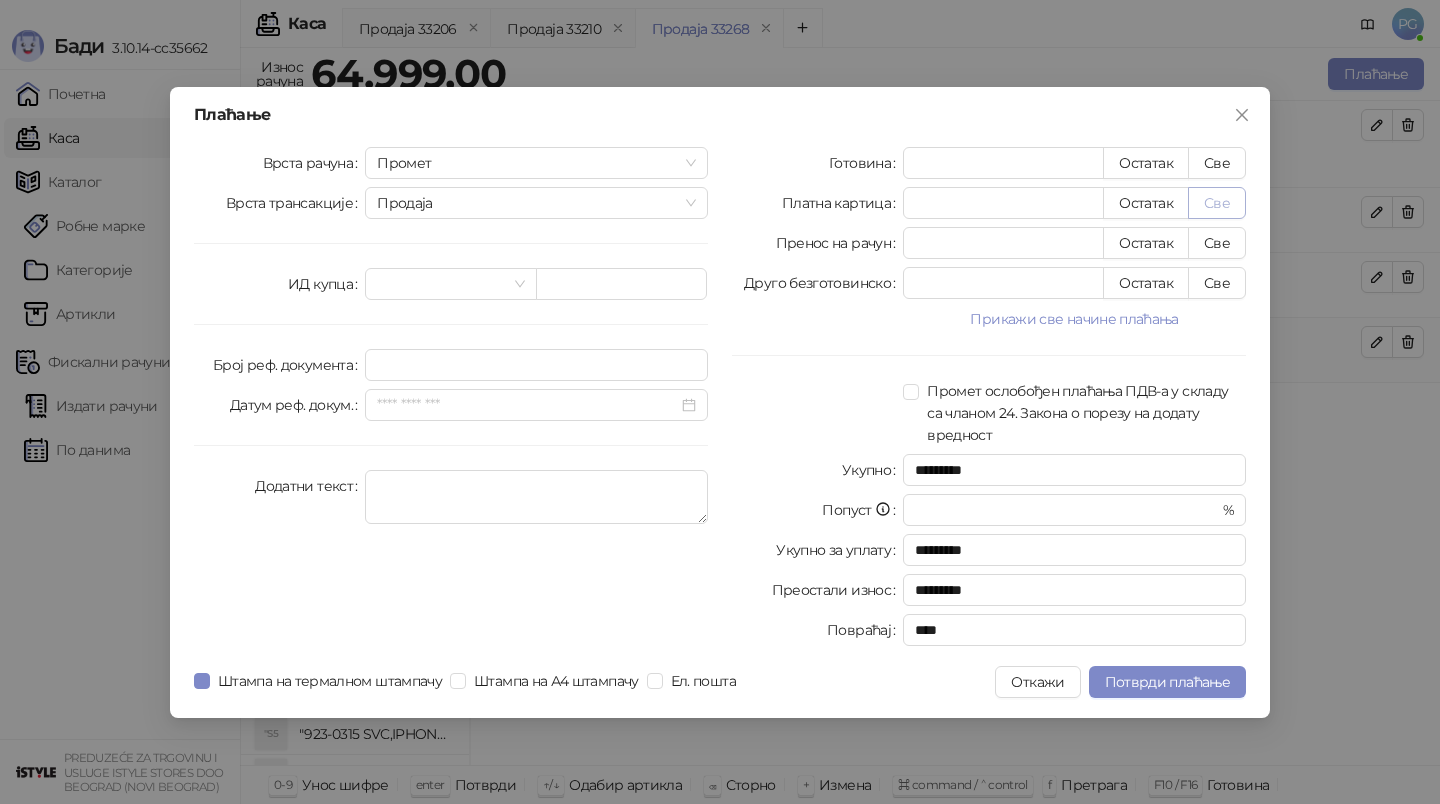 click on "Све" at bounding box center [1217, 203] 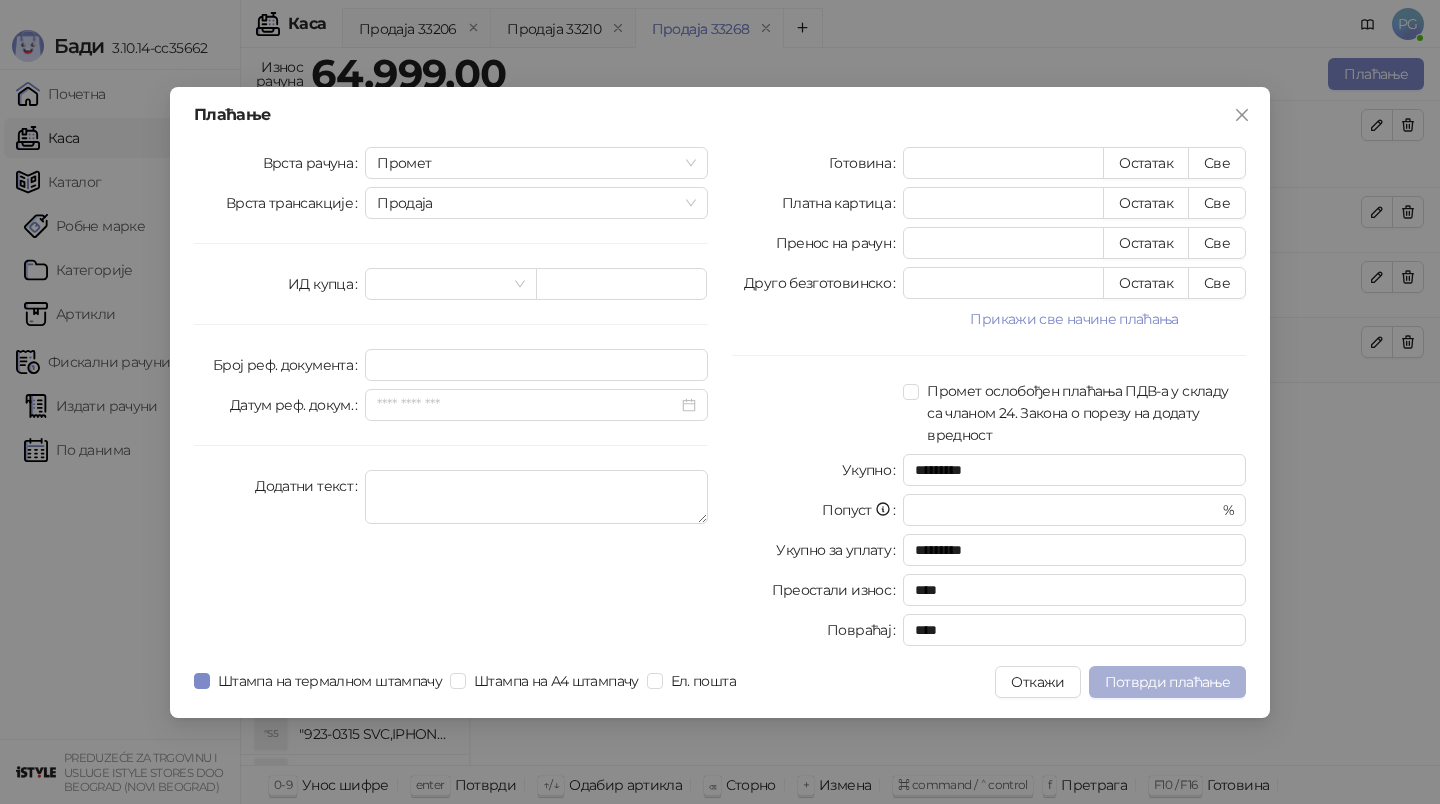 click on "Потврди плаћање" at bounding box center [1167, 682] 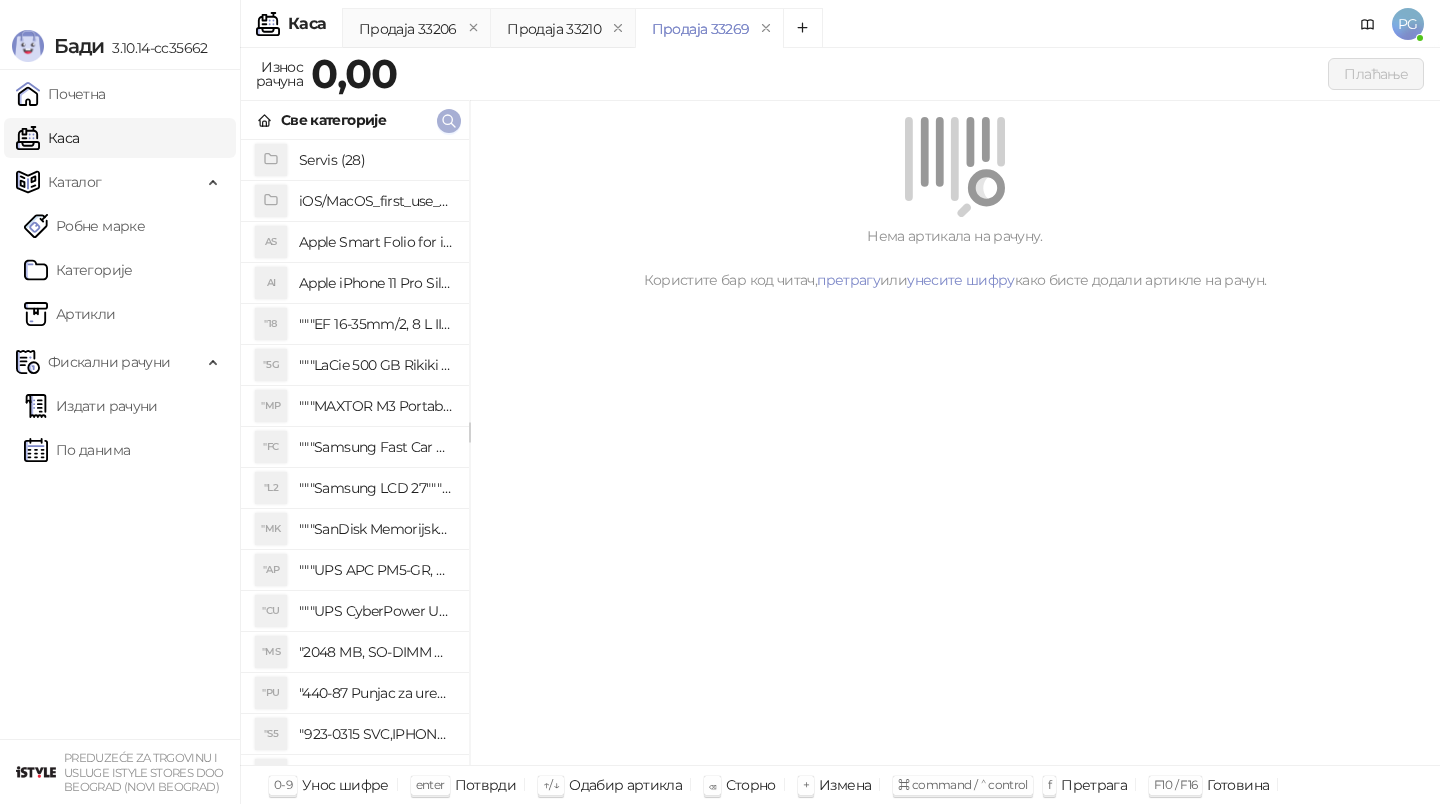 click 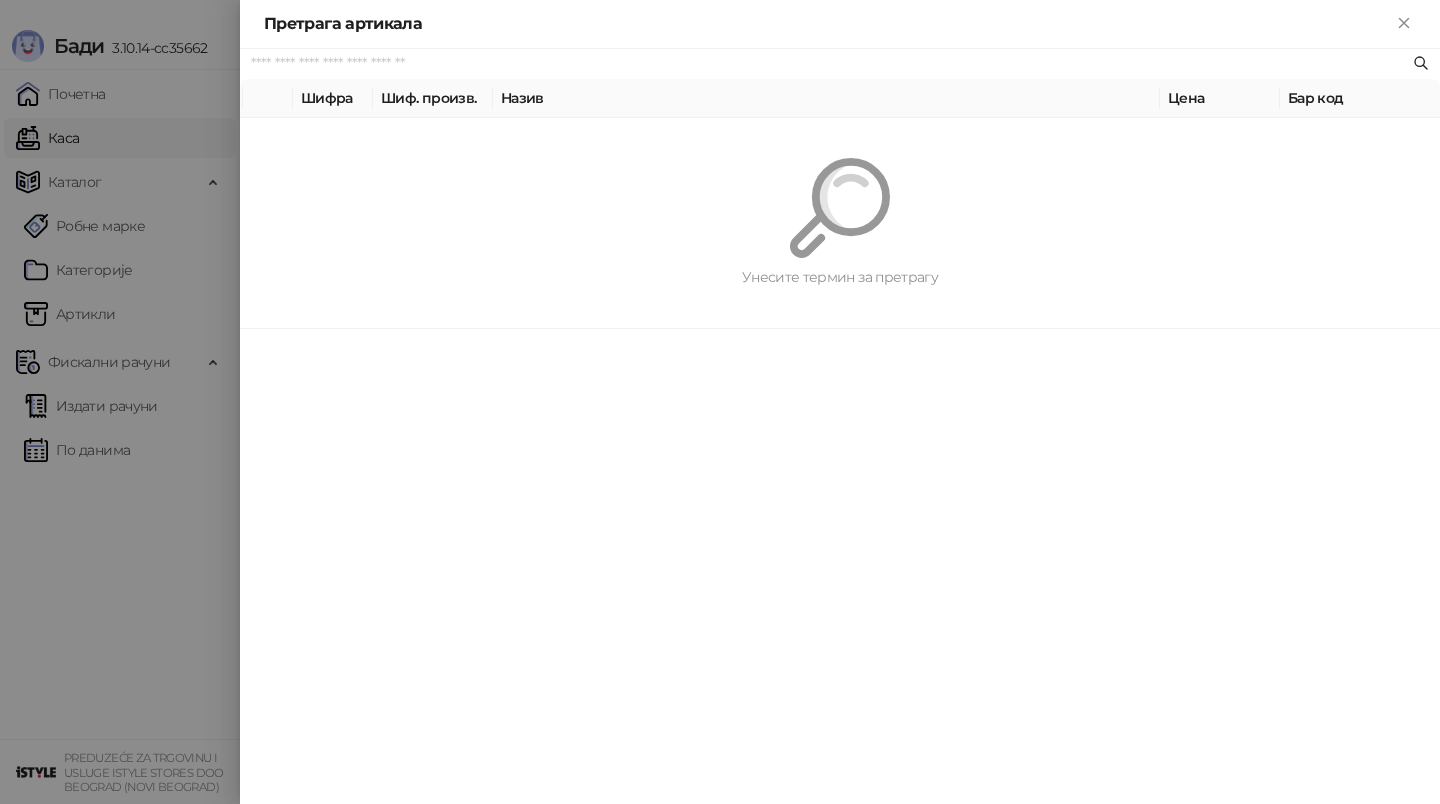 paste on "*********" 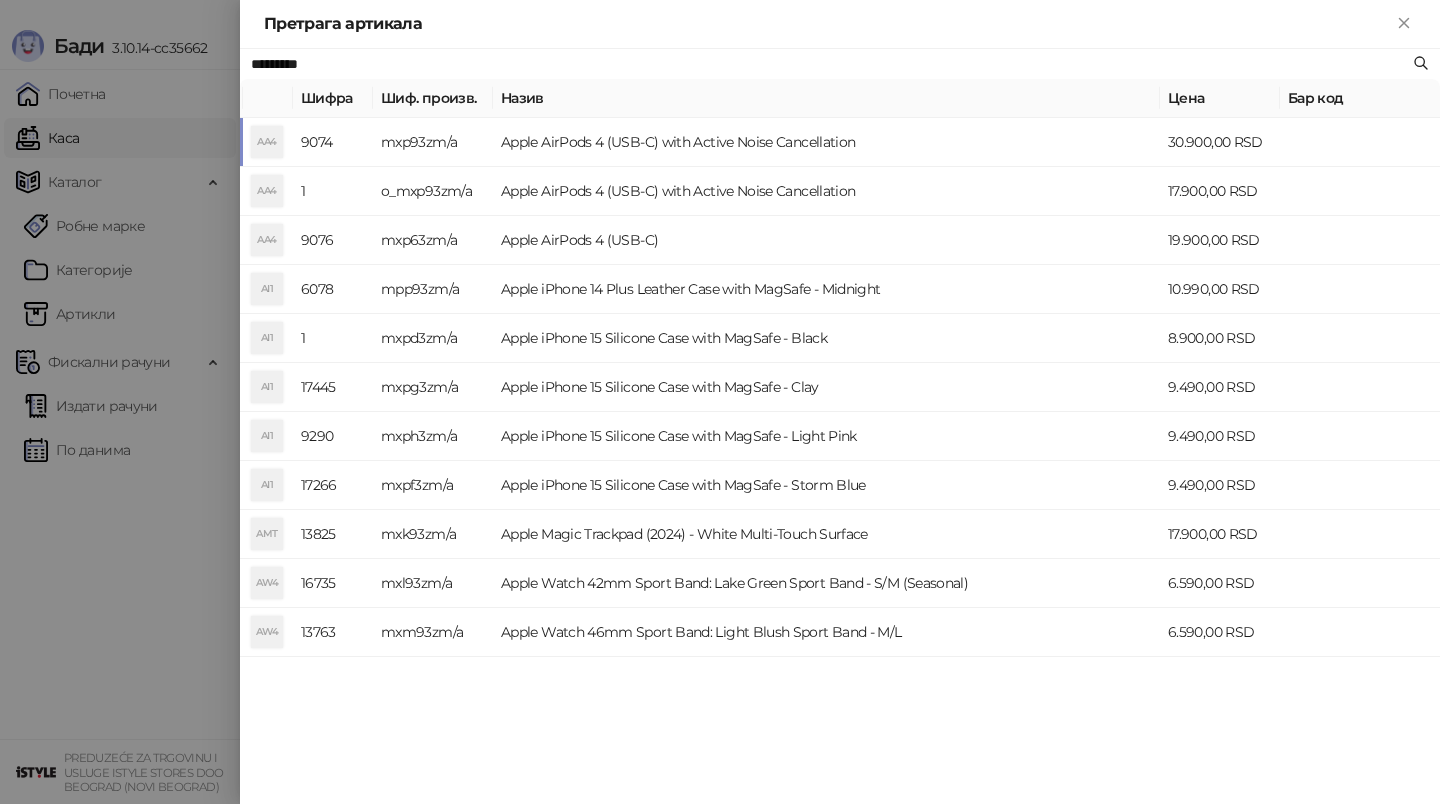 type on "*********" 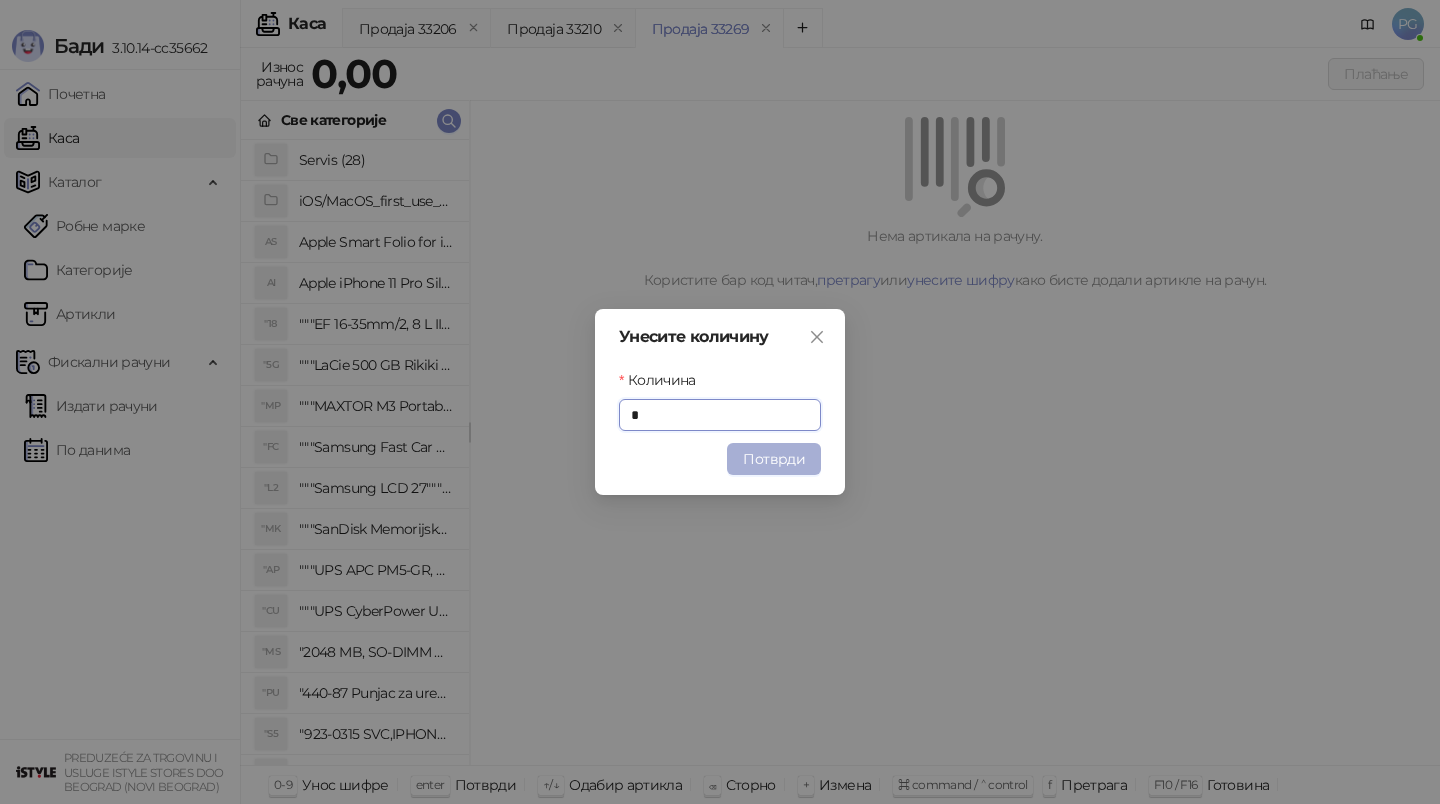 click on "Потврди" at bounding box center [774, 459] 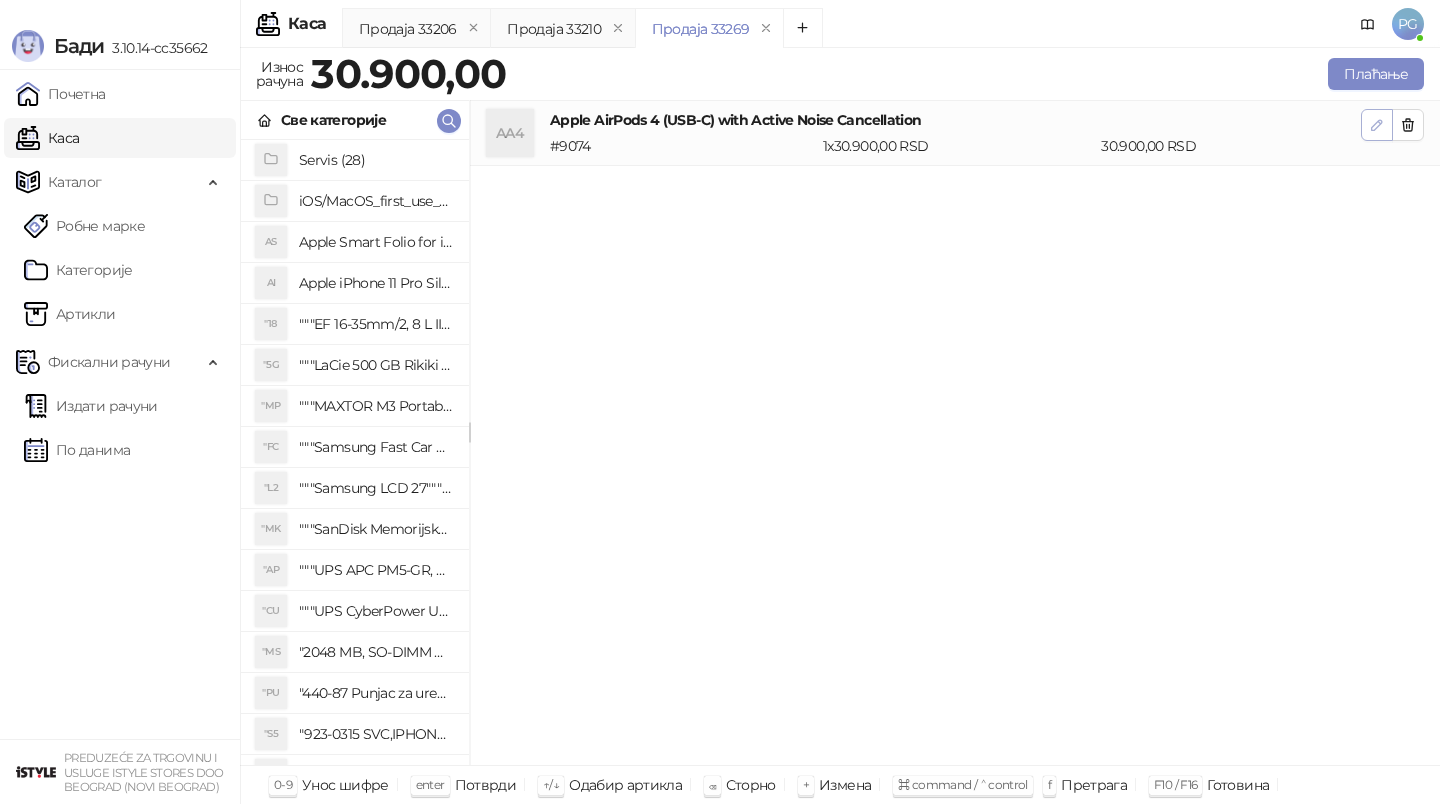 click 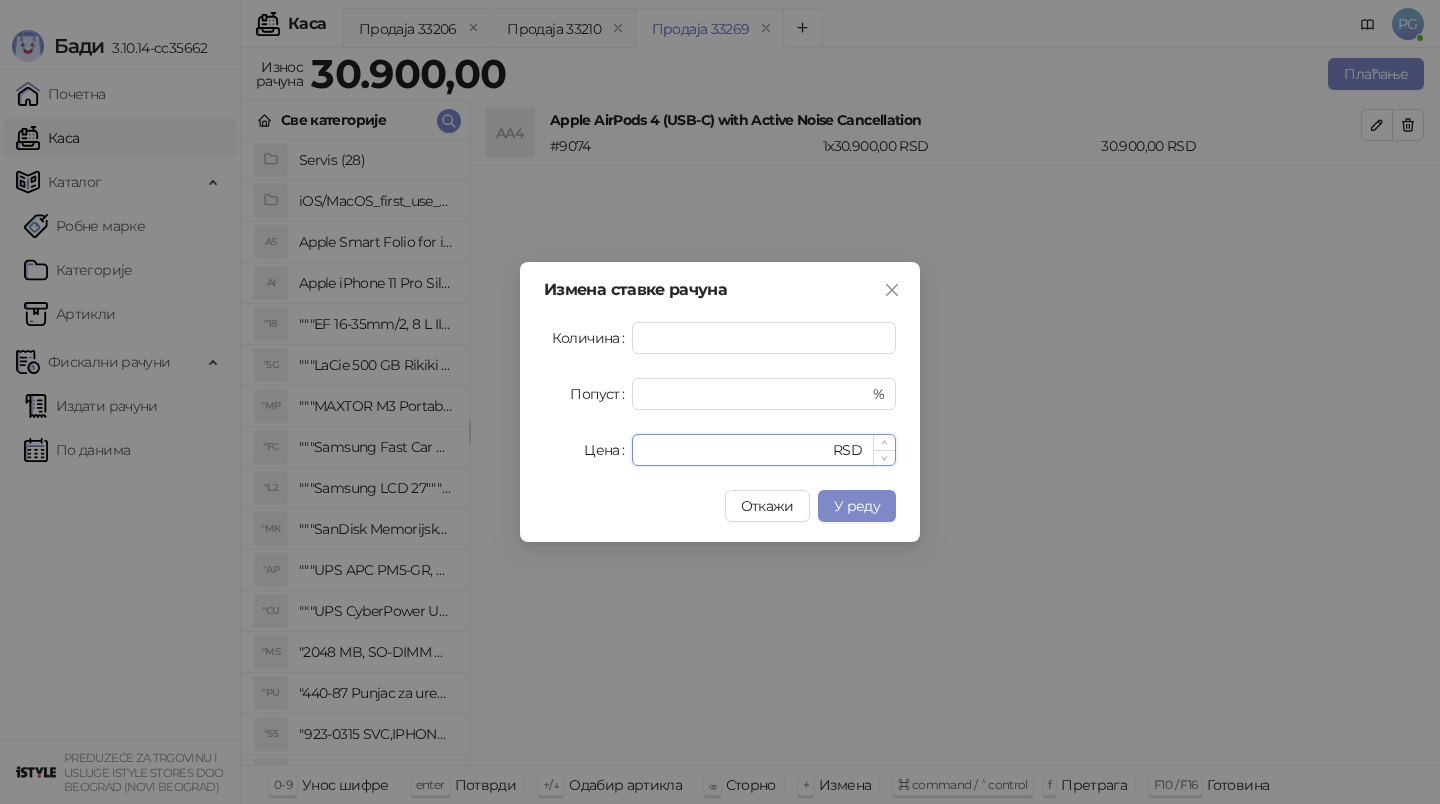click on "*****" at bounding box center (736, 450) 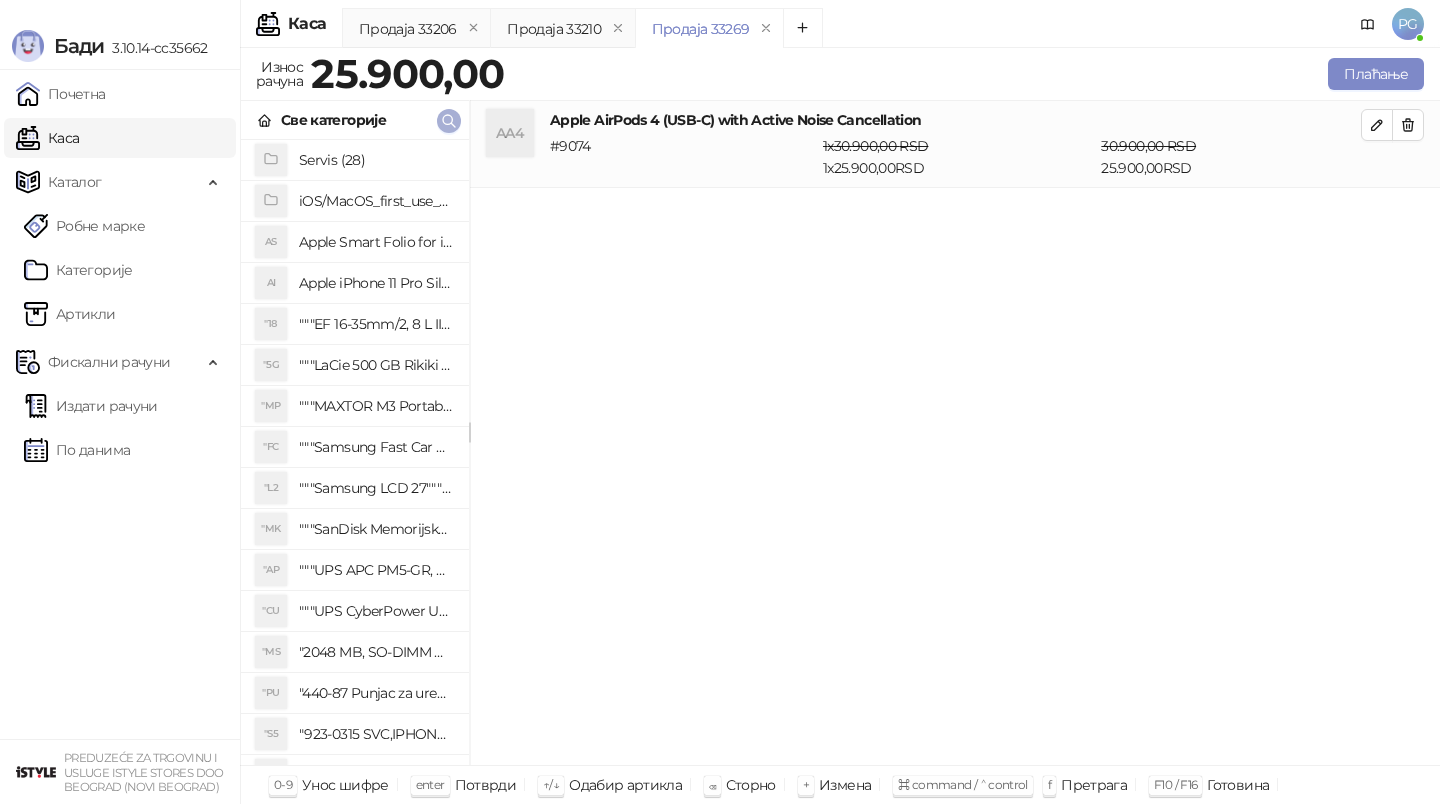 click 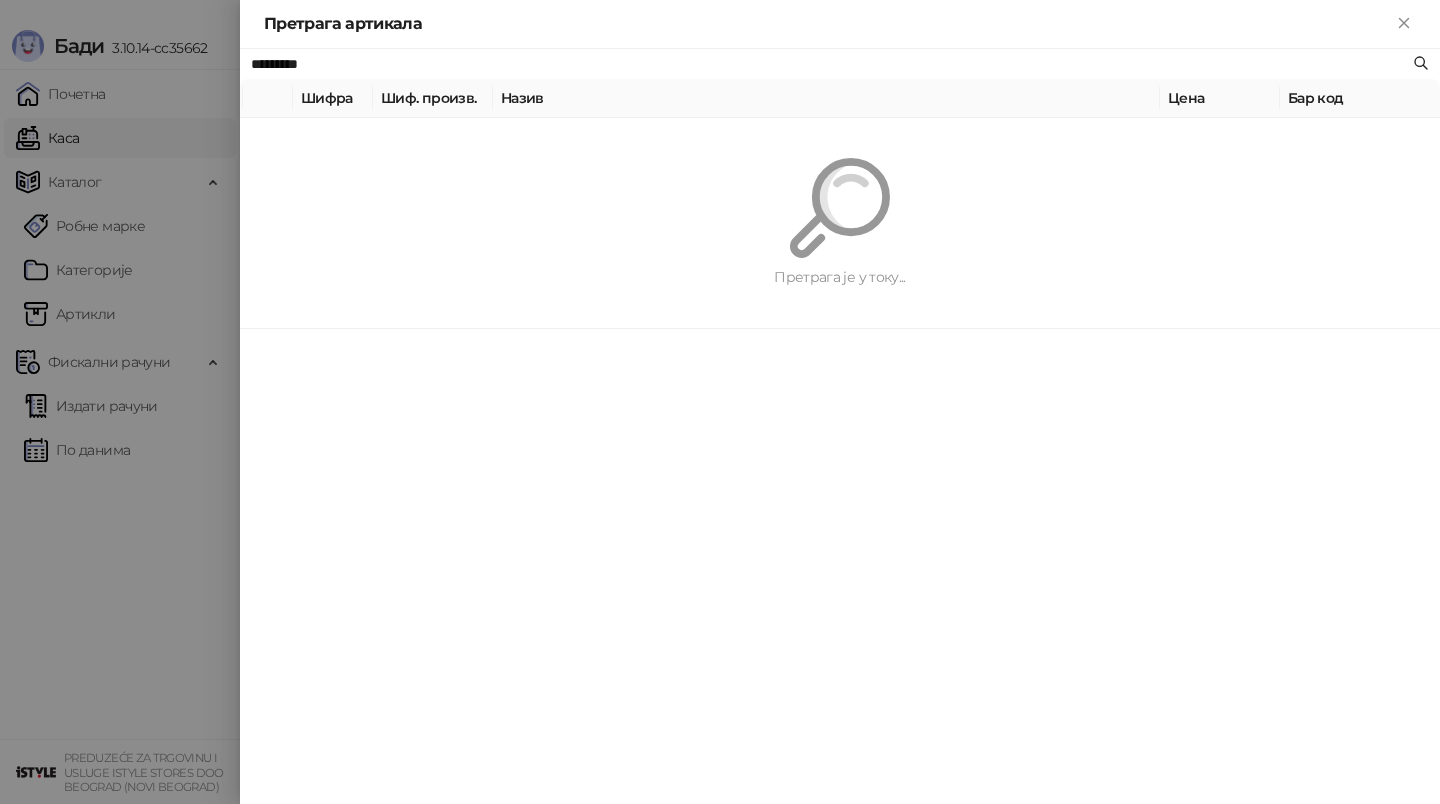 paste on "****" 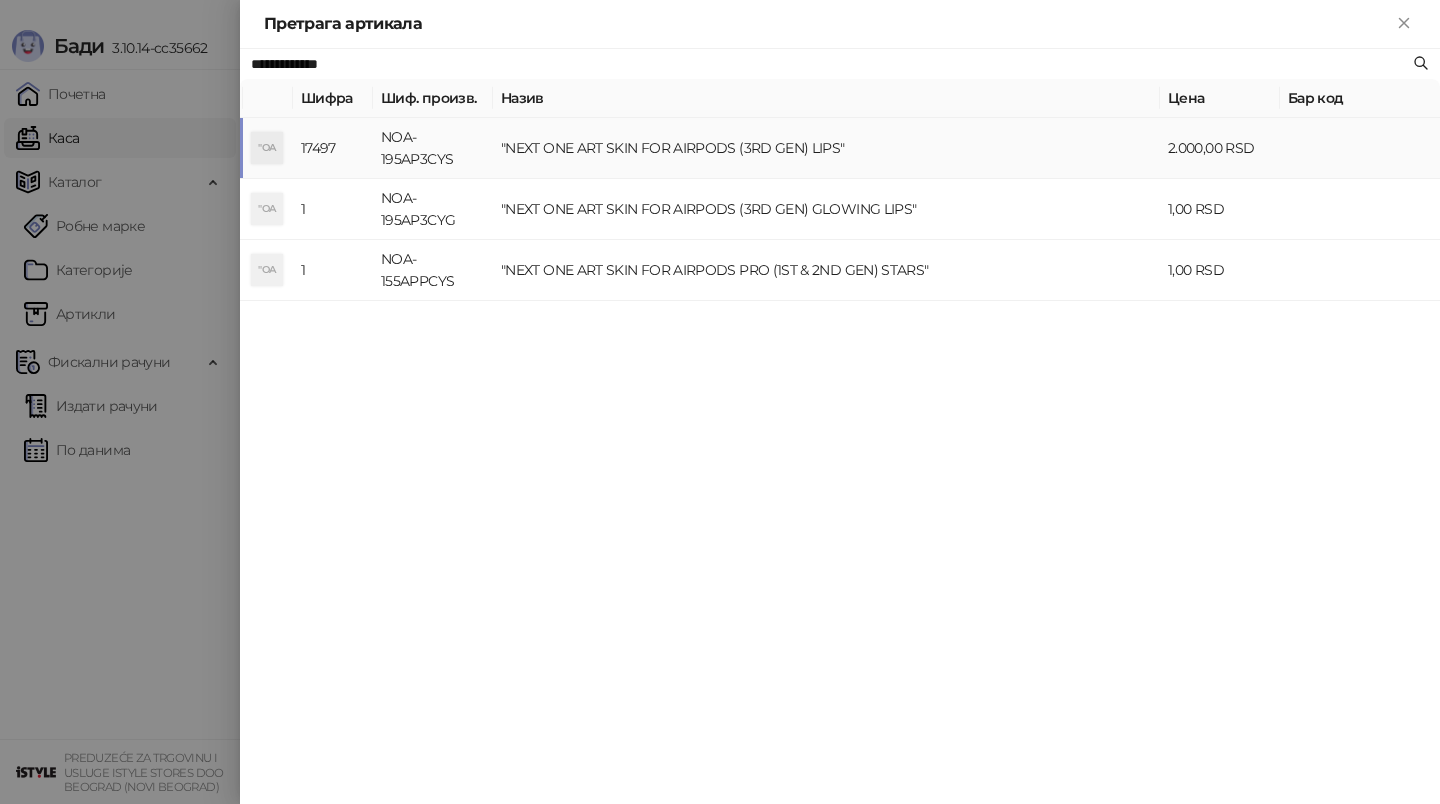 type on "**********" 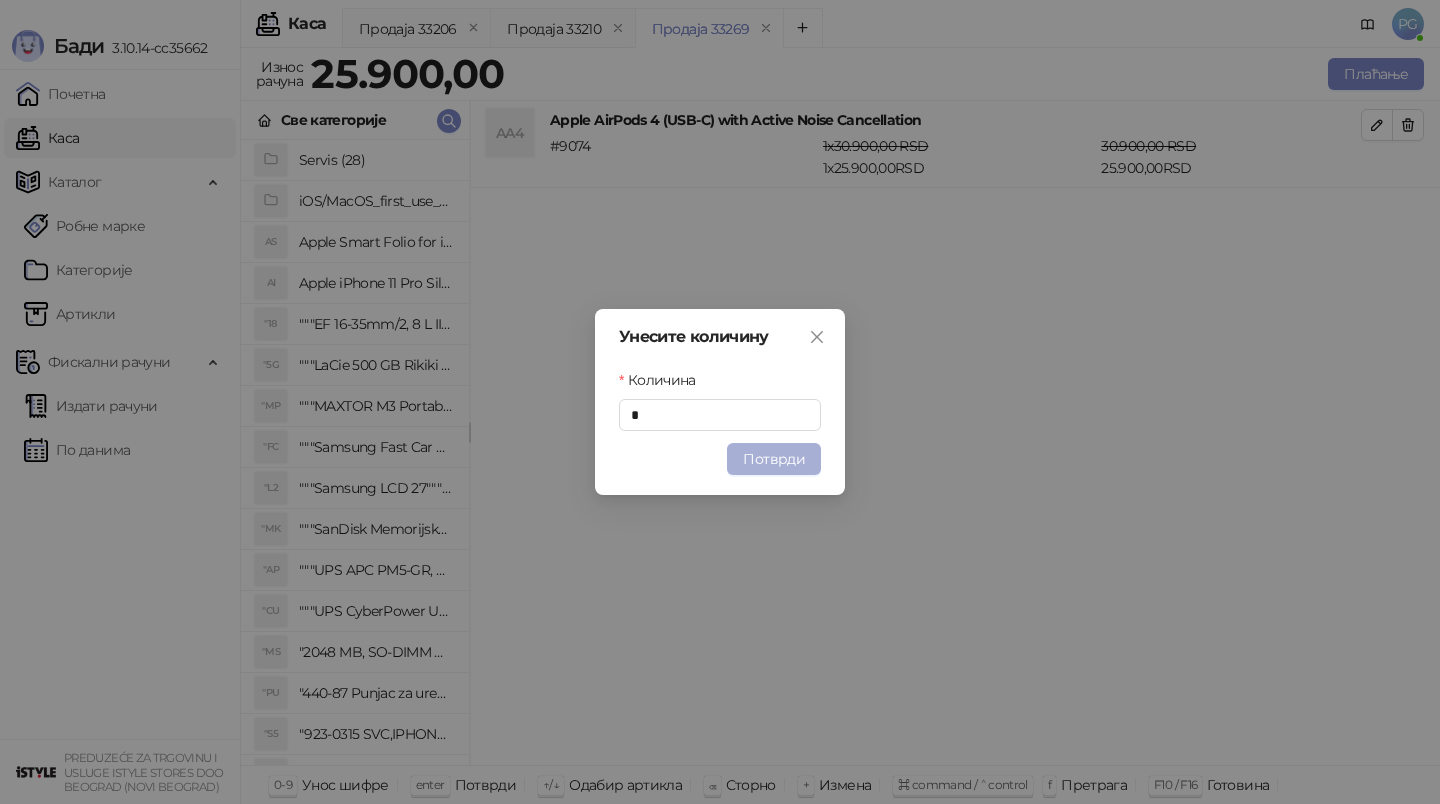 click on "Потврди" at bounding box center [774, 459] 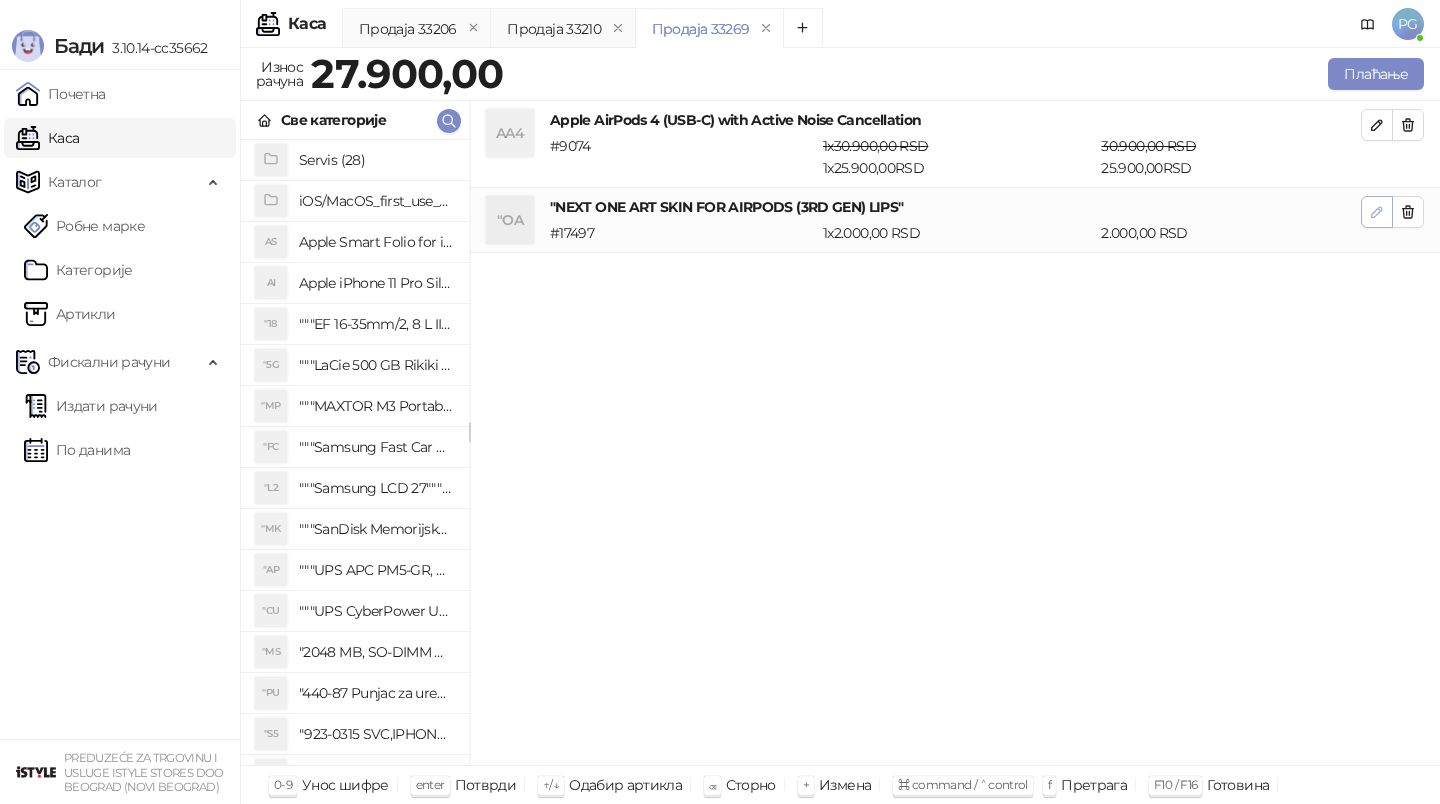 click at bounding box center [1377, 212] 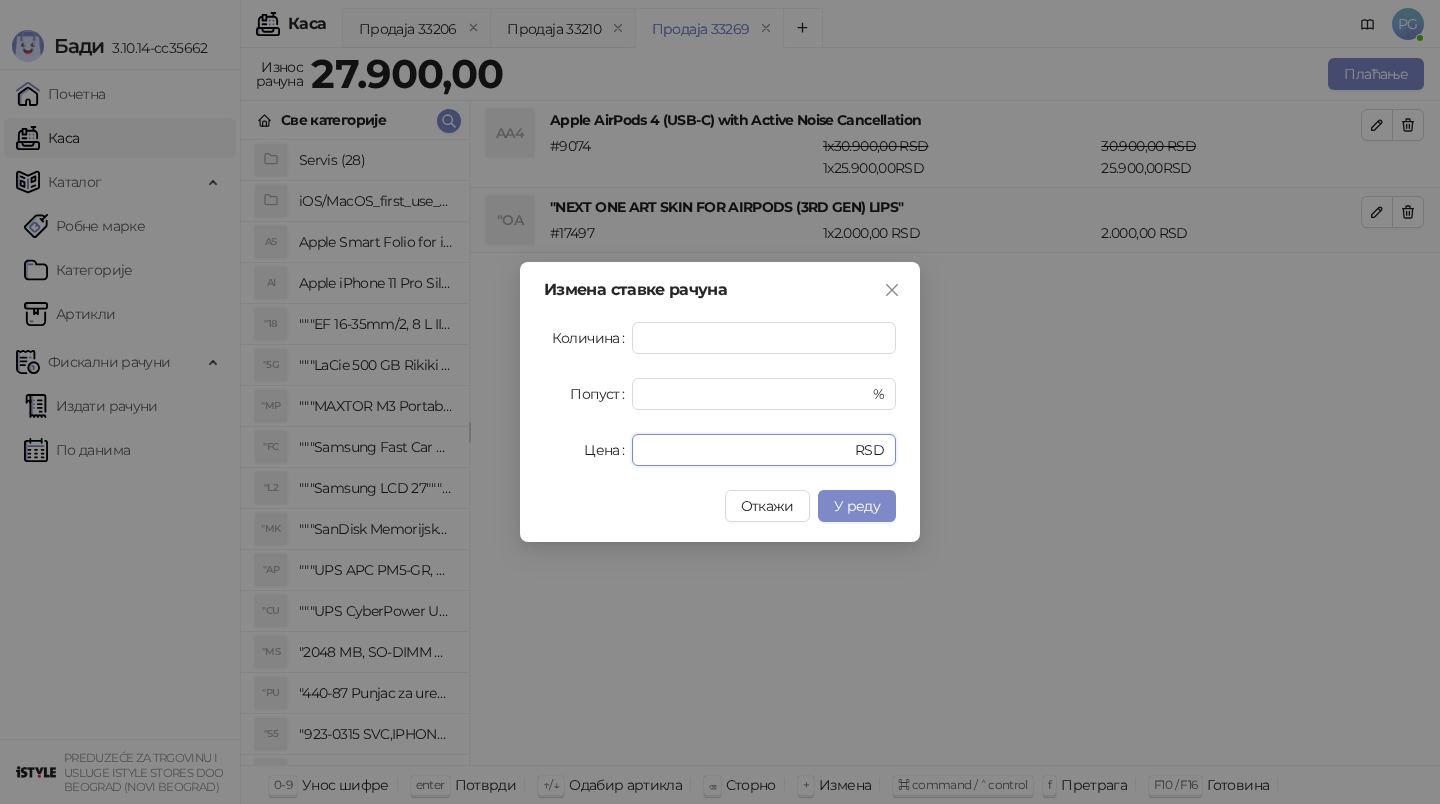 drag, startPoint x: 717, startPoint y: 440, endPoint x: 544, endPoint y: 430, distance: 173.28877 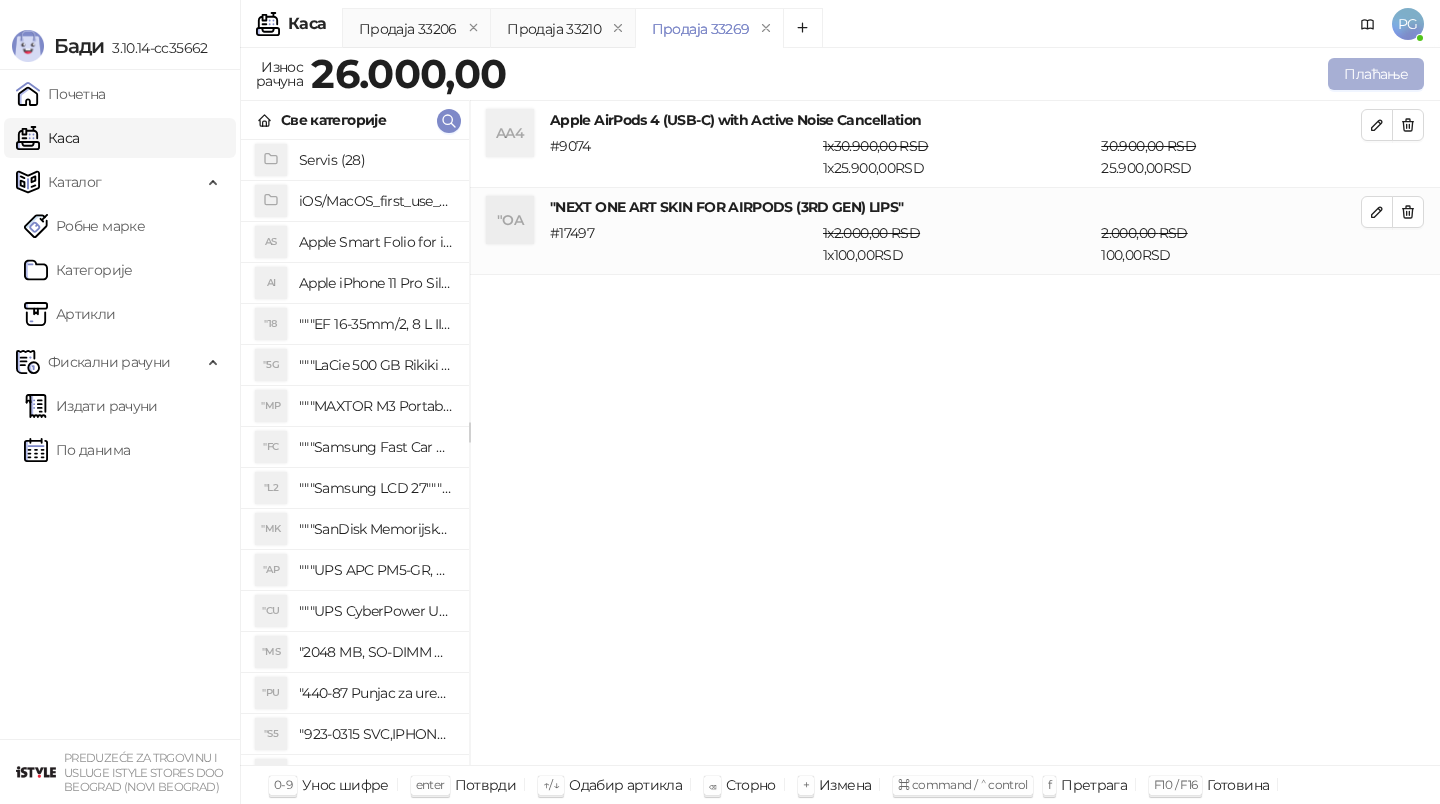 click on "Плаћање" at bounding box center [1376, 74] 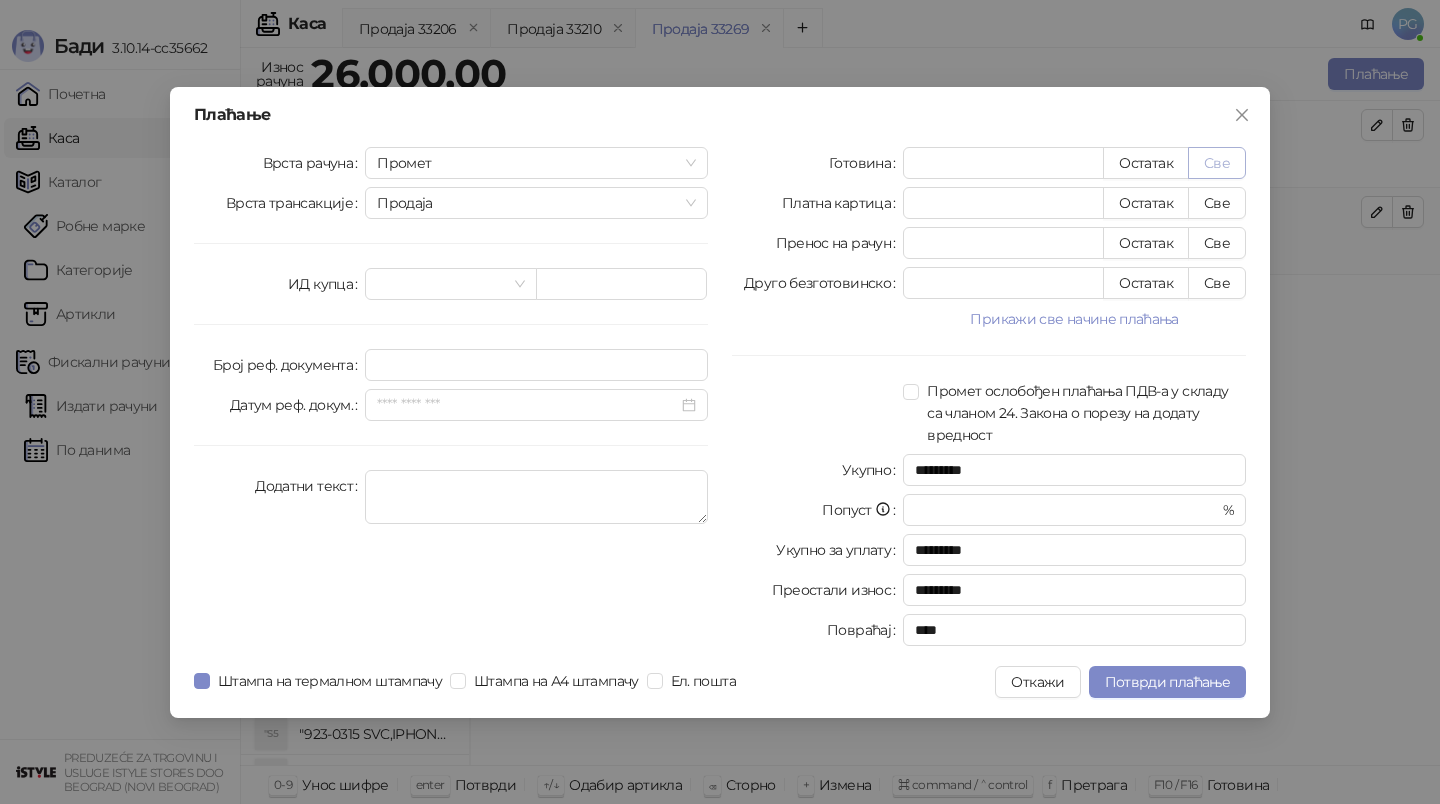 click on "Све" at bounding box center [1217, 163] 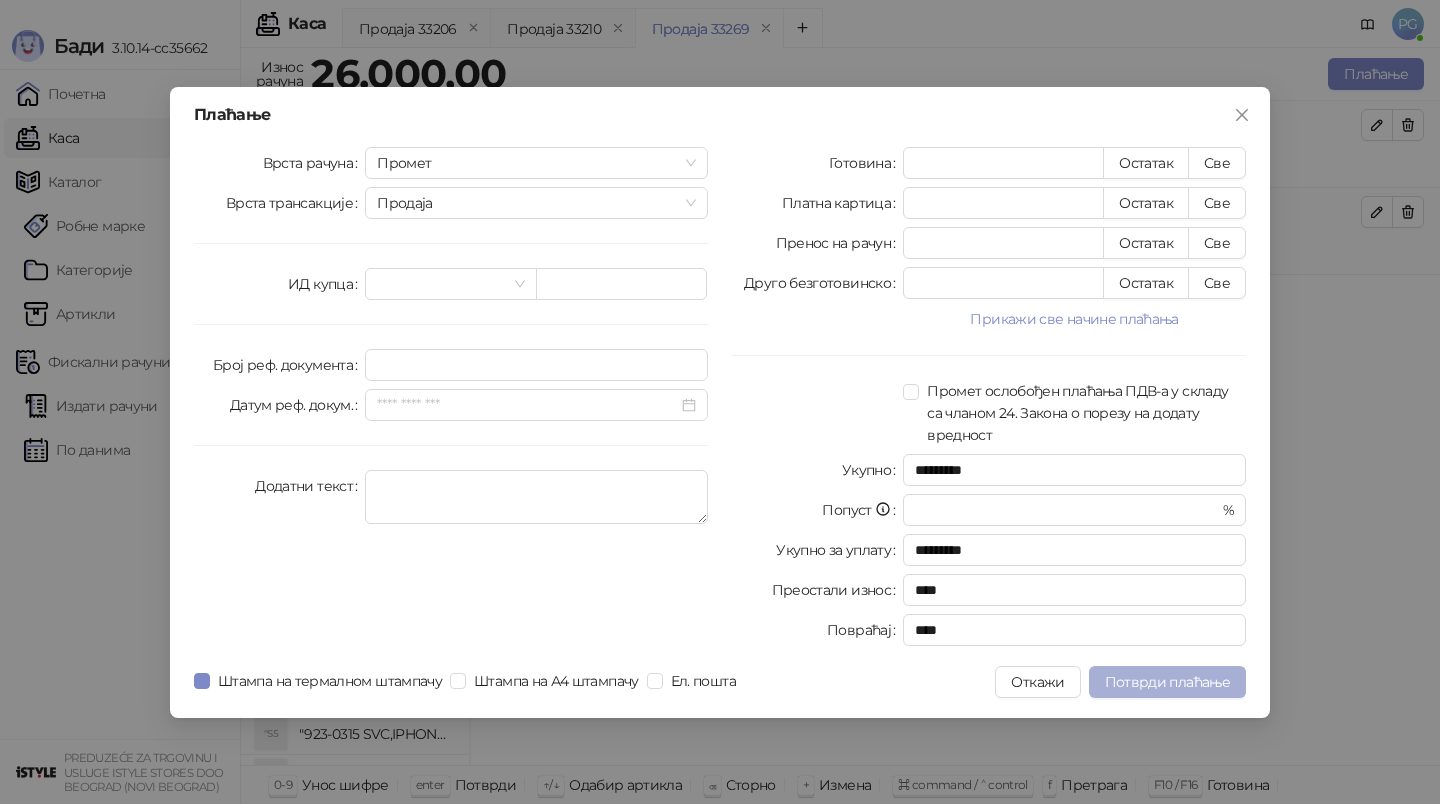 click on "Потврди плаћање" at bounding box center [1167, 682] 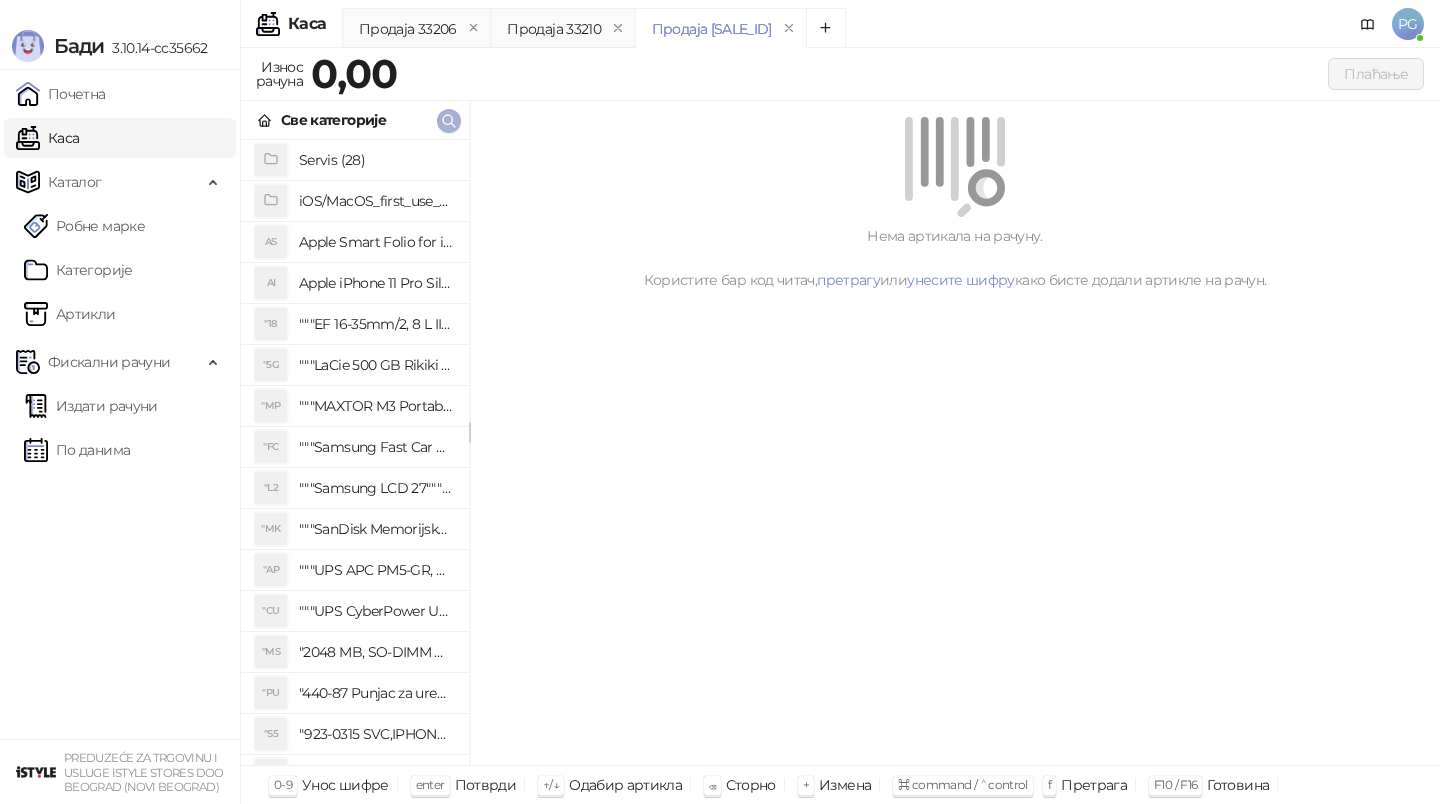 click 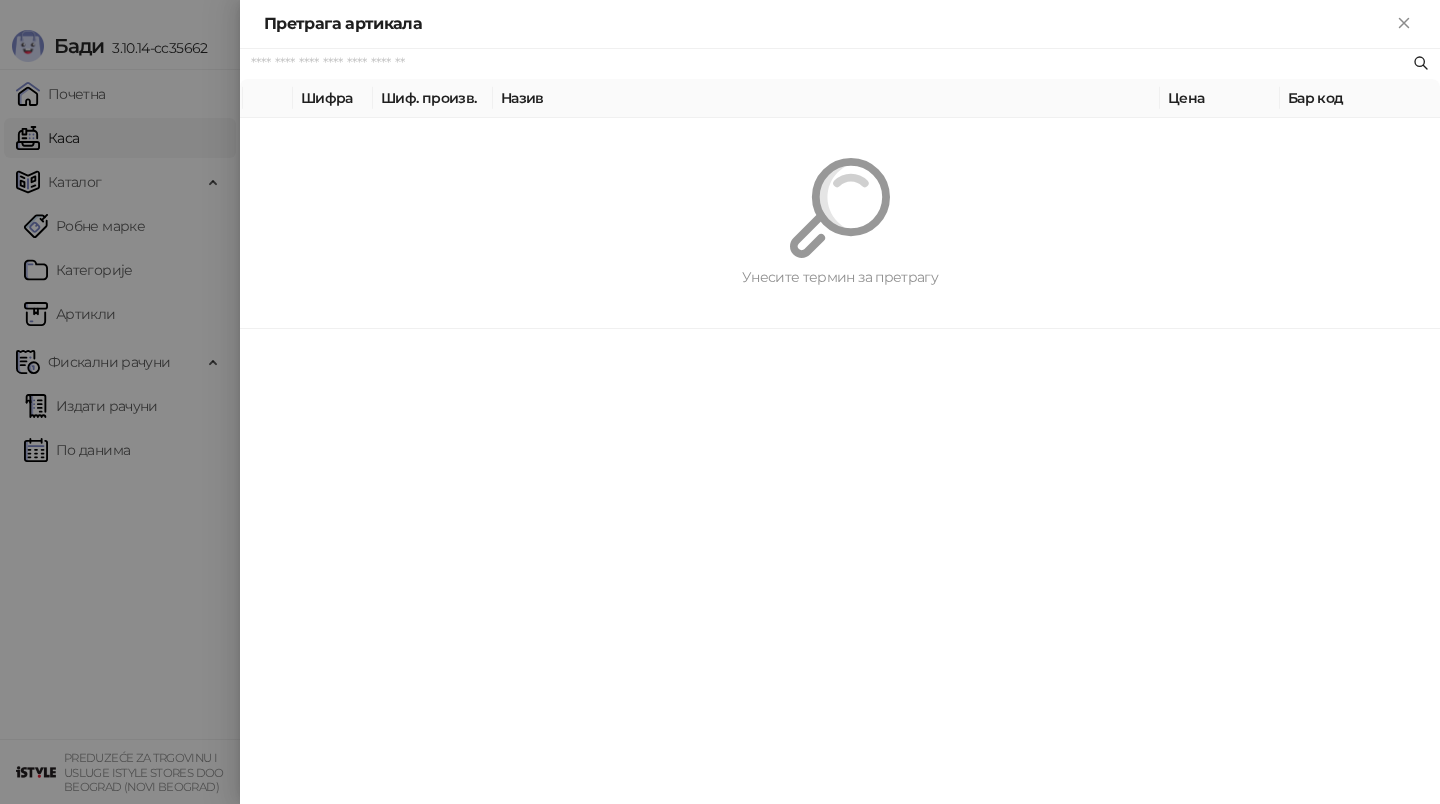 paste on "*********" 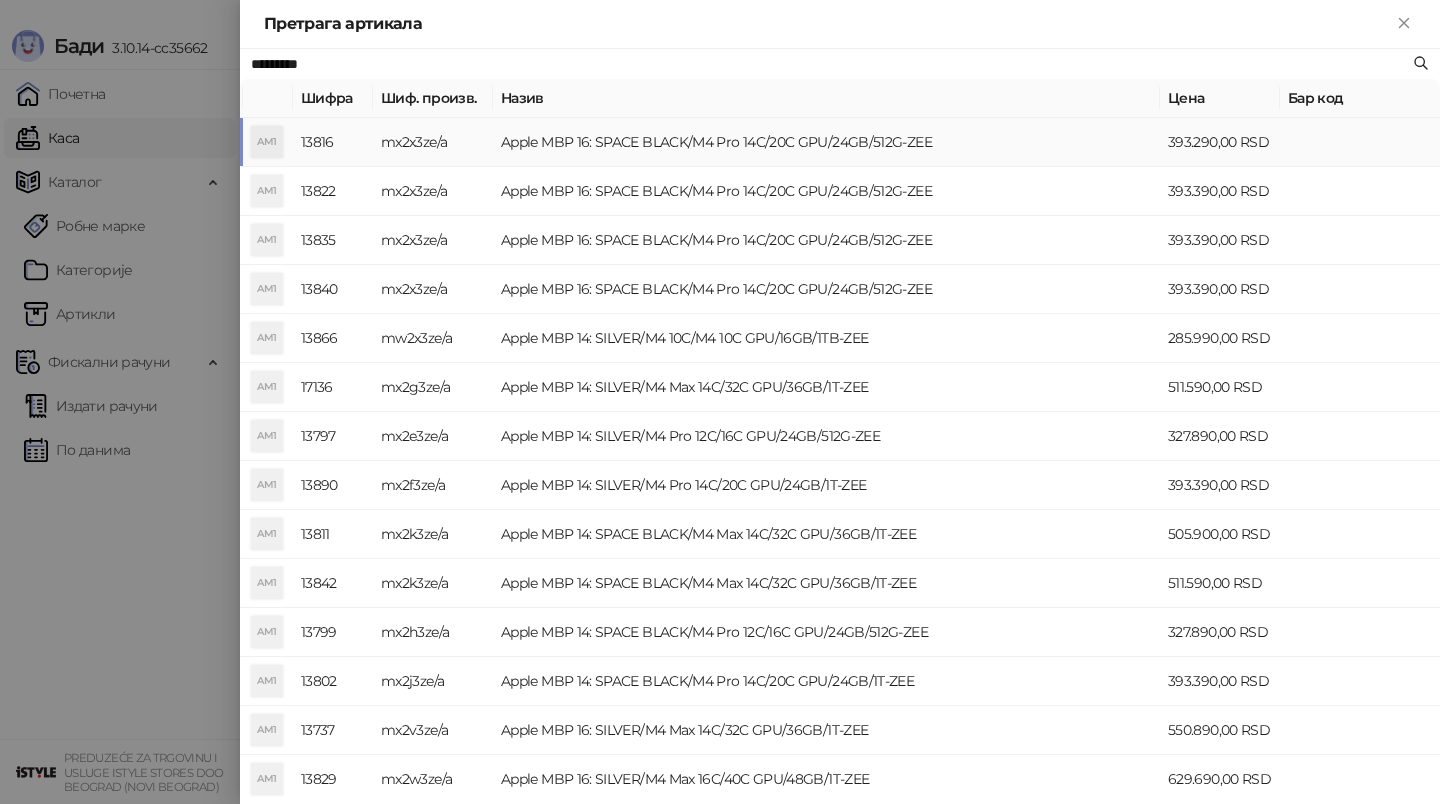 type on "*********" 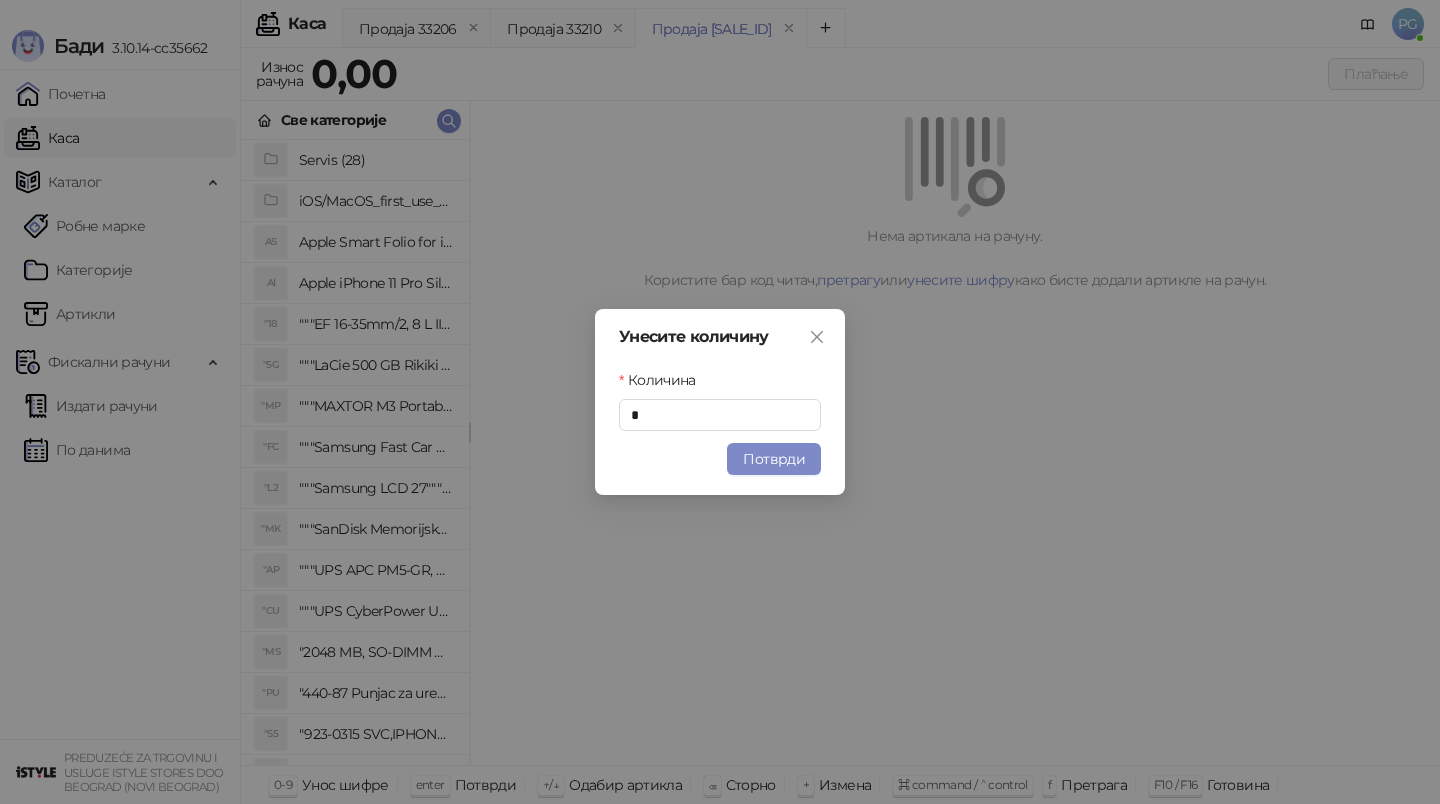click on "Потврди" at bounding box center [774, 459] 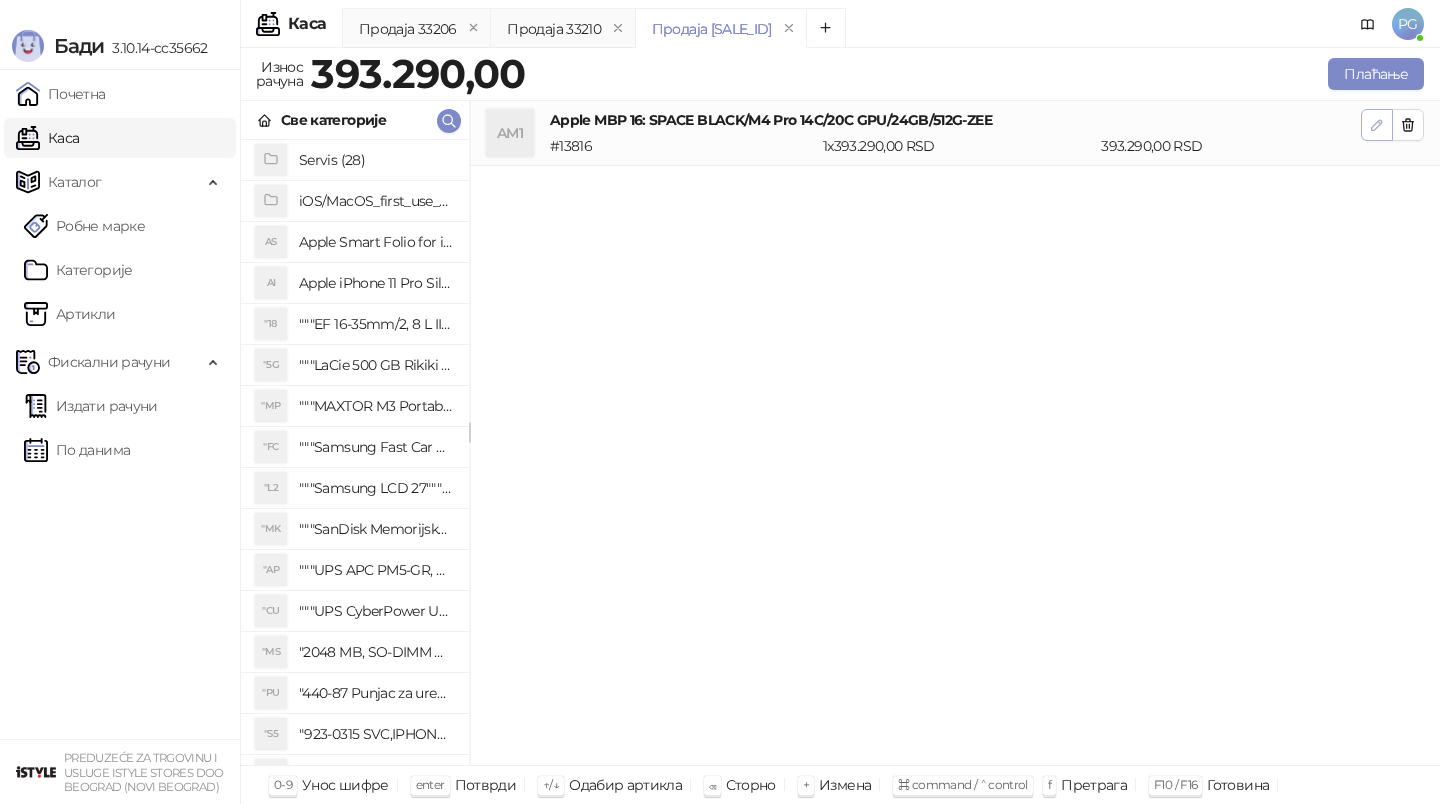 click at bounding box center [1377, 125] 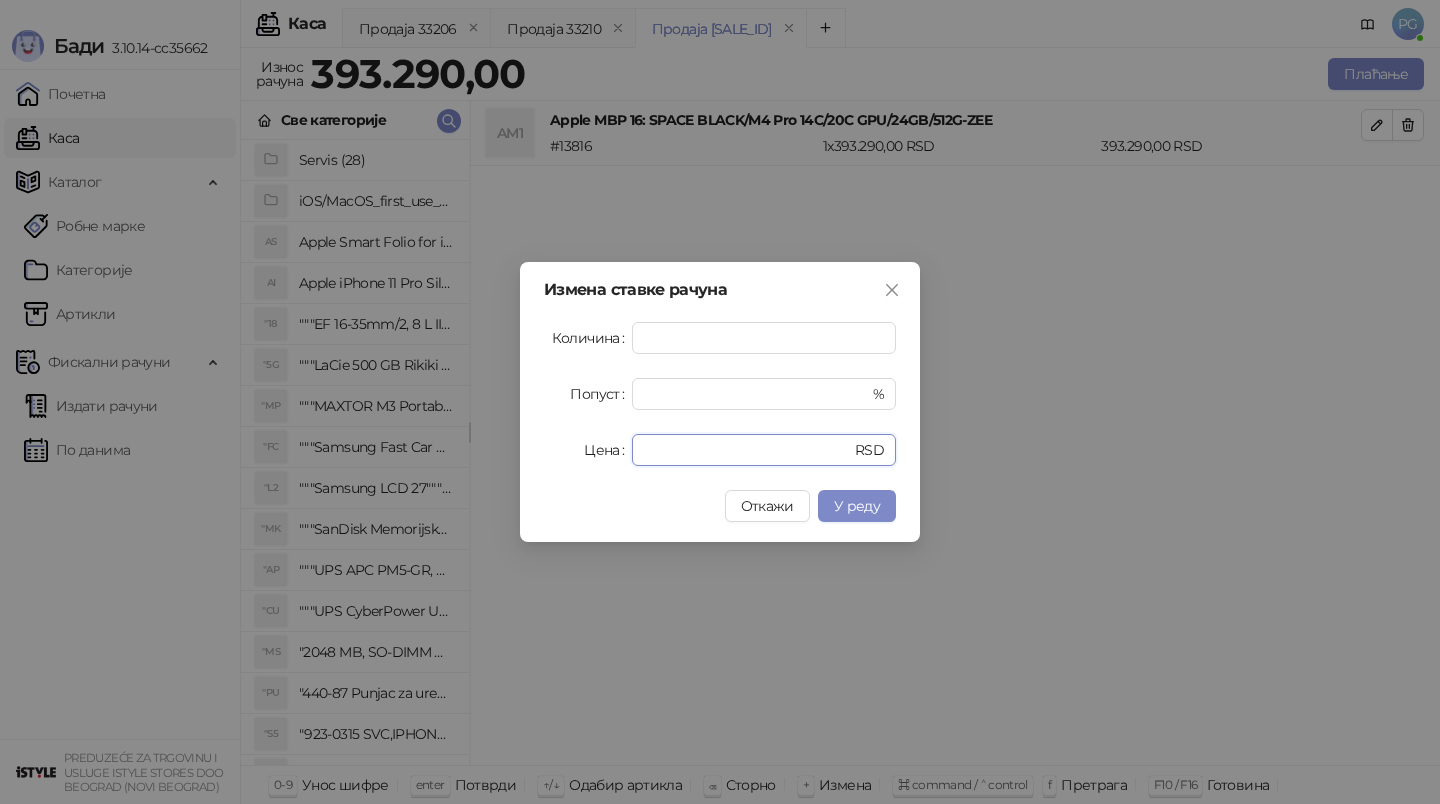 drag, startPoint x: 716, startPoint y: 444, endPoint x: 561, endPoint y: 444, distance: 155 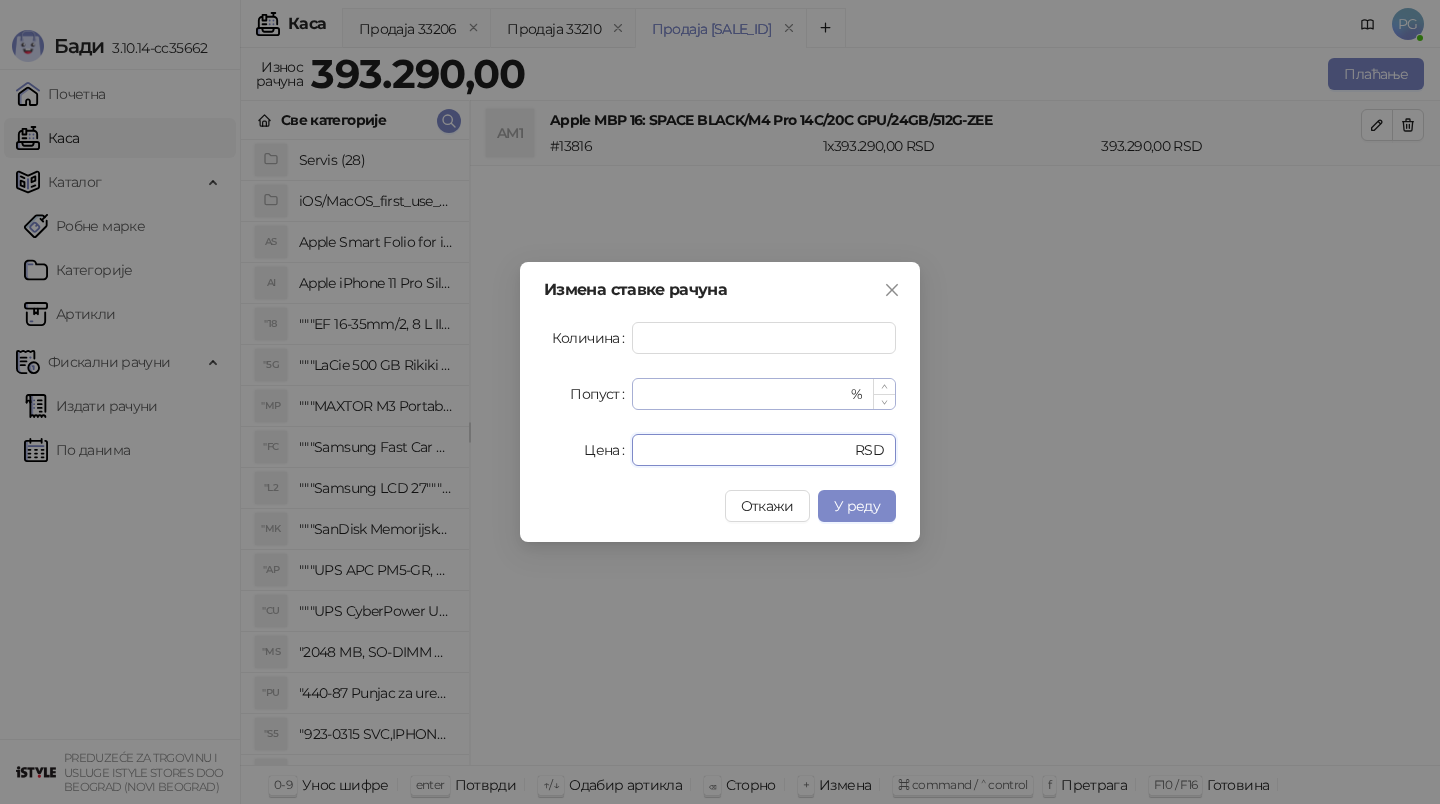 type on "******" 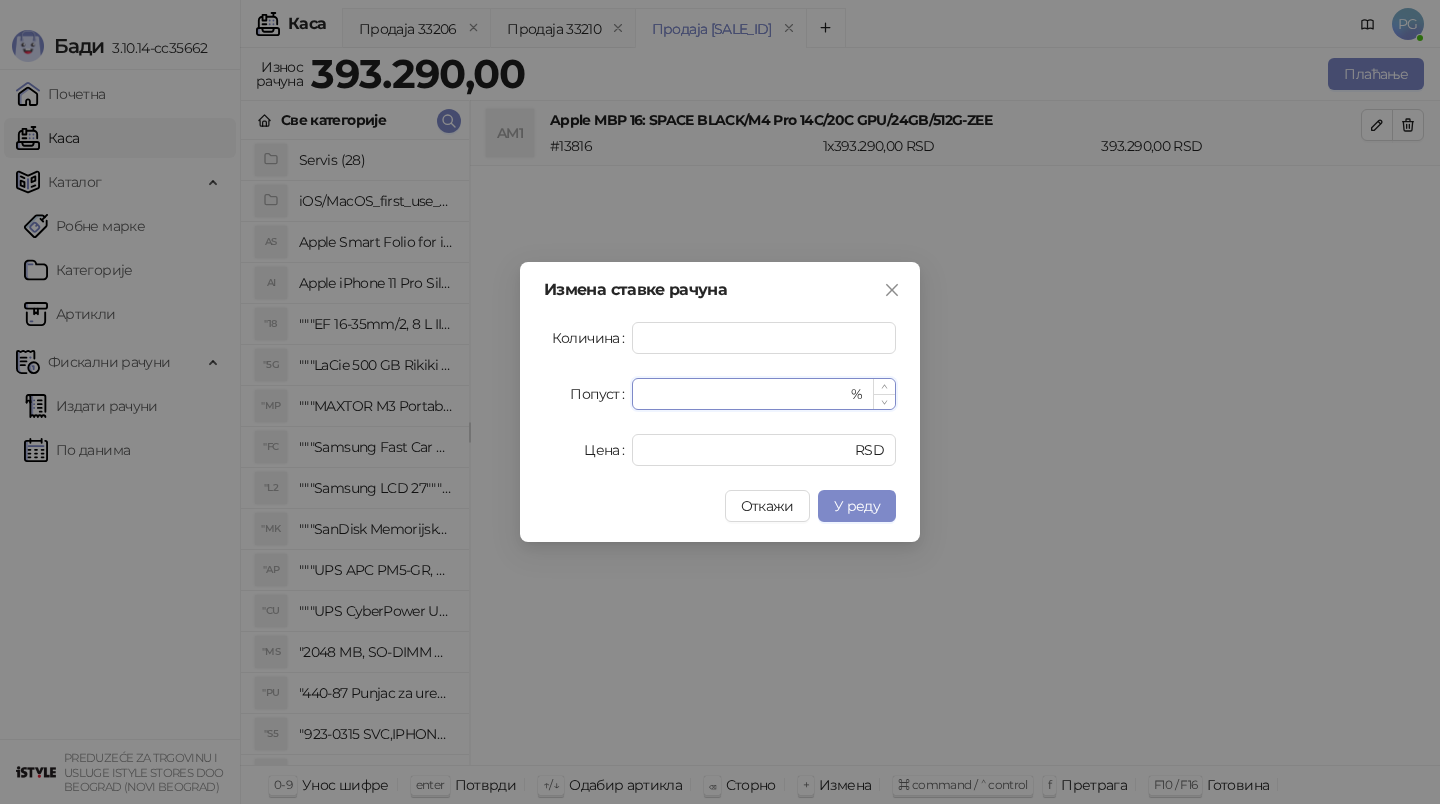 click on "*" at bounding box center [745, 394] 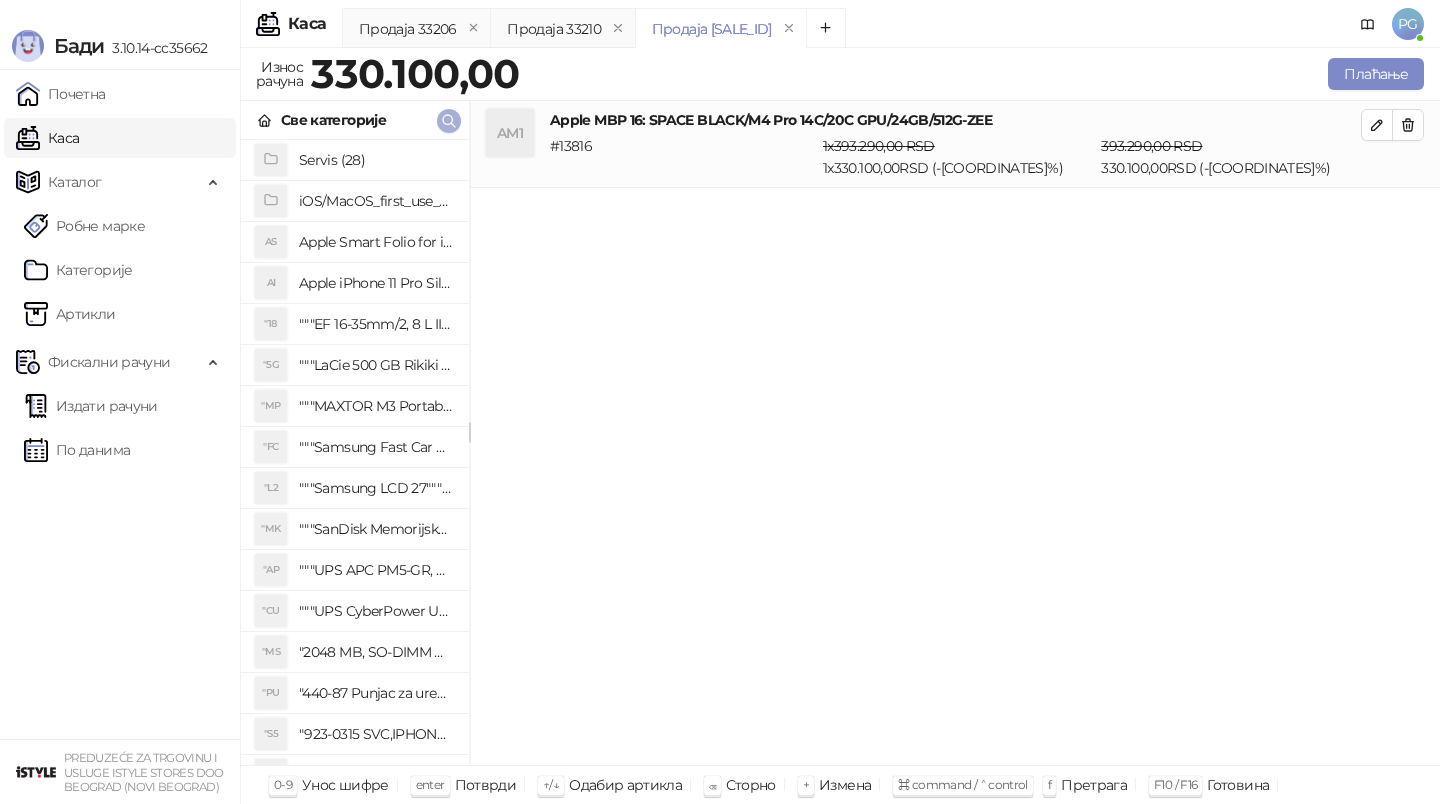 click at bounding box center (449, 121) 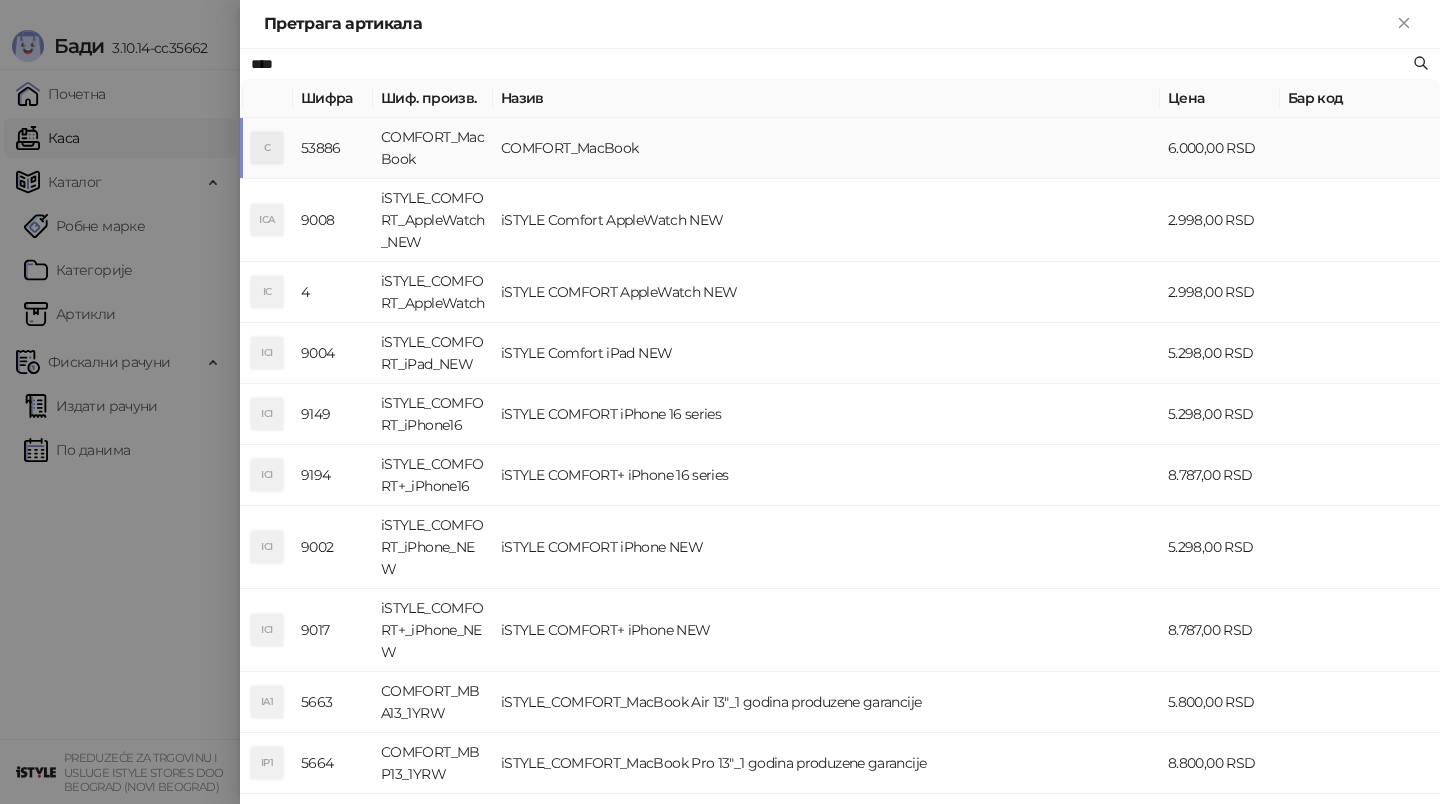 click on "COMFORT_MacBook" at bounding box center (826, 148) 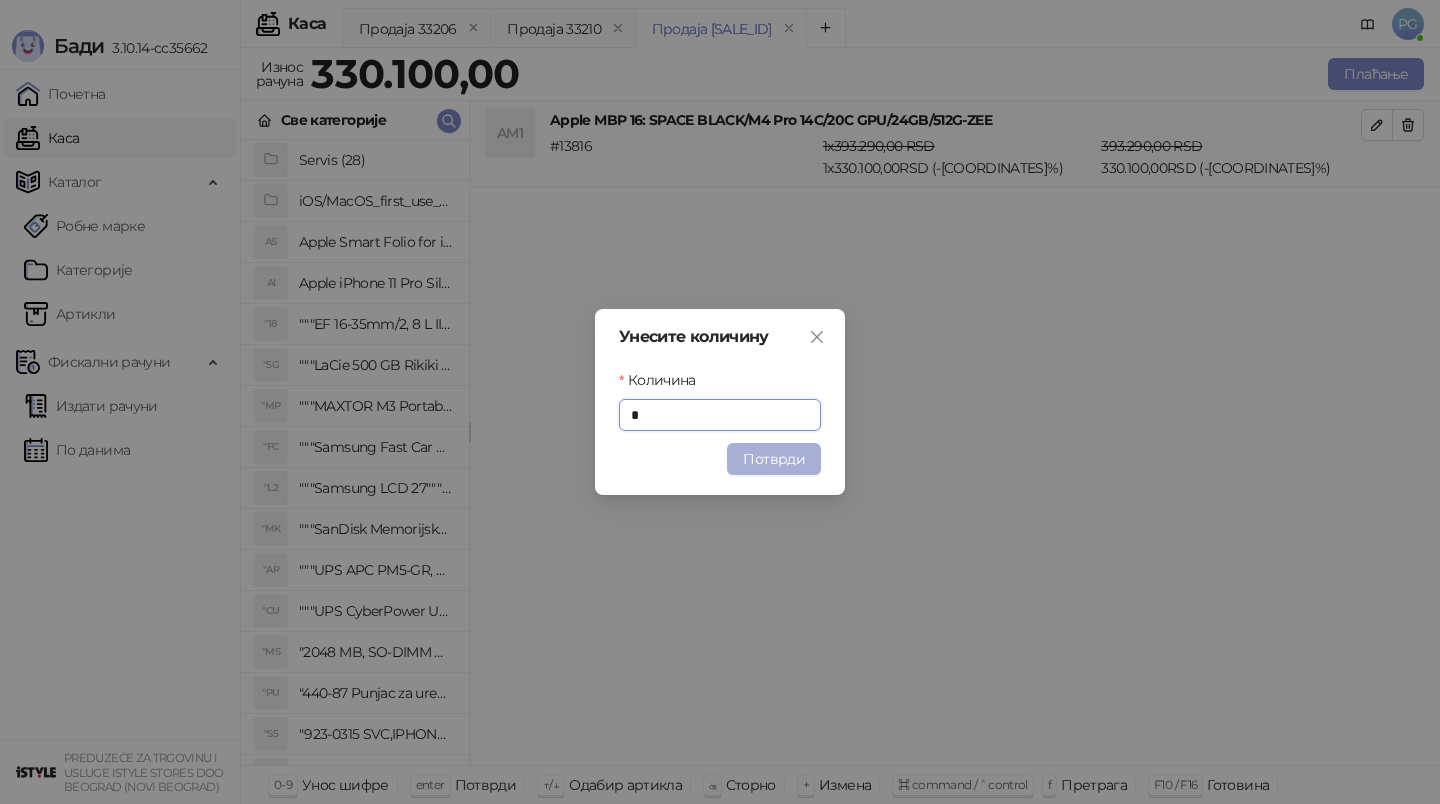 click on "Потврди" at bounding box center [774, 459] 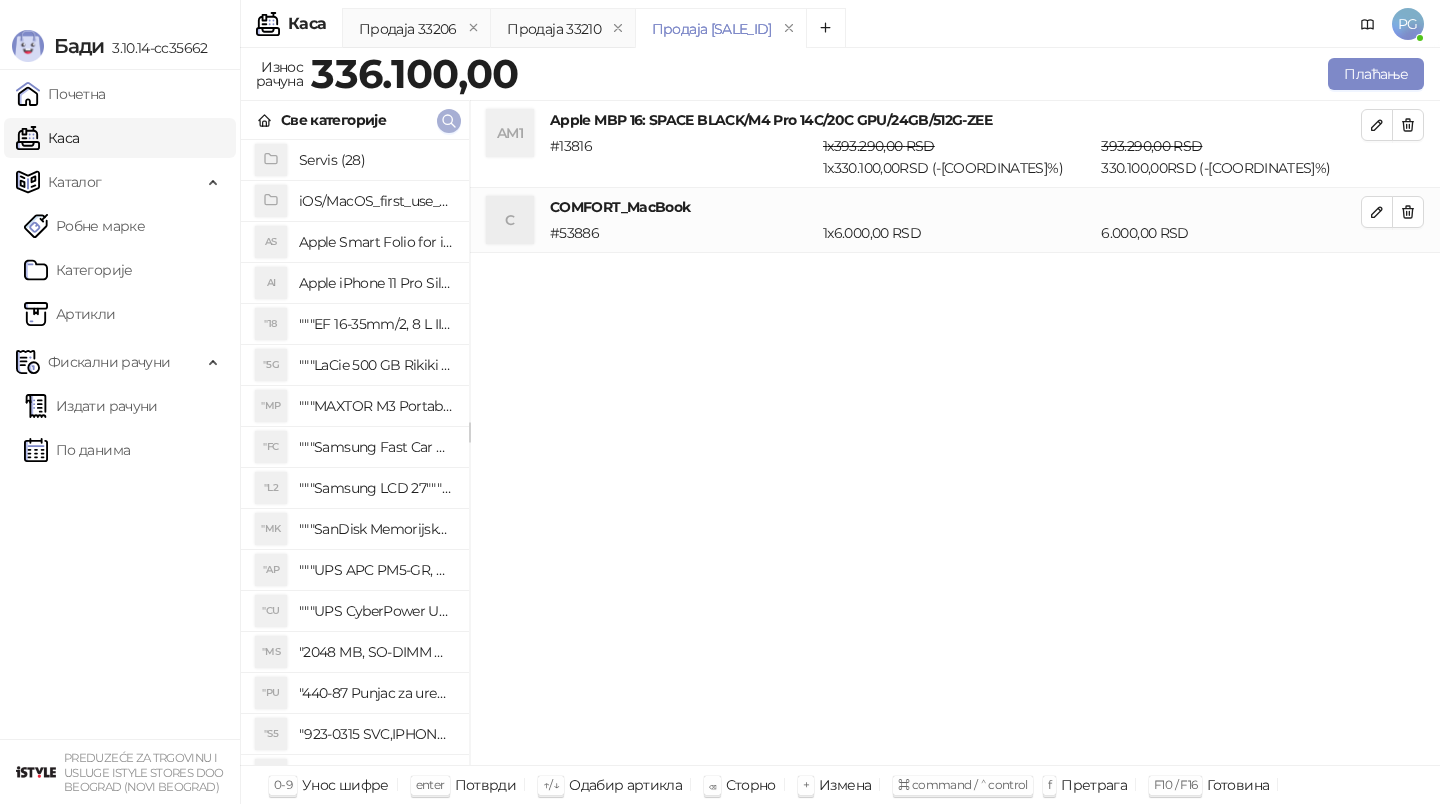 click 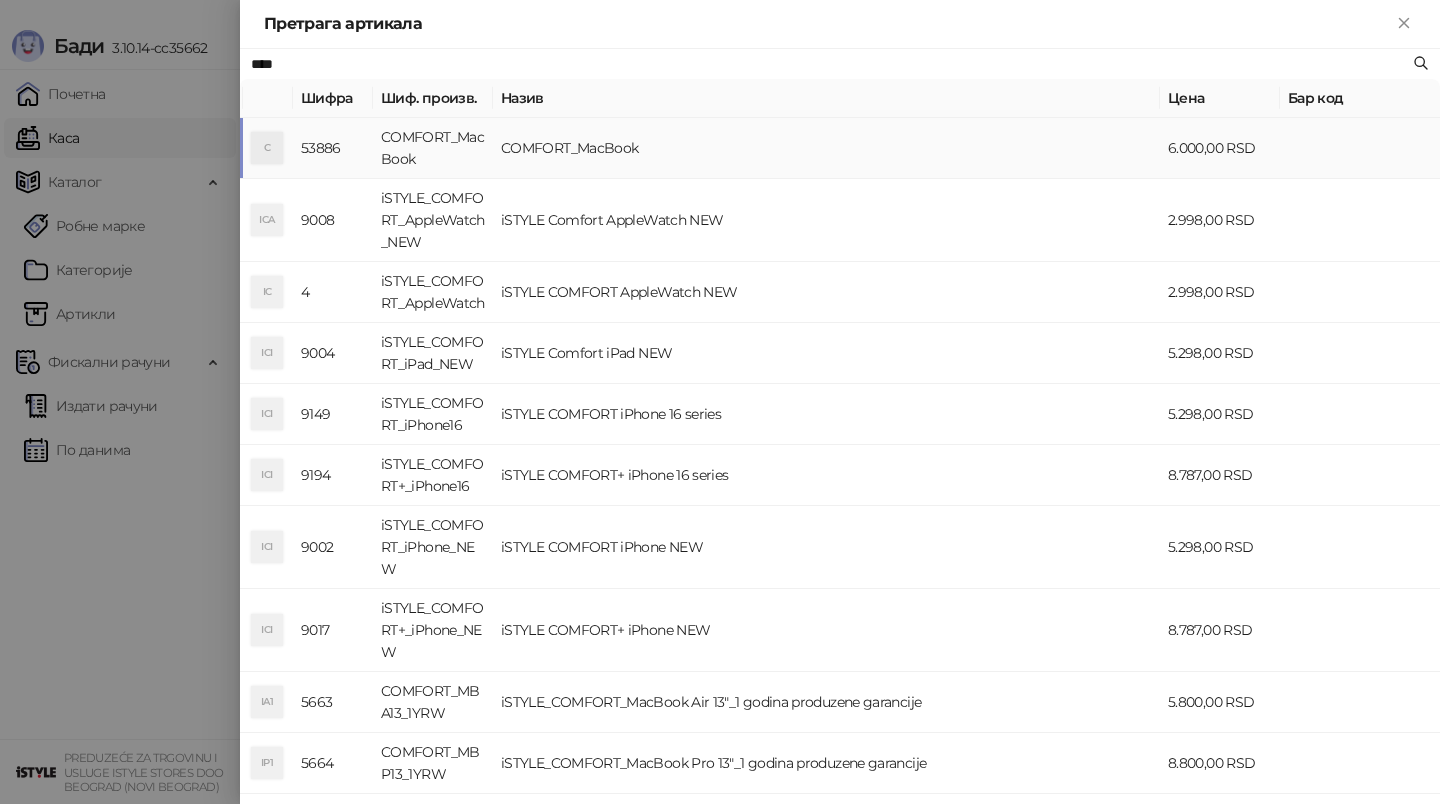 paste on "**********" 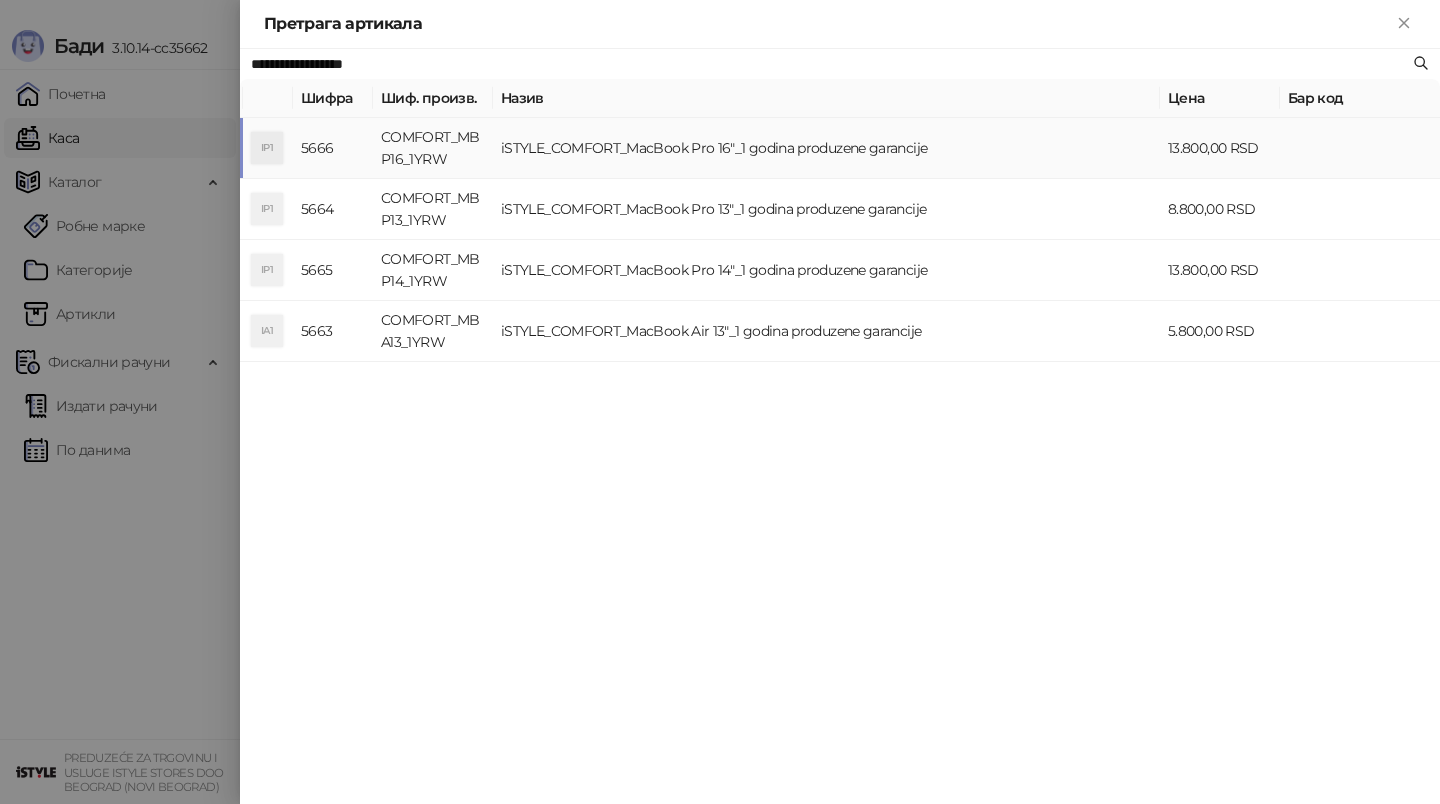 click on "iSTYLE_COMFORT_MacBook Pro 16"_1 godina produzene garancije" at bounding box center [826, 148] 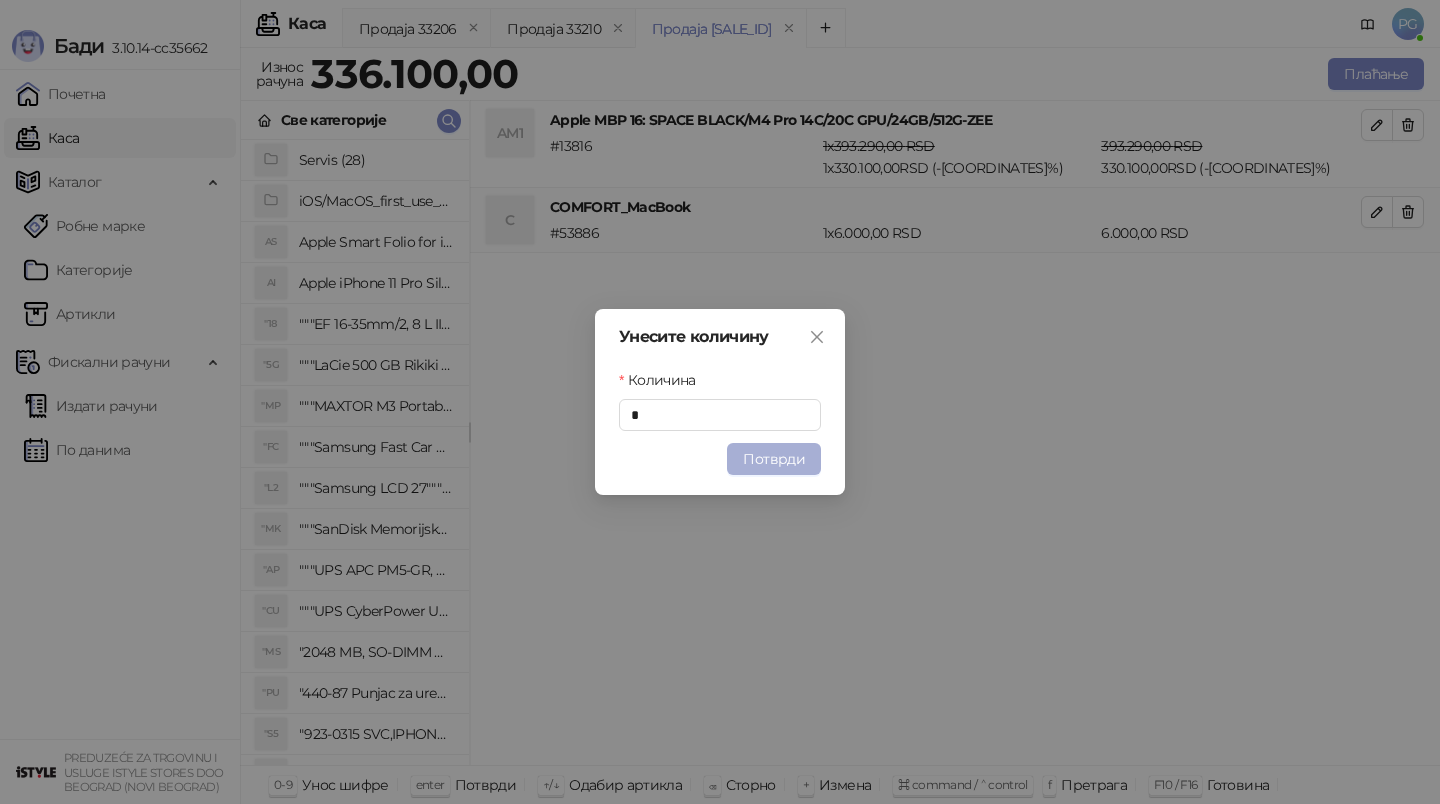 click on "Потврди" at bounding box center [774, 459] 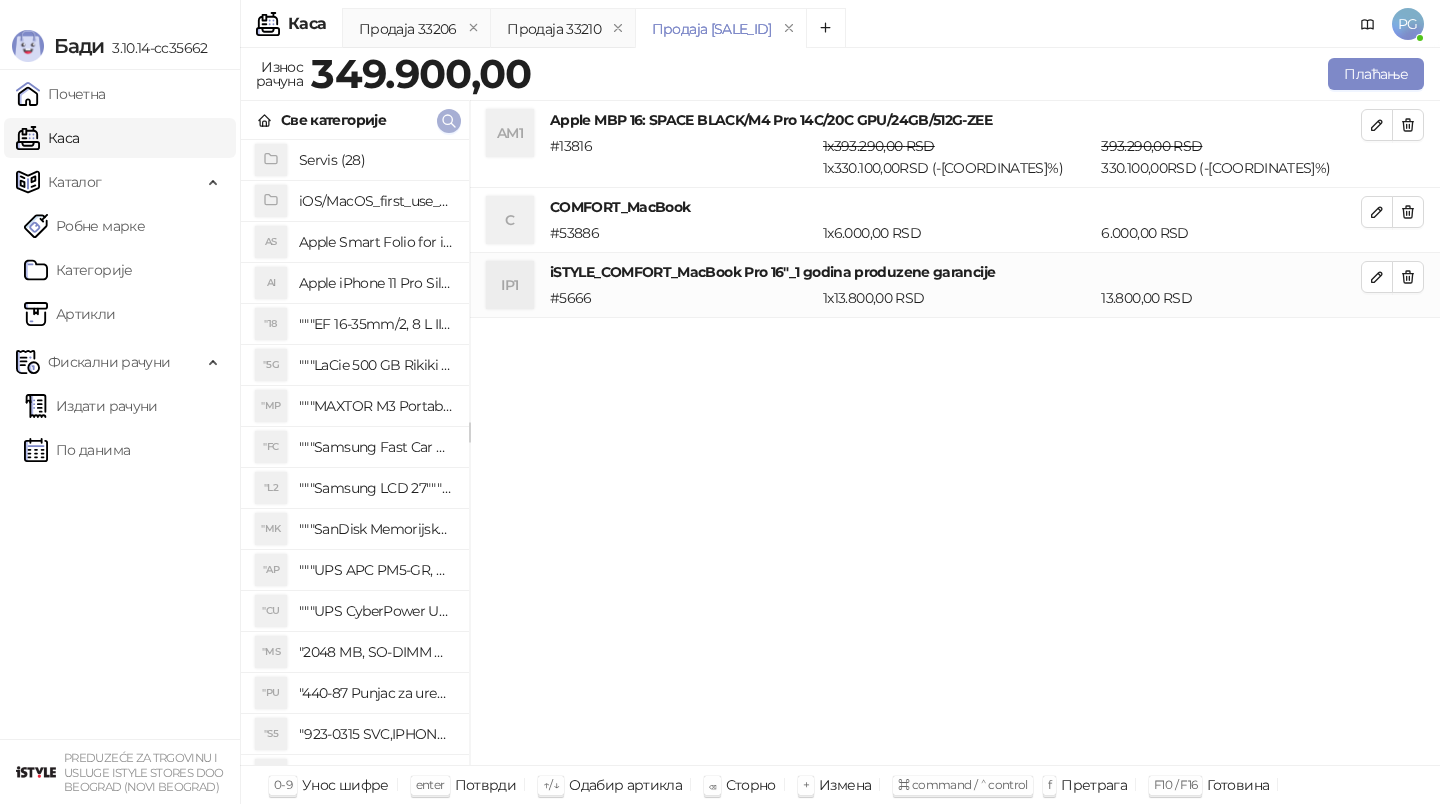 click 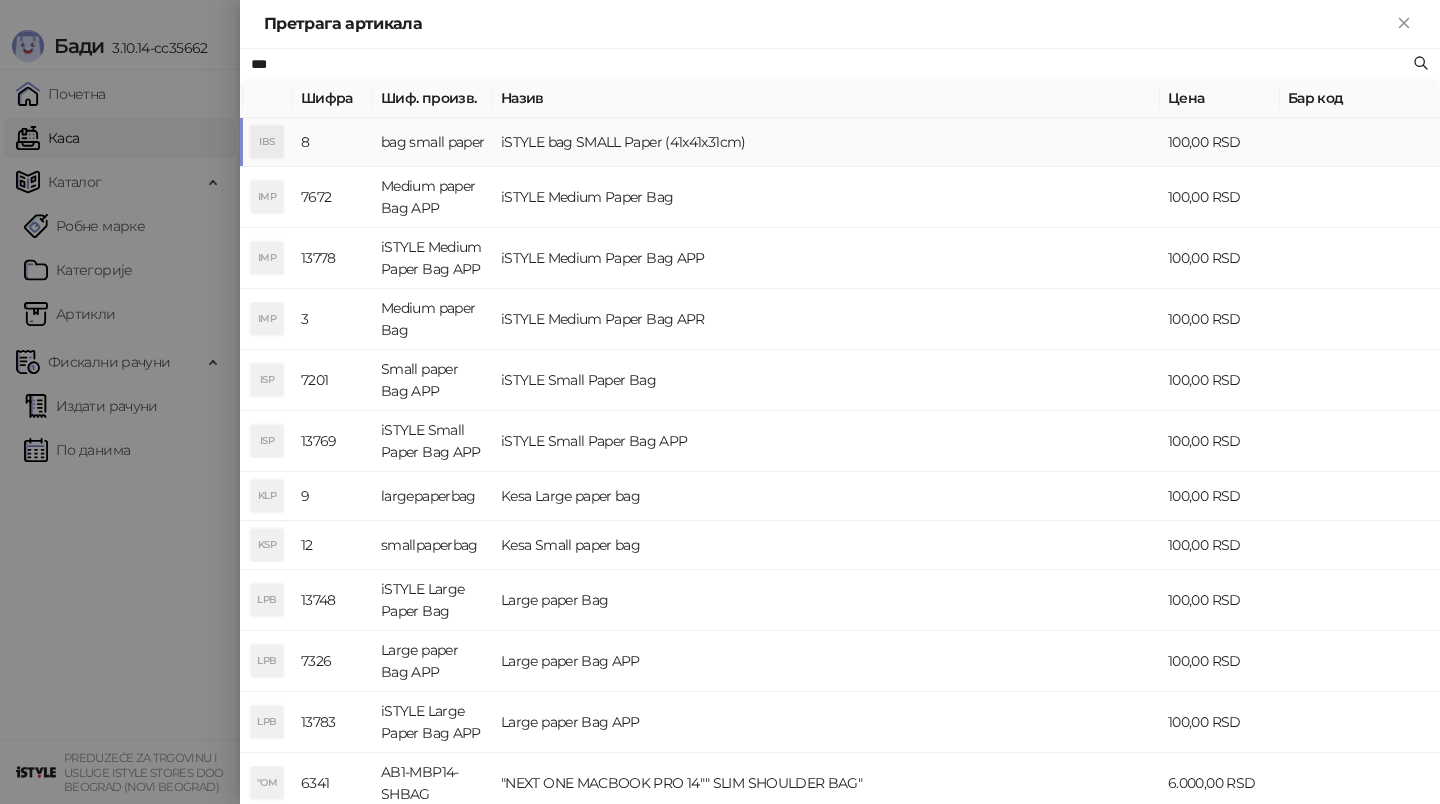 type on "***" 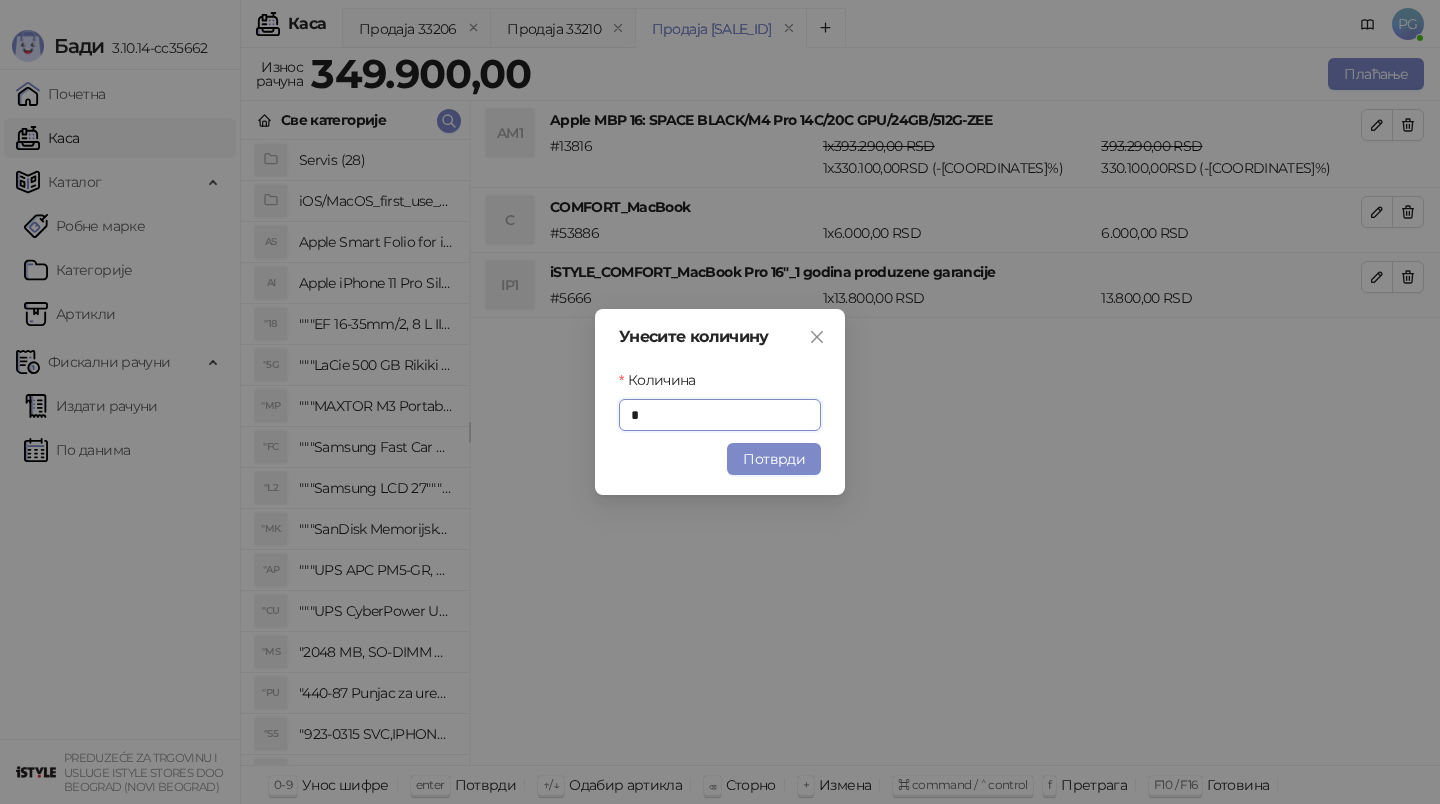 click on "Потврди" at bounding box center [774, 459] 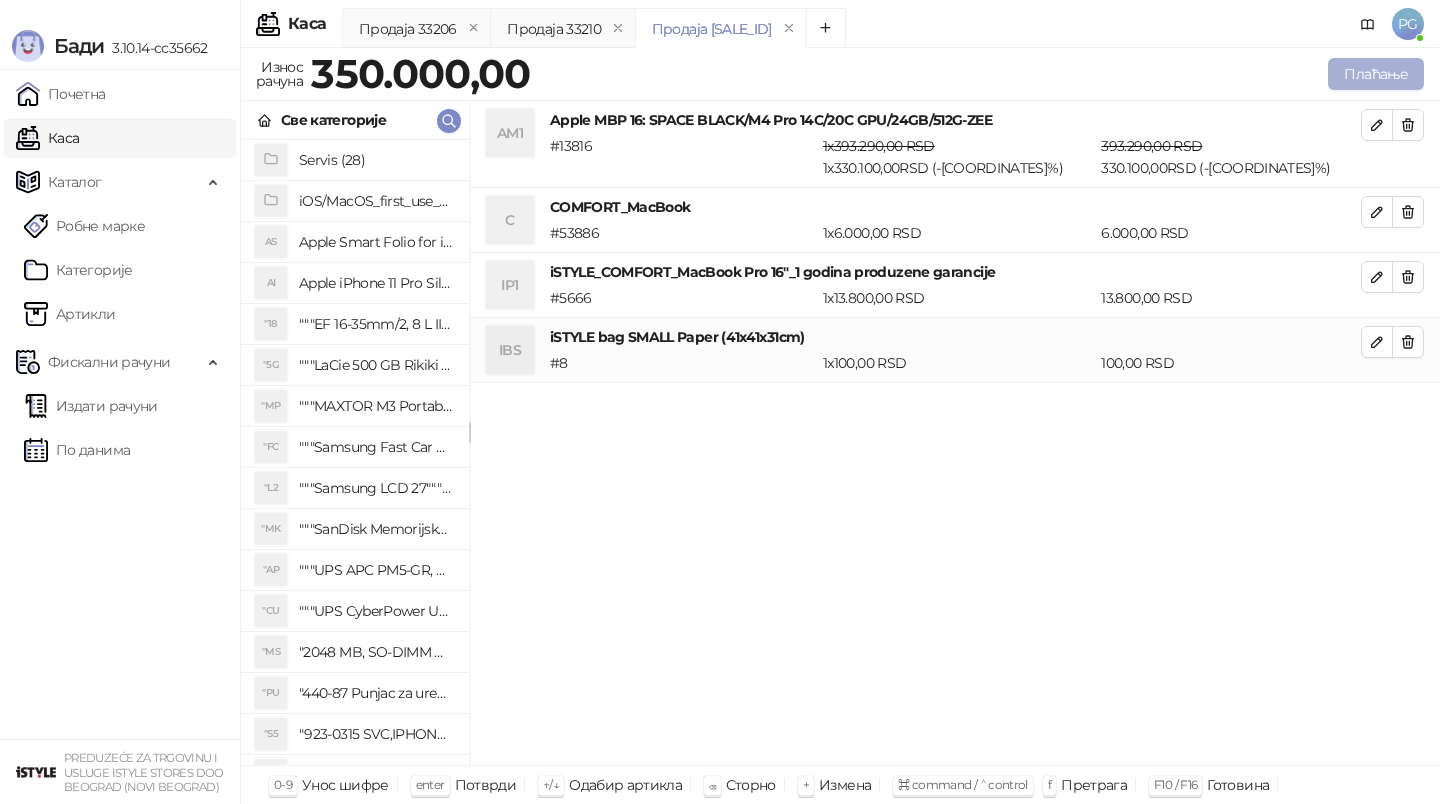 click on "Плаћање" at bounding box center (1376, 74) 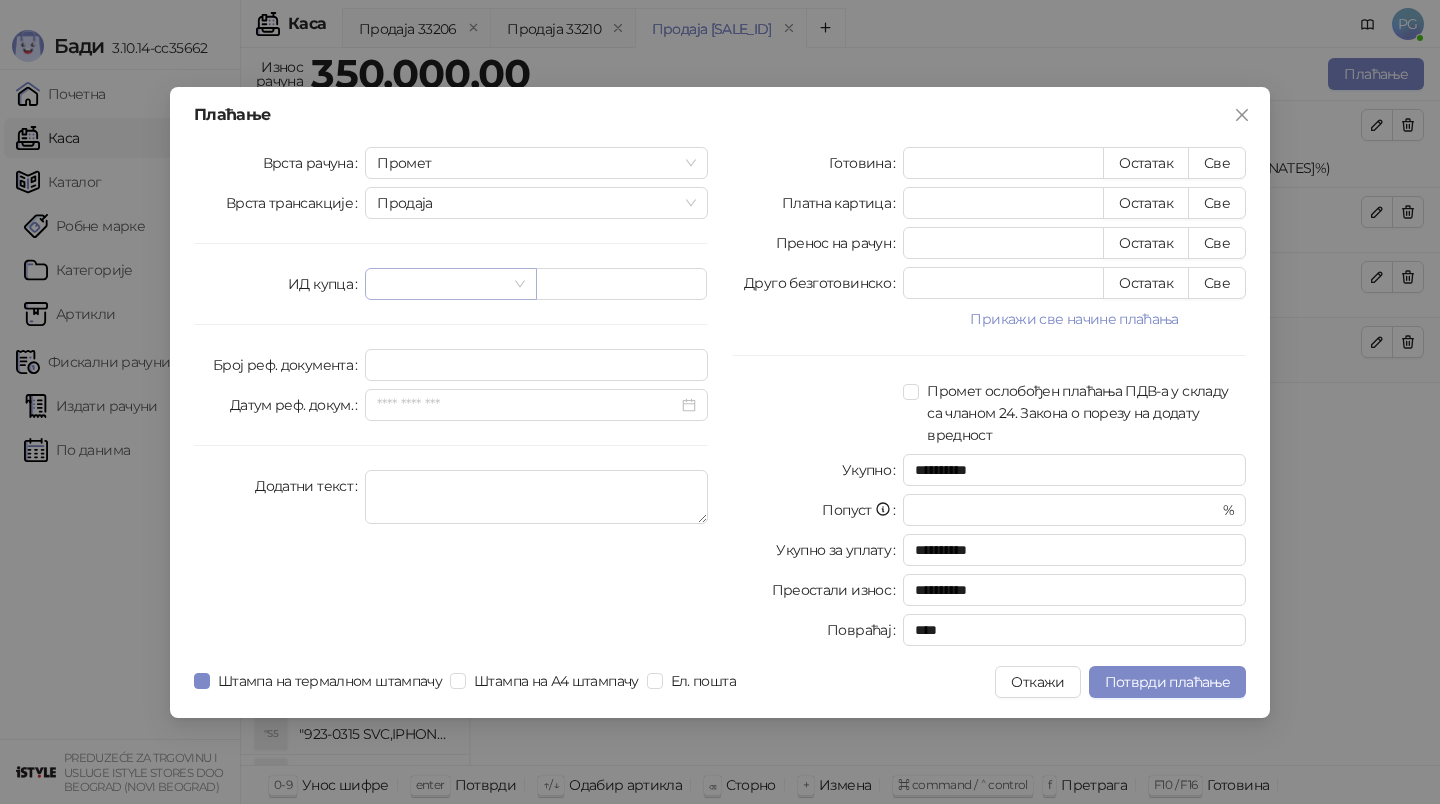 click at bounding box center [441, 284] 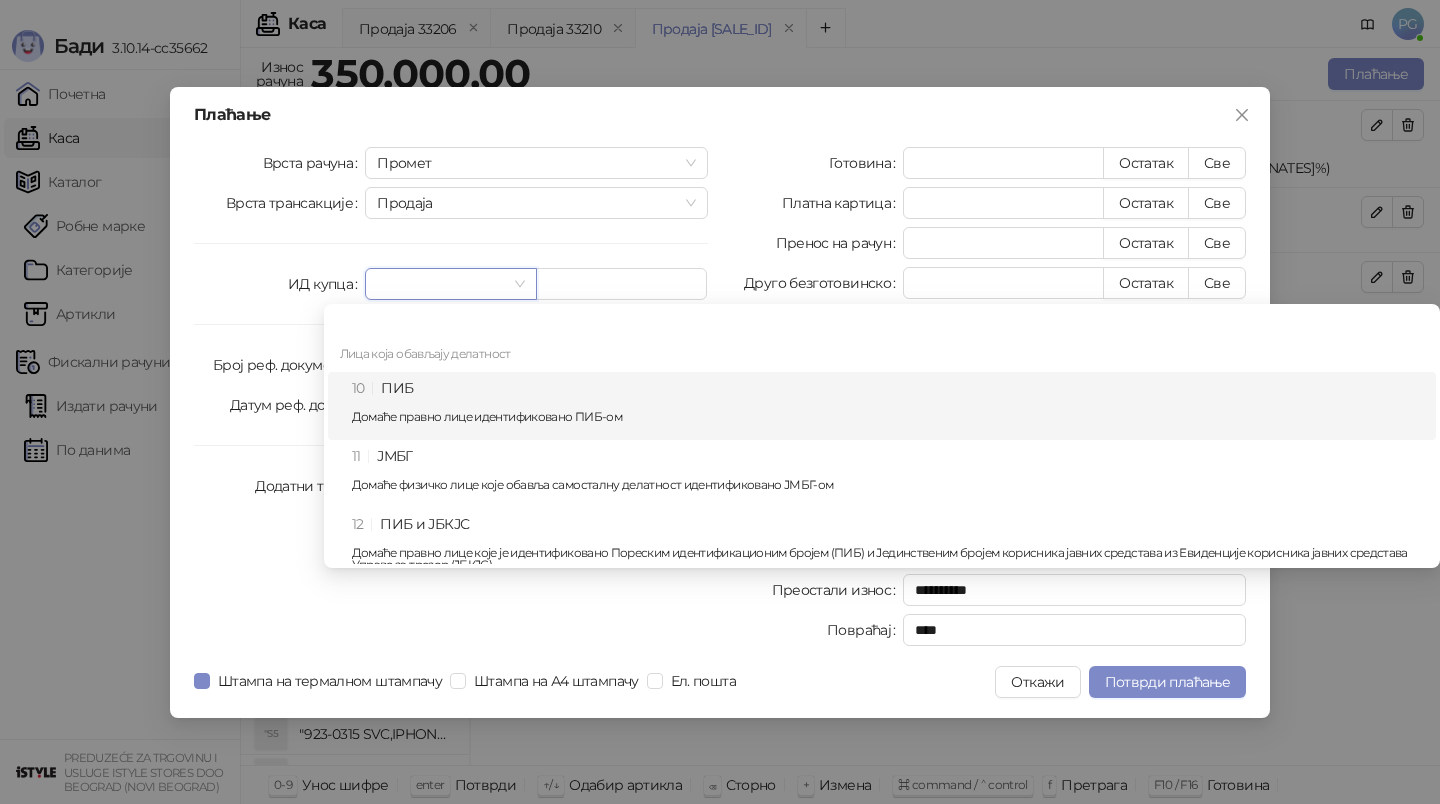click on "Домаће правно лице идентификовано ПИБ-ом" at bounding box center [888, 417] 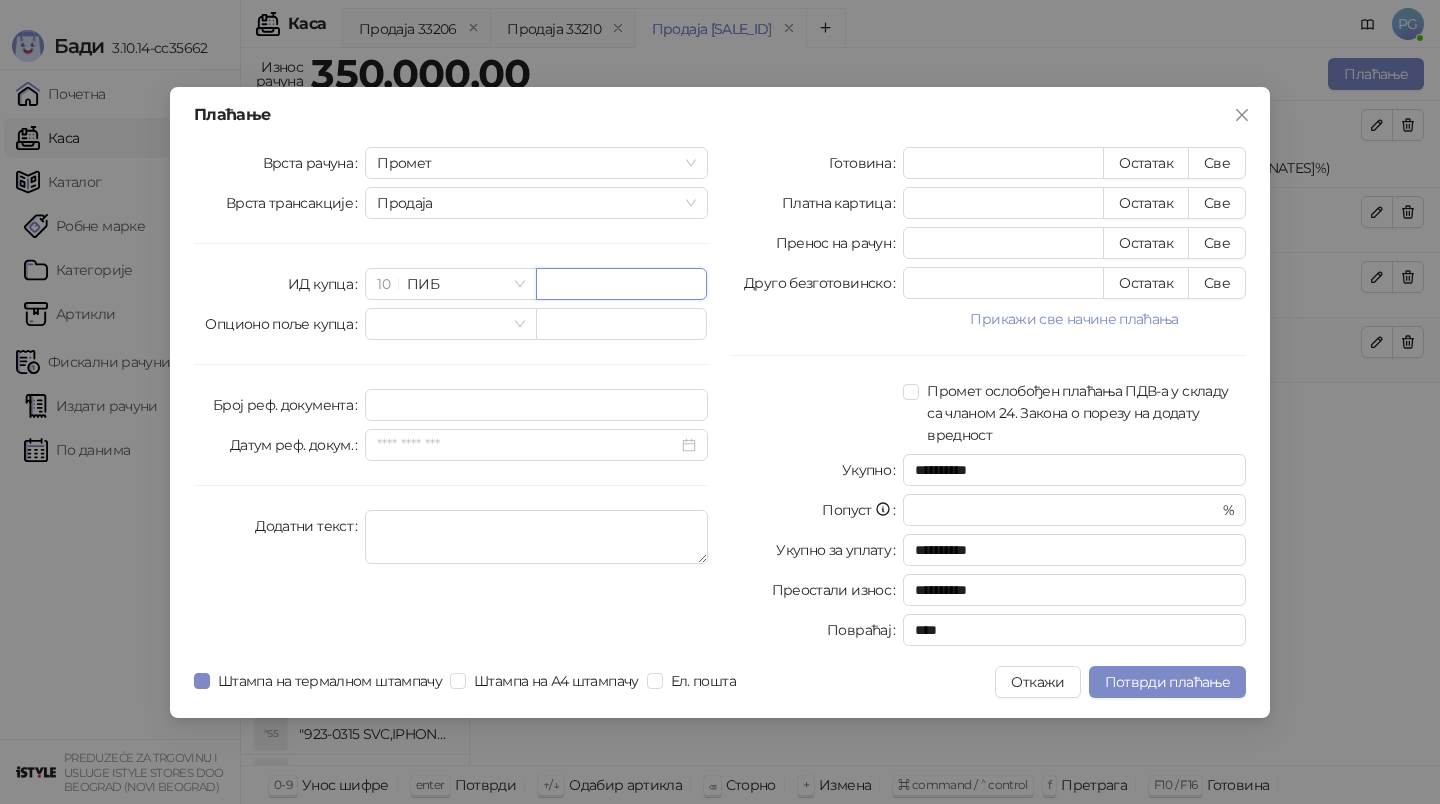 paste on "*********" 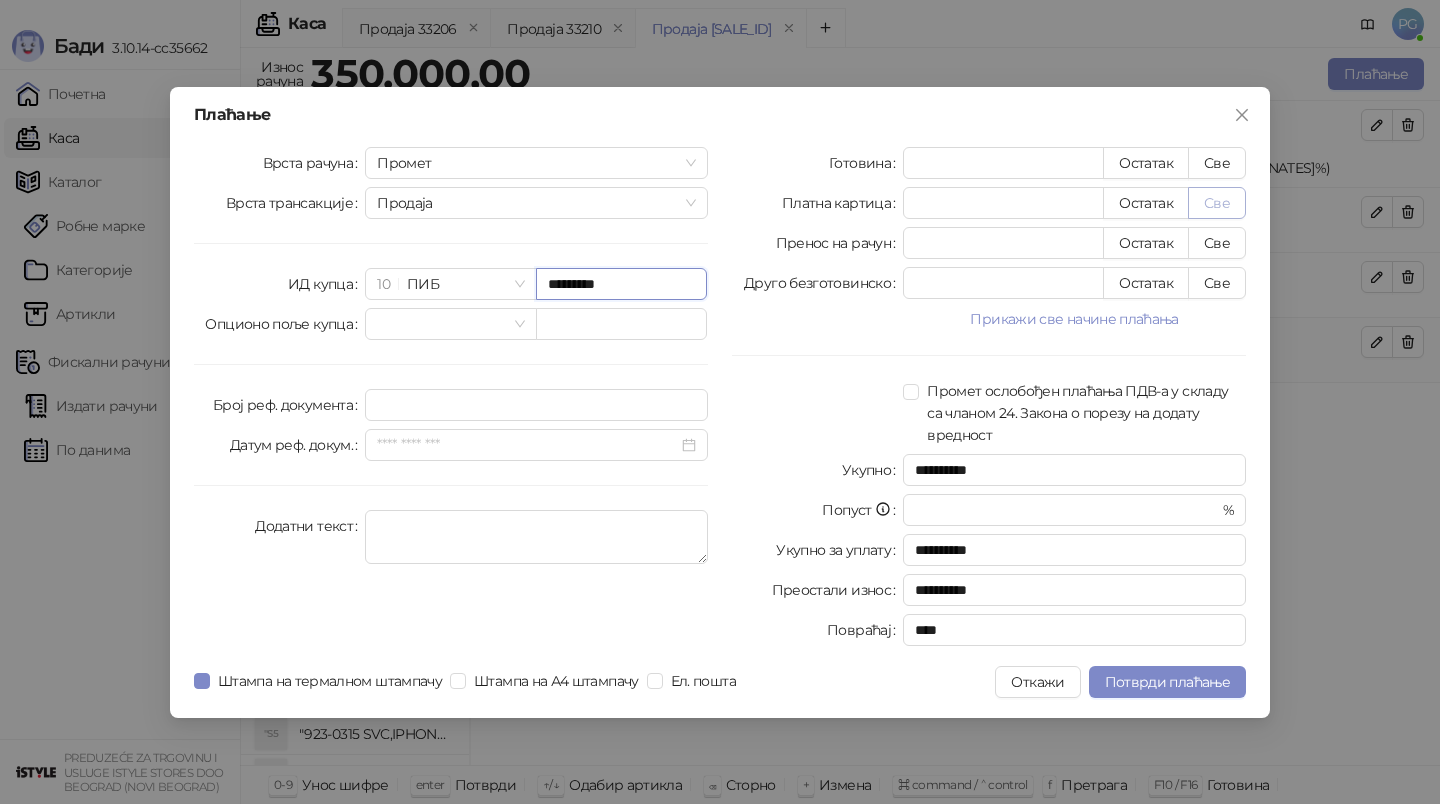 type on "*********" 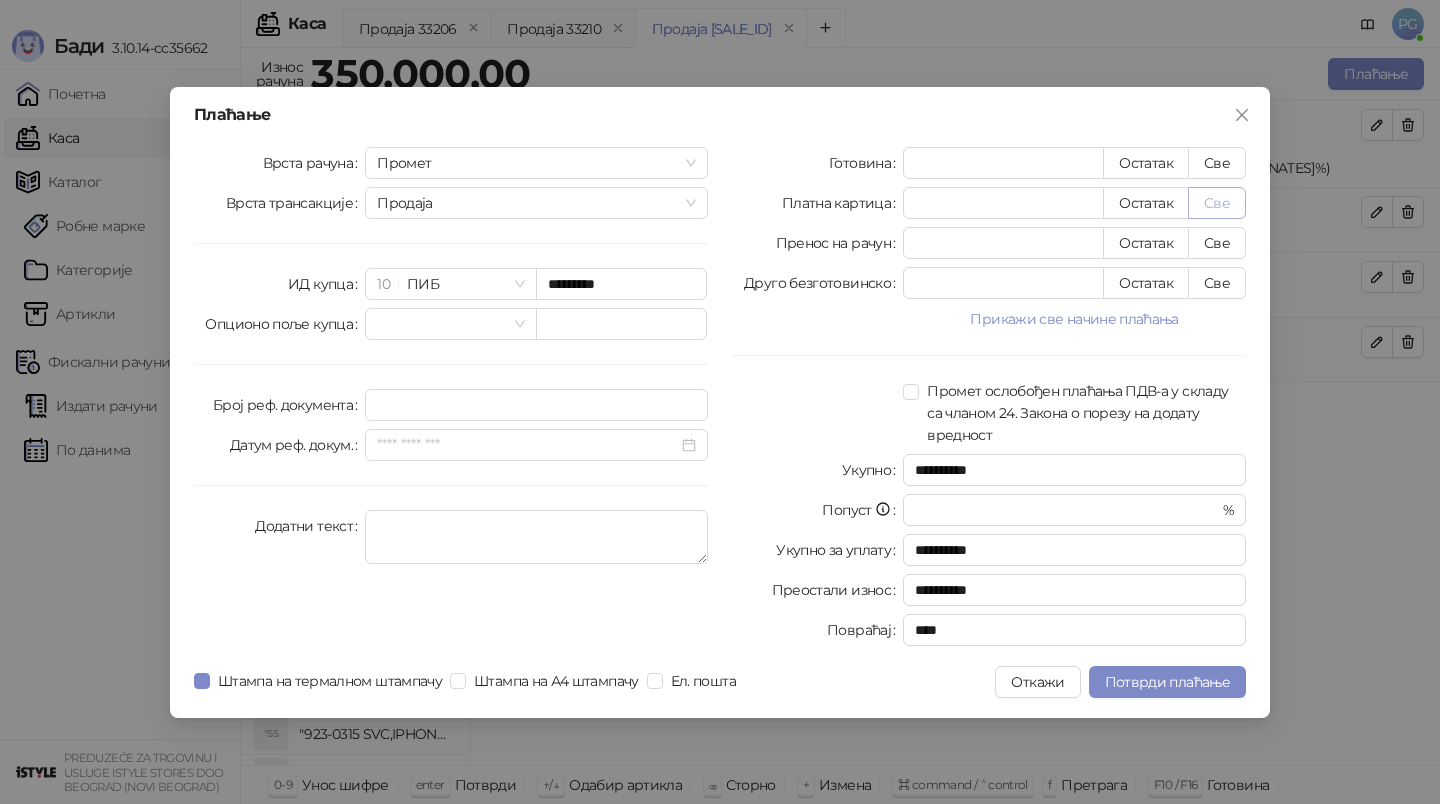 click on "Све" at bounding box center [1217, 203] 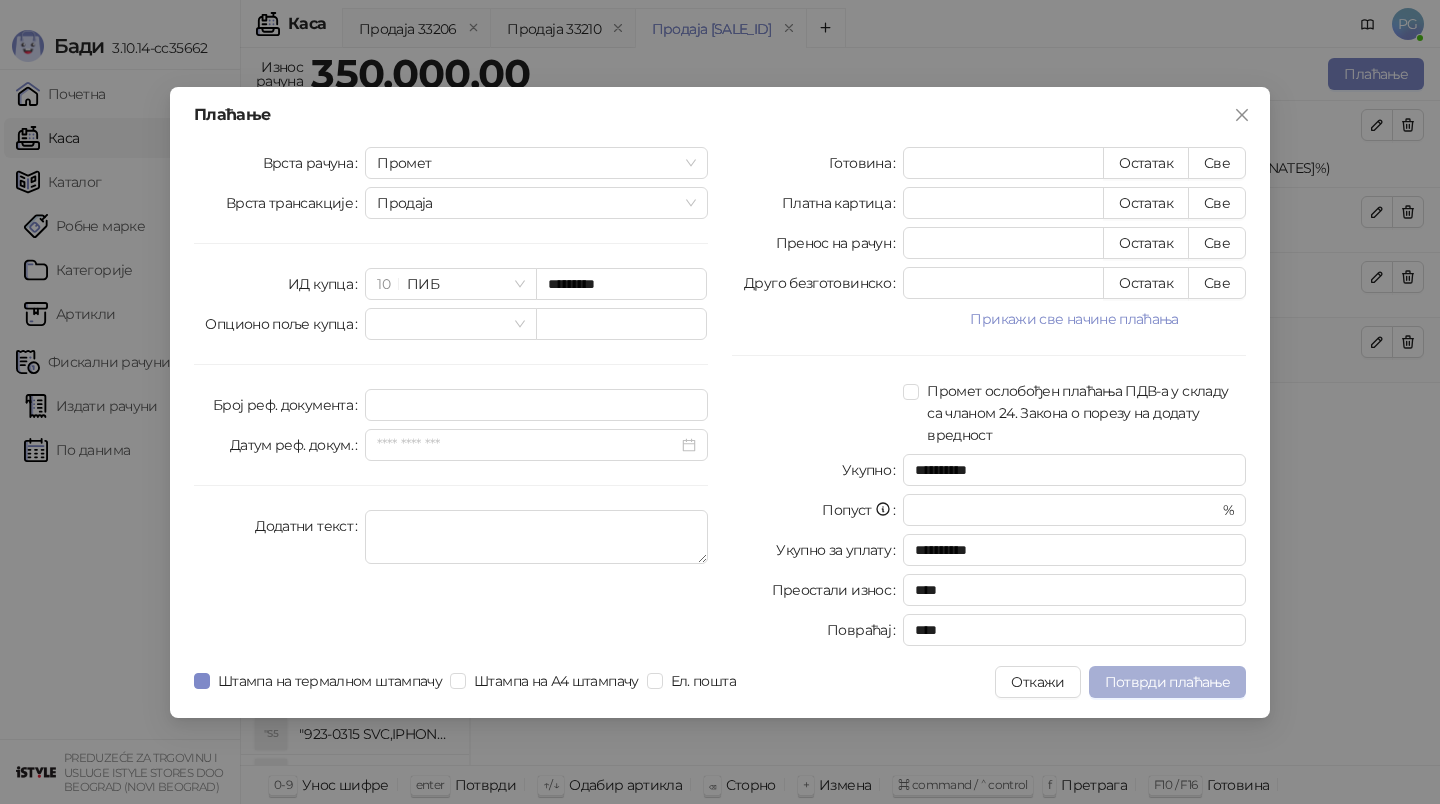 click on "Потврди плаћање" at bounding box center [1167, 682] 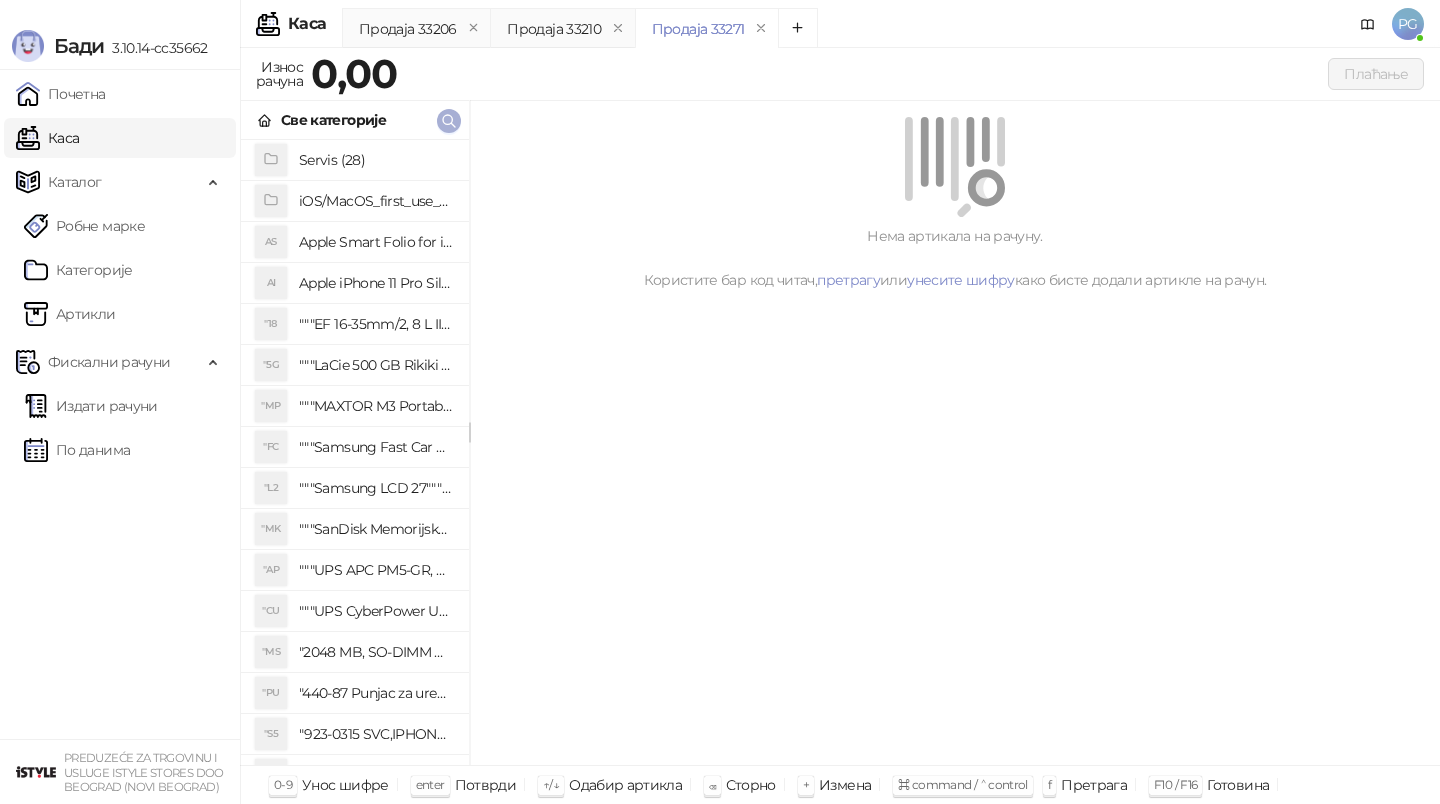 click 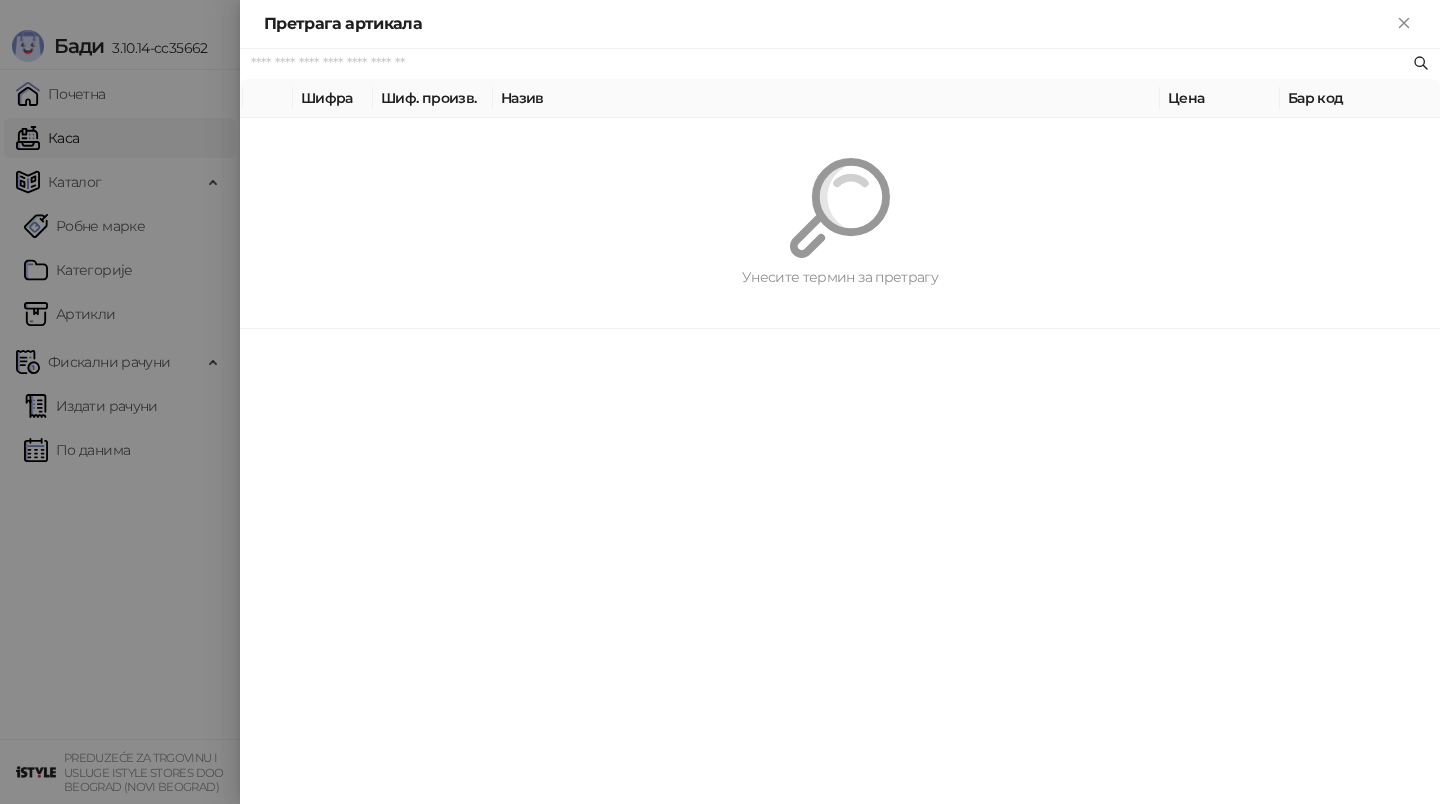 paste on "*********" 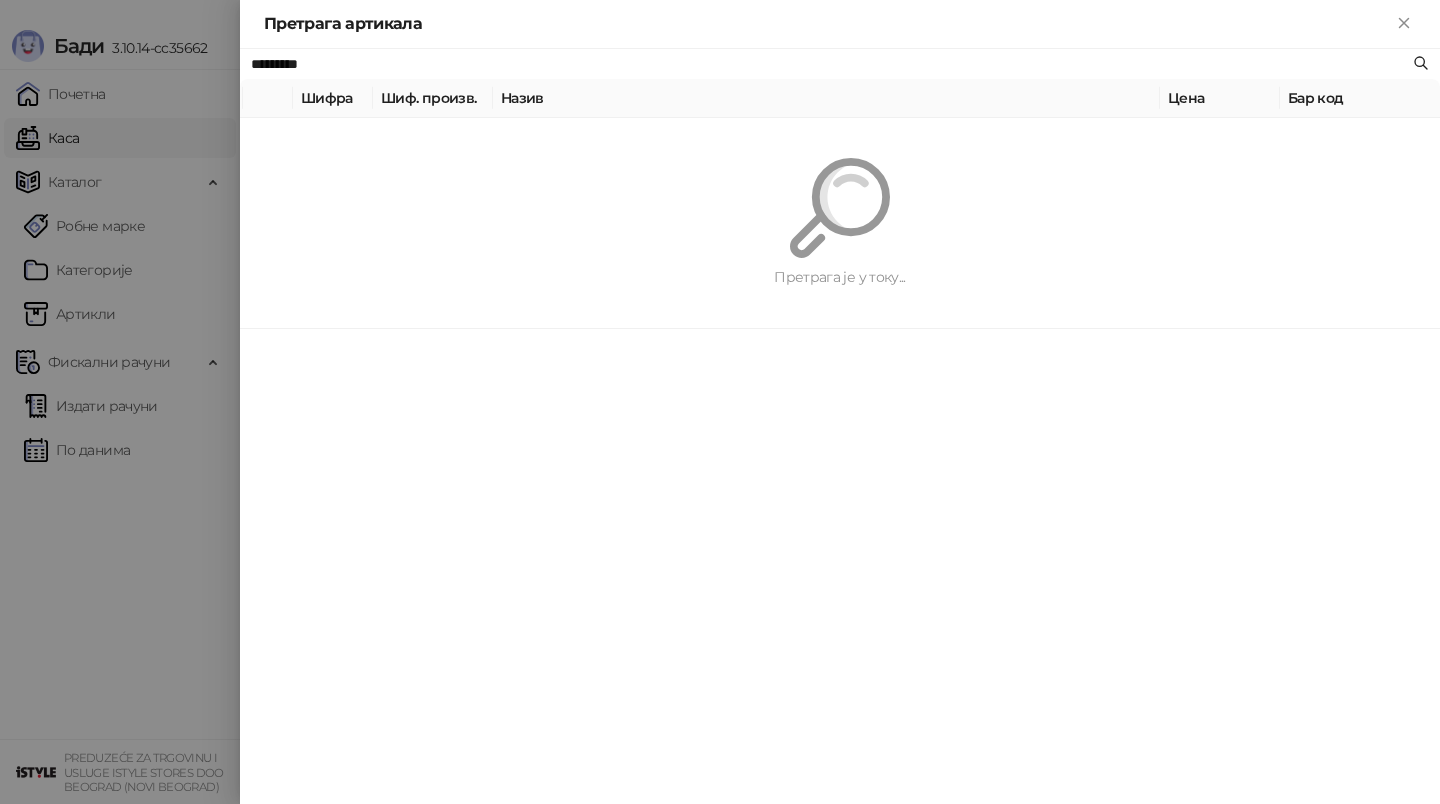 type on "*********" 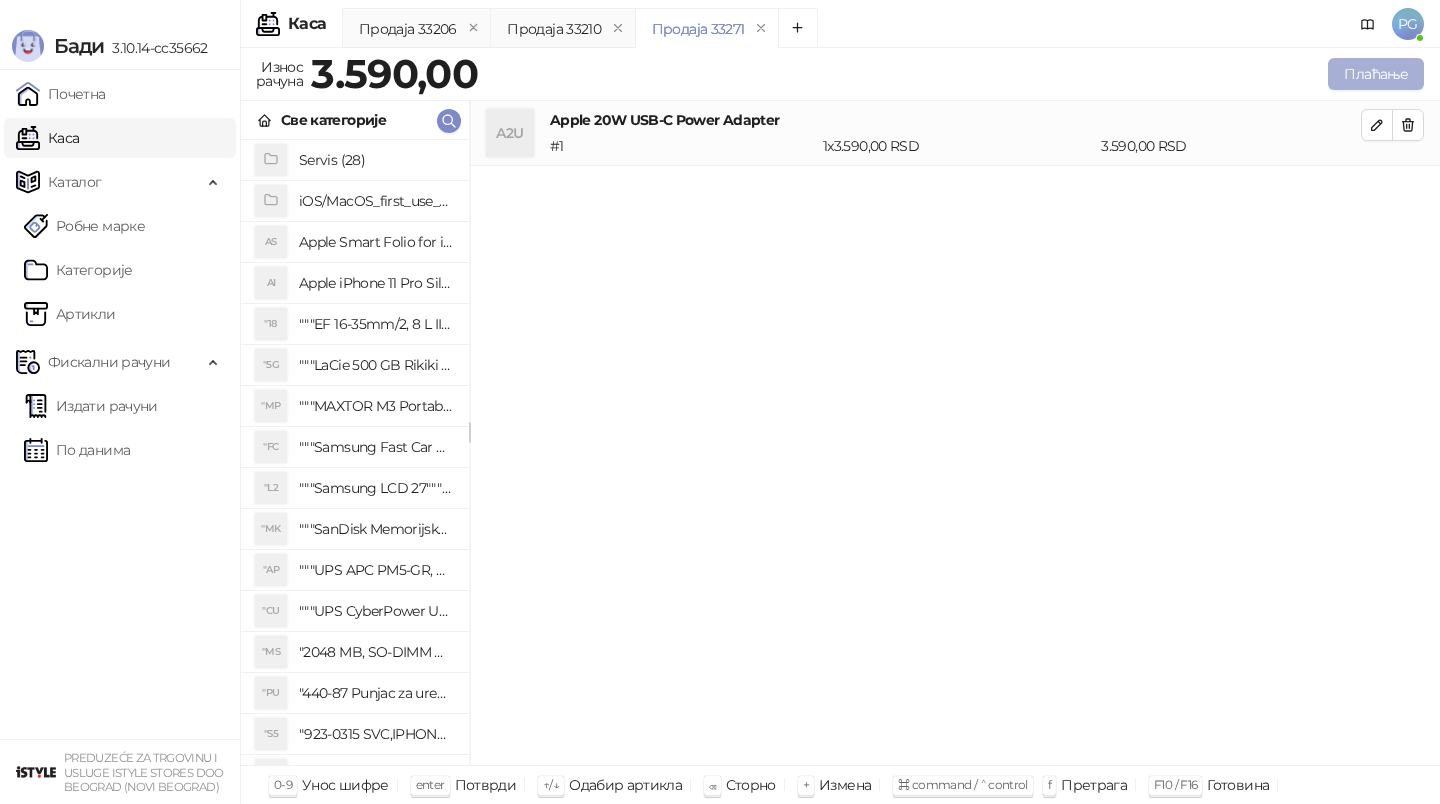 click on "Плаћање" at bounding box center (1376, 74) 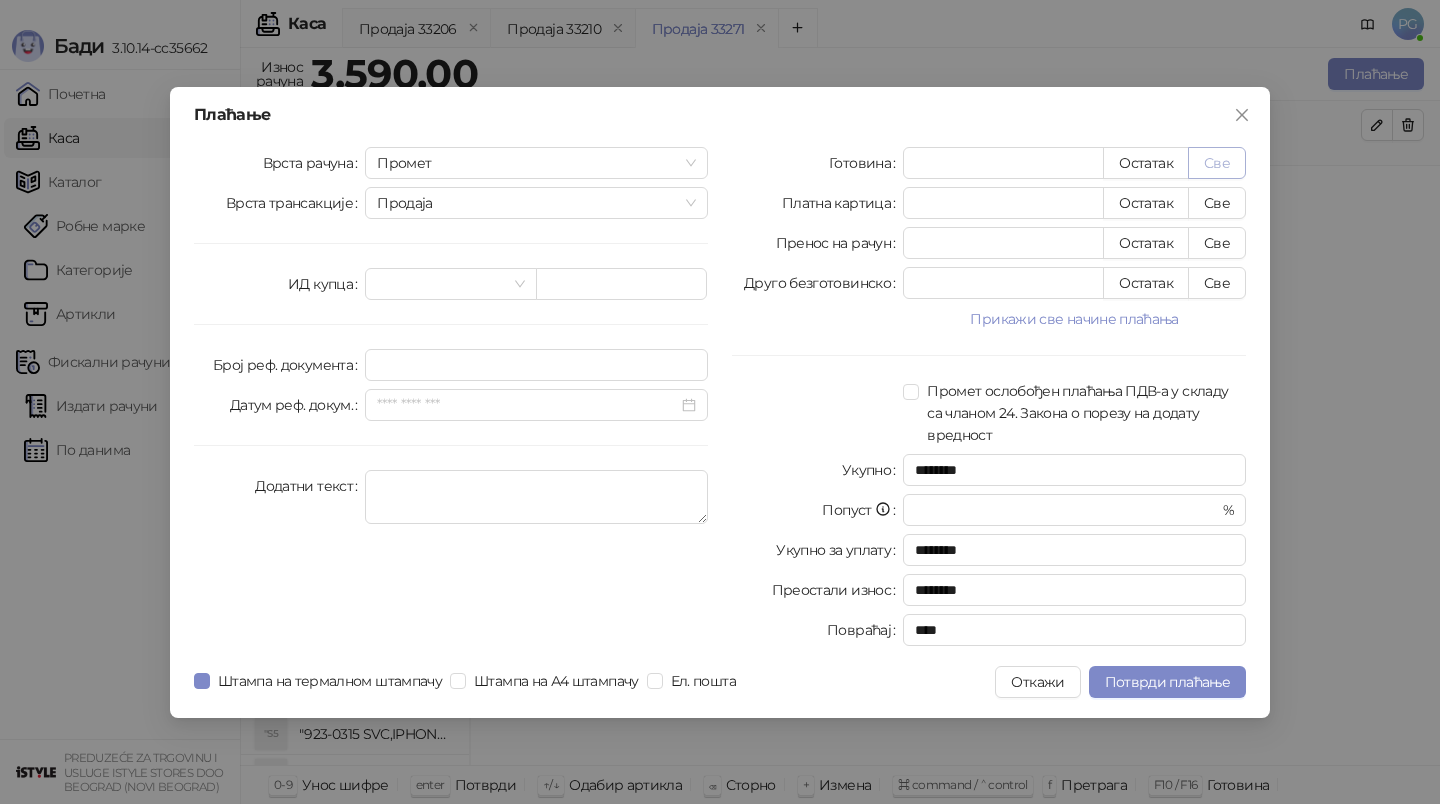 click on "Све" at bounding box center (1217, 163) 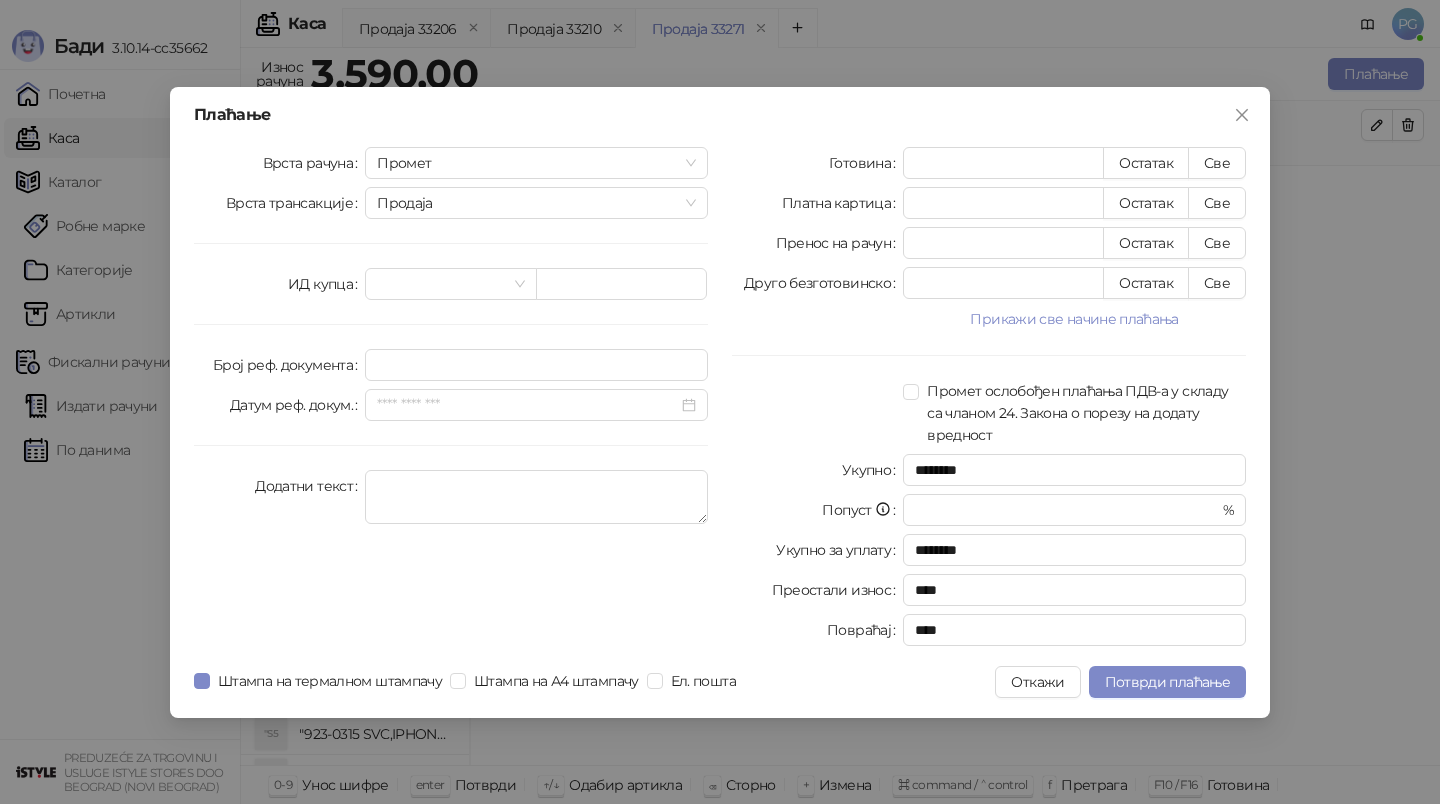 click on "Готовина **** Остатак Све Платна картица * Остатак Све Пренос на рачун * Остатак Све Друго безготовинско * Остатак Све Прикажи све начине плаћања Чек * Остатак Све Ваучер * Остатак Све Инстант плаћање * Остатак Све   Промет ослобођен плаћања ПДВ-а у складу са чланом 24. Закона о порезу на додату вредност Укупно ******** Попуст   * % Укупно за уплату ******** Преостали износ **** Повраћај ****" at bounding box center [989, 400] 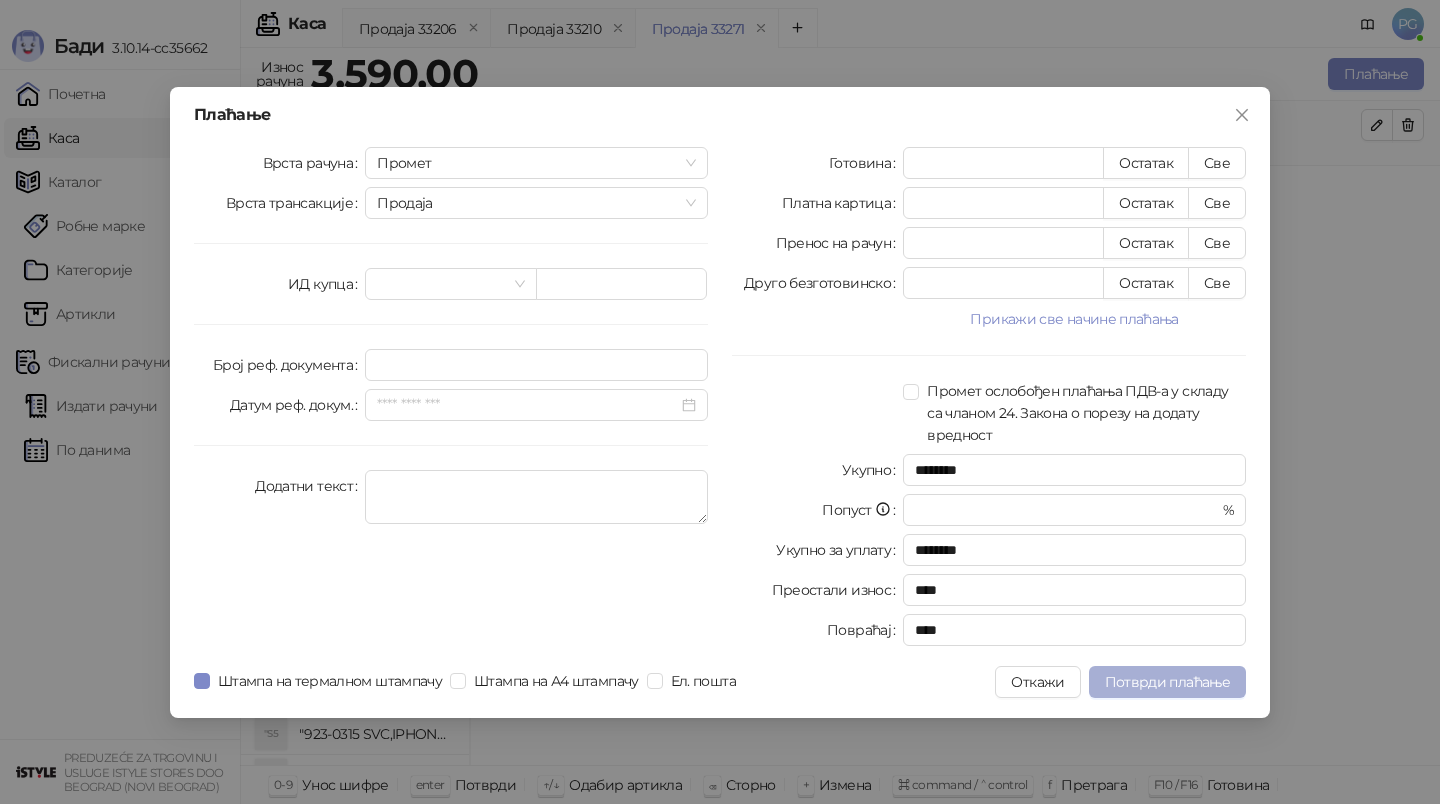 click on "Потврди плаћање" at bounding box center (1167, 682) 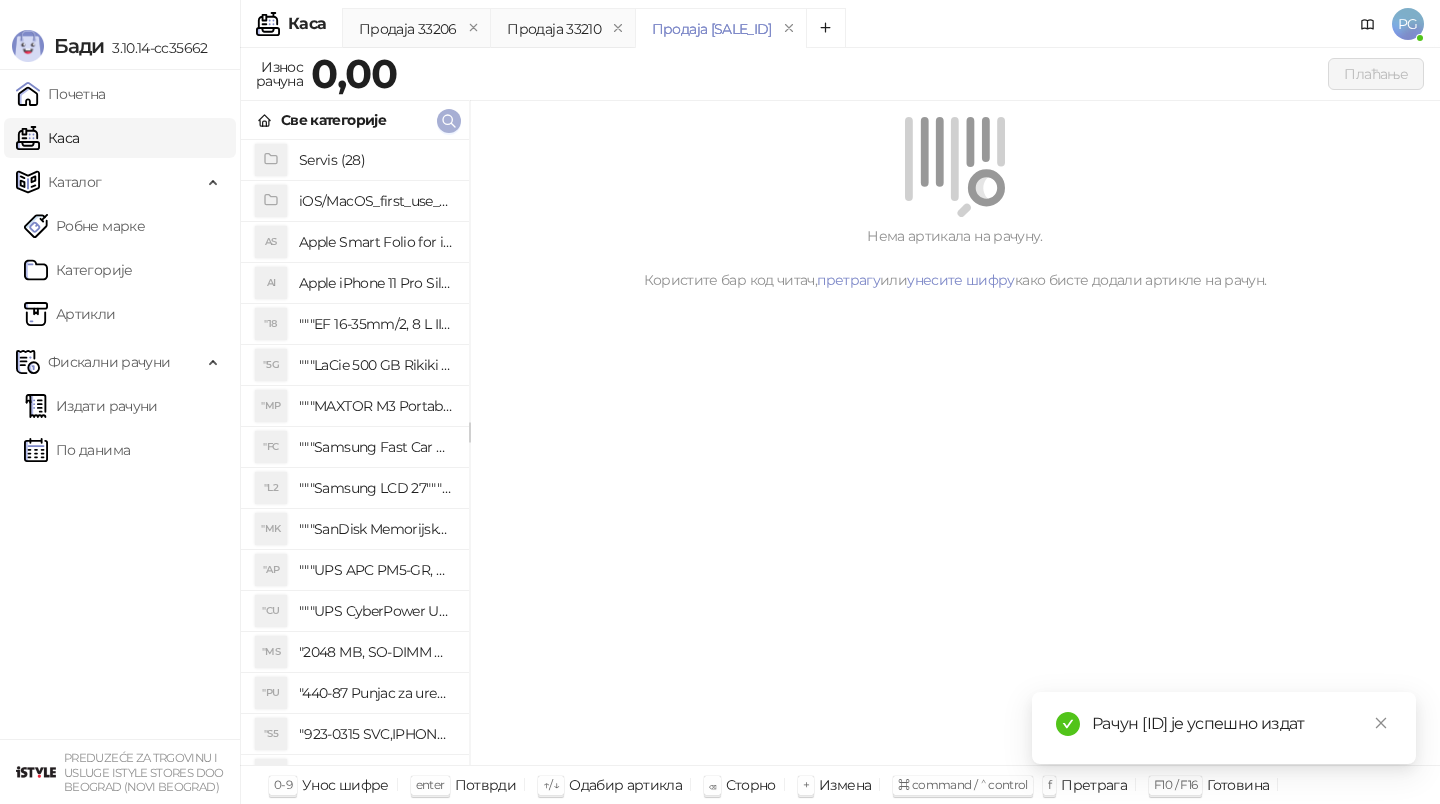 click 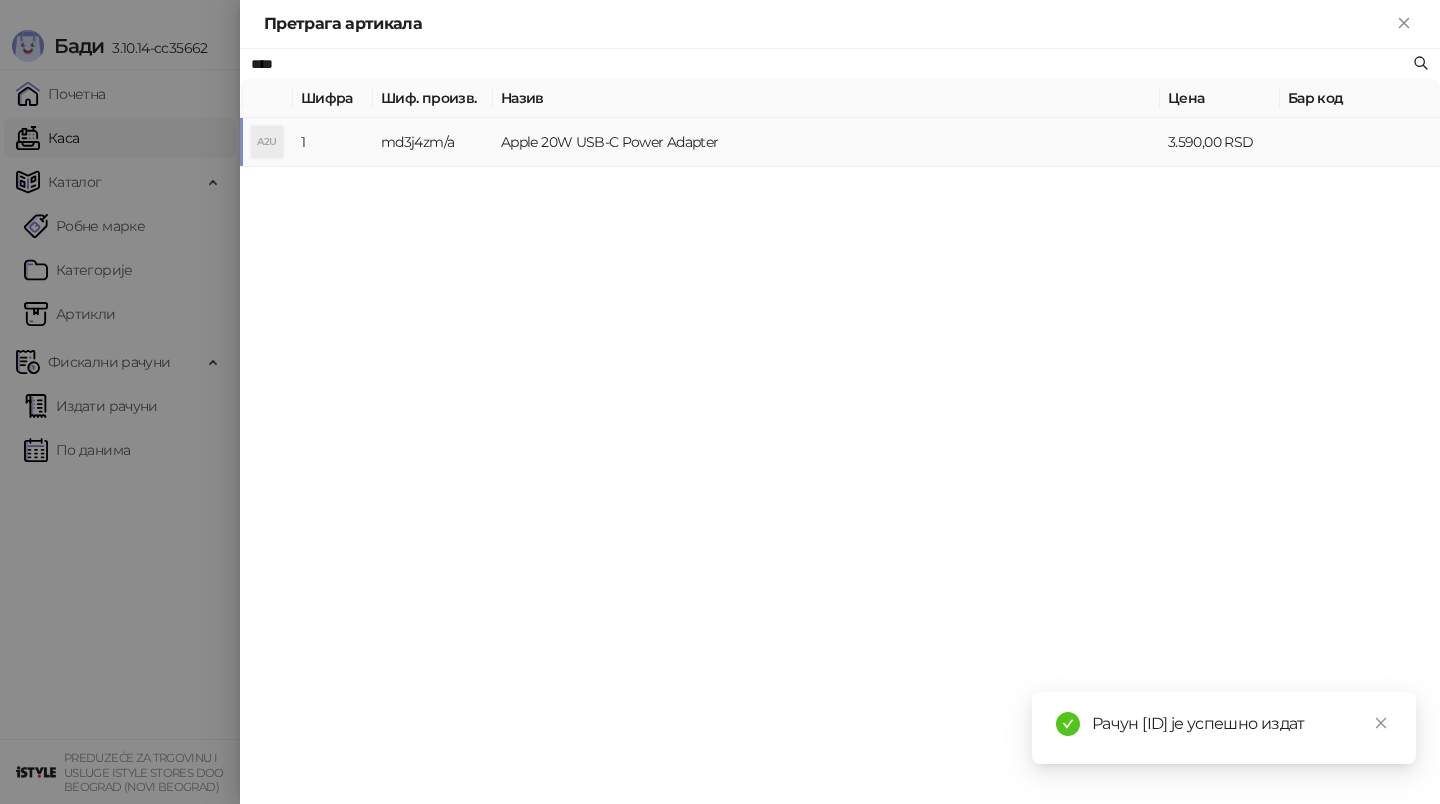click on "md3j4zm/a" at bounding box center [433, 142] 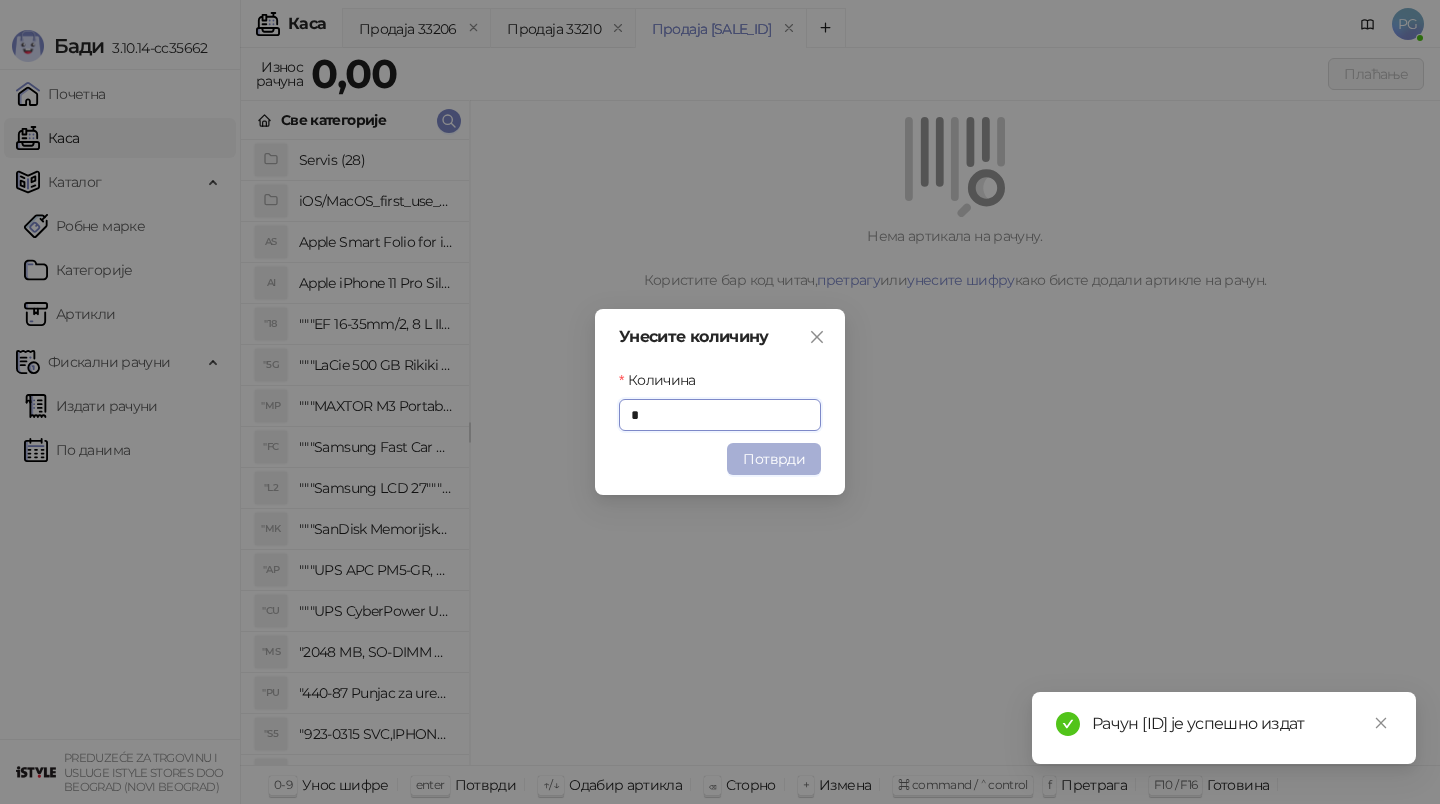 click on "Потврди" at bounding box center [774, 459] 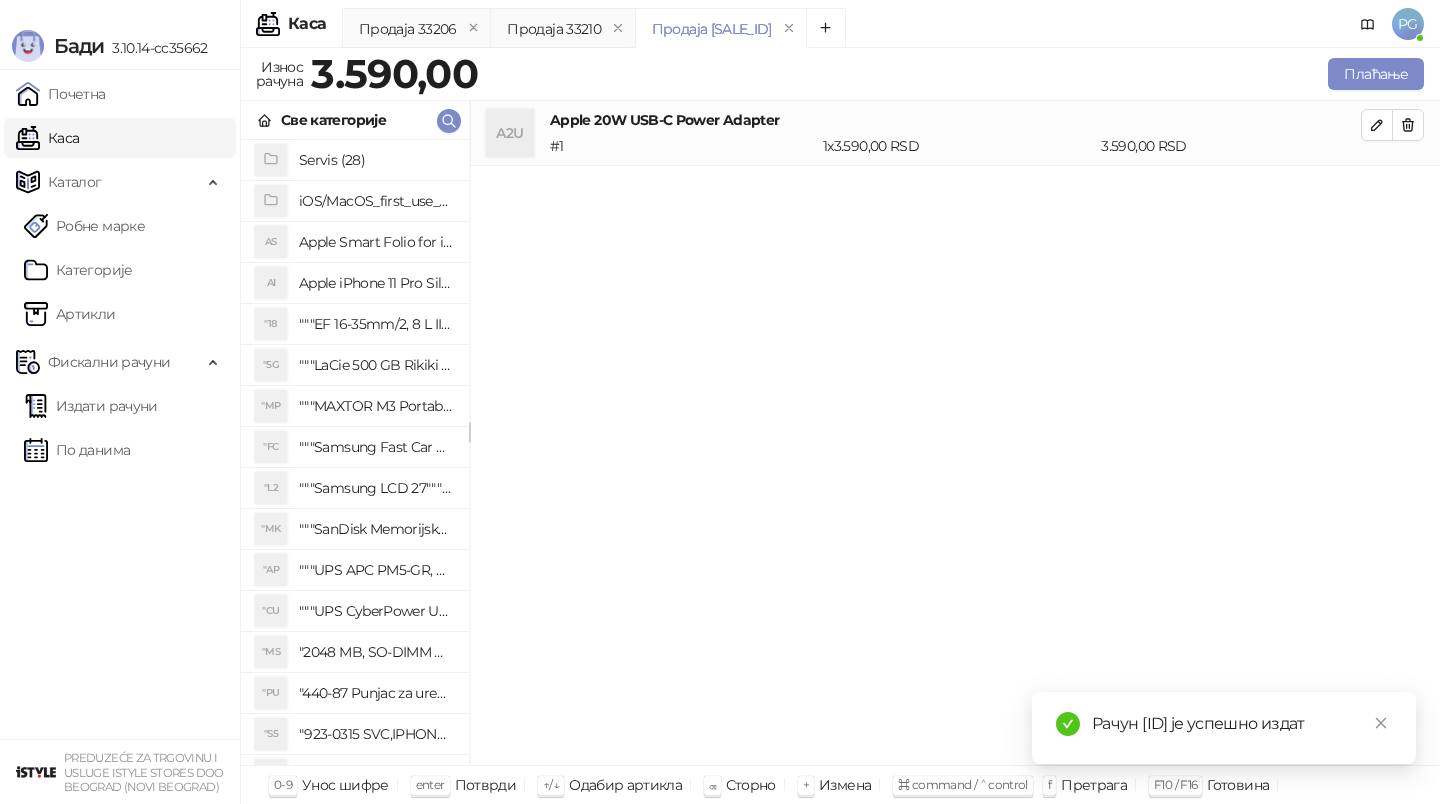 click on "Бади 3.10.14-cc35662 Почетна Каса Каталог Робне марке Категорије Артикли Фискални рачуни Издати рачуни По данима PREDUZEĆE ZA TRGOVINU I USLUGE ISTYLE STORES DOO [CITY] ([NEIGHBORHOOD]) Каса PG Продаја 33206 Продаја 33210 Продаја 33272 Износ рачуна 3.590,00 Плаћање Све категорије Servis (28) iOS/MacOS_first_use_assistance (4) AS Apple Smart Folio for iPad mini (A17 Pro) - Sage AI Apple iPhone 11 Pro Silicone Case - Black "18 """EF 16-35mm/2, 8 L III USM""" "5G """LaCie 500 GB Rikiki USB 3.0 / Ultra Compact & Resistant aluminum / USB 3.0 / 2.5""""""" "MP """MAXTOR M3 Portable 2TB 2.5"""" crni eksterni hard disk HX-M201TCB/GM""" "FC """Samsung Fast Car Charge Adapter, brzi auto punja_, boja crna""" "L2 """Samsung LCD 27"""" C27F390FHUXEN""" "MK "AP """UPS APC PM5-GR, Essential Surge Arrest,5 utic_nica""" "CU "MS "PU "S5 "SD "3S "AIRPODS 3 SILICONE CASE BLACK" "3S "3S "3S" at bounding box center [720, 402] 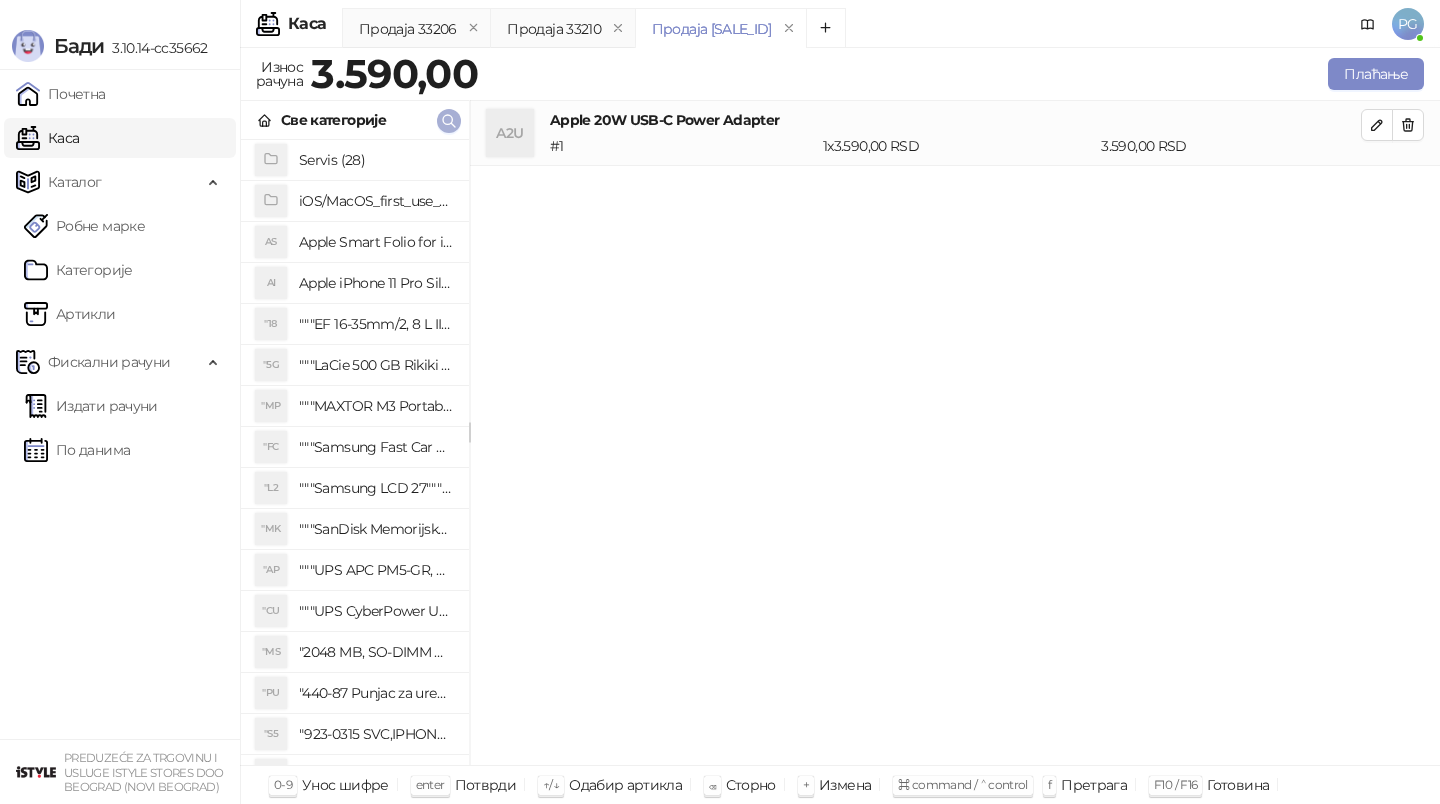 click 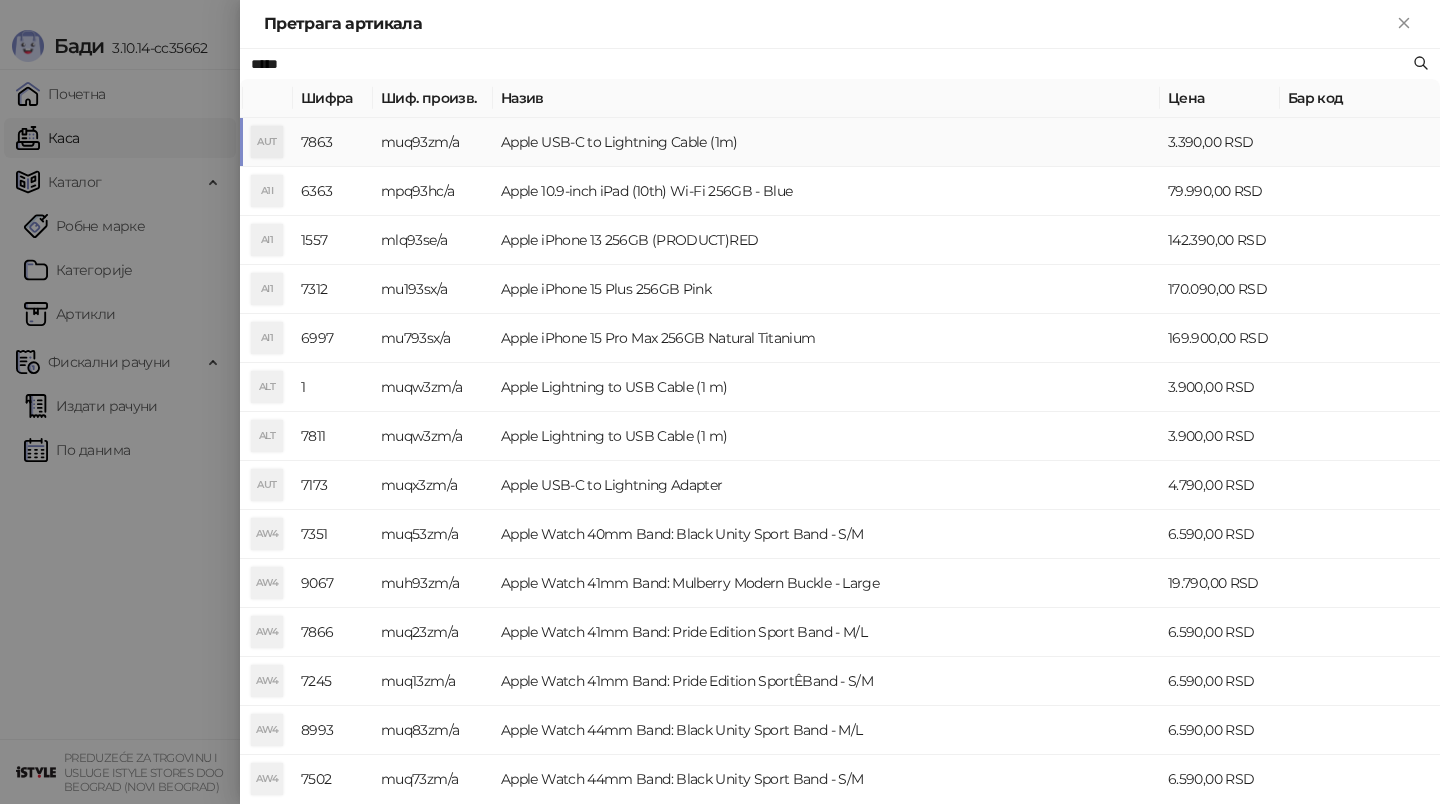 click on "Apple 10.9-inch iPad (10th) Wi-Fi 256GB - Blue" at bounding box center [826, 191] 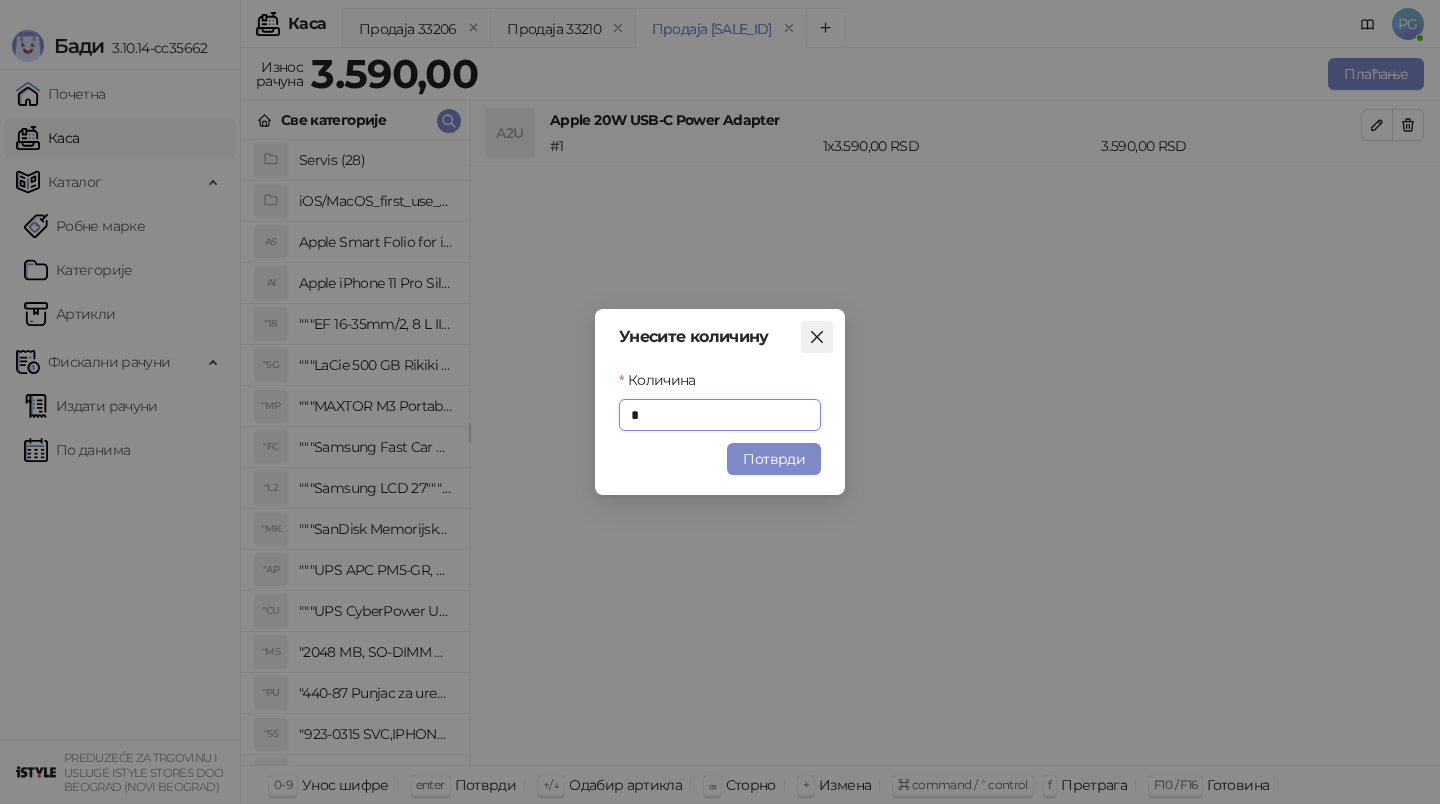 click 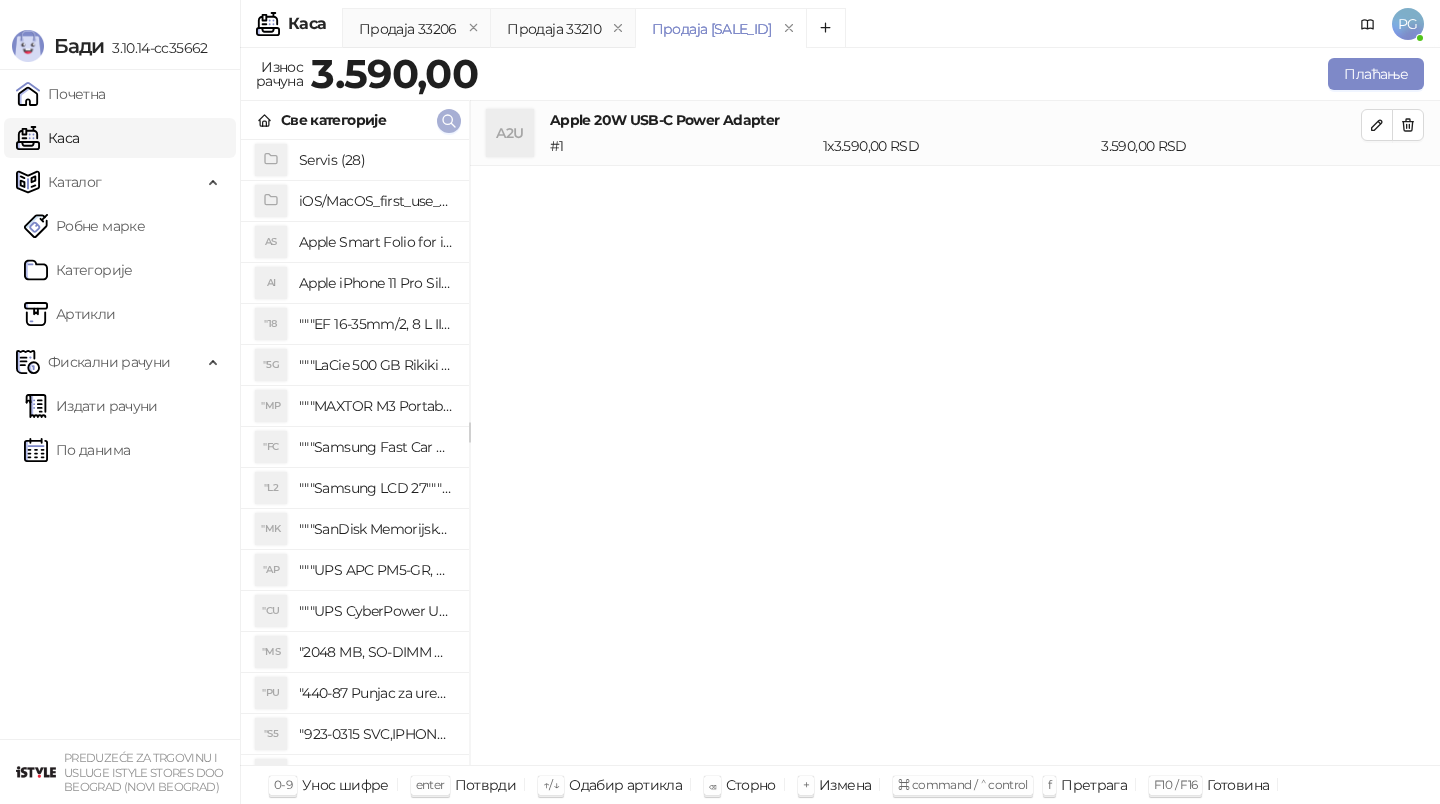 click 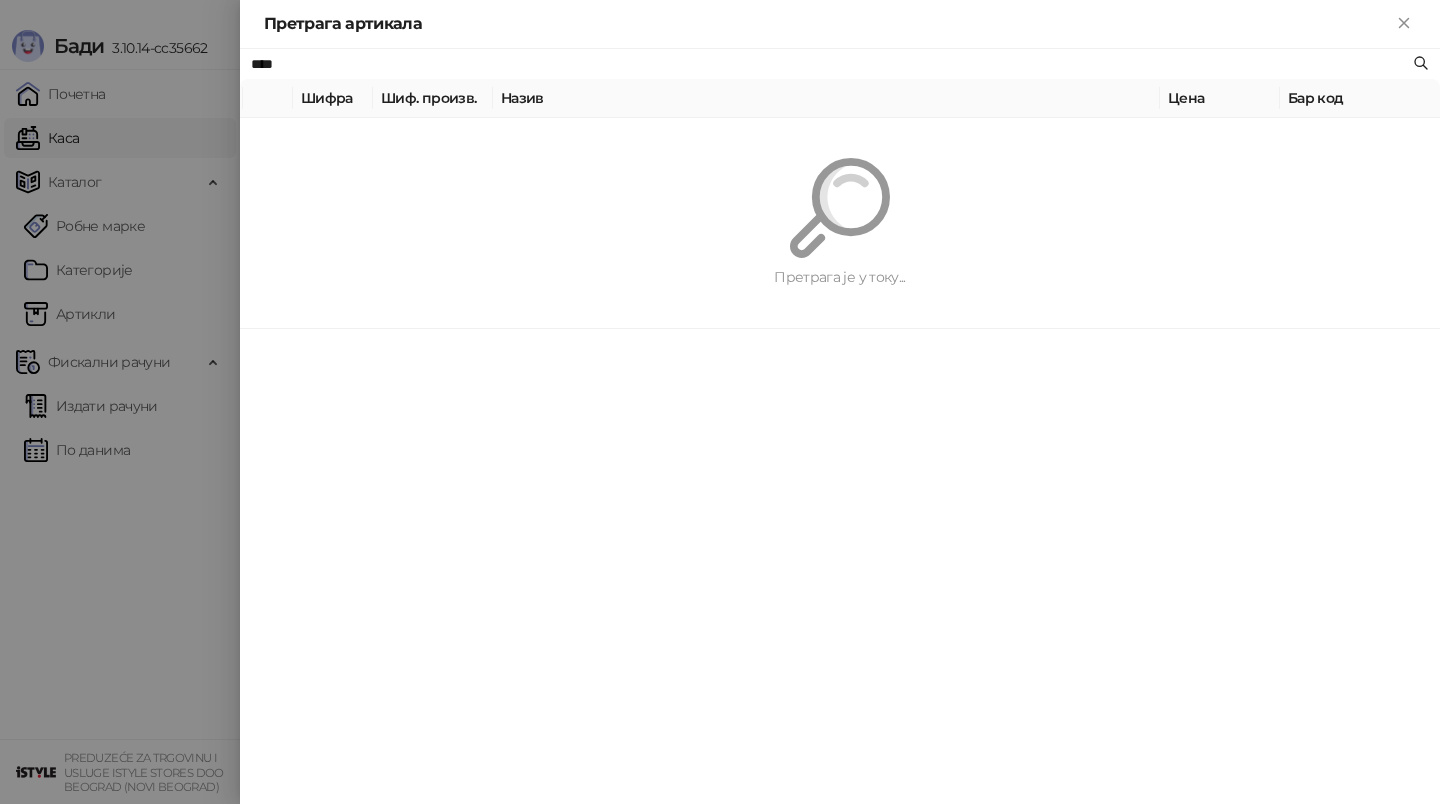 type on "*****" 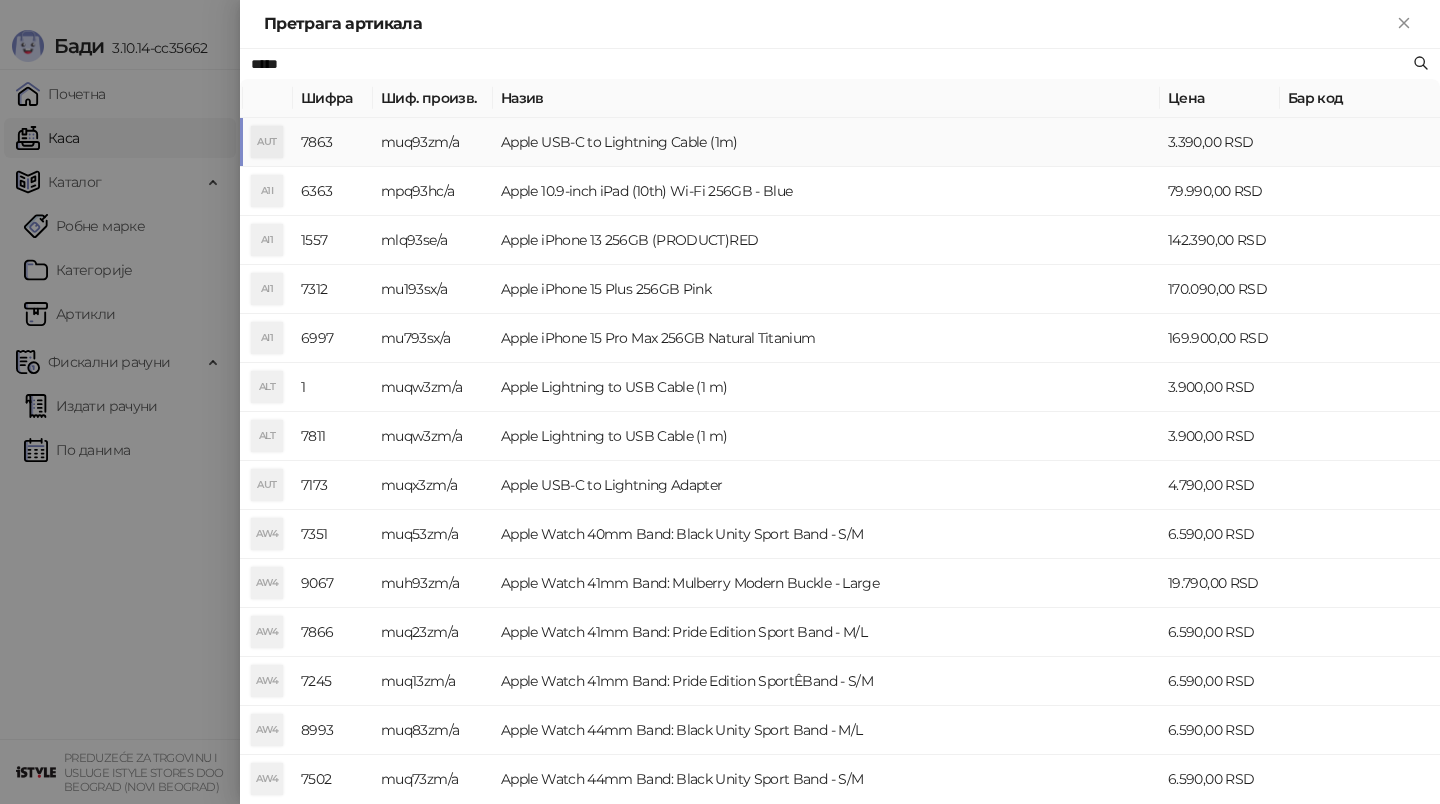 click on "Apple USB-C to Lightning Cable (1m)" at bounding box center [826, 142] 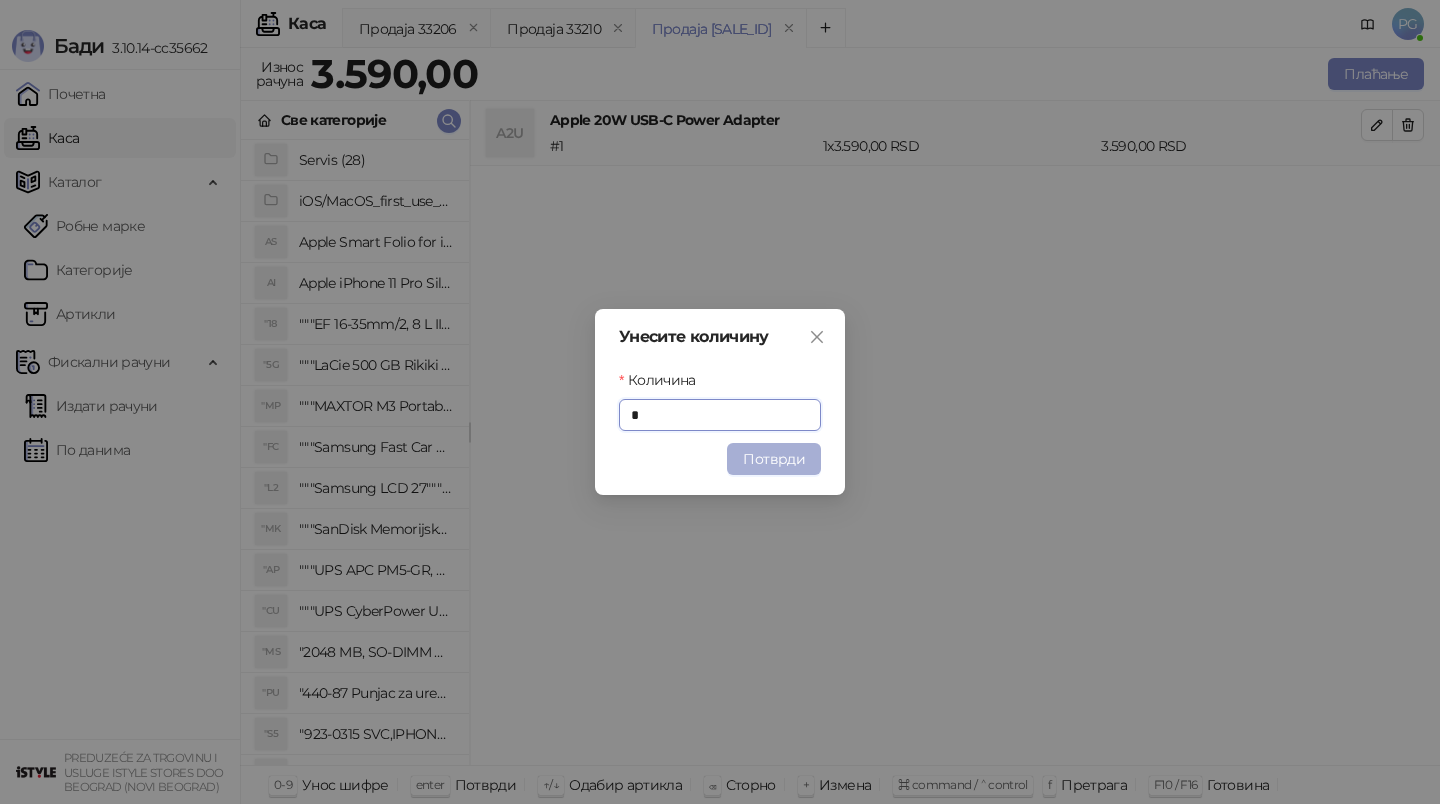 click on "Потврди" at bounding box center [774, 459] 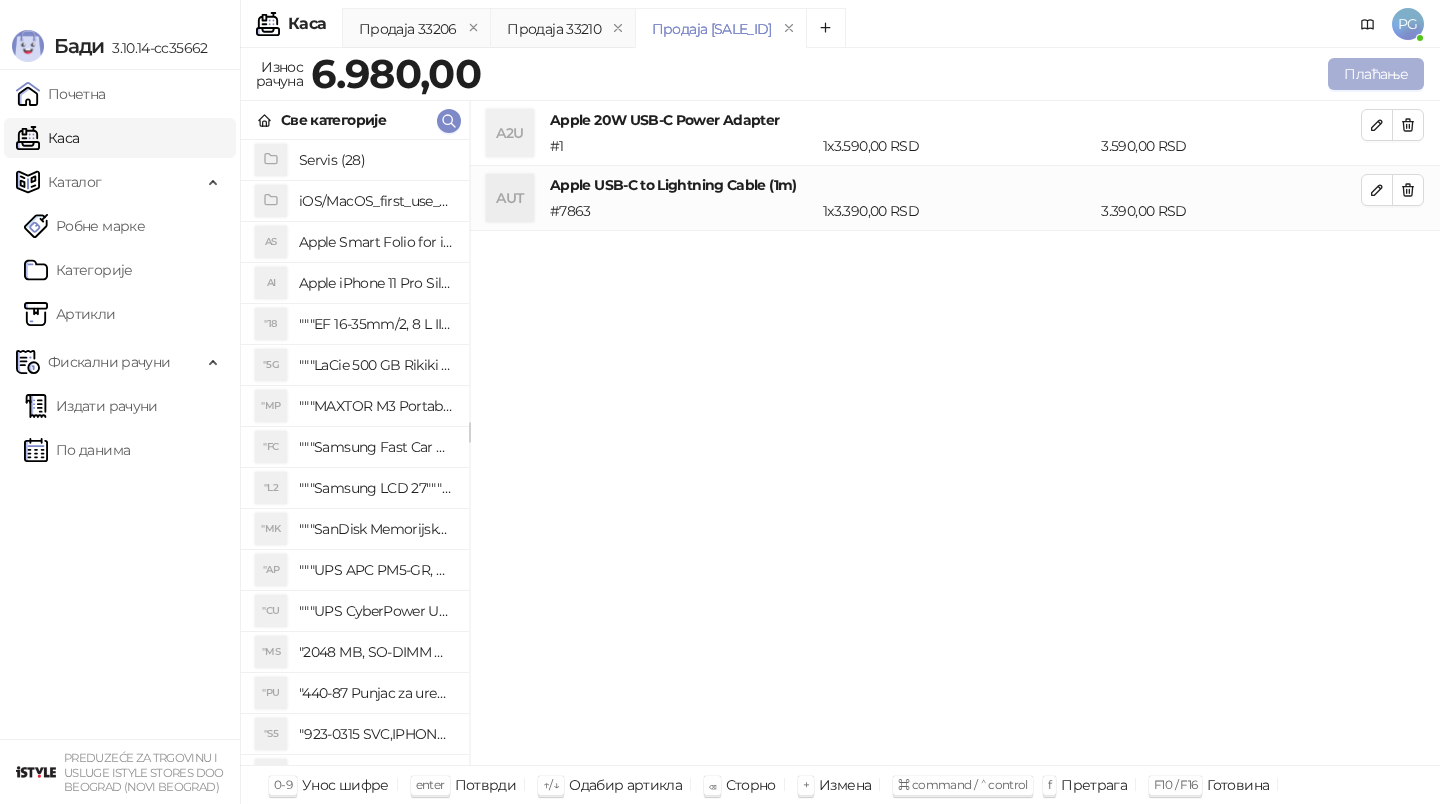 click on "Плаћање" at bounding box center (1376, 74) 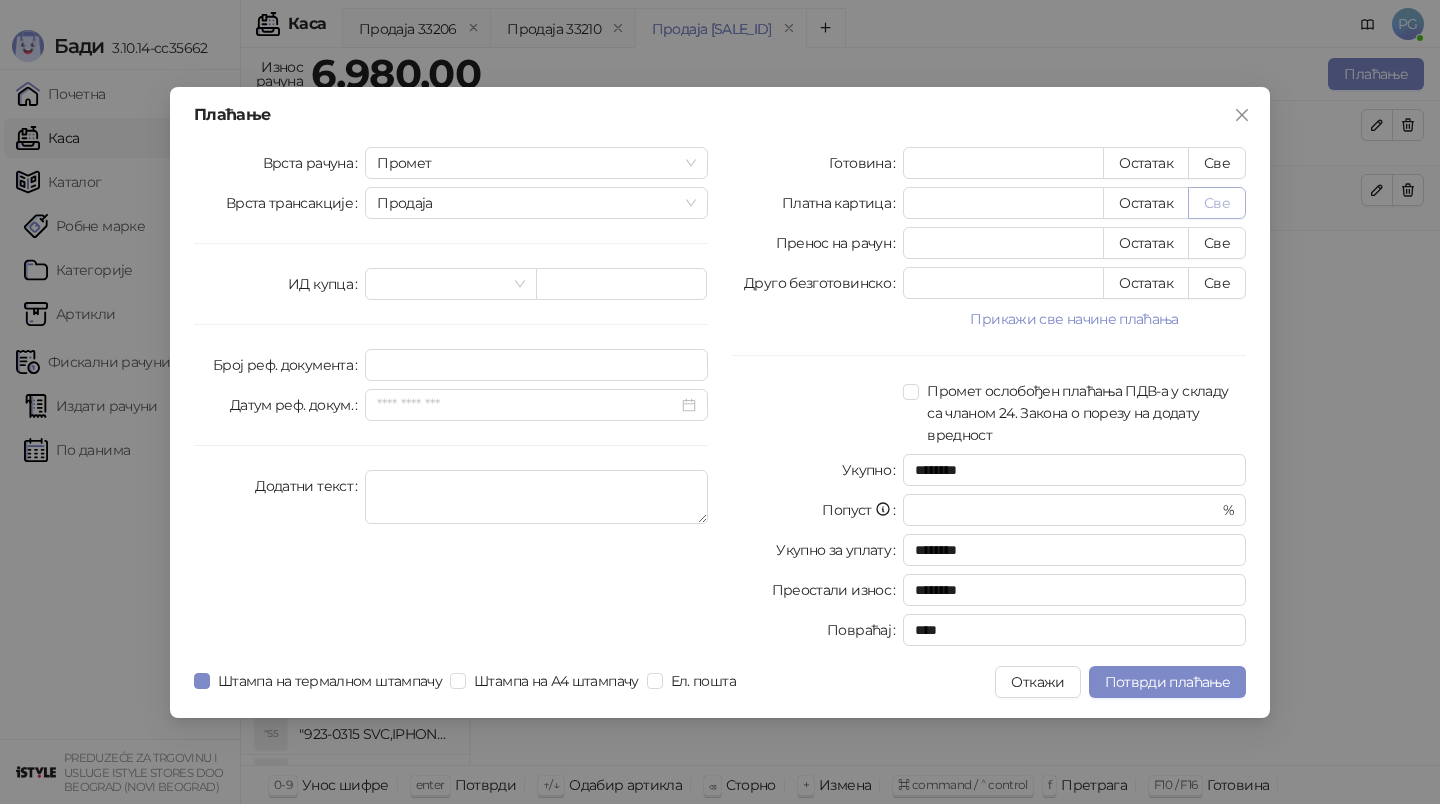 click on "Све" at bounding box center (1217, 203) 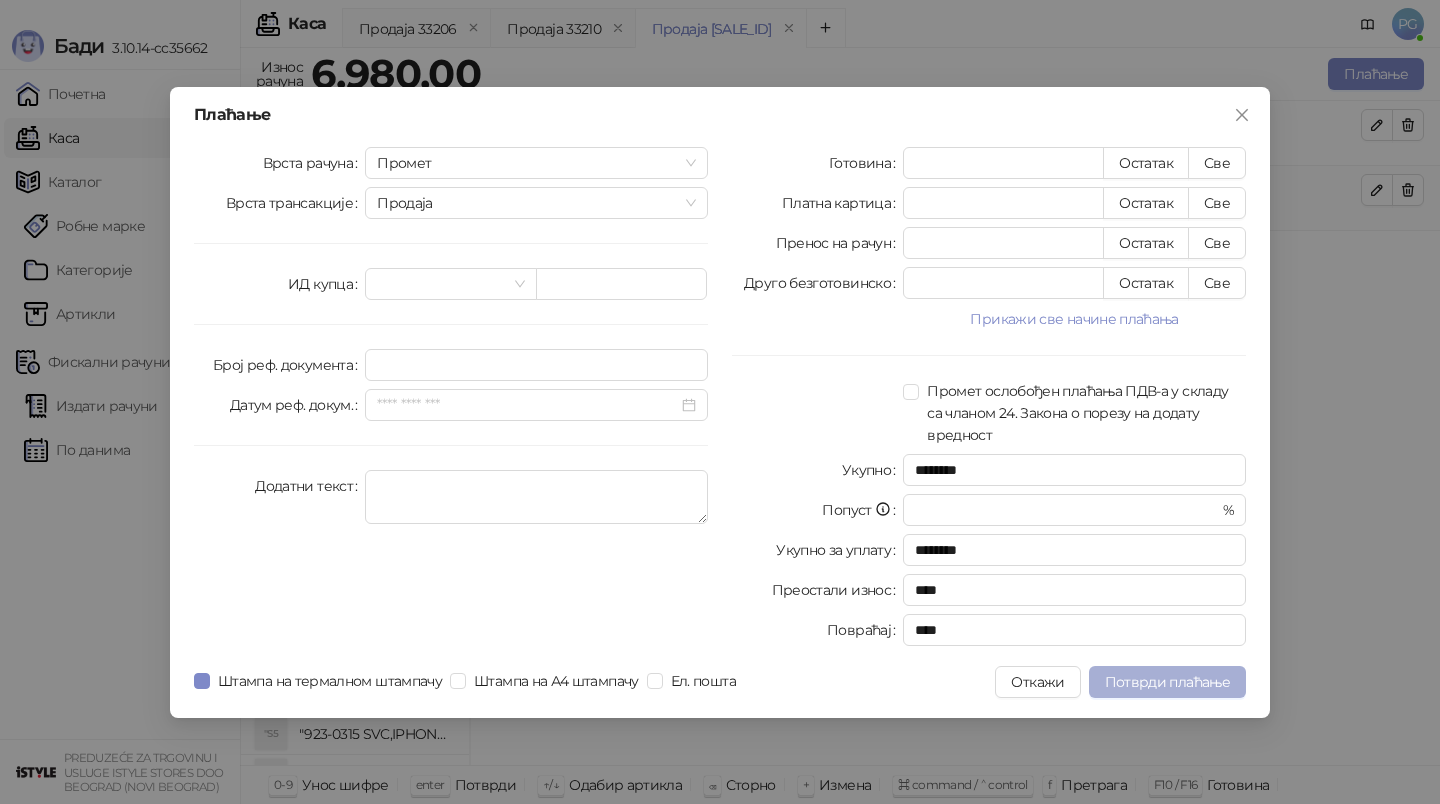 click on "Потврди плаћање" at bounding box center (1167, 682) 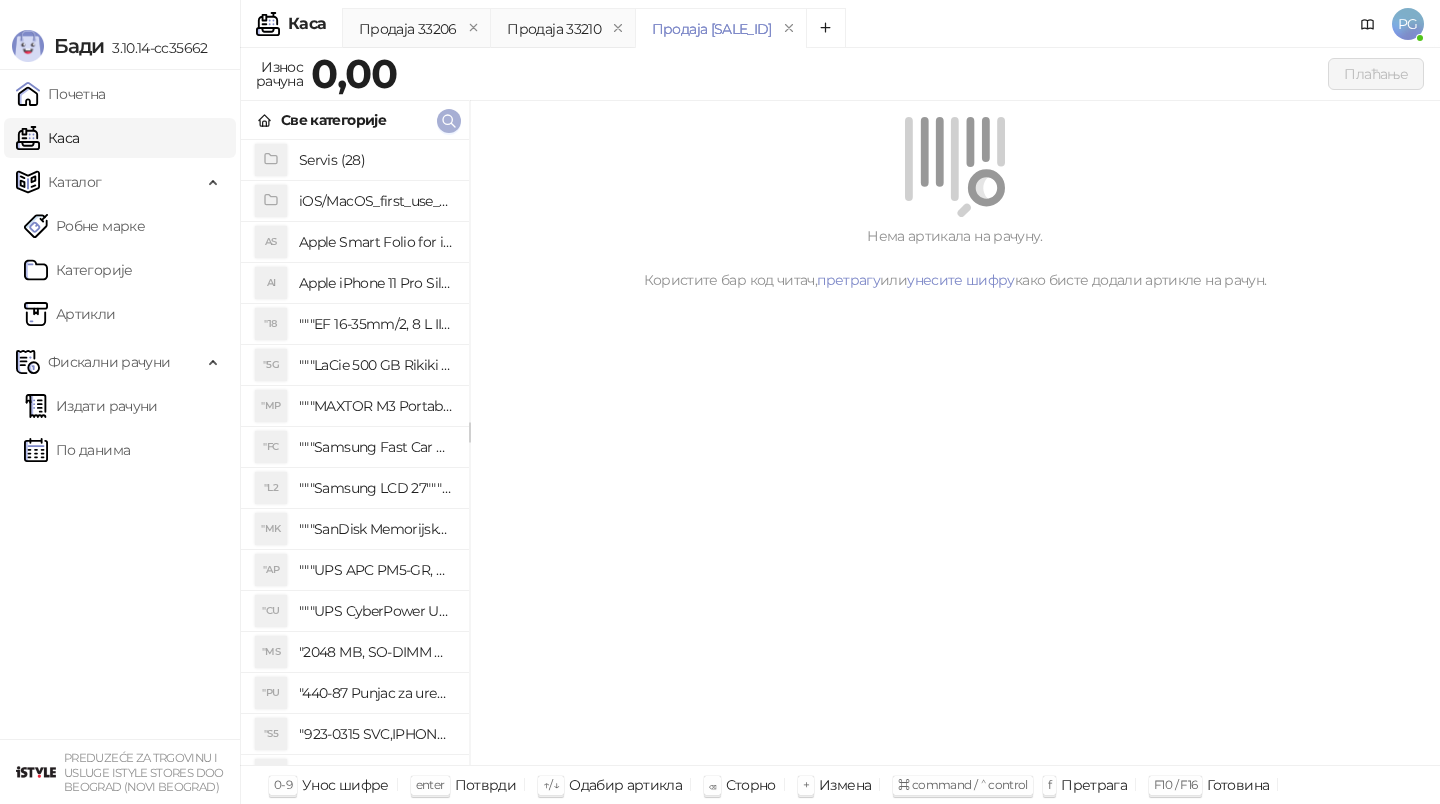 click 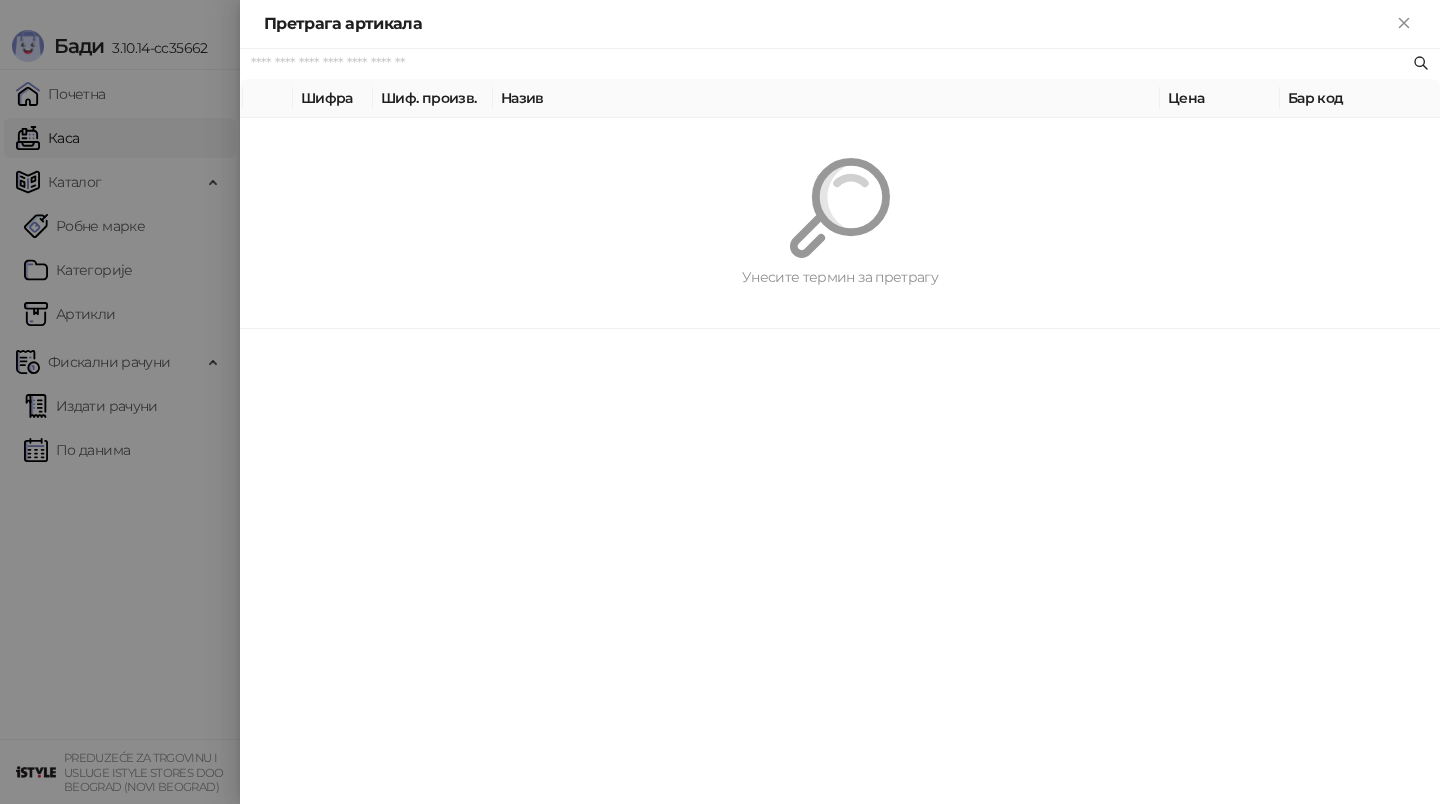 paste on "**********" 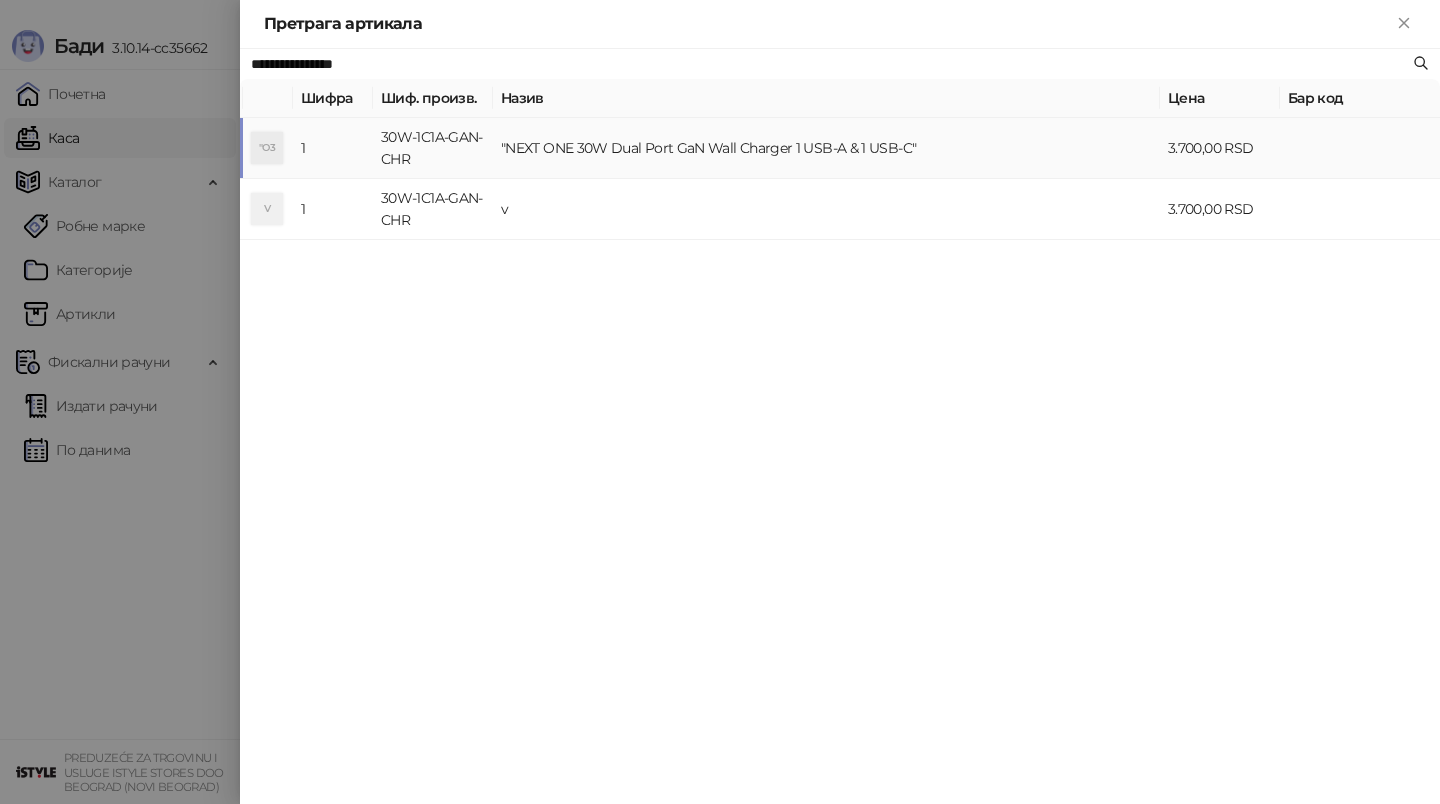 type on "**********" 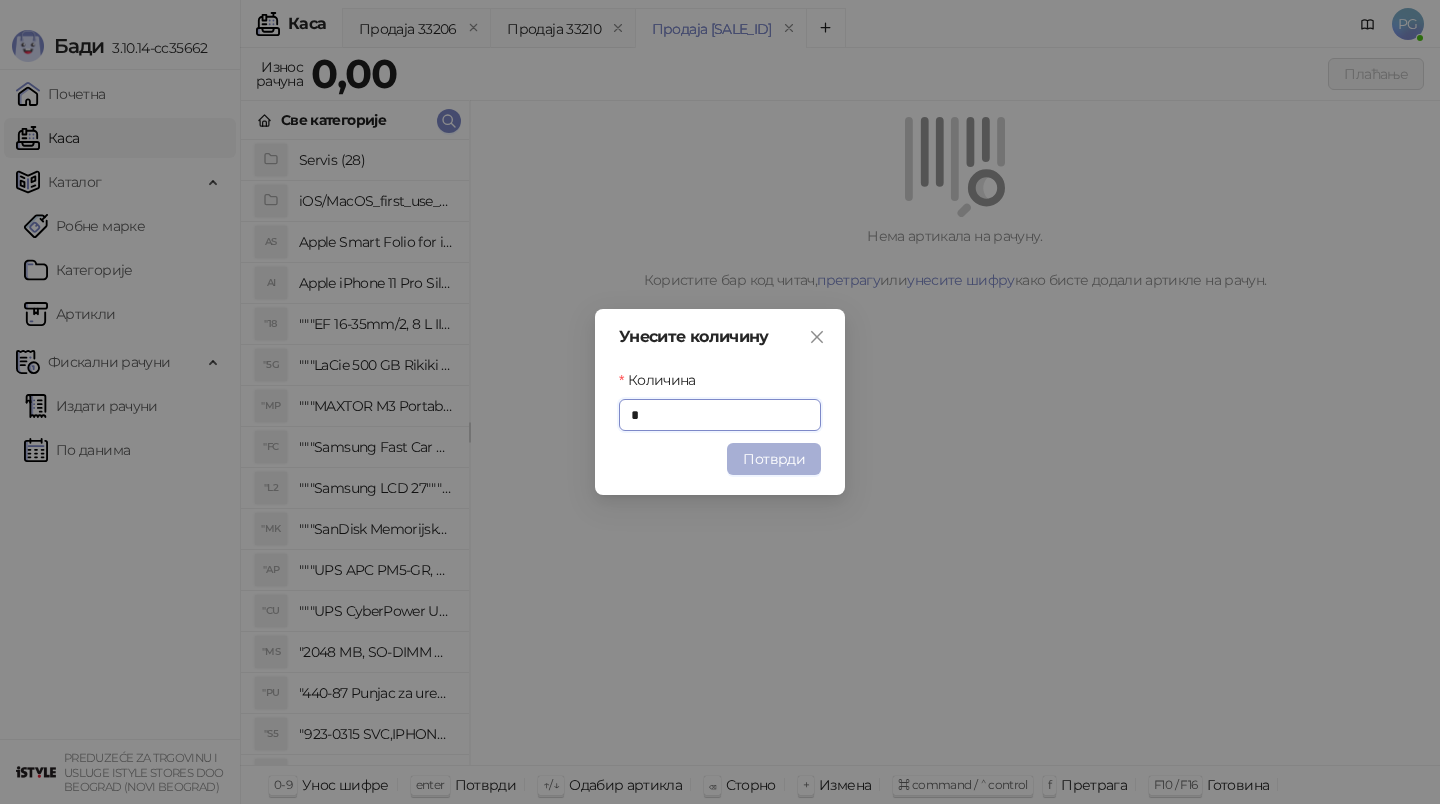 click on "Потврди" at bounding box center (774, 459) 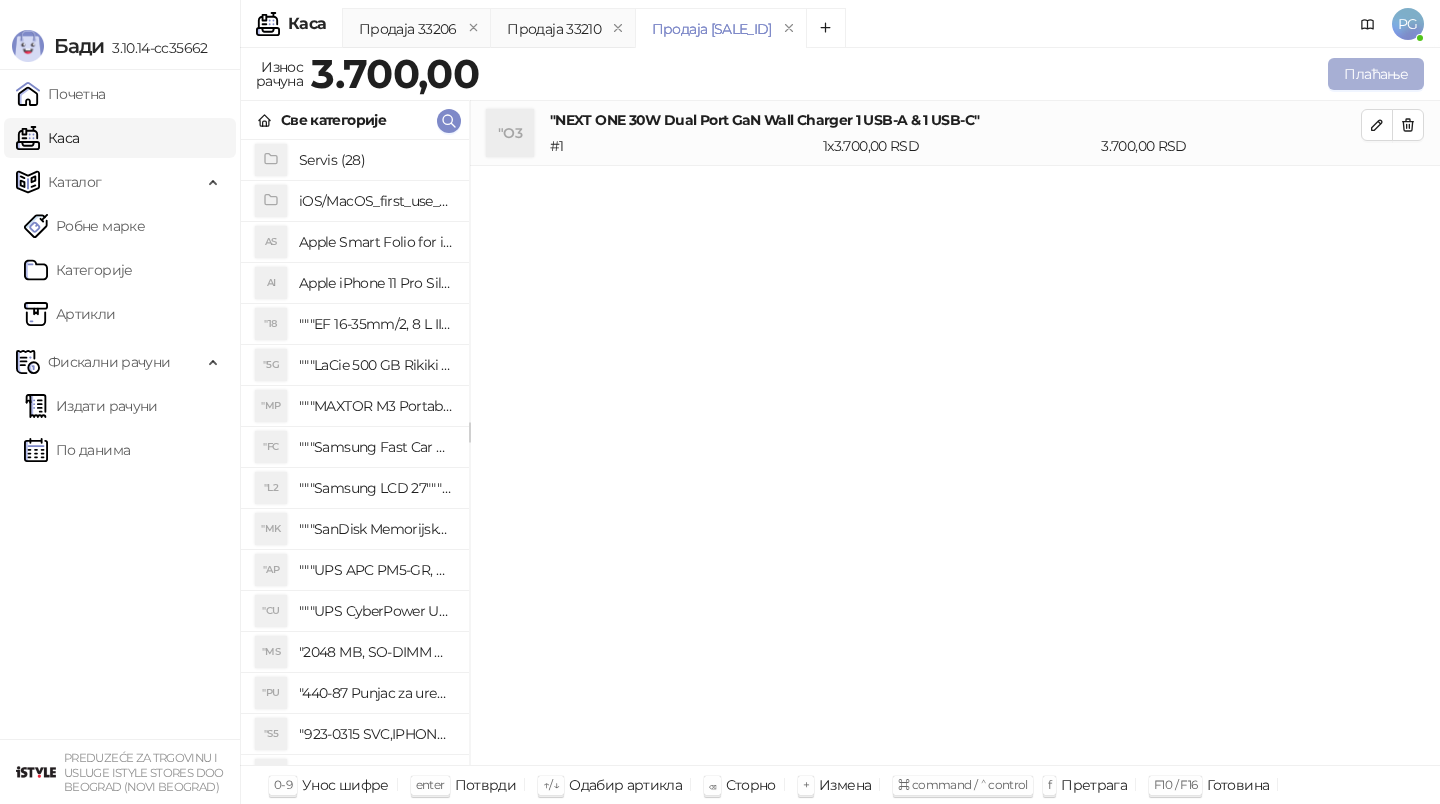 click on "Плаћање" at bounding box center [1376, 74] 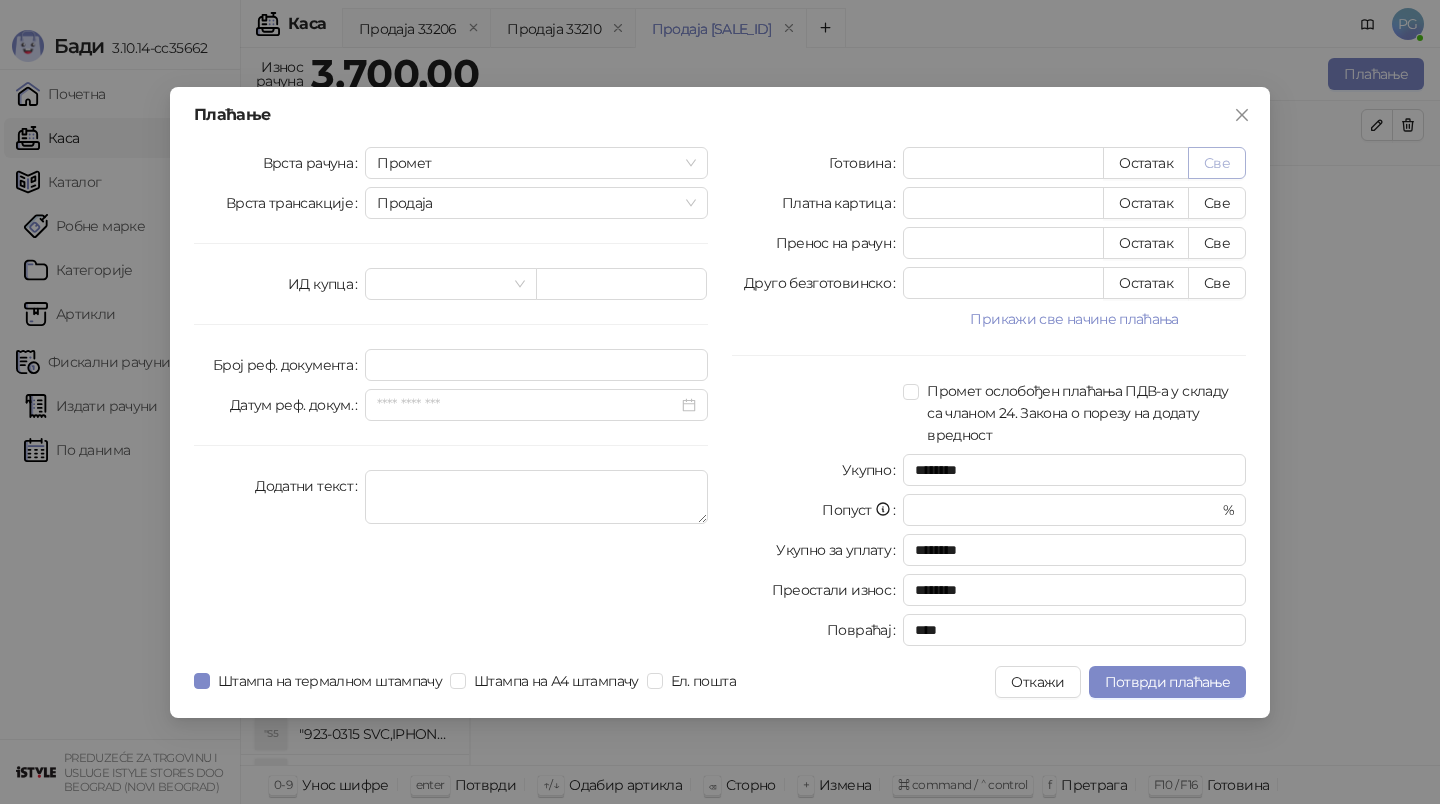 click on "Све" at bounding box center (1217, 163) 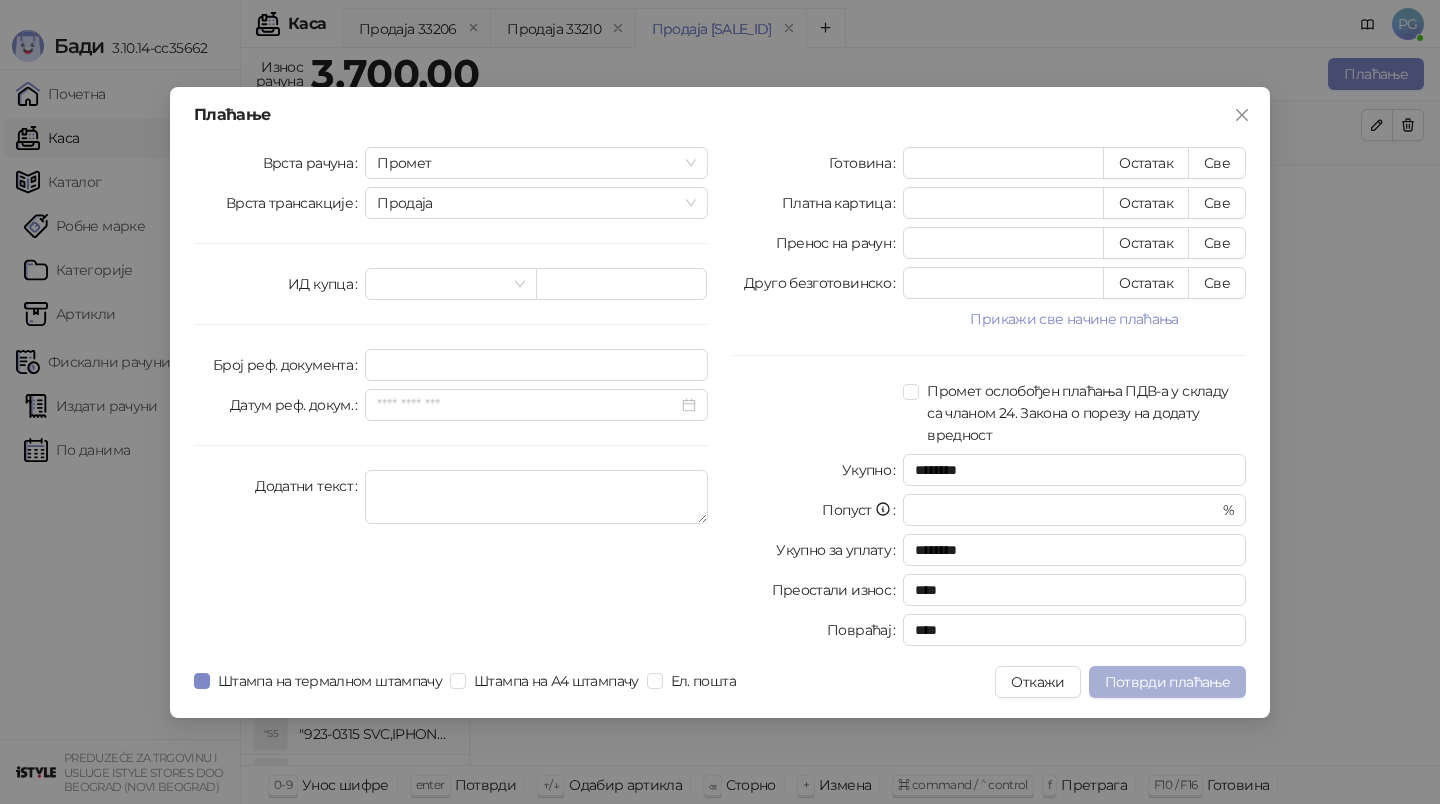 click on "Потврди плаћање" at bounding box center [1167, 682] 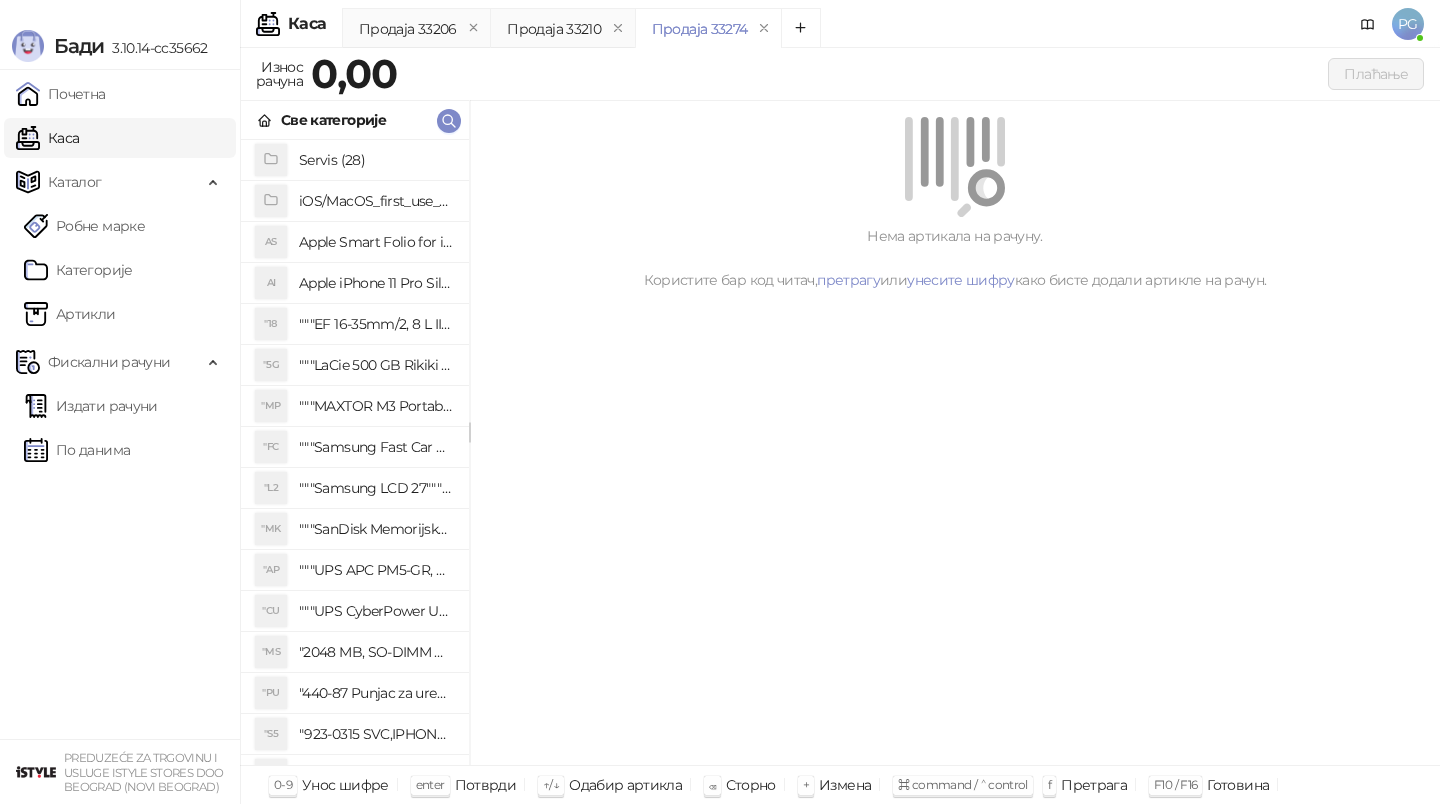 click on "Све категорије" at bounding box center (355, 120) 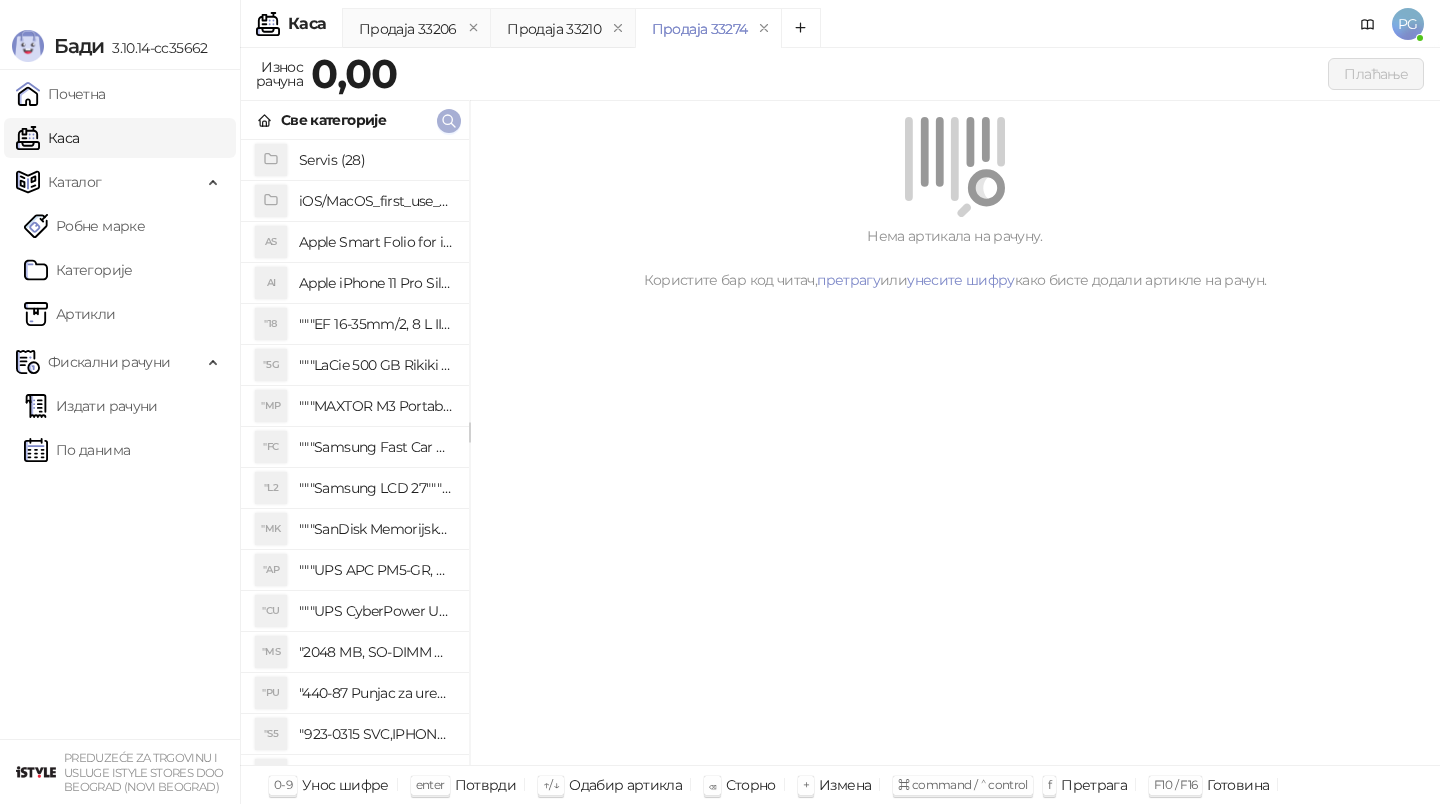 click 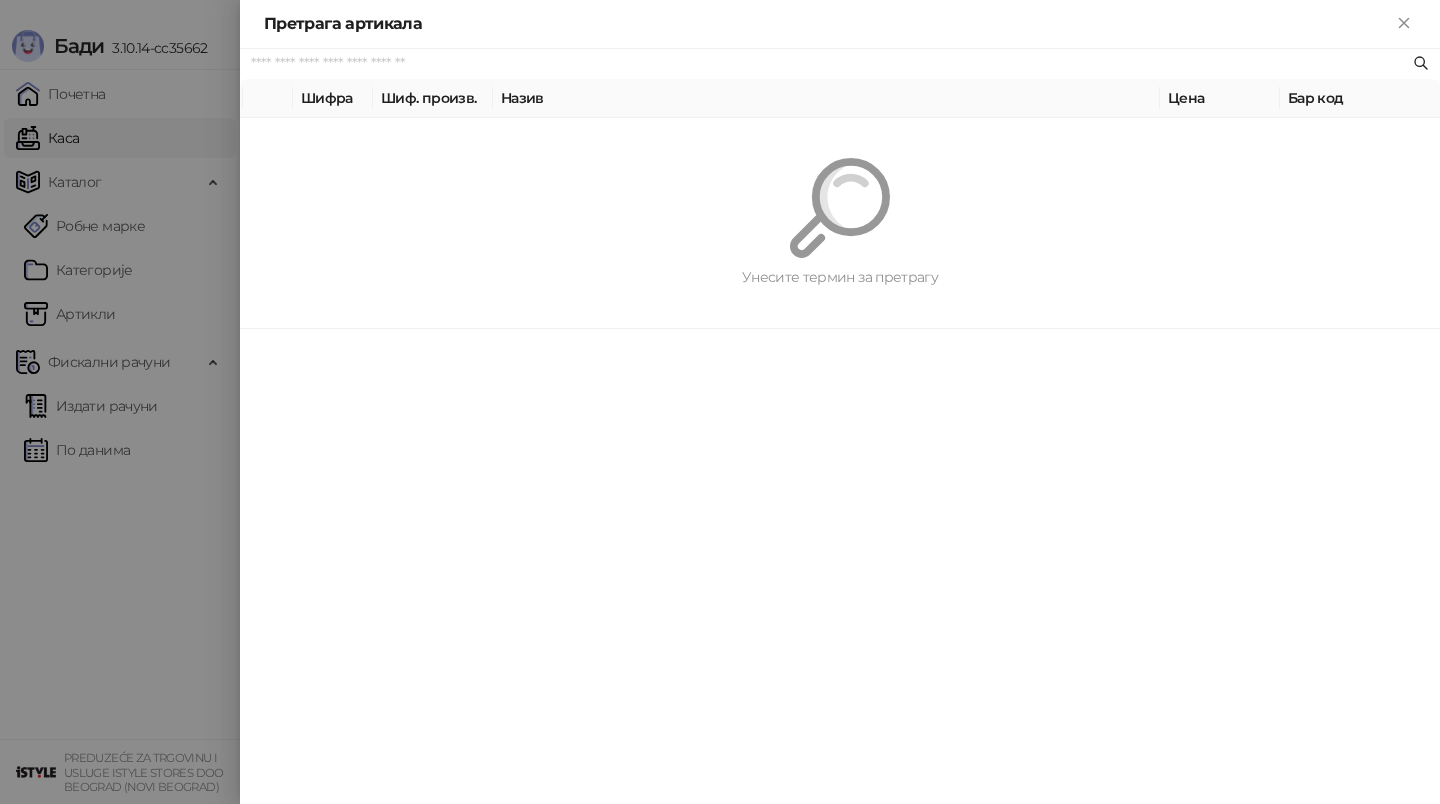 paste on "*********" 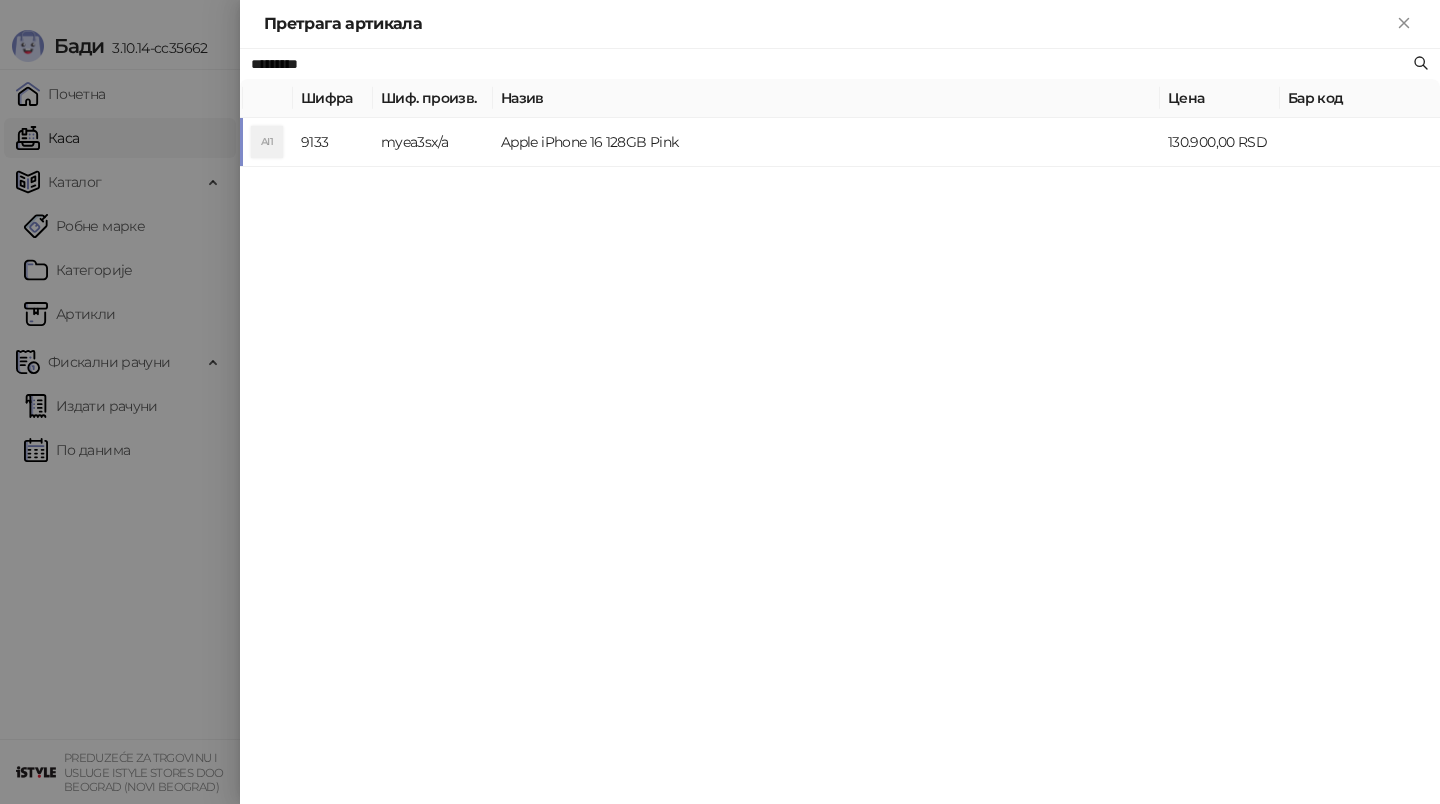 type on "*********" 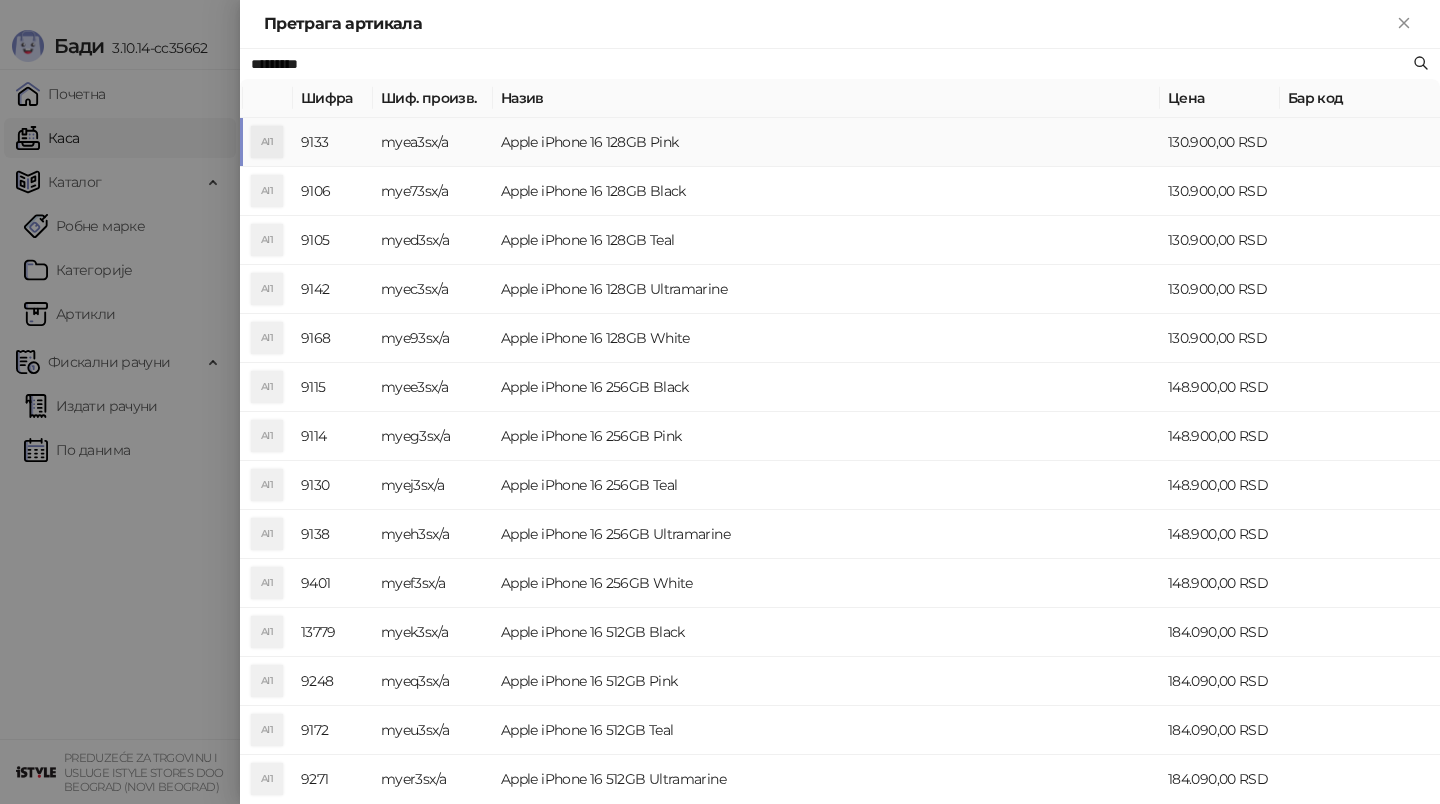 click on "Apple iPhone 16 128GB Pink" at bounding box center [826, 142] 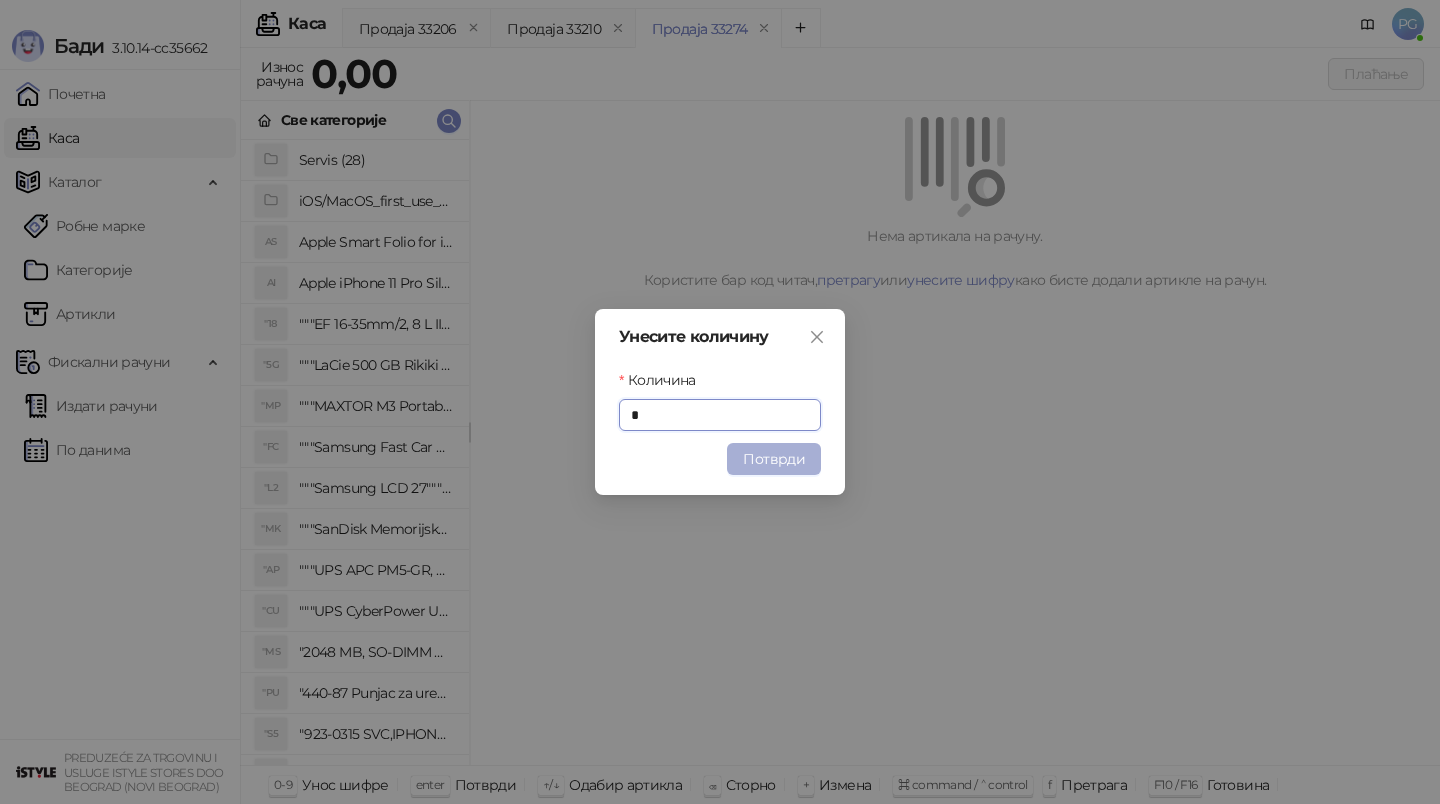click on "Потврди" at bounding box center [774, 459] 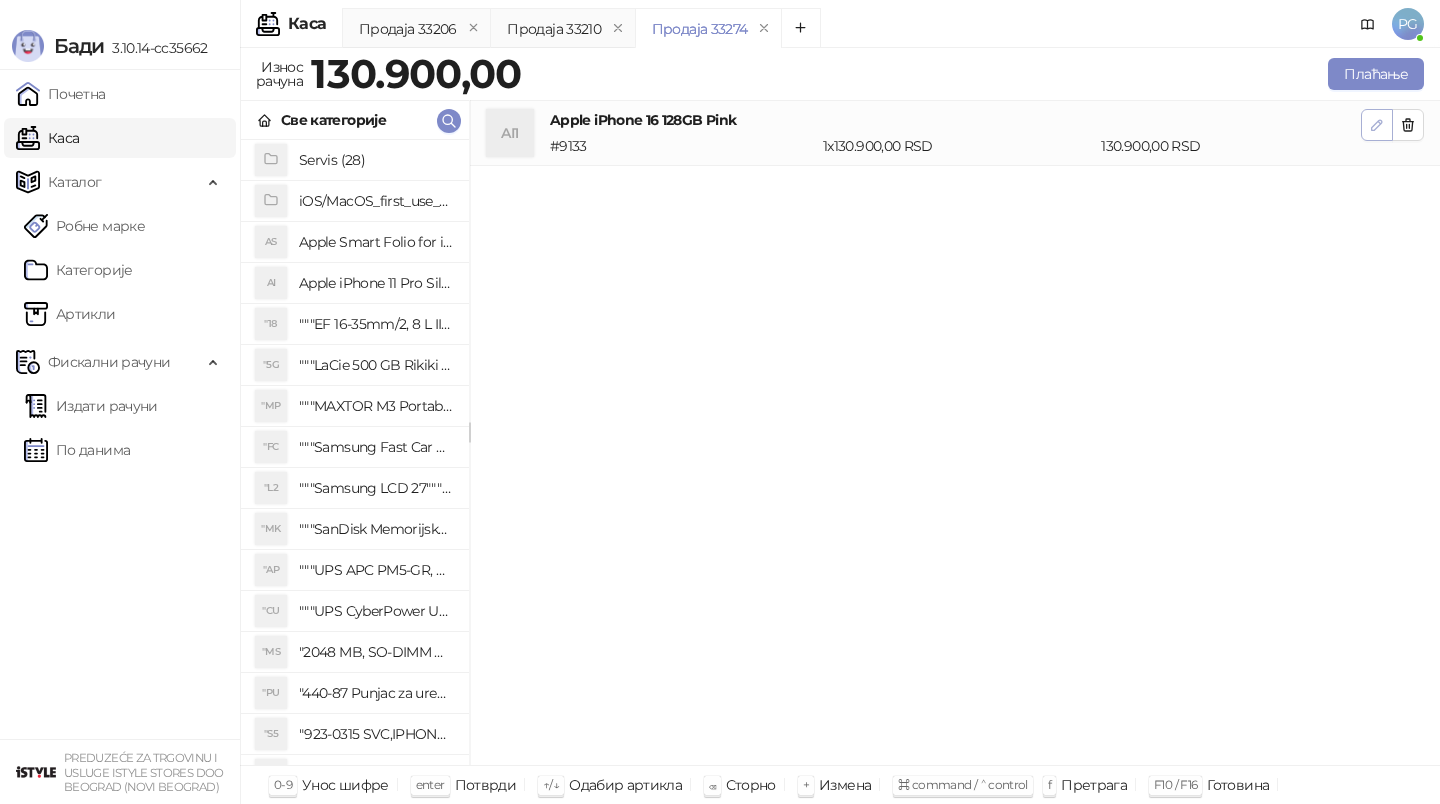 click at bounding box center (1377, 125) 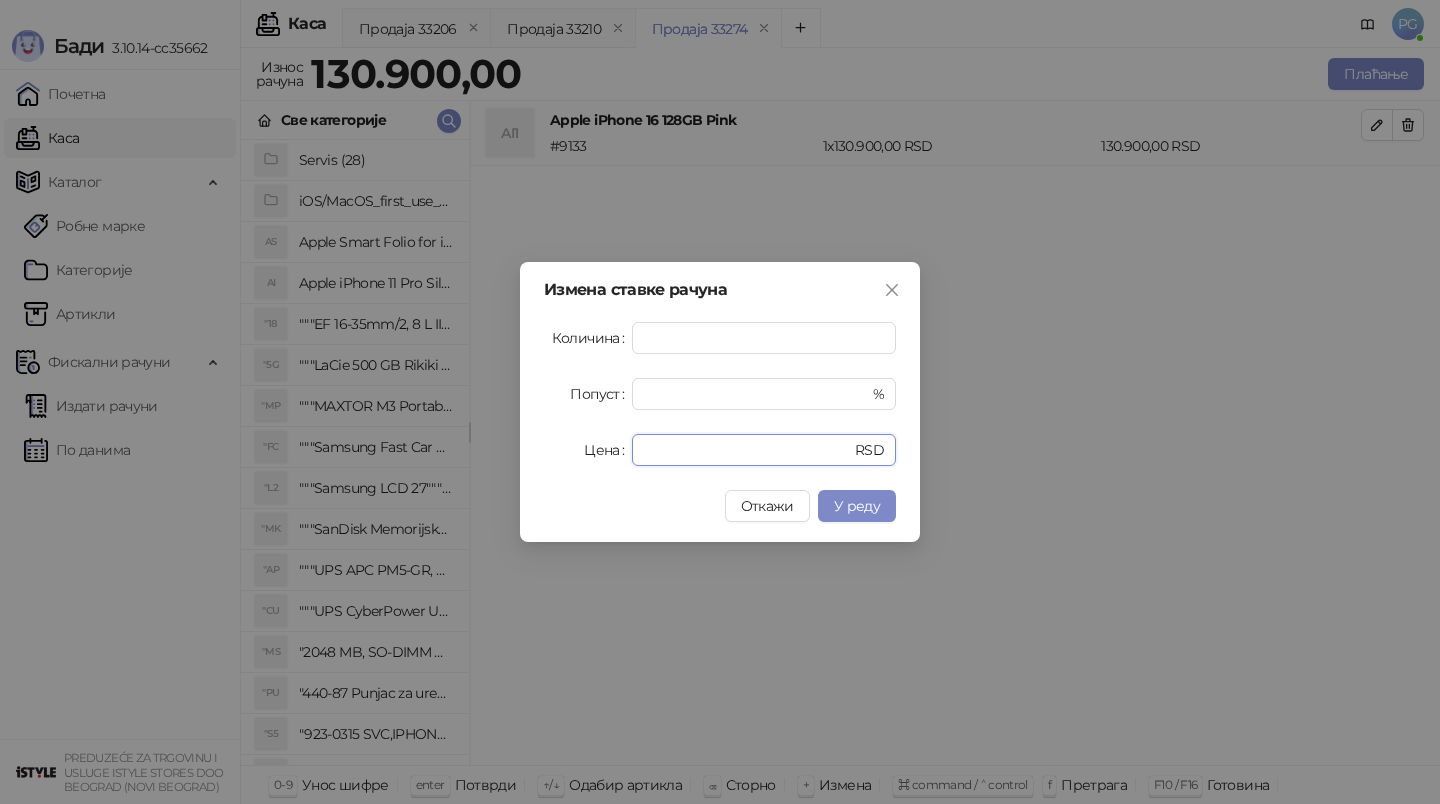 drag, startPoint x: 711, startPoint y: 445, endPoint x: 524, endPoint y: 445, distance: 187 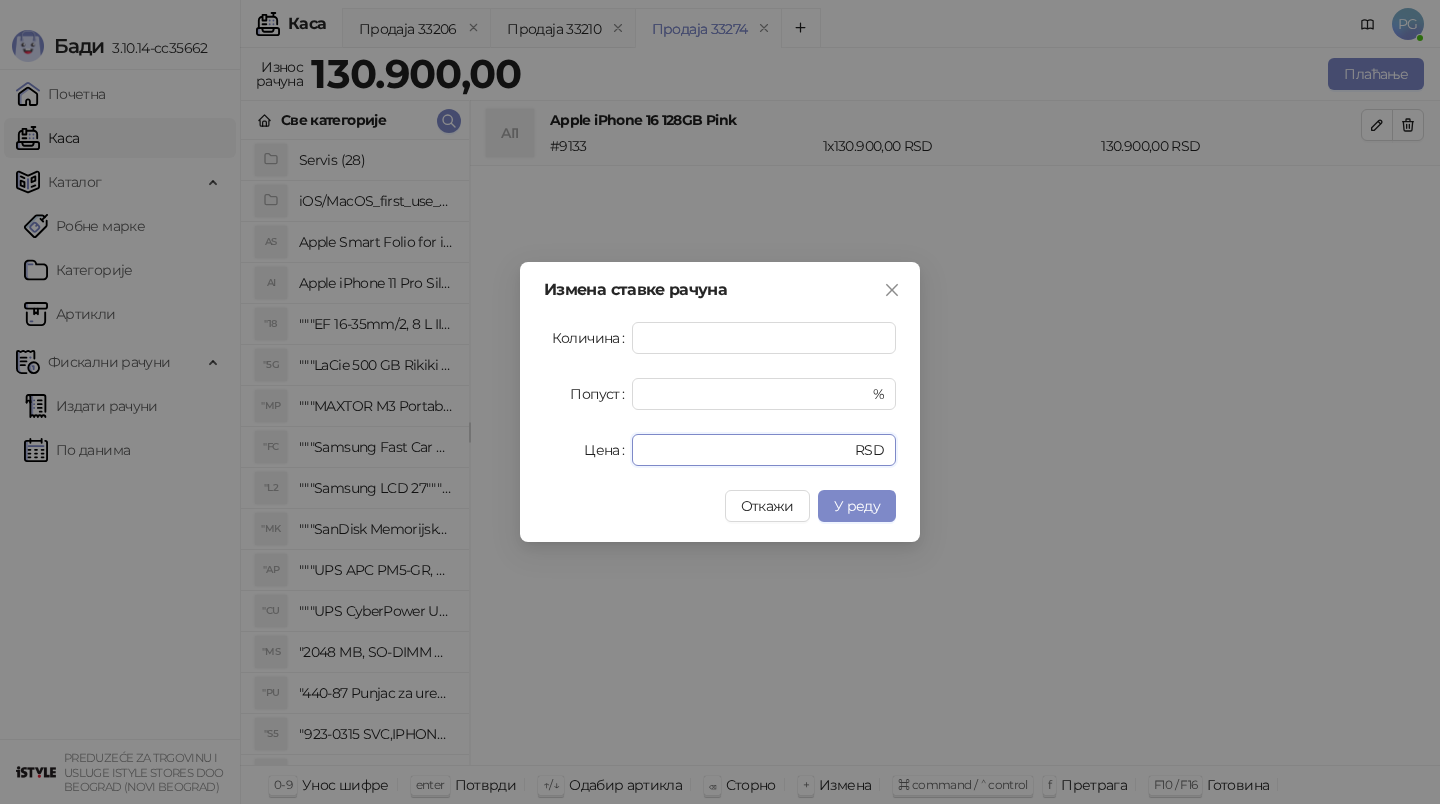 type on "******" 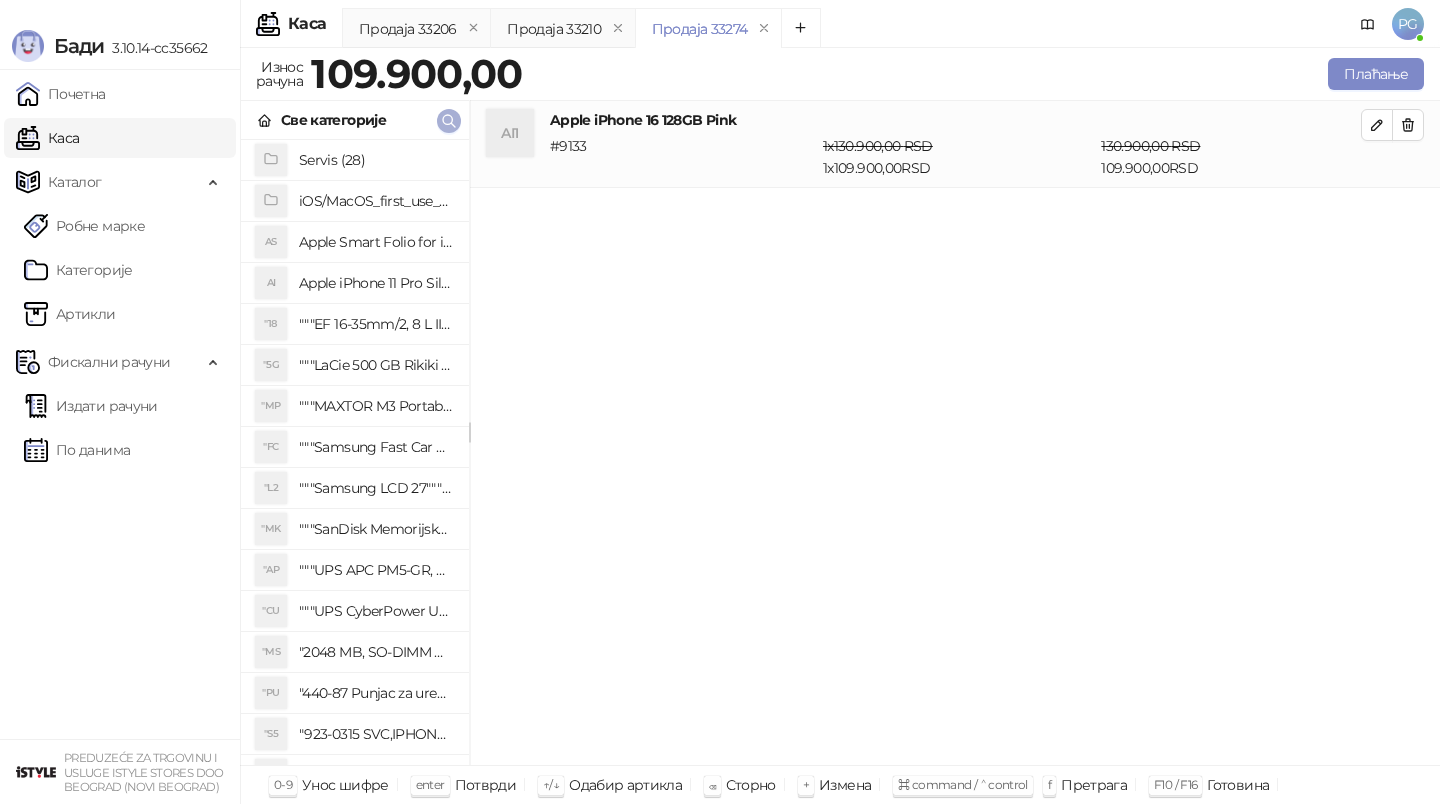 click 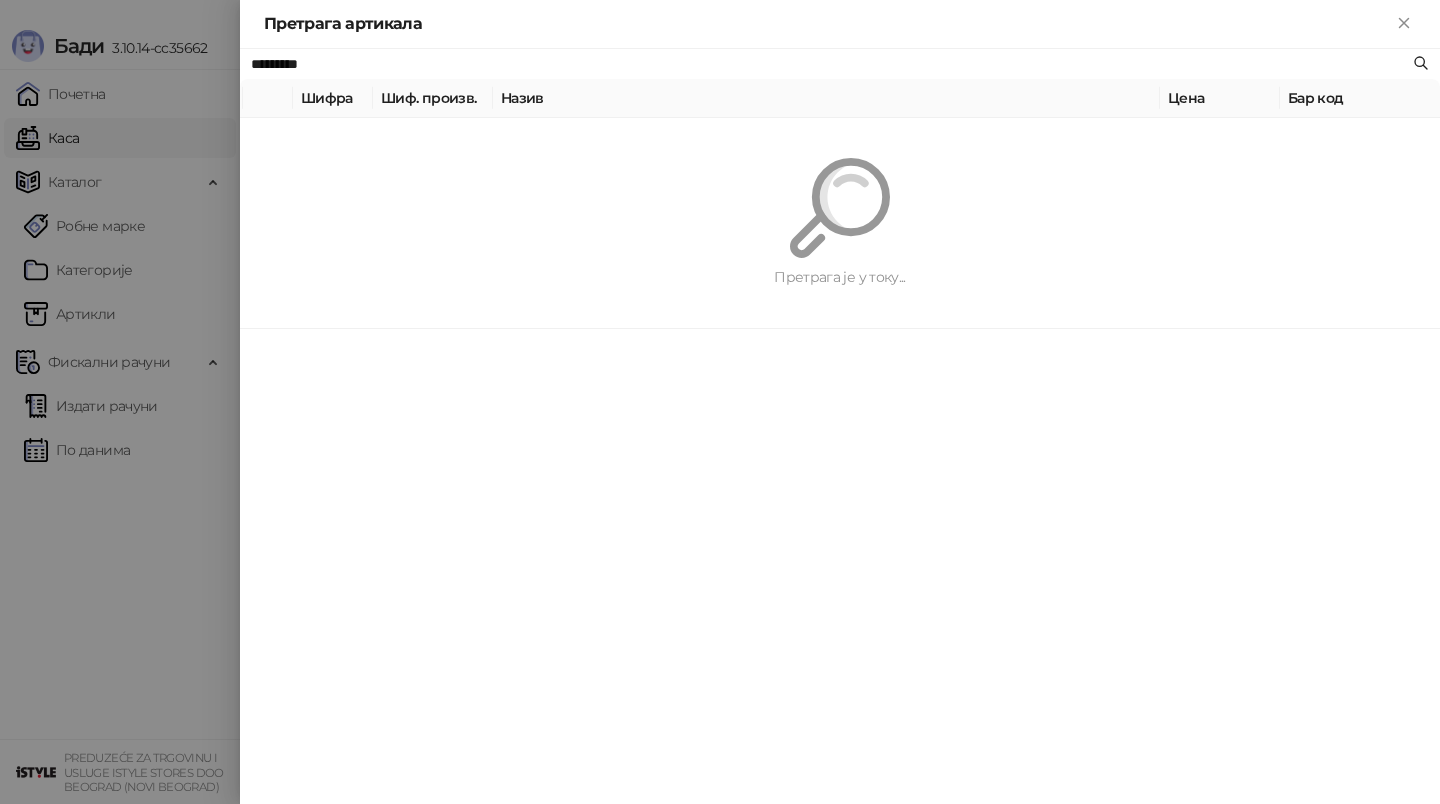 paste 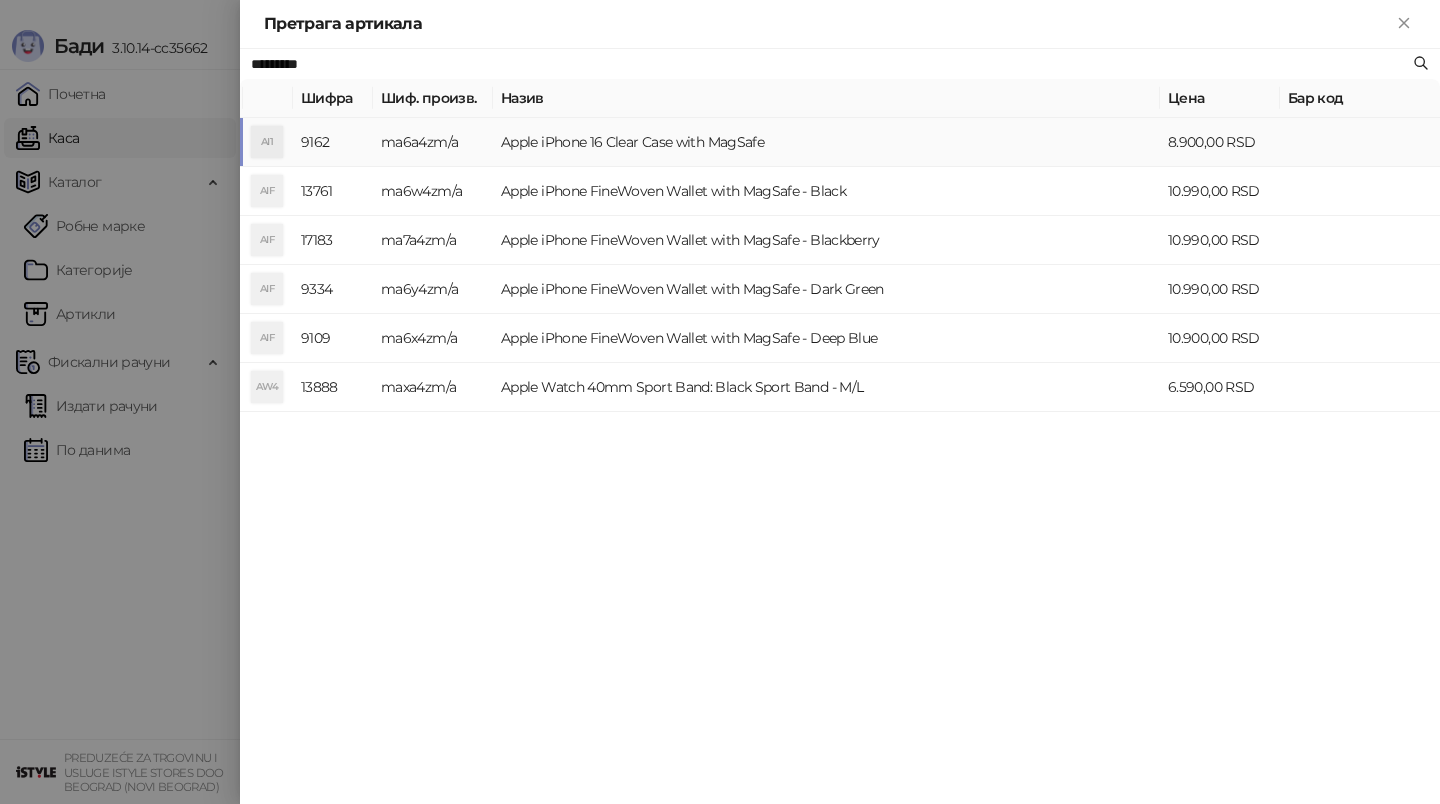 click on "Apple iPhone 16 Clear Case with MagSafe" at bounding box center [826, 142] 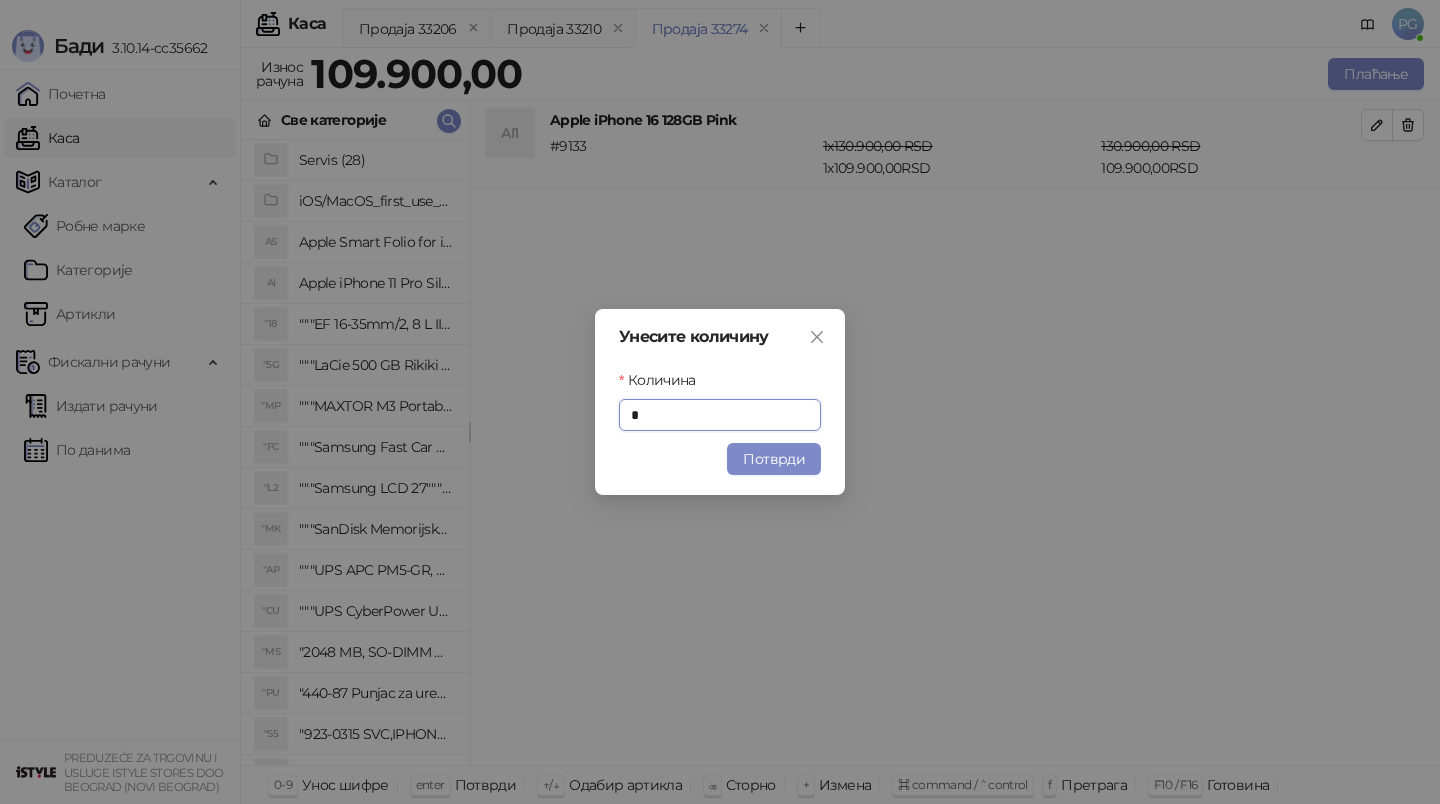 click on "Потврди" at bounding box center [774, 459] 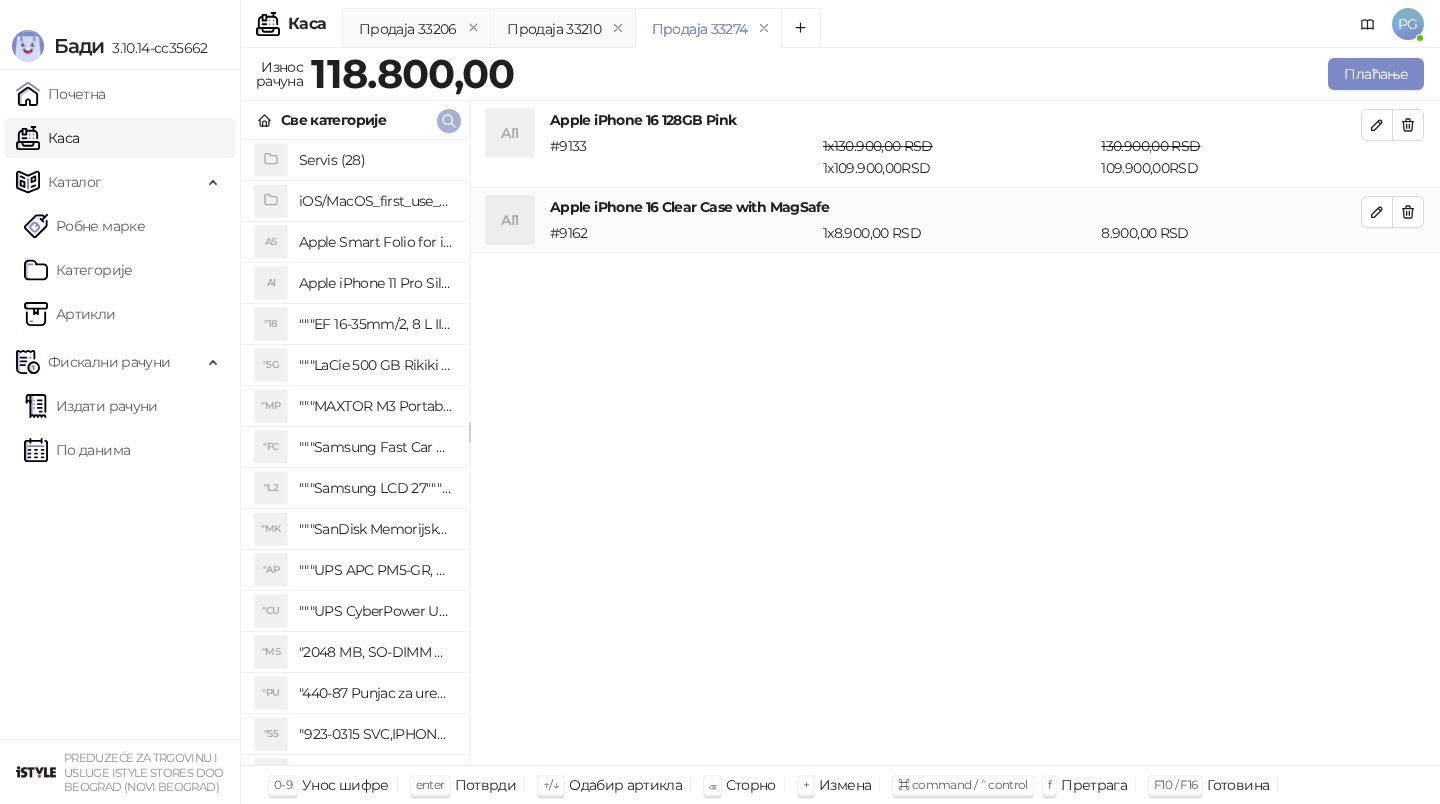 click at bounding box center (449, 121) 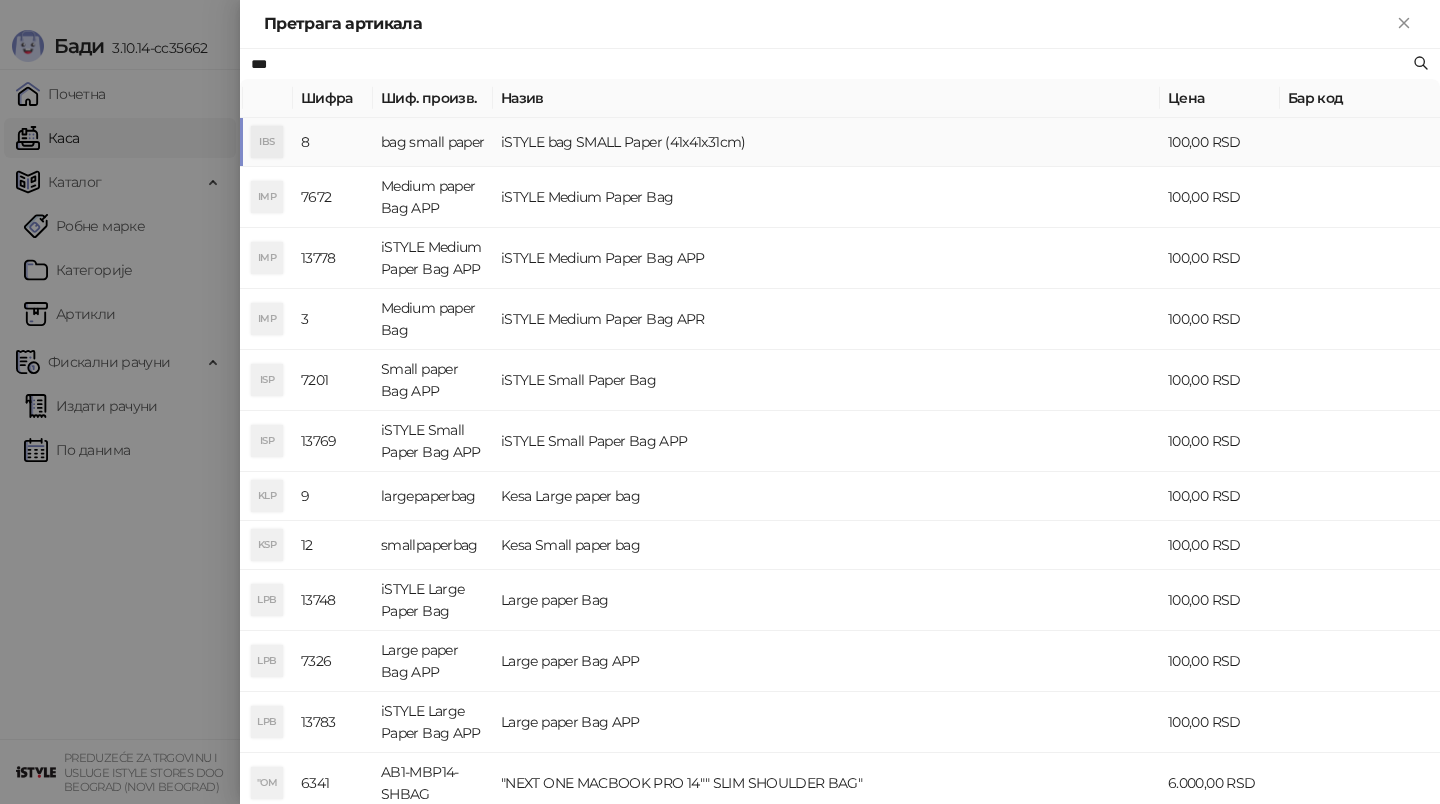 type on "***" 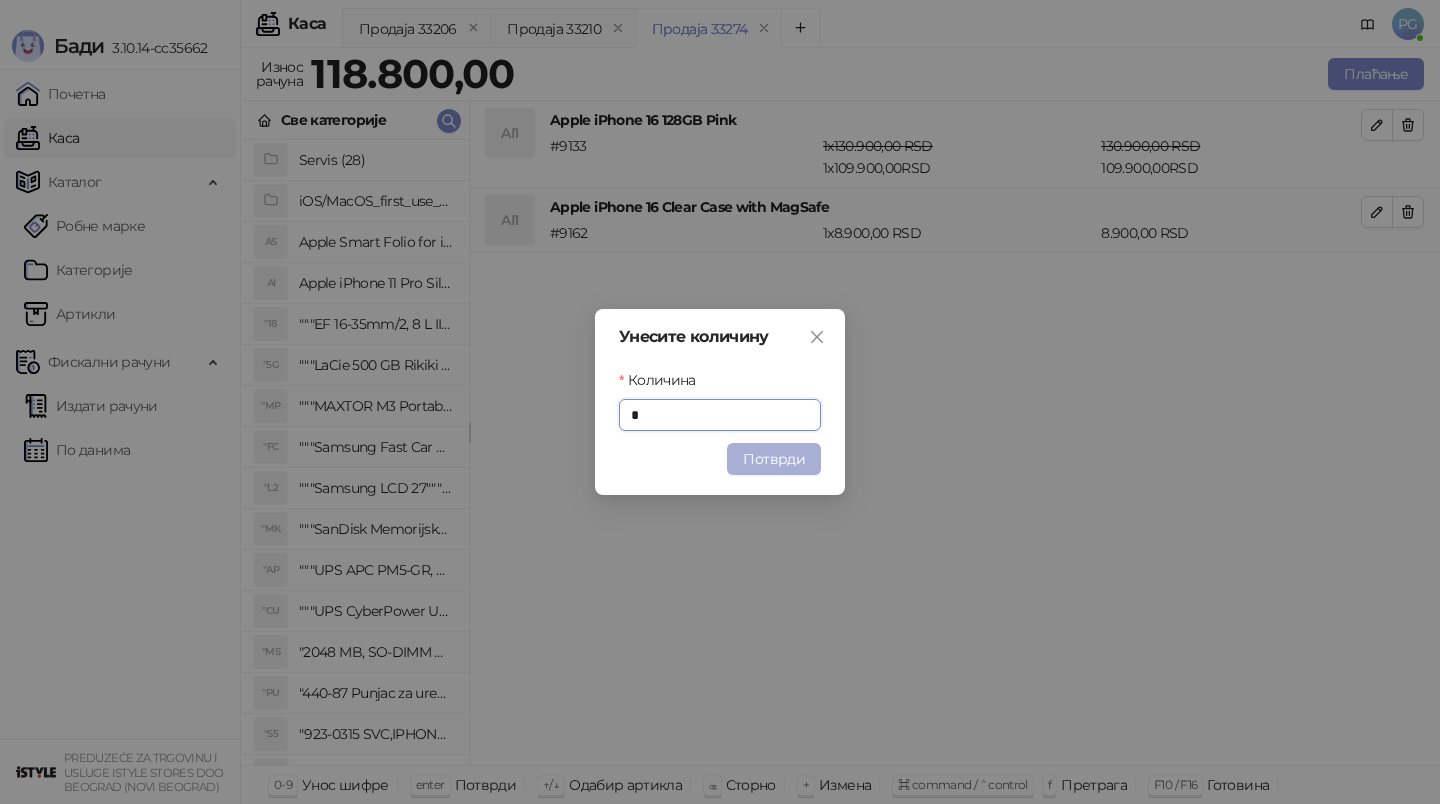 click on "Потврди" at bounding box center [774, 459] 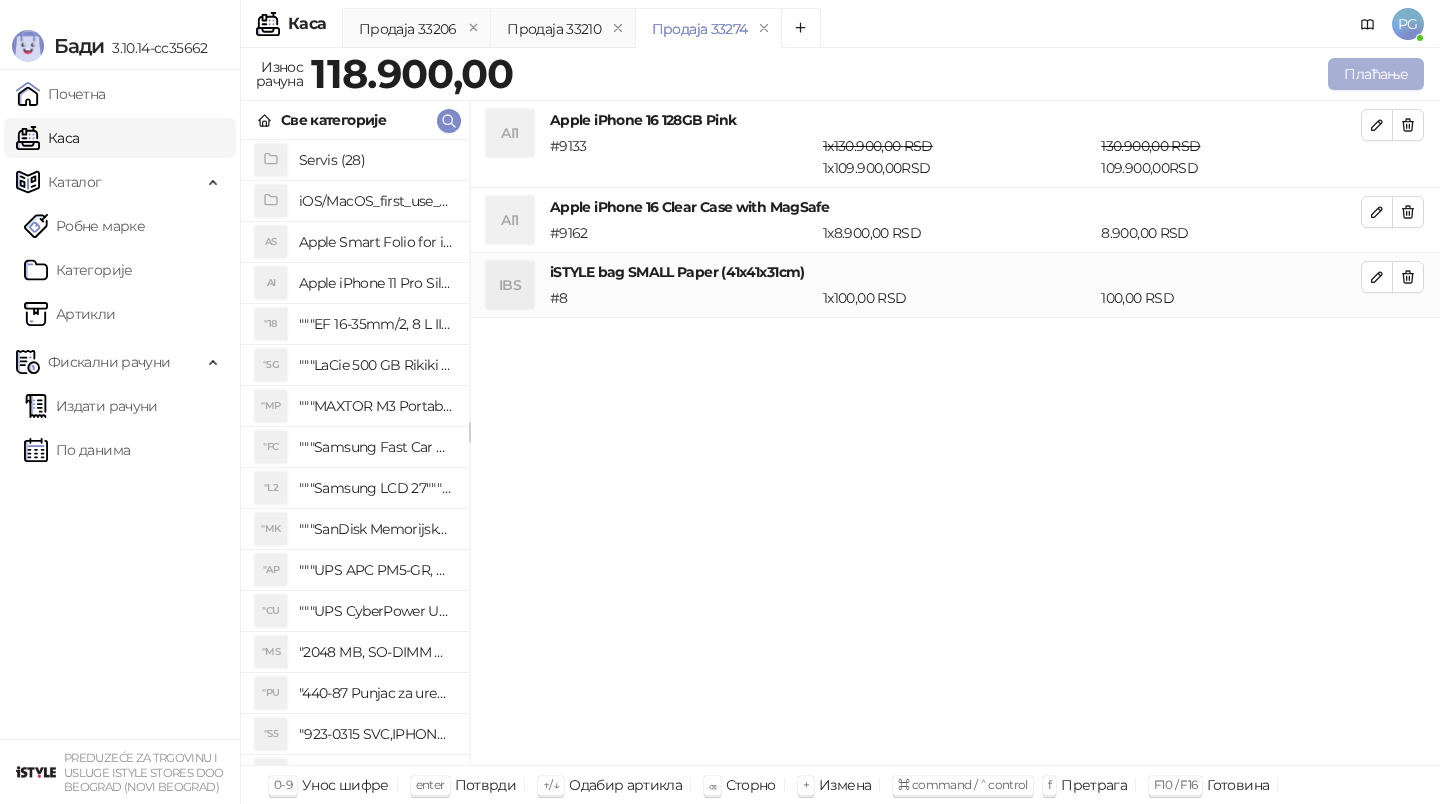 click on "Плаћање" at bounding box center [1376, 74] 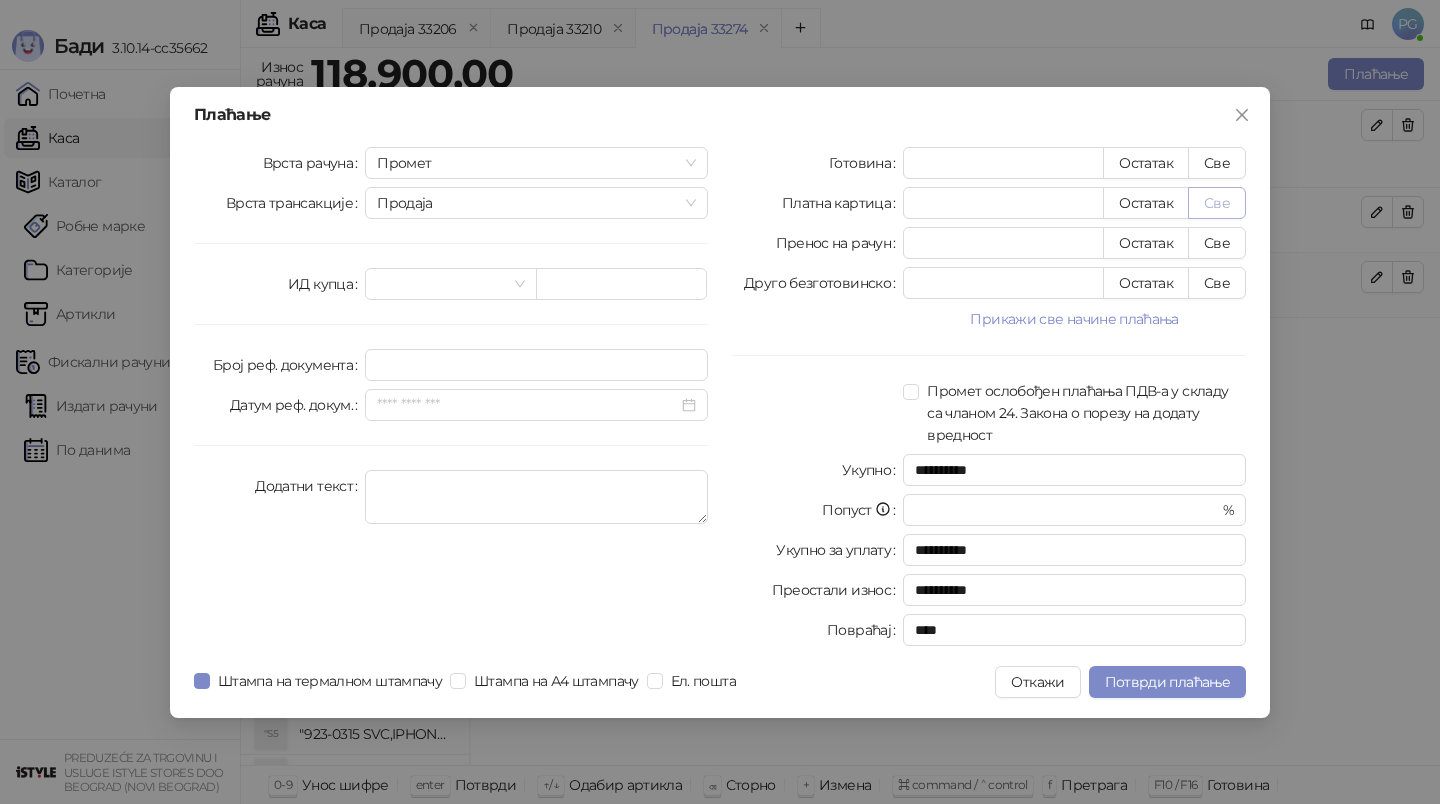 click on "Све" at bounding box center [1217, 203] 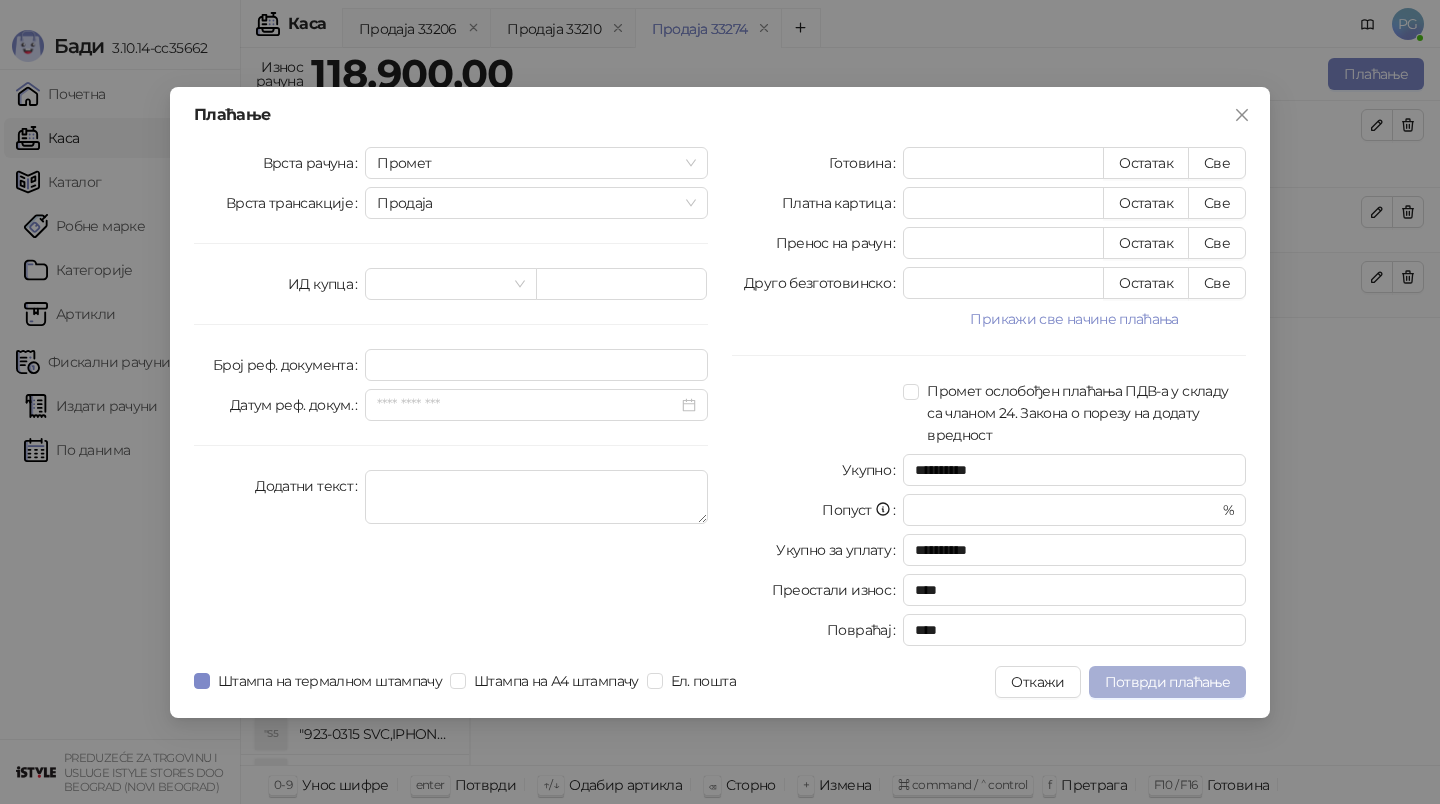 click on "Потврди плаћање" at bounding box center (1167, 682) 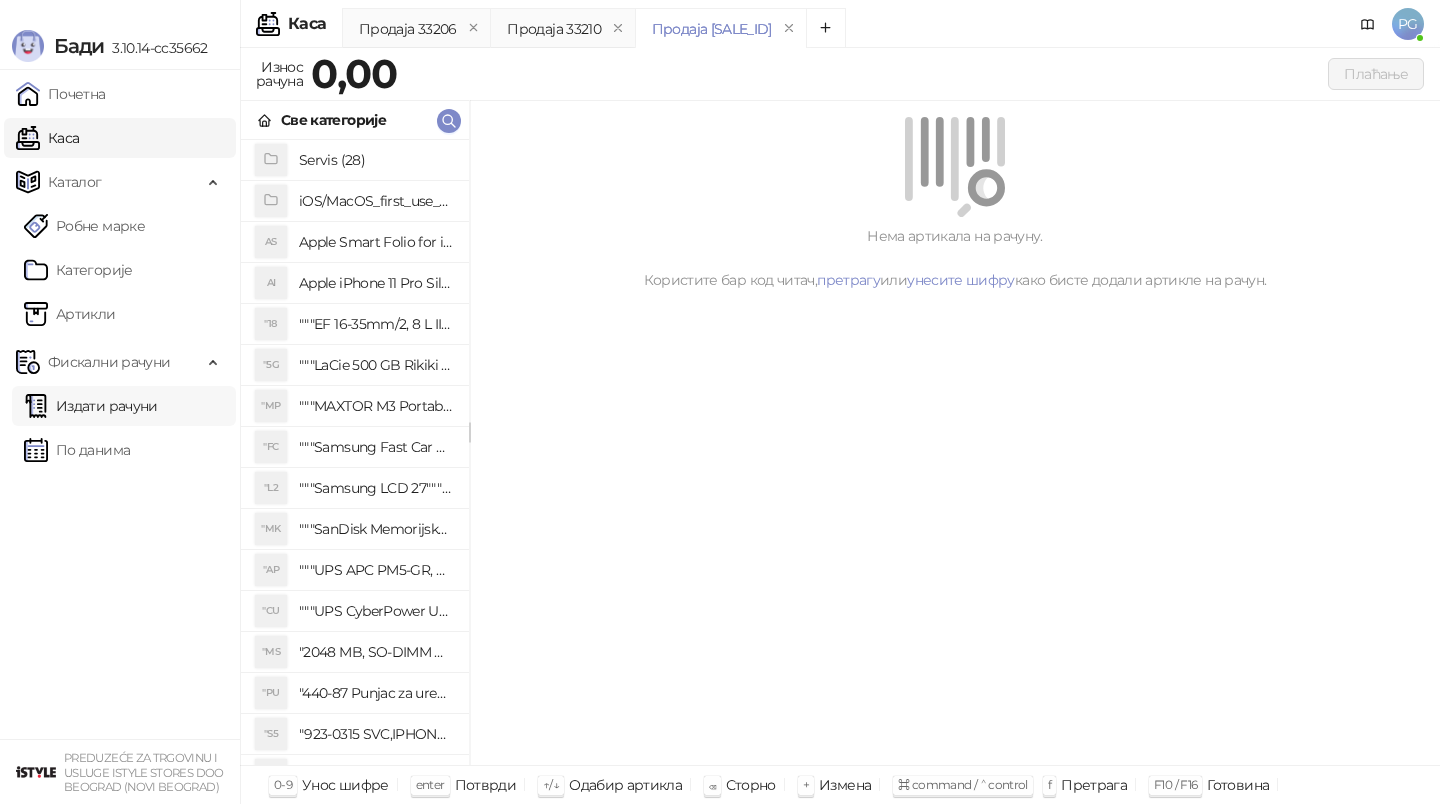 click on "Издати рачуни" at bounding box center [91, 406] 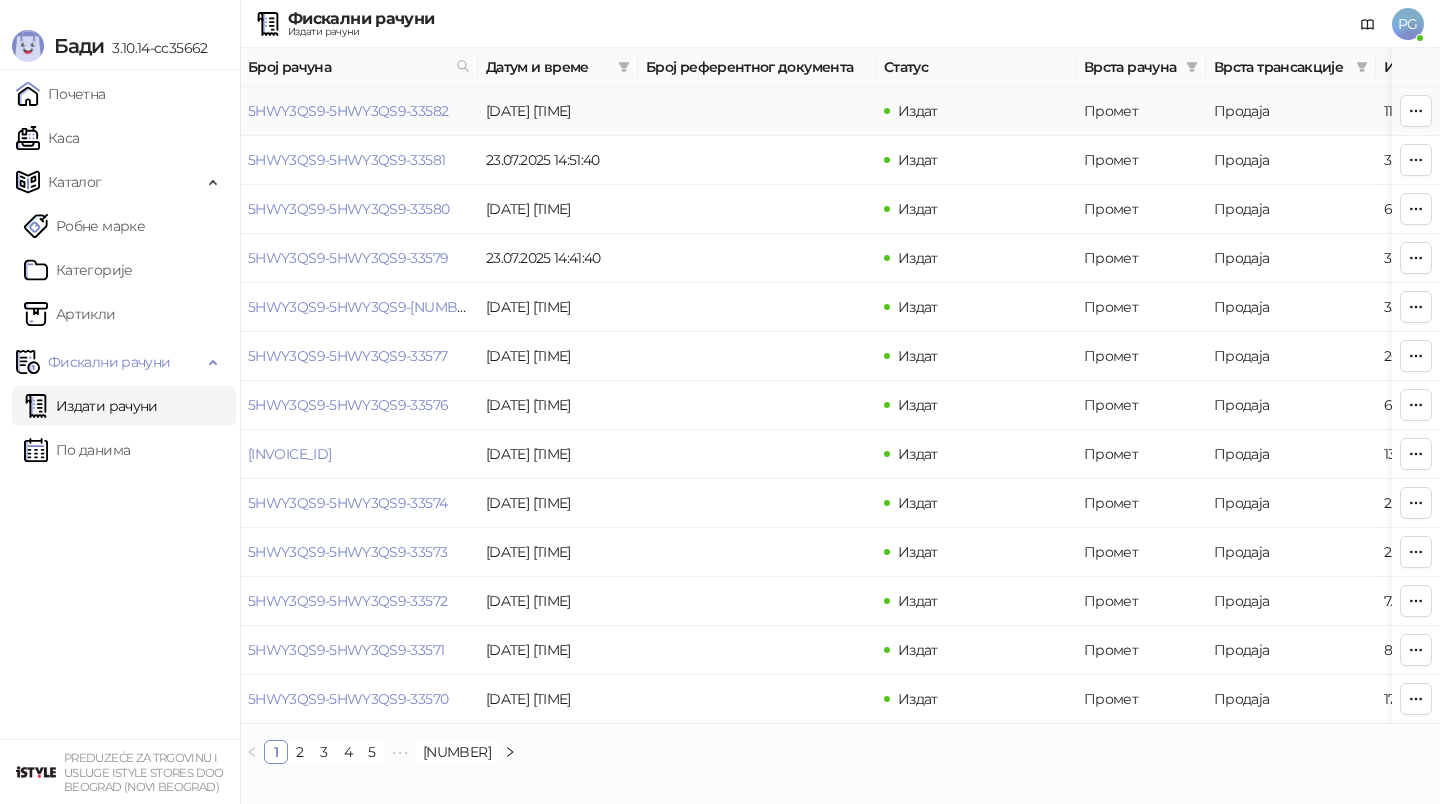 click on "5HWY3QS9-5HWY3QS9-33582" at bounding box center (348, 111) 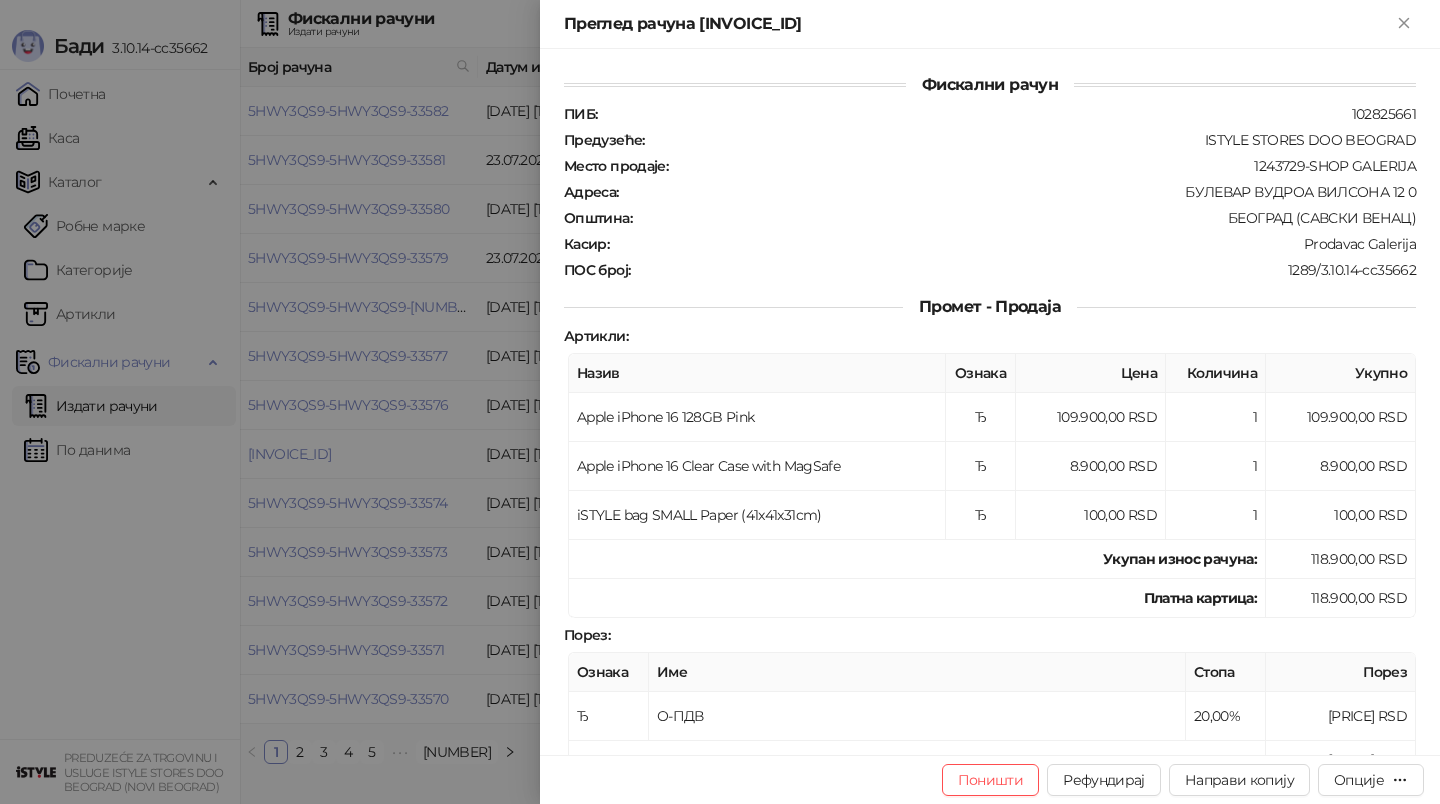 click at bounding box center [720, 402] 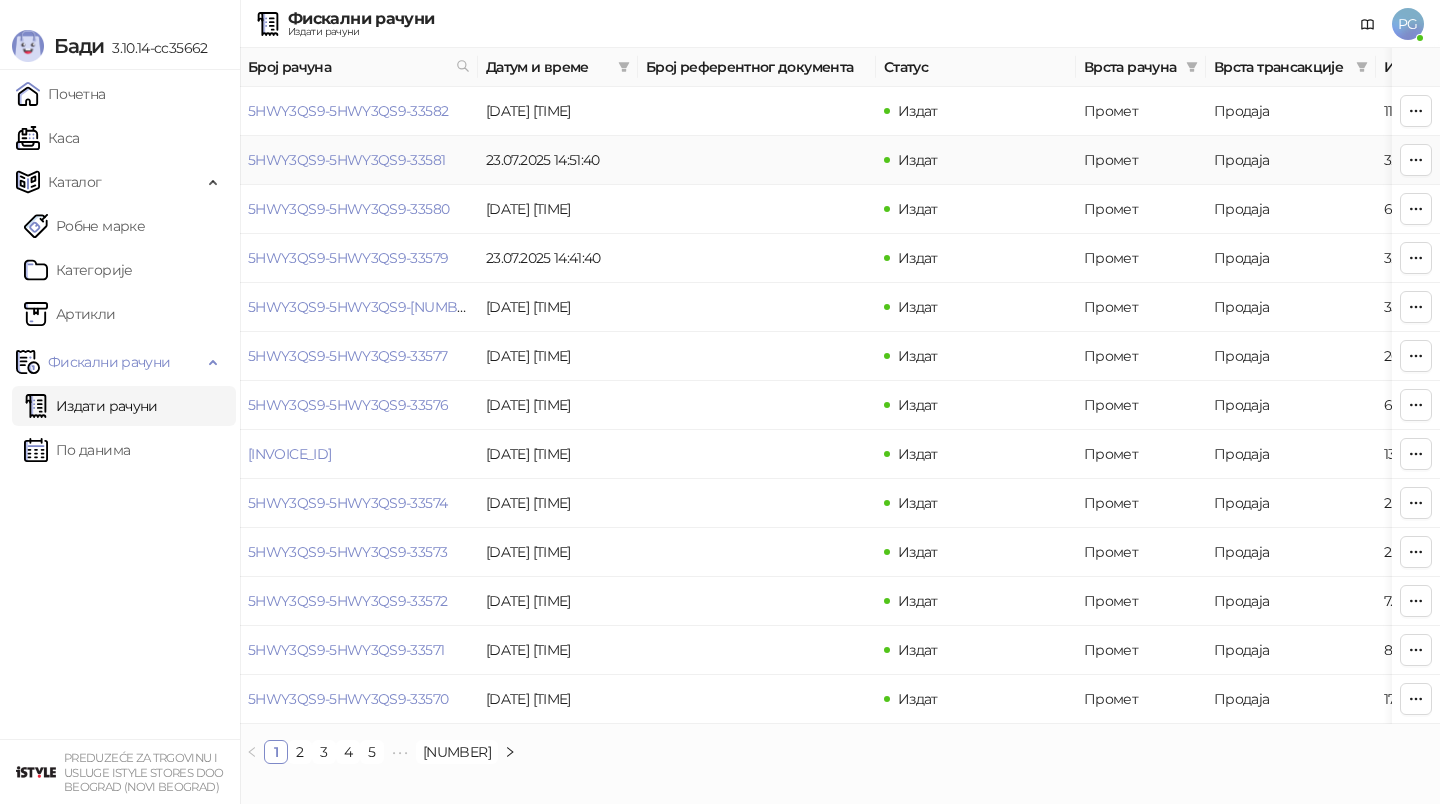 click on "5HWY3QS9-5HWY3QS9-33581" at bounding box center (359, 160) 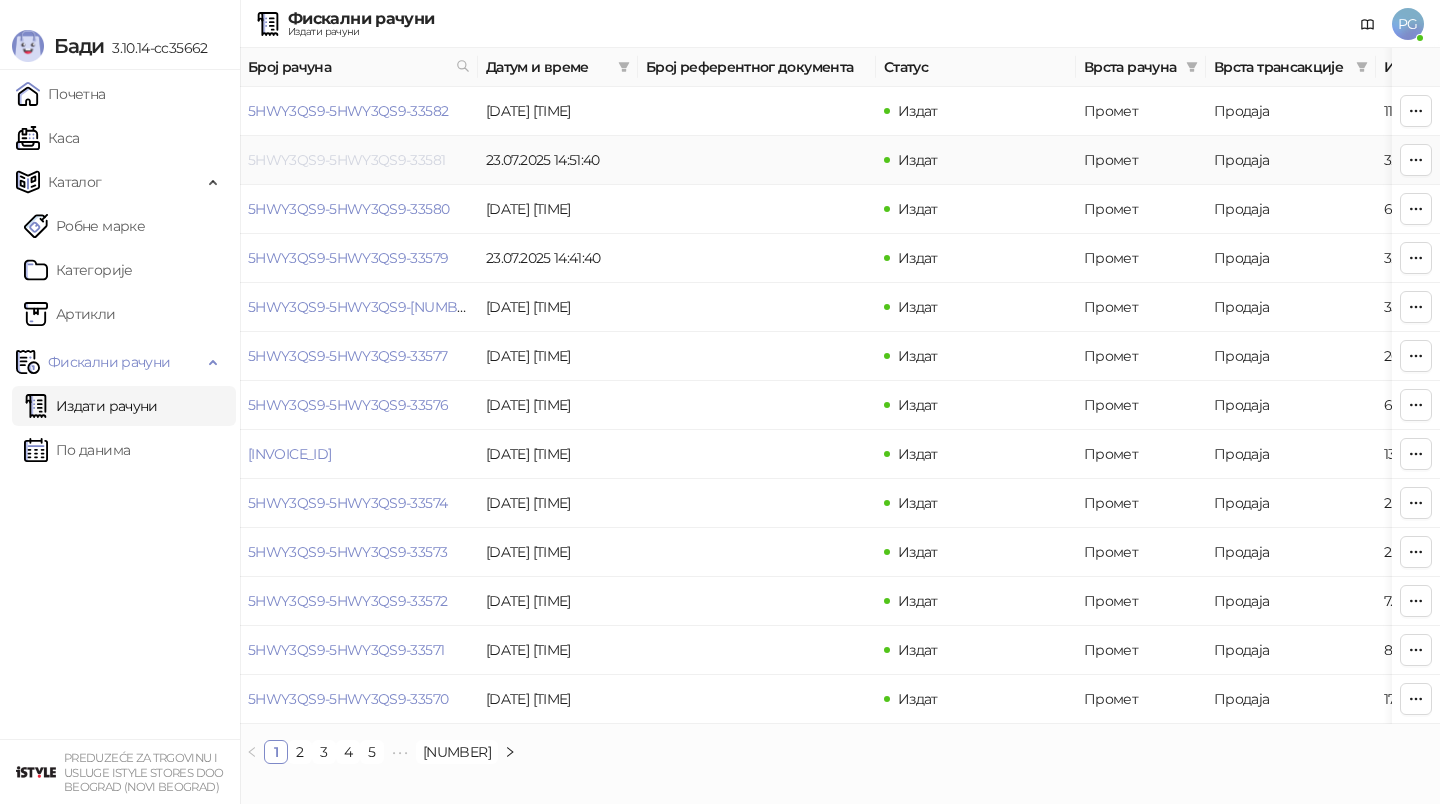 click on "5HWY3QS9-5HWY3QS9-33581" at bounding box center (346, 160) 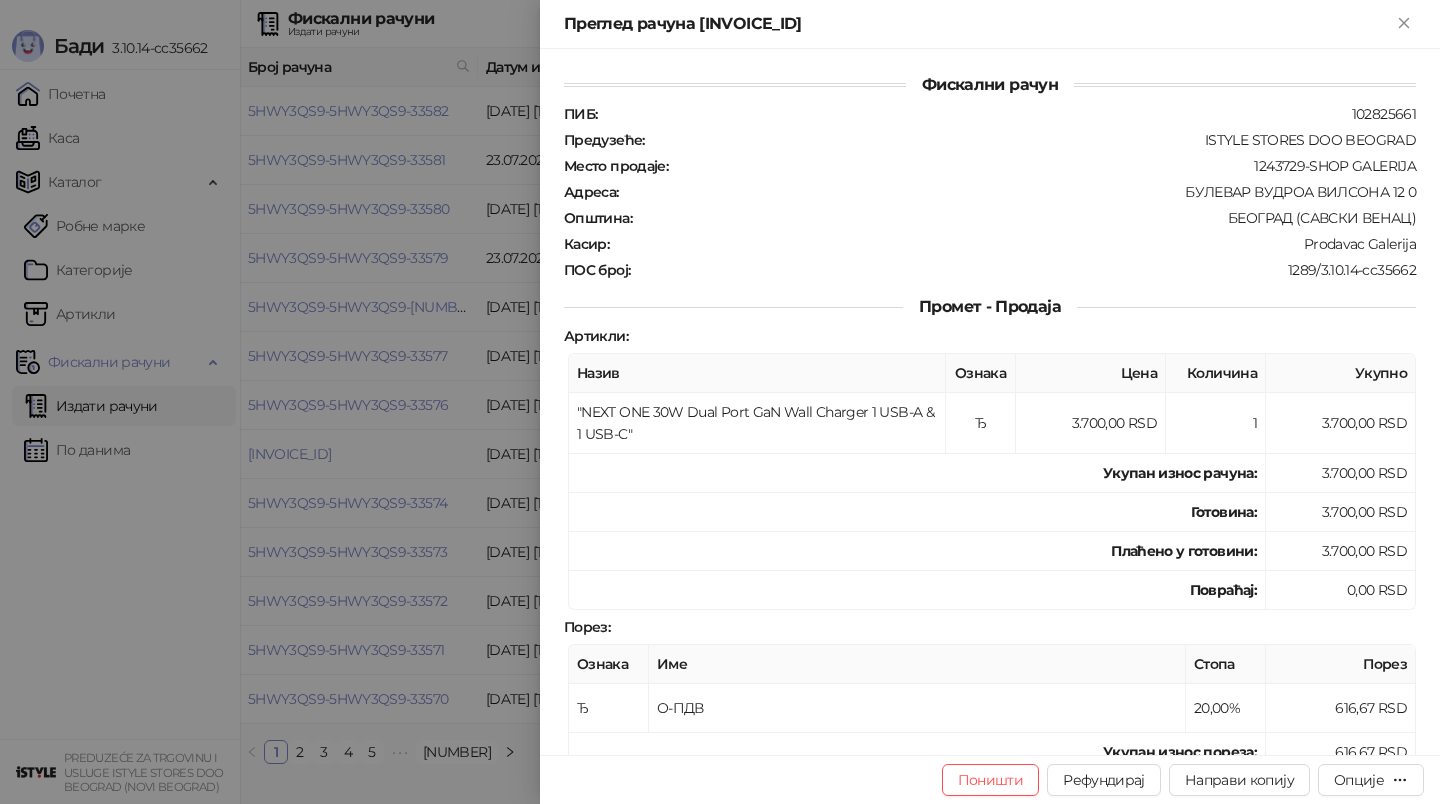 click at bounding box center [720, 402] 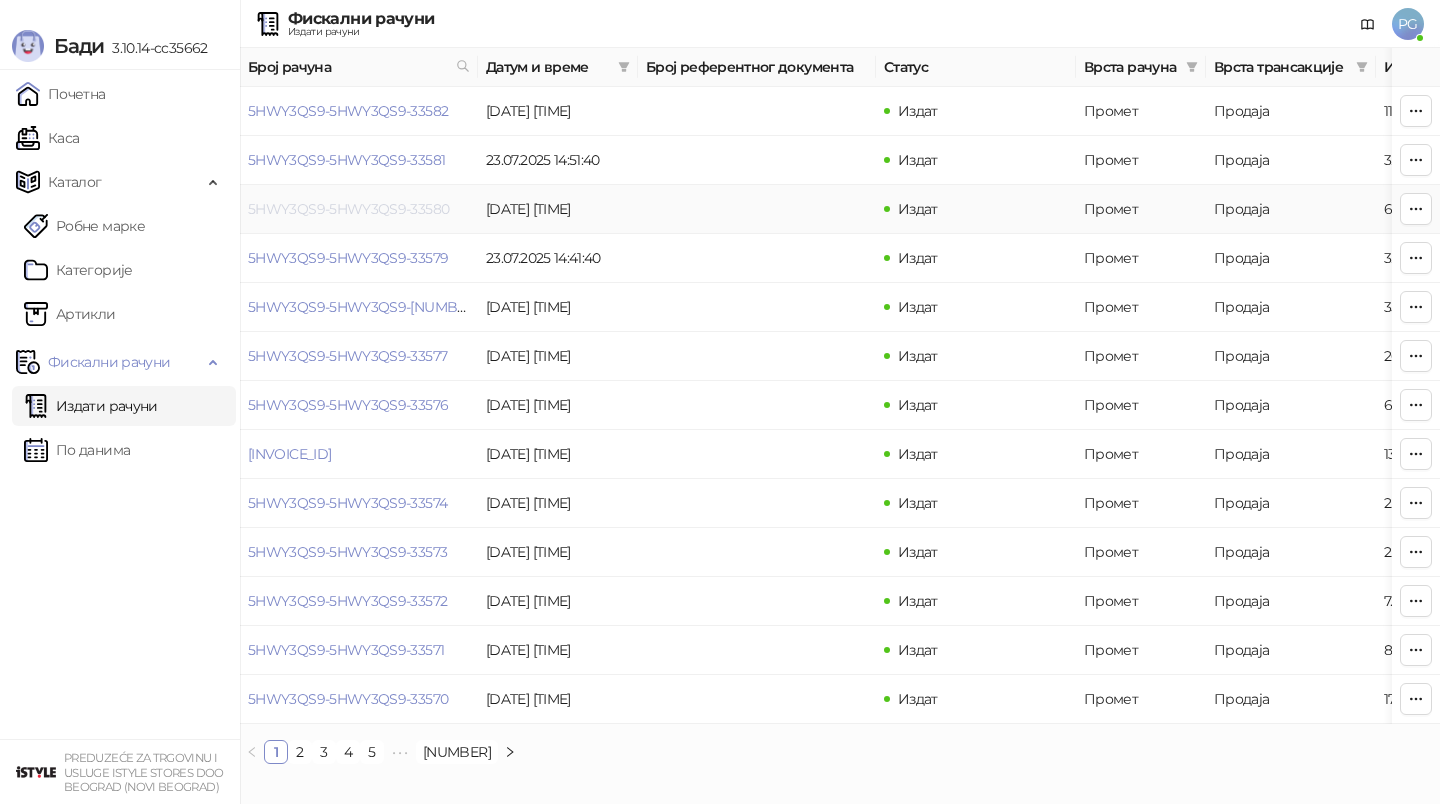 click on "5HWY3QS9-5HWY3QS9-33580" at bounding box center [348, 209] 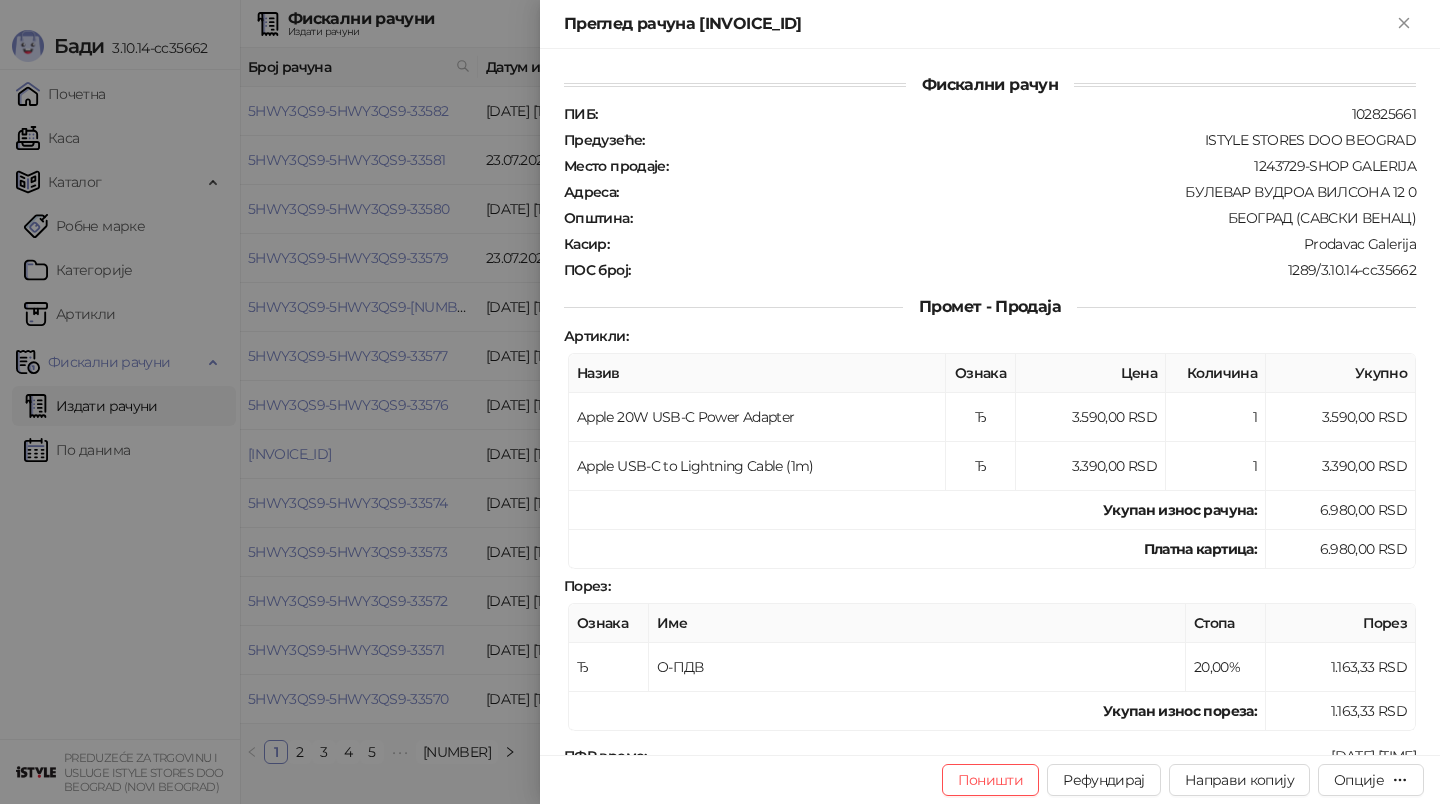 click at bounding box center [720, 402] 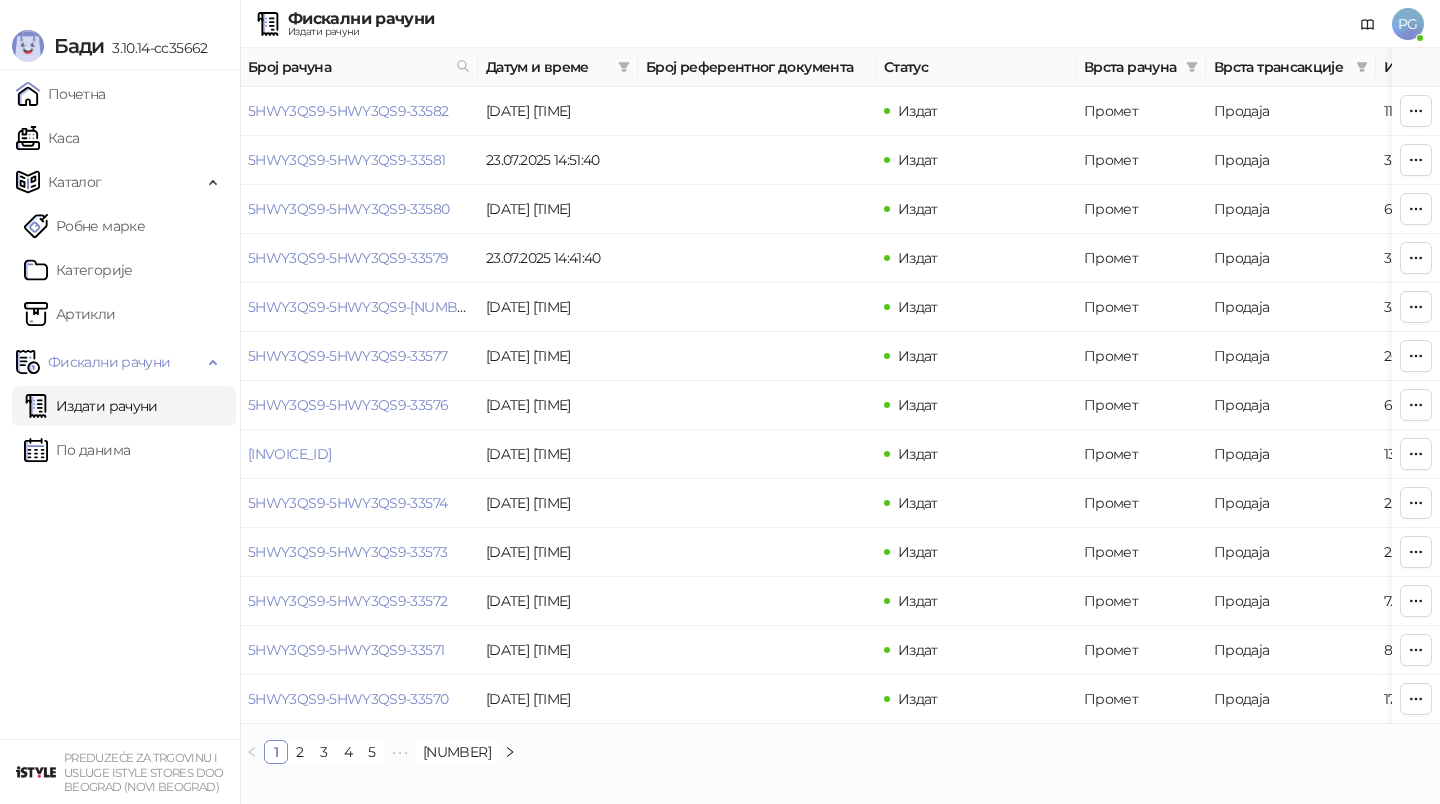 click on "5HWY3QS9-5HWY3QS9-[NUMBER]" at bounding box center [363, 307] 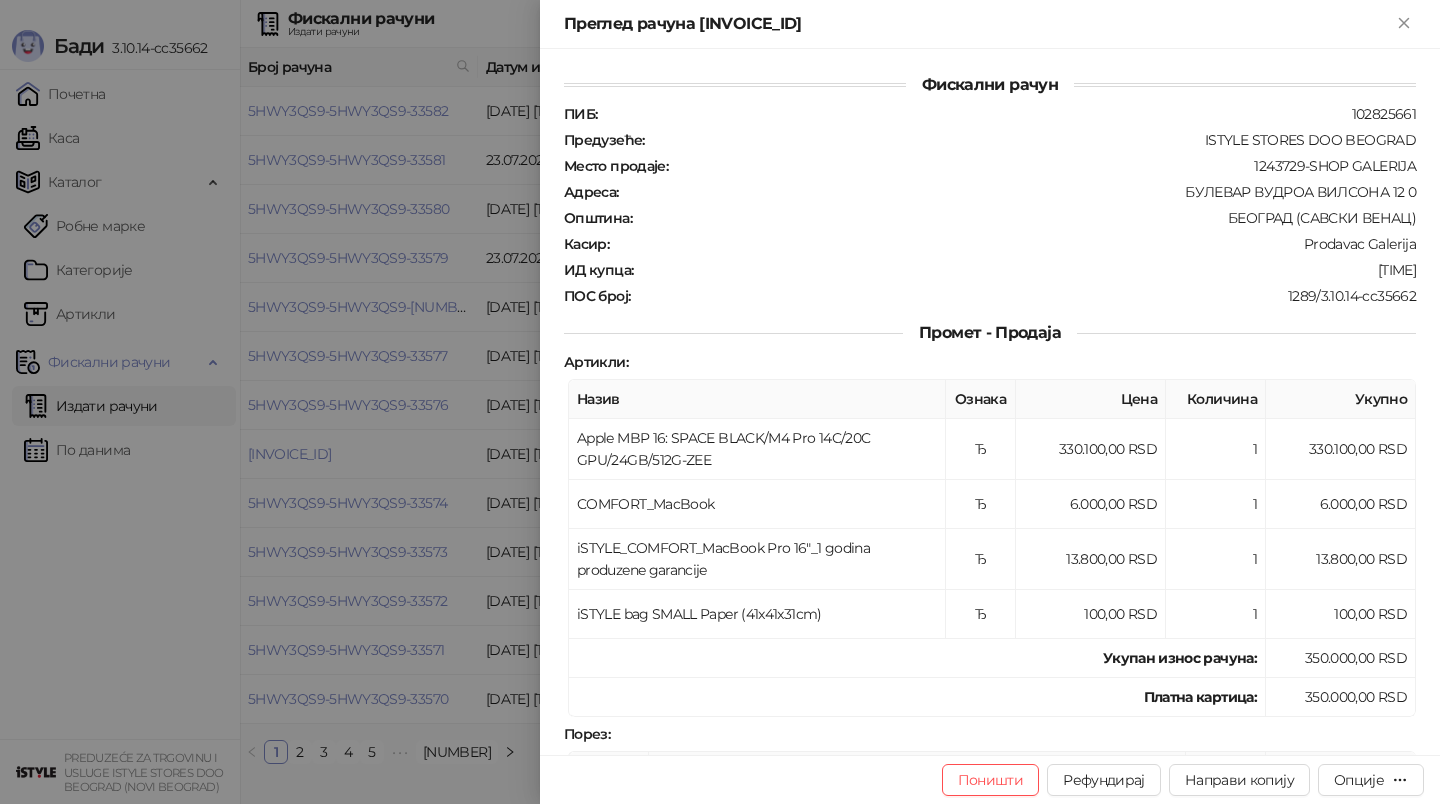 click at bounding box center (720, 402) 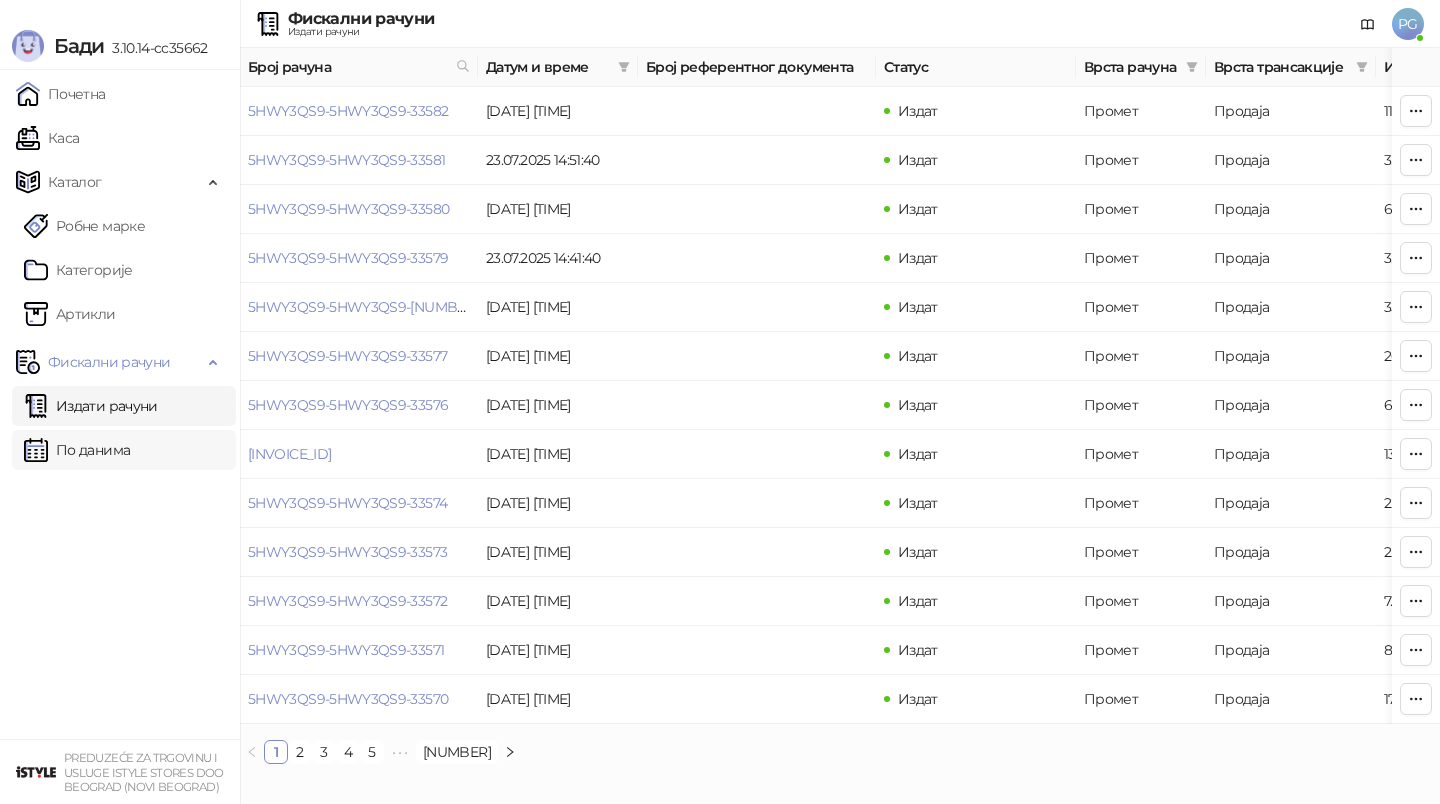 click on "По данима" at bounding box center (77, 450) 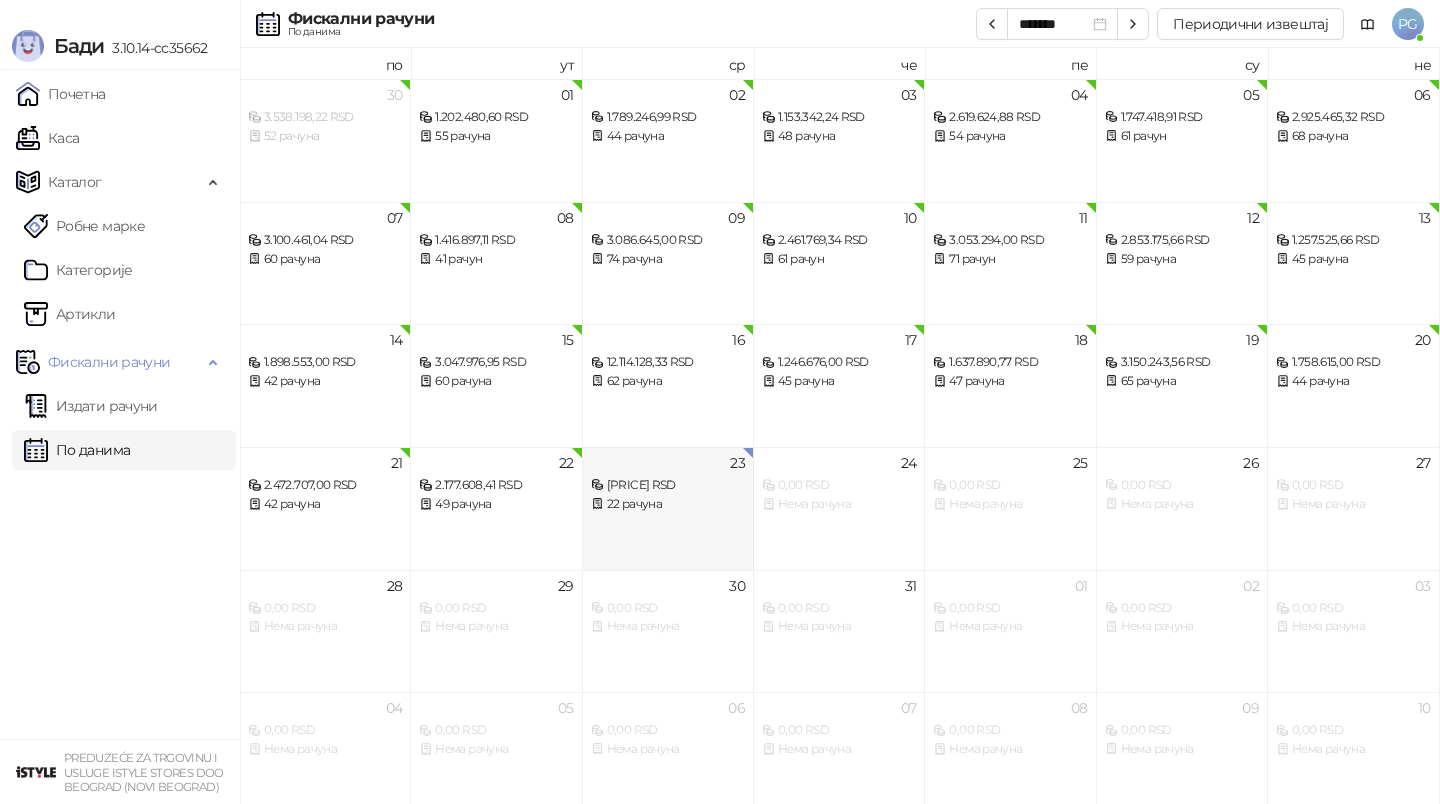 click 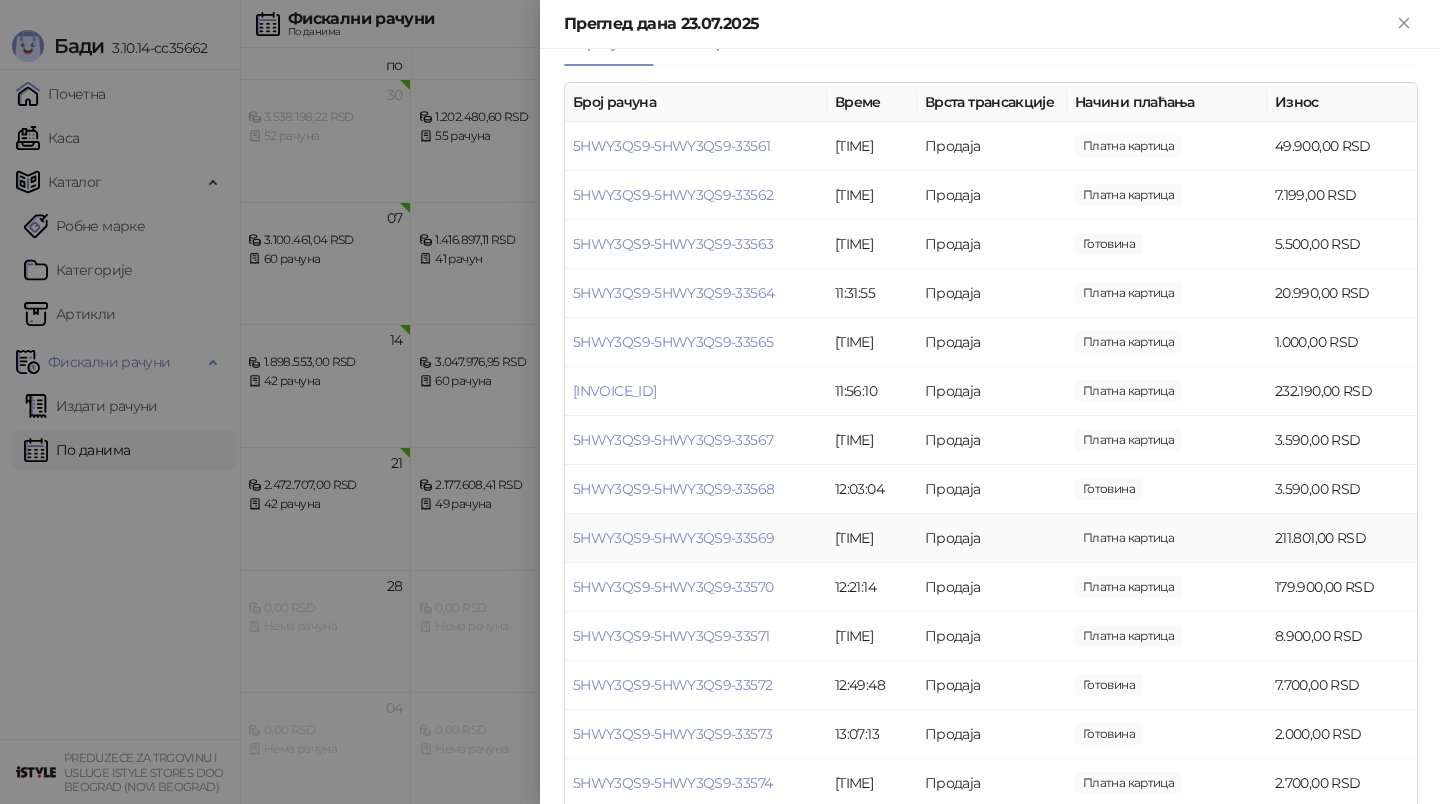 scroll, scrollTop: 265, scrollLeft: 0, axis: vertical 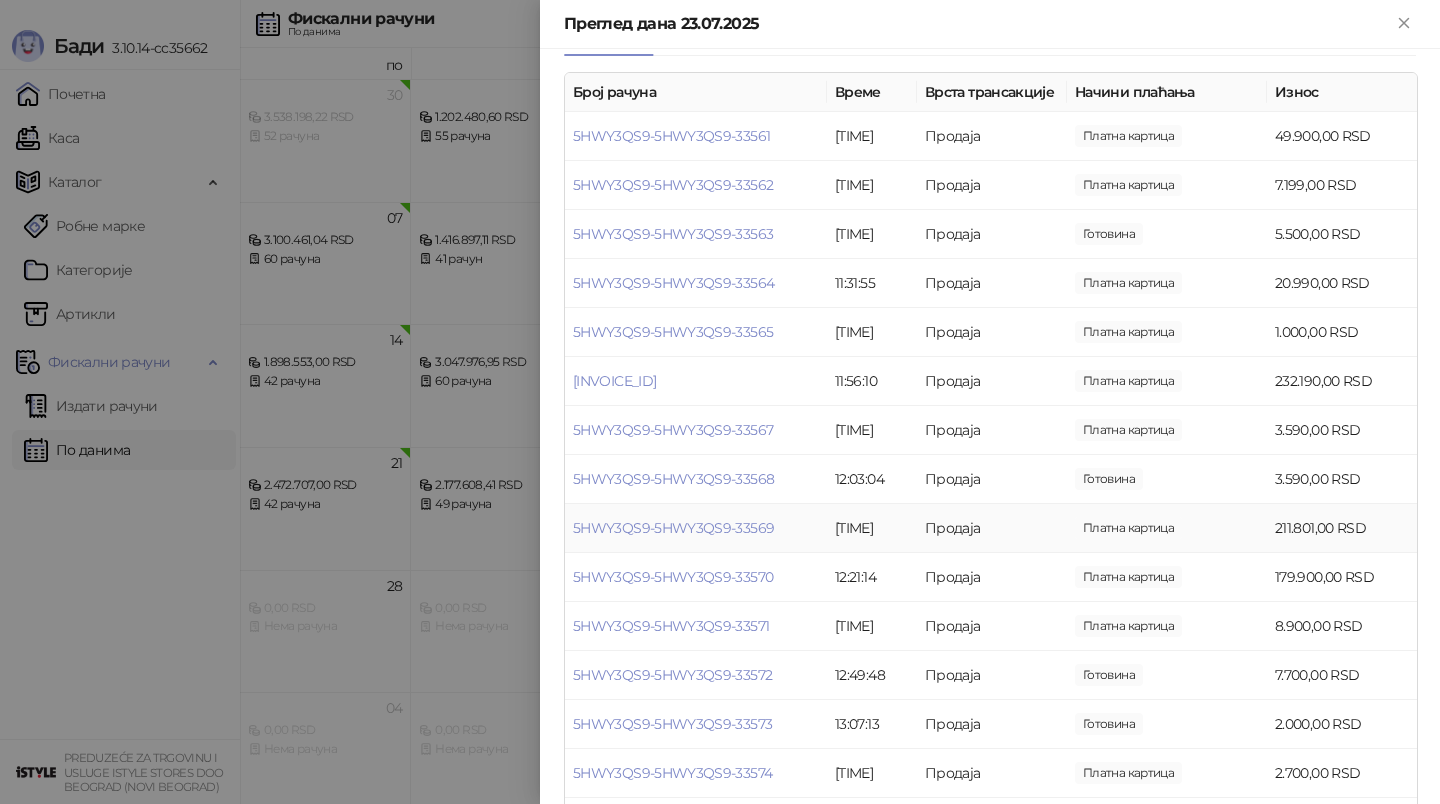 click on "5HWY3QS9-5HWY3QS9-33569" at bounding box center [696, 528] 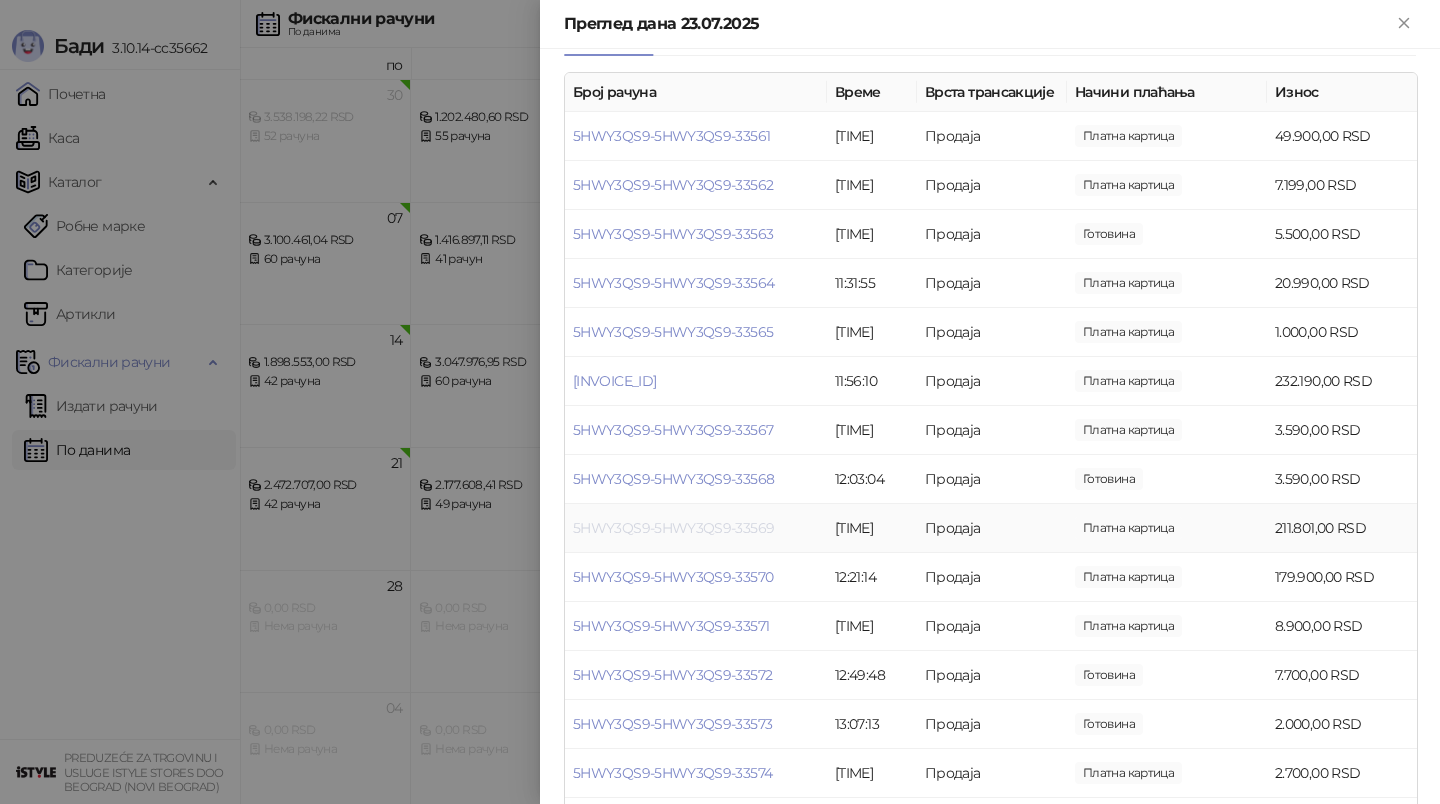 click on "5HWY3QS9-5HWY3QS9-33569" at bounding box center (673, 528) 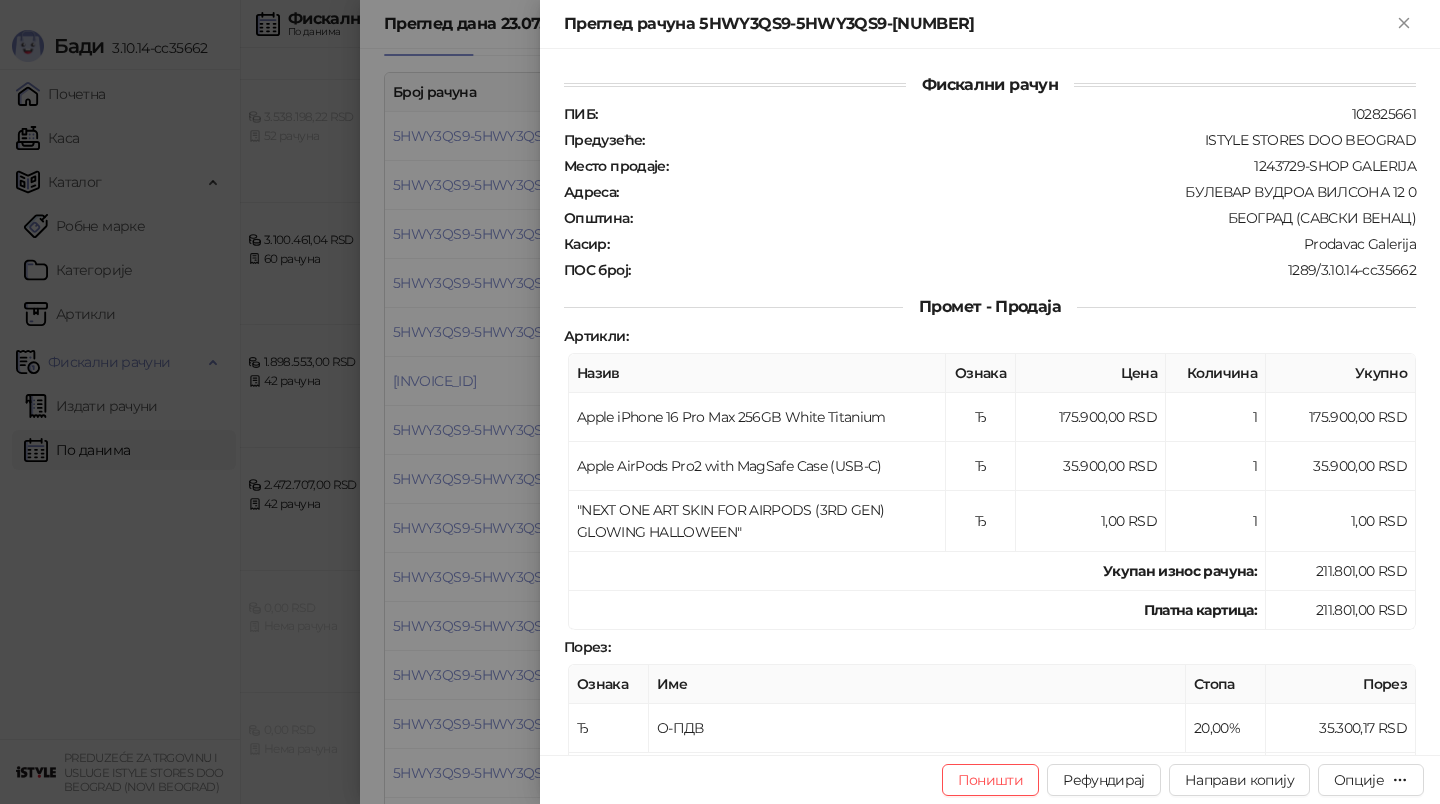 click at bounding box center (720, 402) 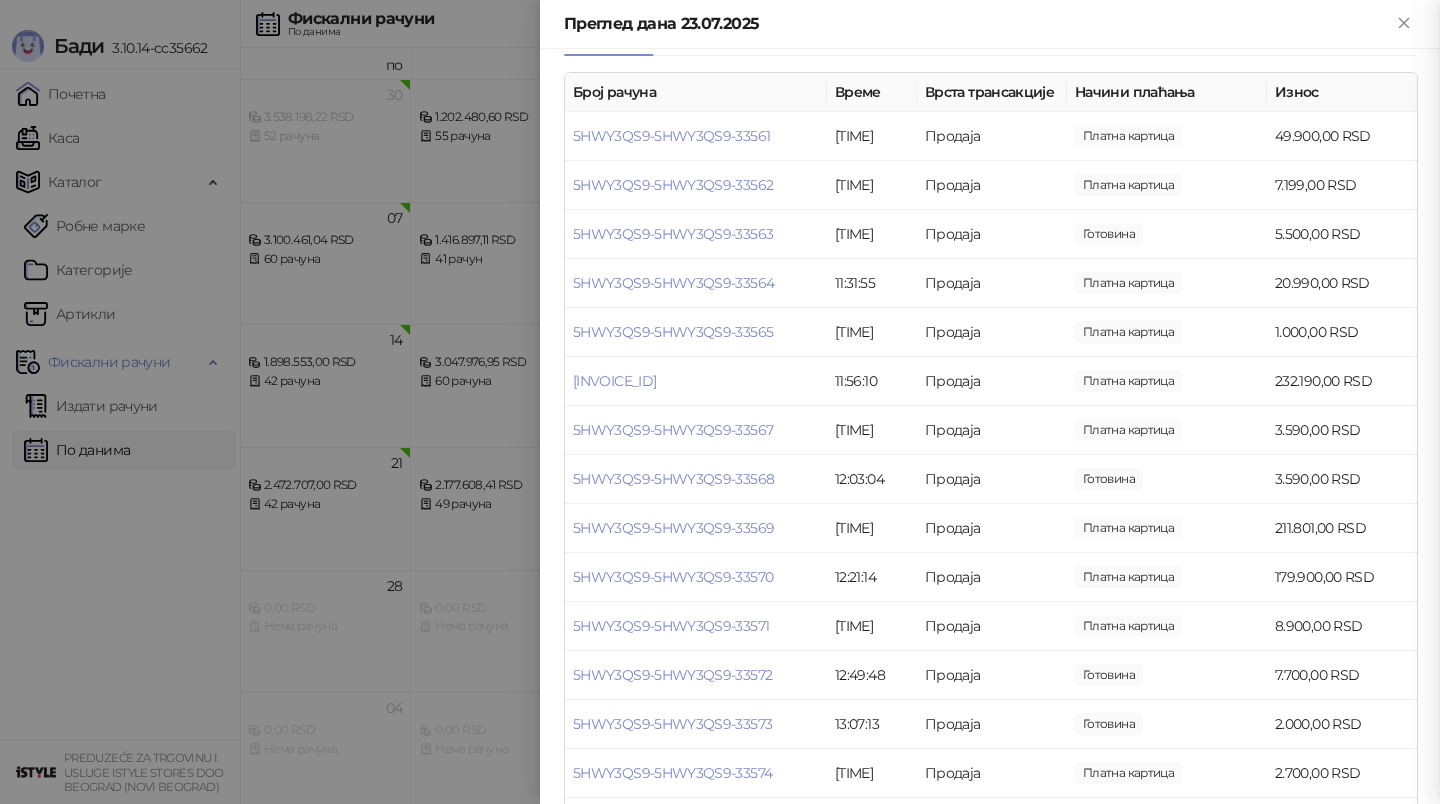 click at bounding box center [720, 402] 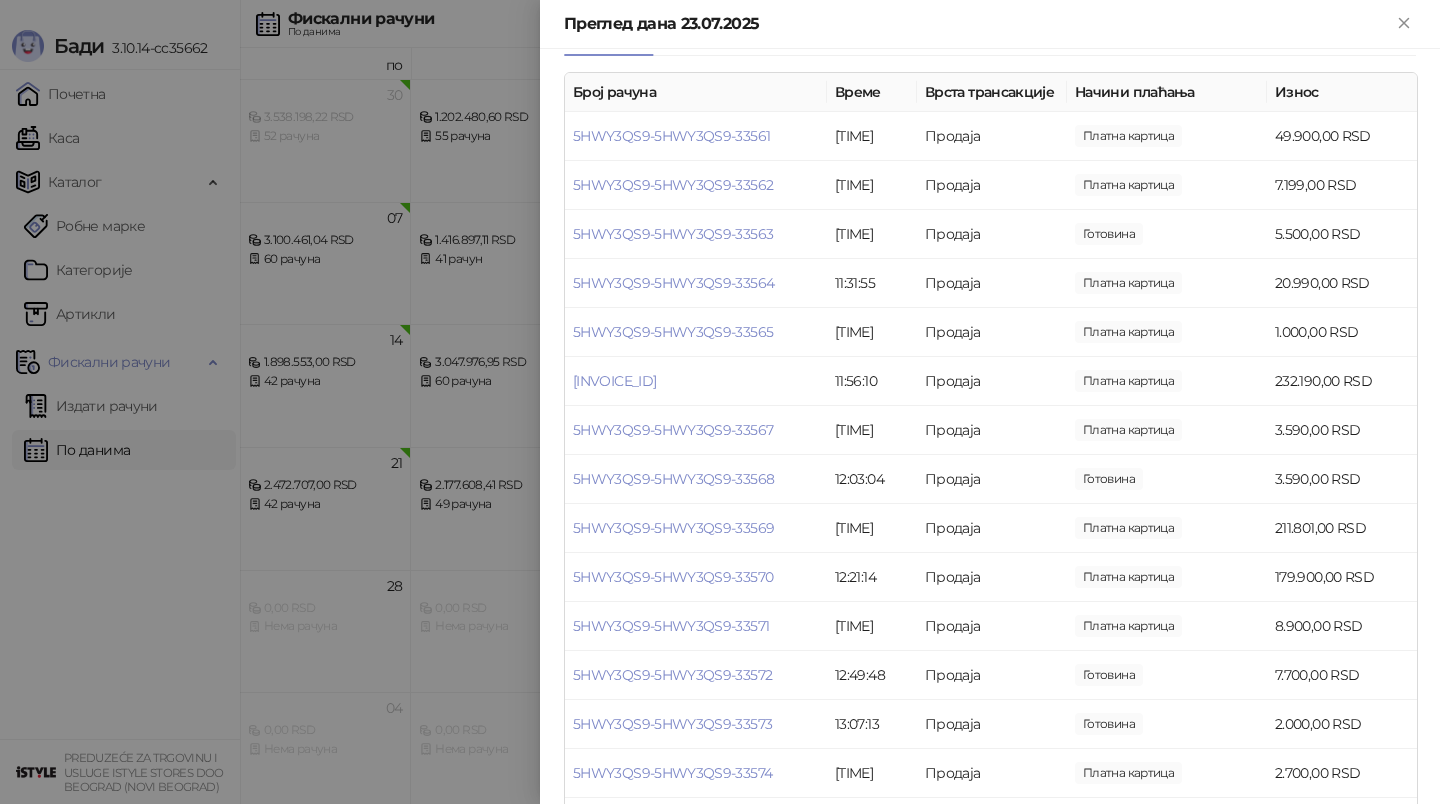 click at bounding box center (720, 402) 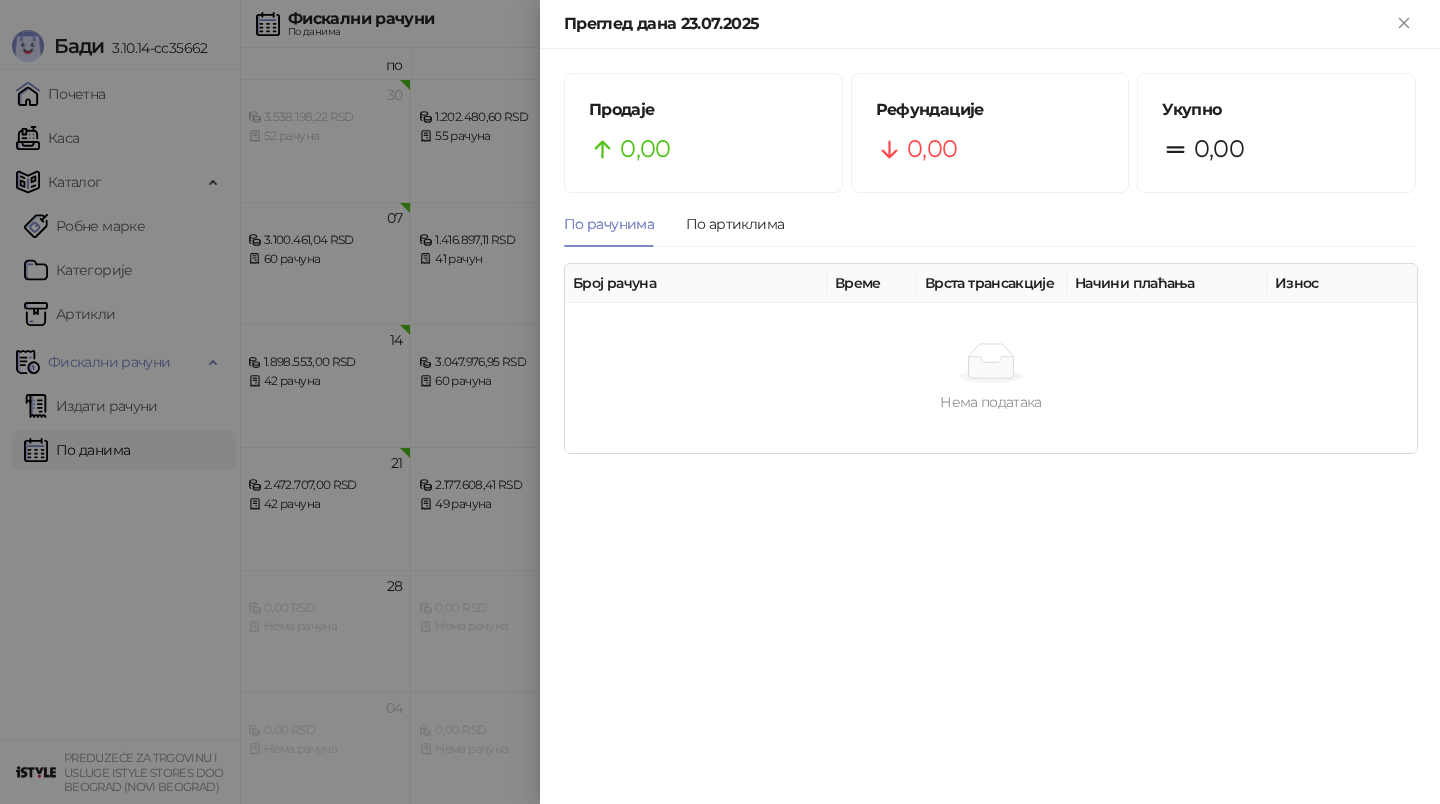 scroll, scrollTop: 0, scrollLeft: 0, axis: both 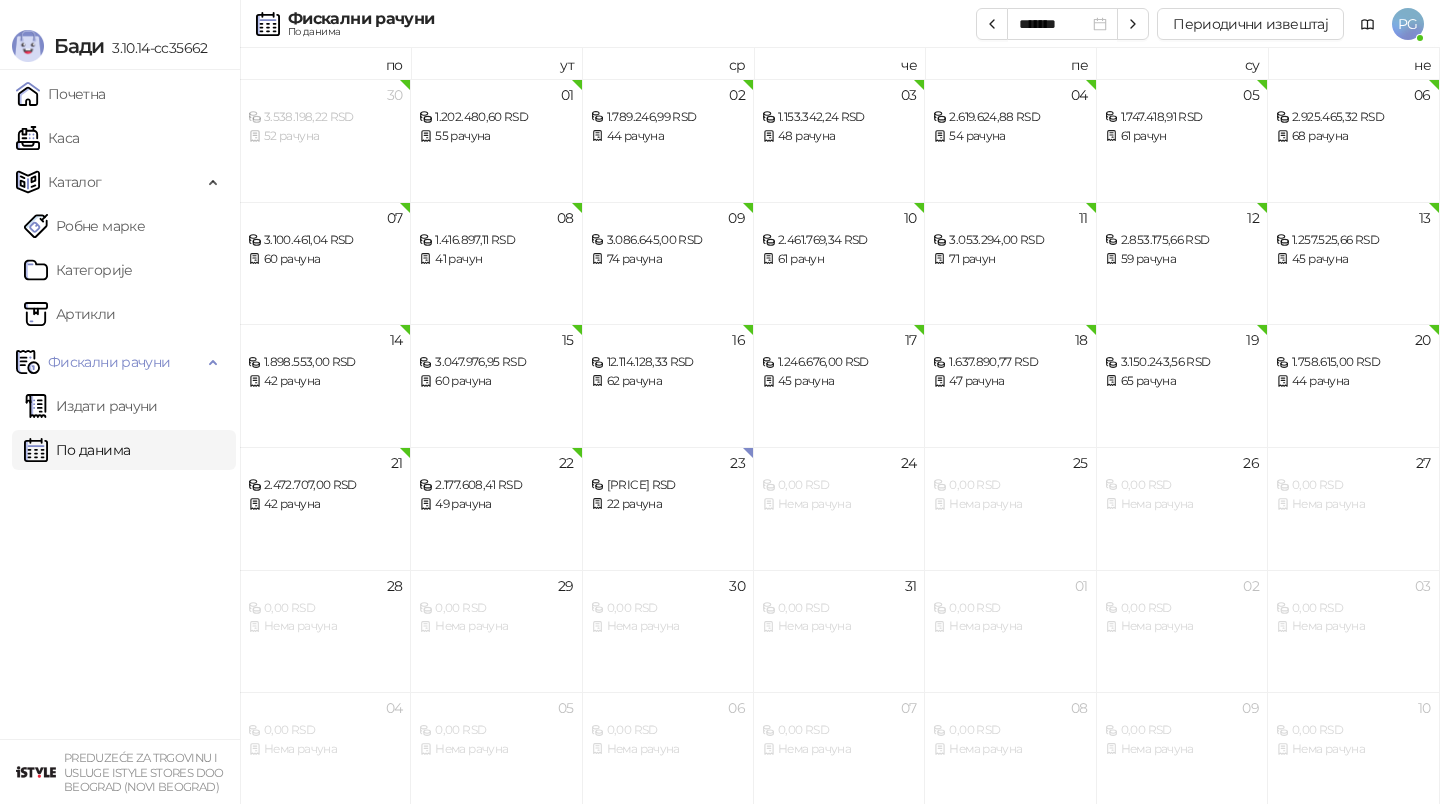 click on "Каса" at bounding box center [47, 138] 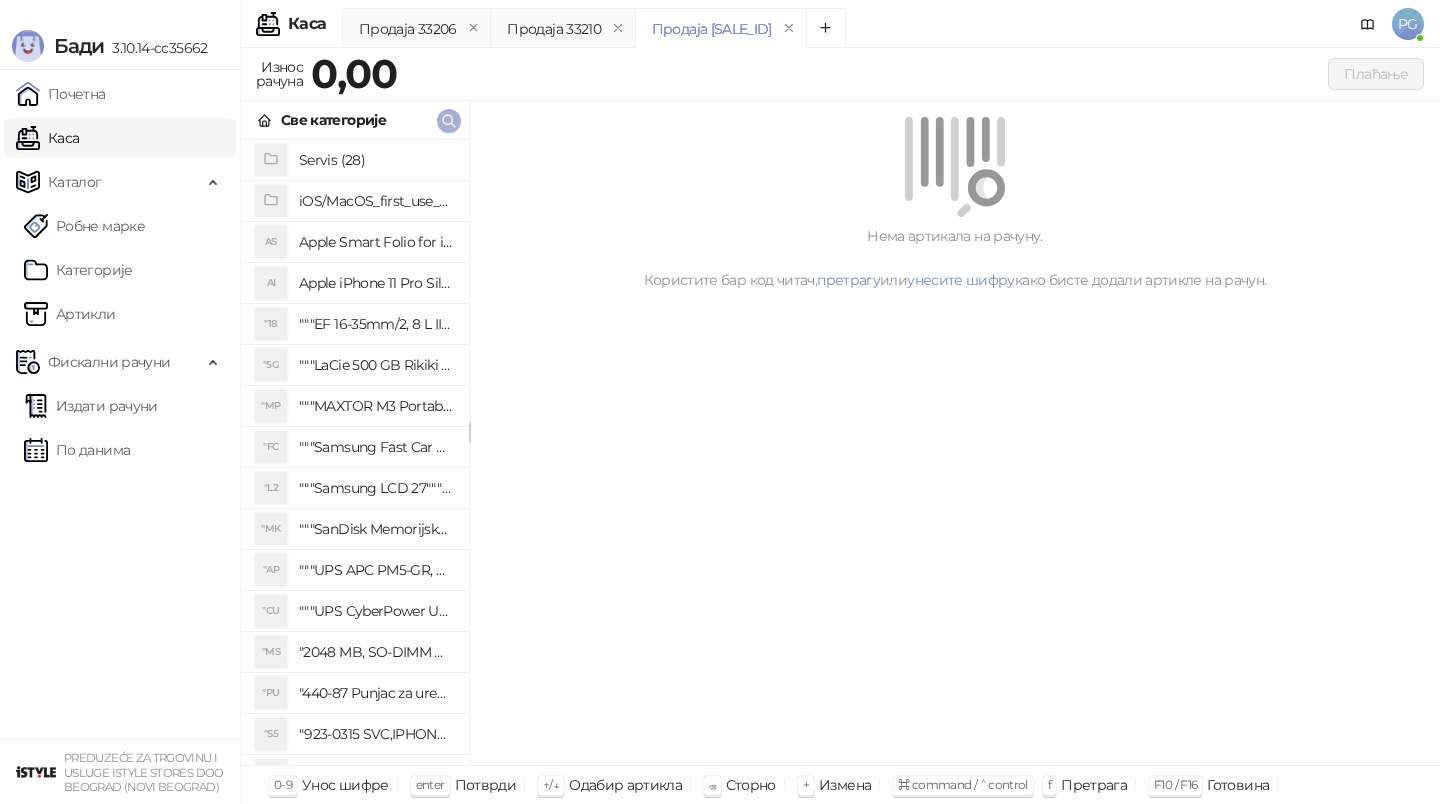 click 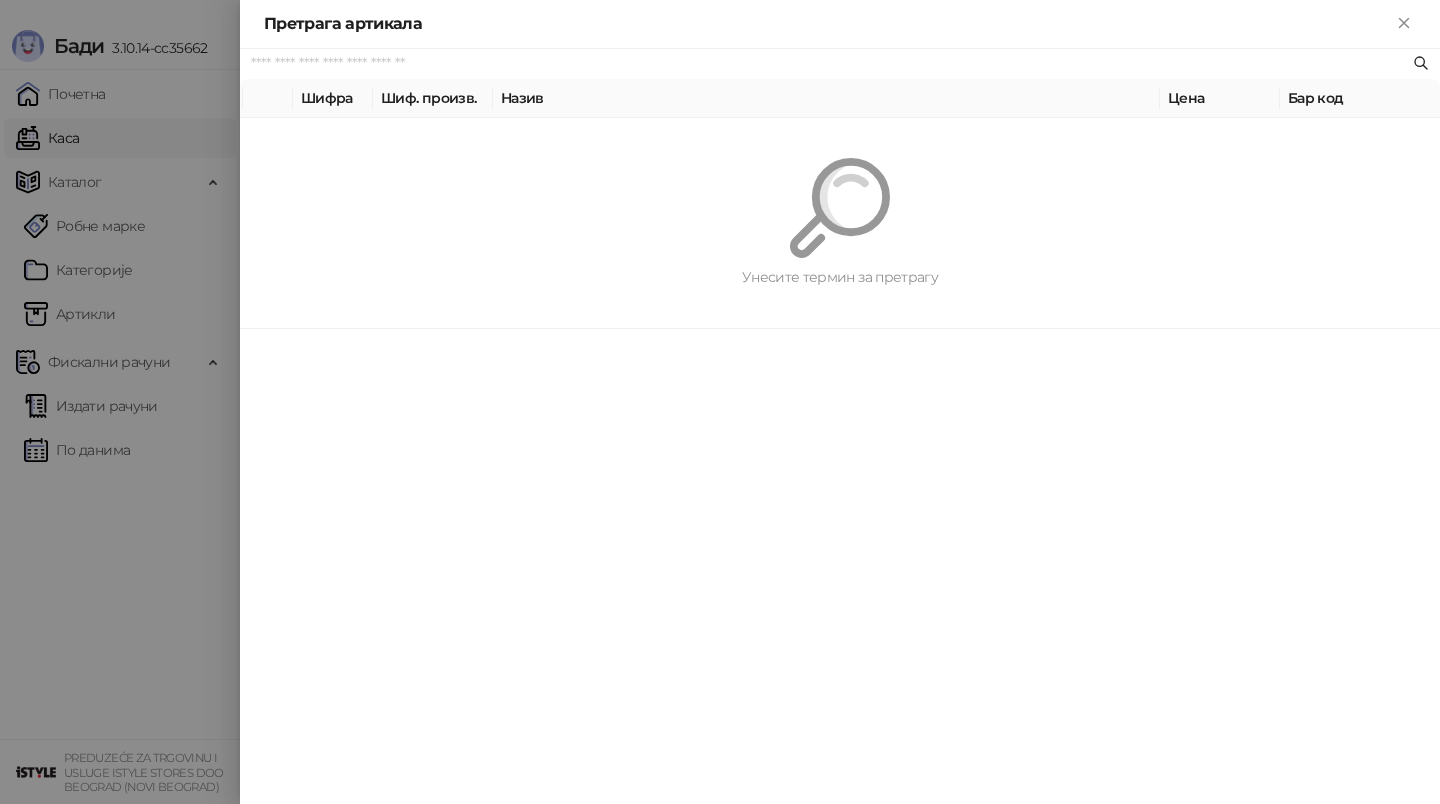 paste on "*********" 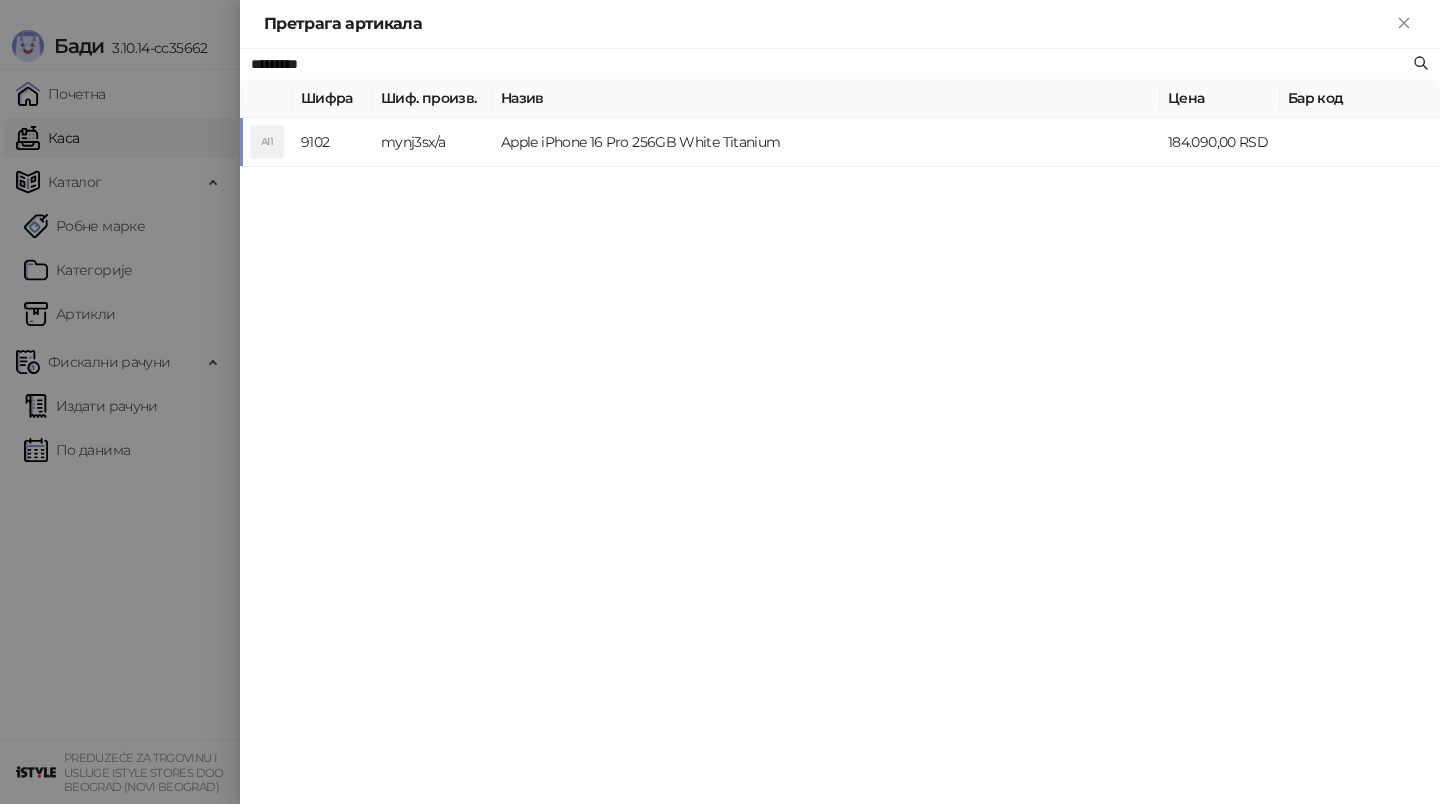 type on "*********" 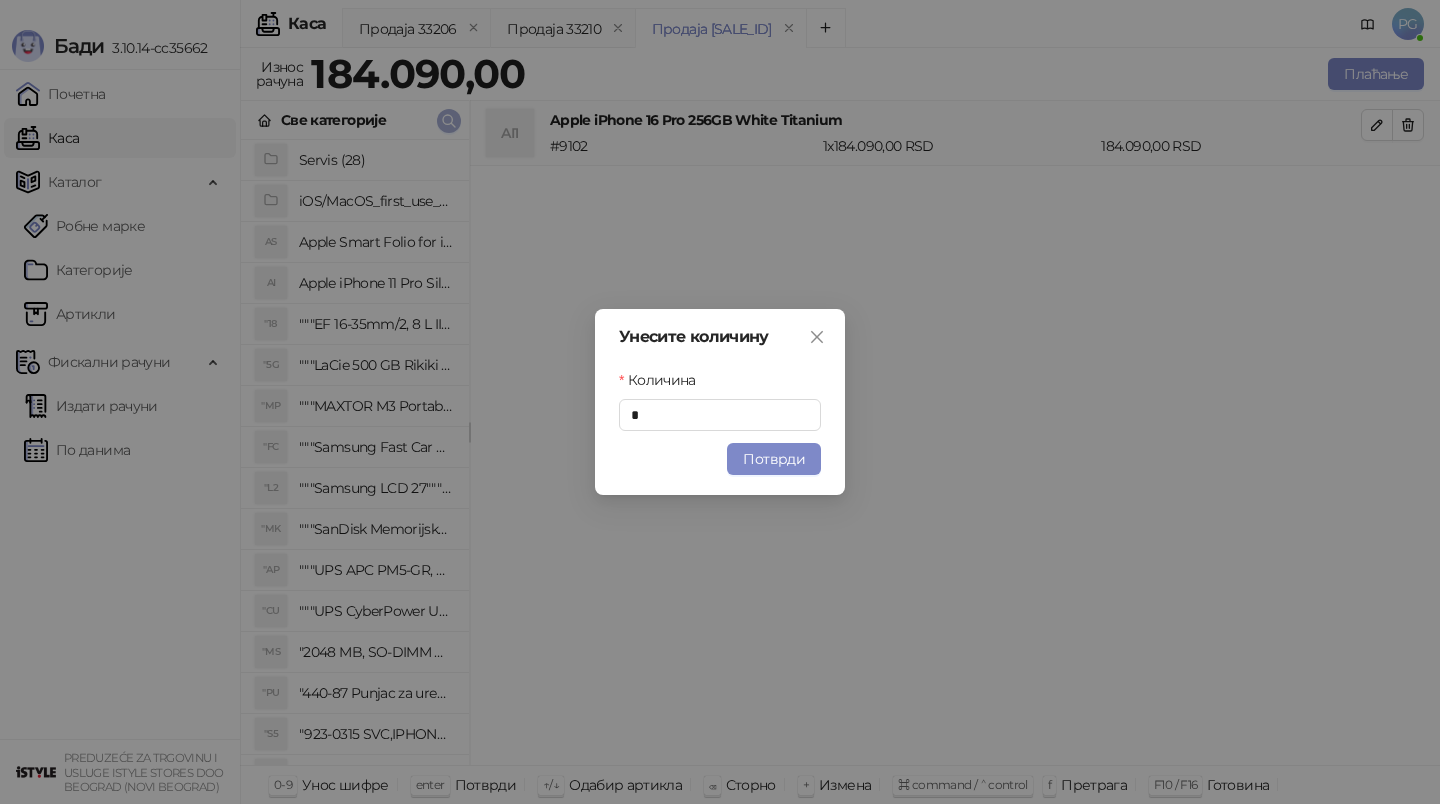 type 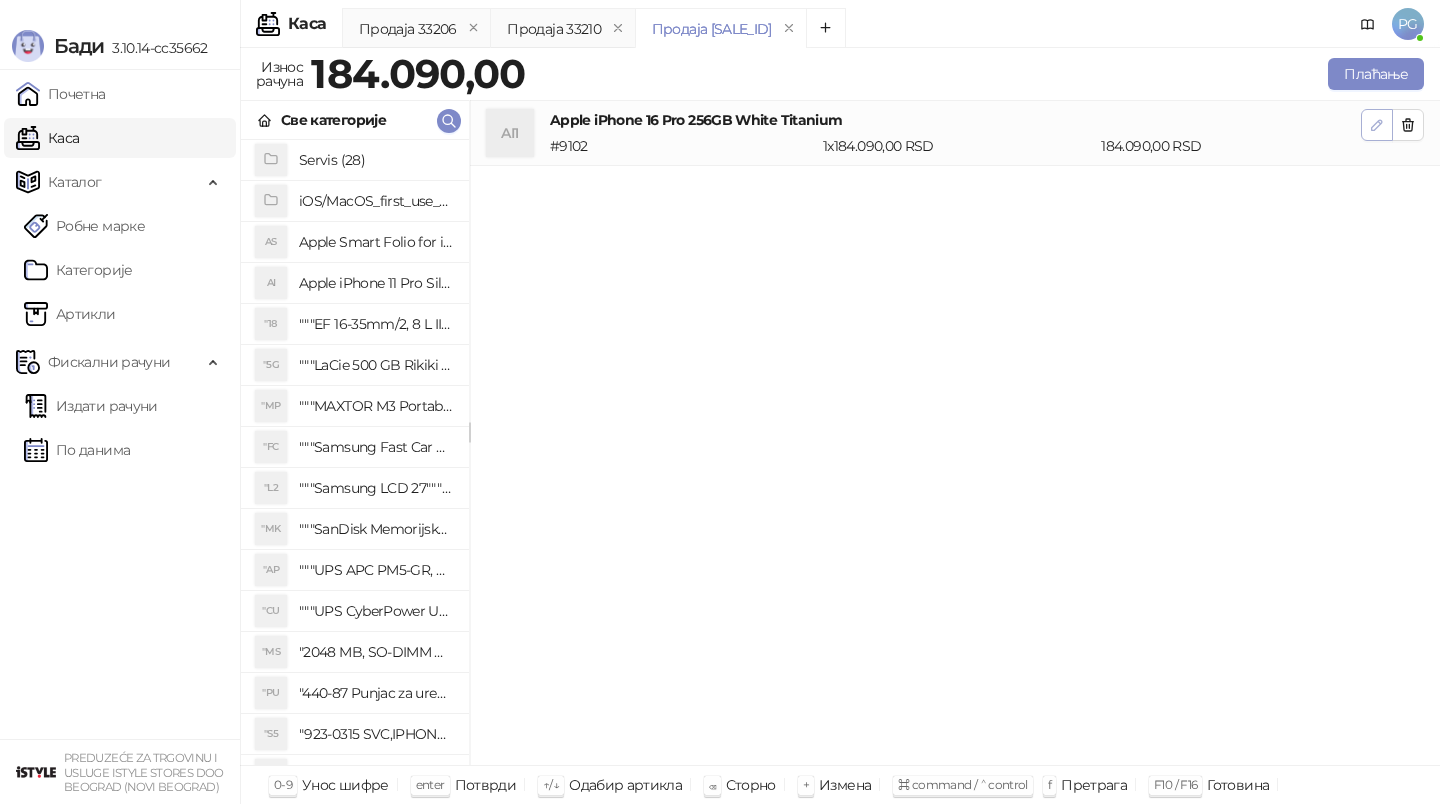 click at bounding box center [1377, 125] 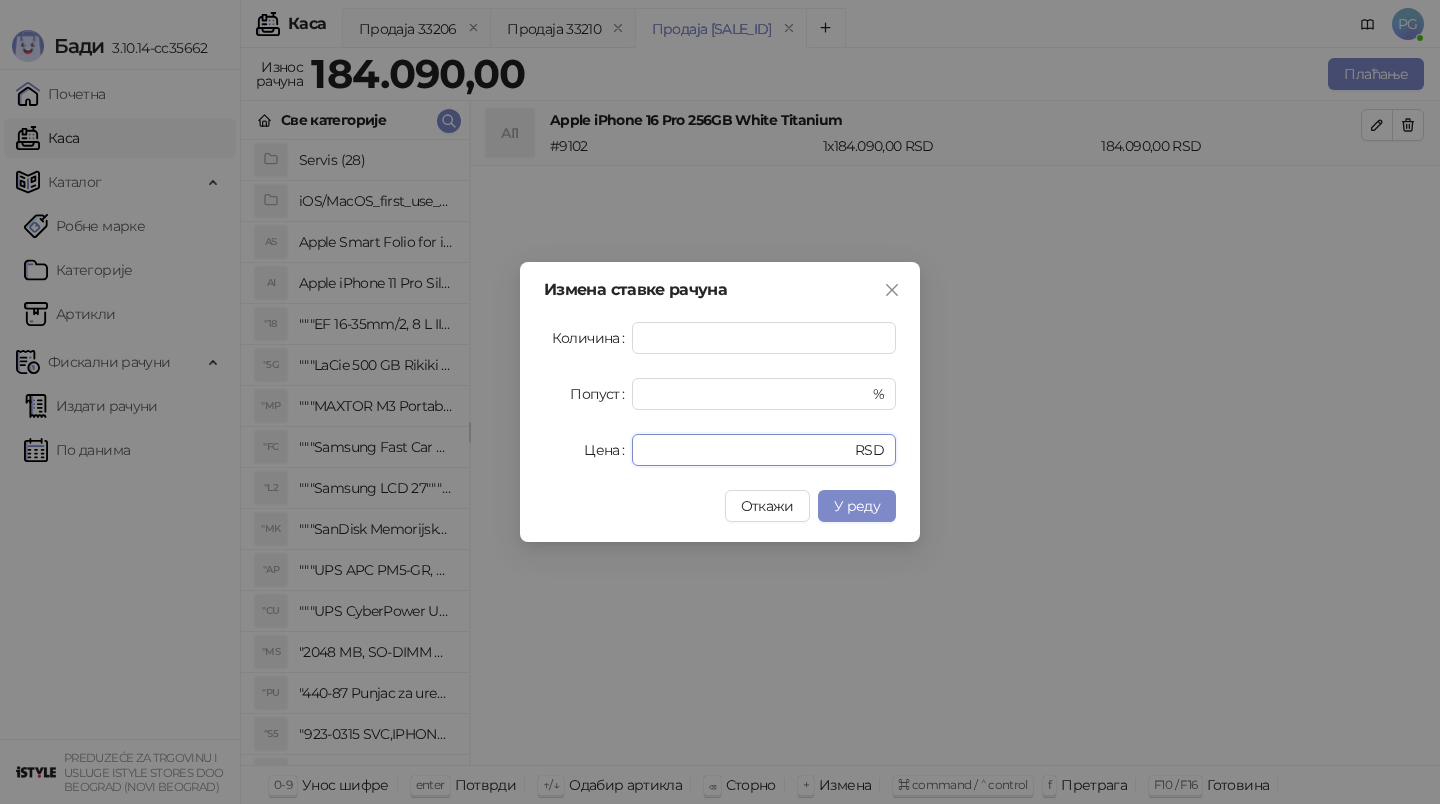 drag, startPoint x: 719, startPoint y: 451, endPoint x: 587, endPoint y: 435, distance: 132.96616 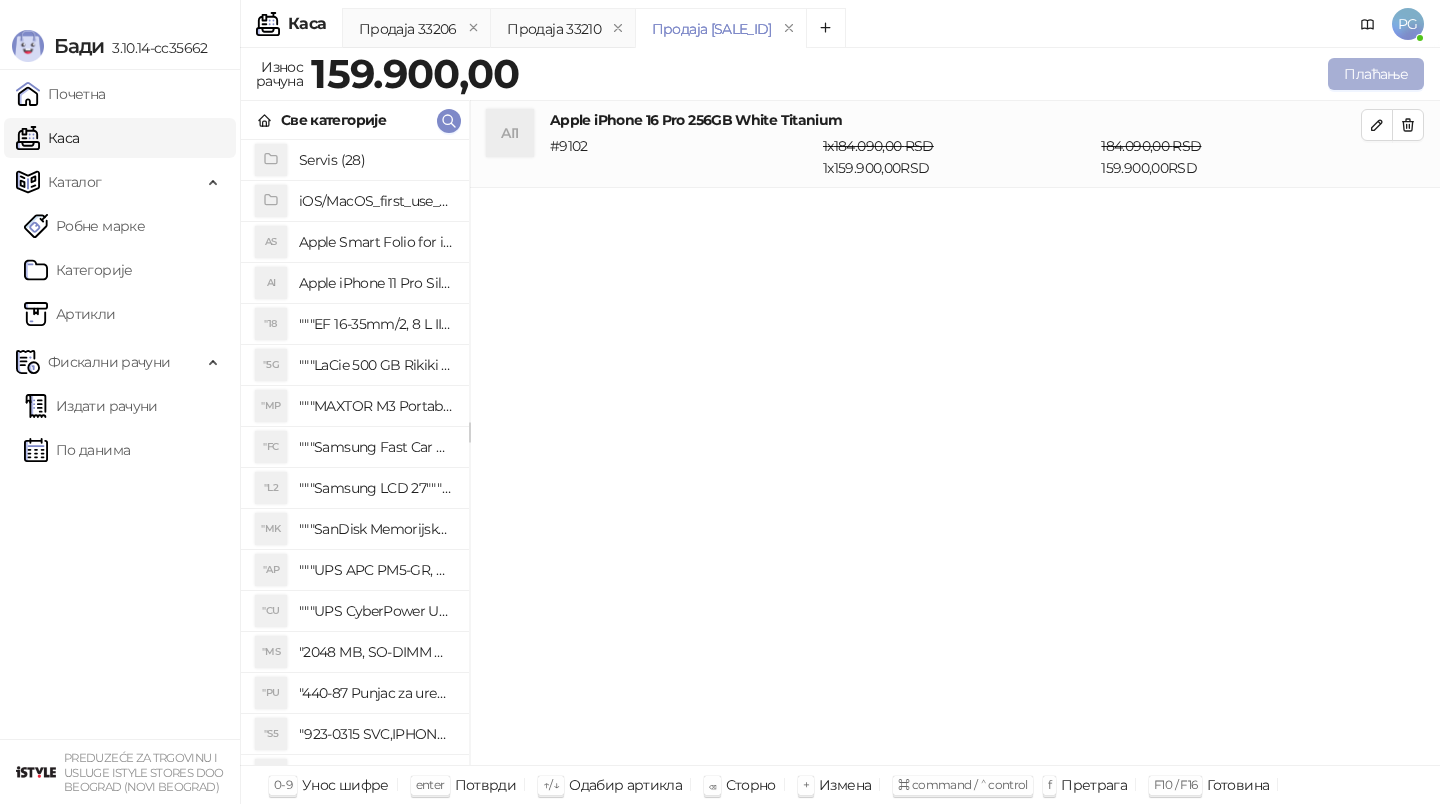 click on "Плаћање" at bounding box center (1376, 74) 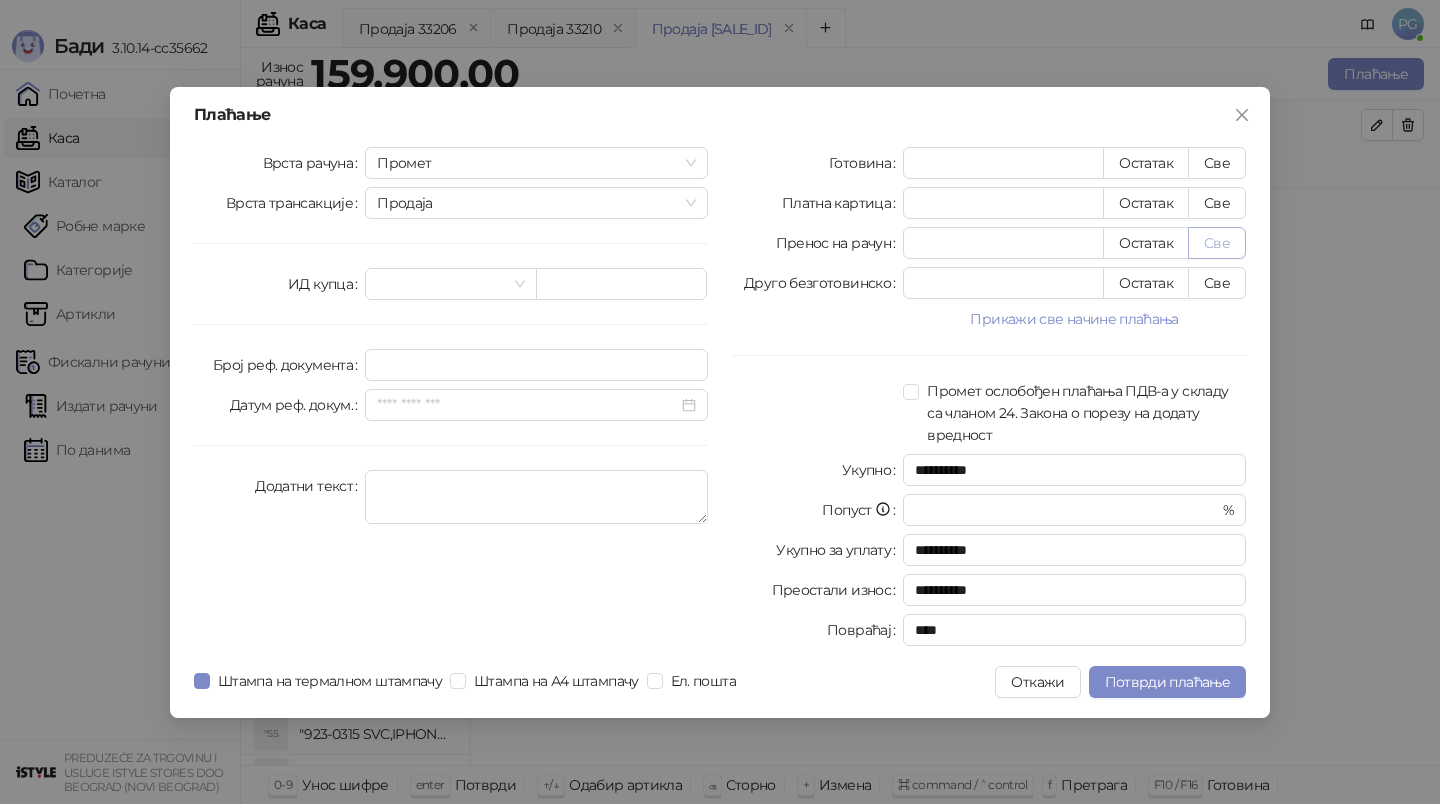 drag, startPoint x: 1234, startPoint y: 211, endPoint x: 1224, endPoint y: 241, distance: 31.622776 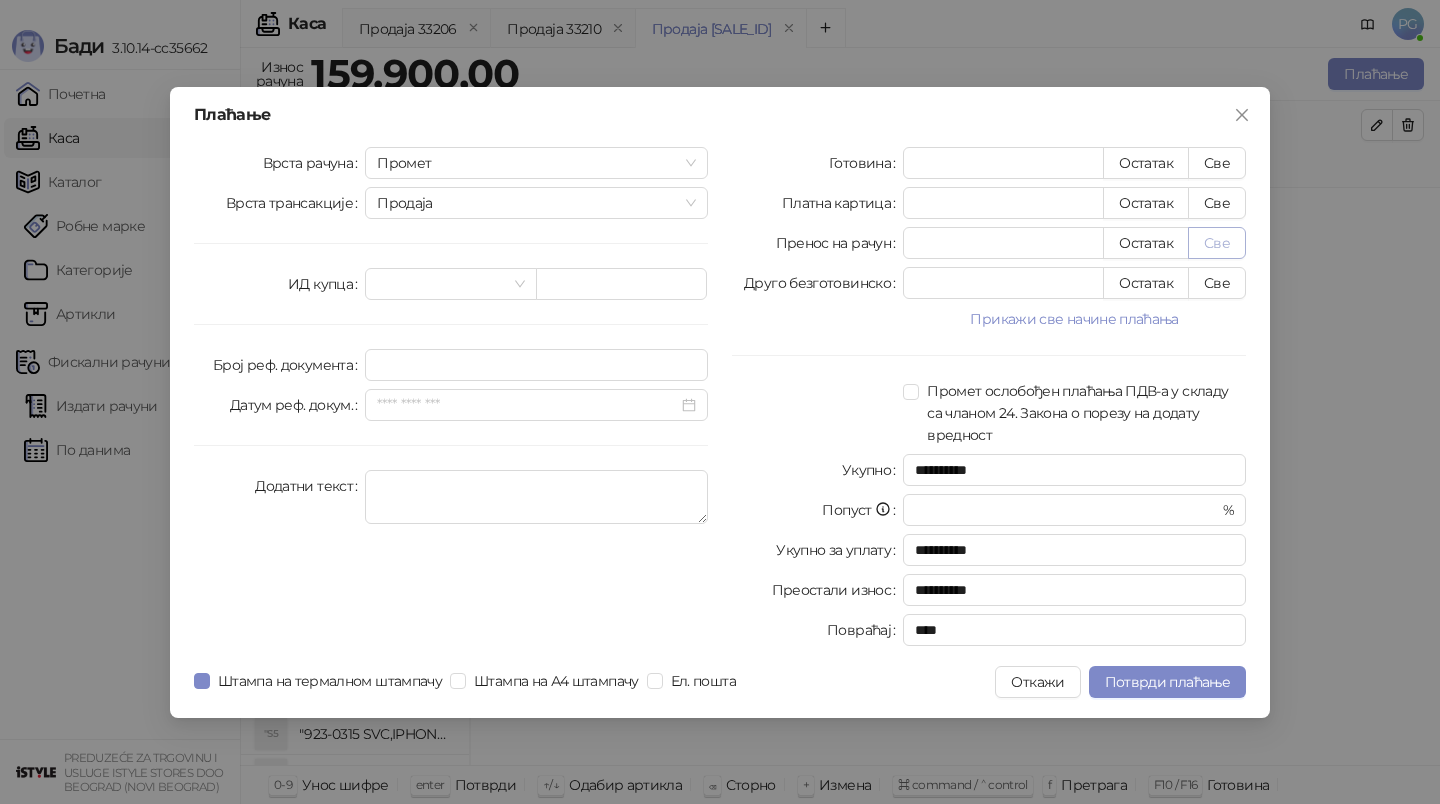 click on "Све" at bounding box center [1217, 243] 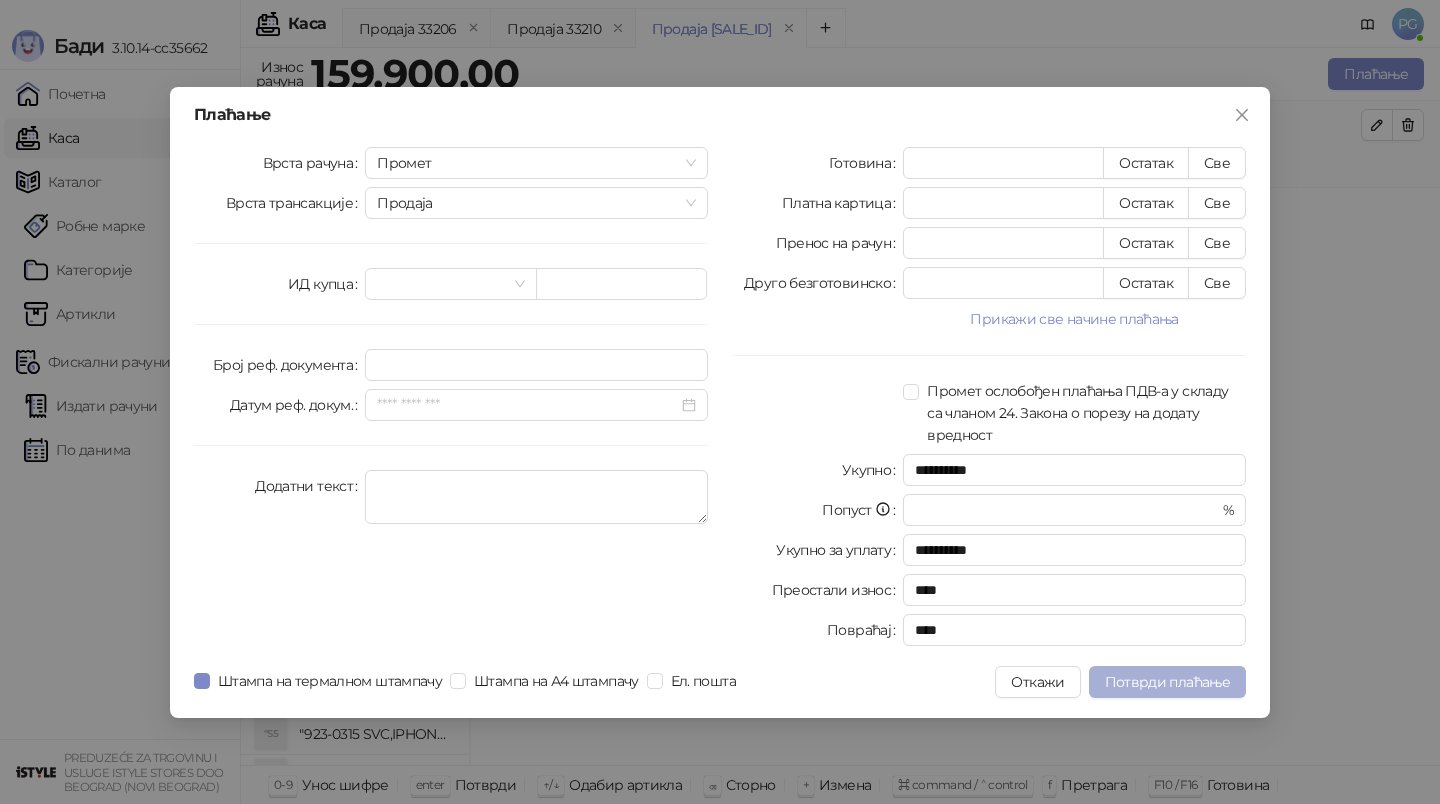 click on "Потврди плаћање" at bounding box center [1167, 682] 